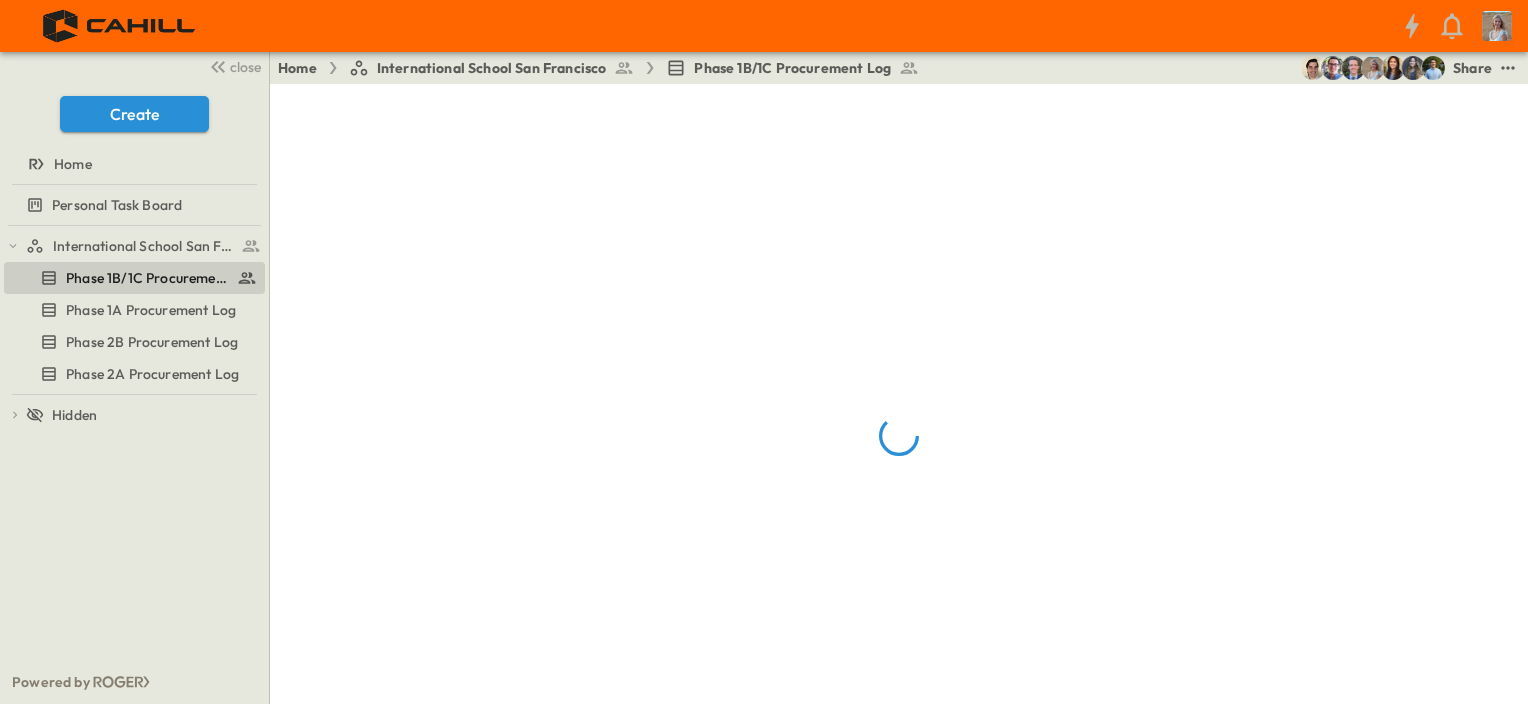 scroll, scrollTop: 0, scrollLeft: 0, axis: both 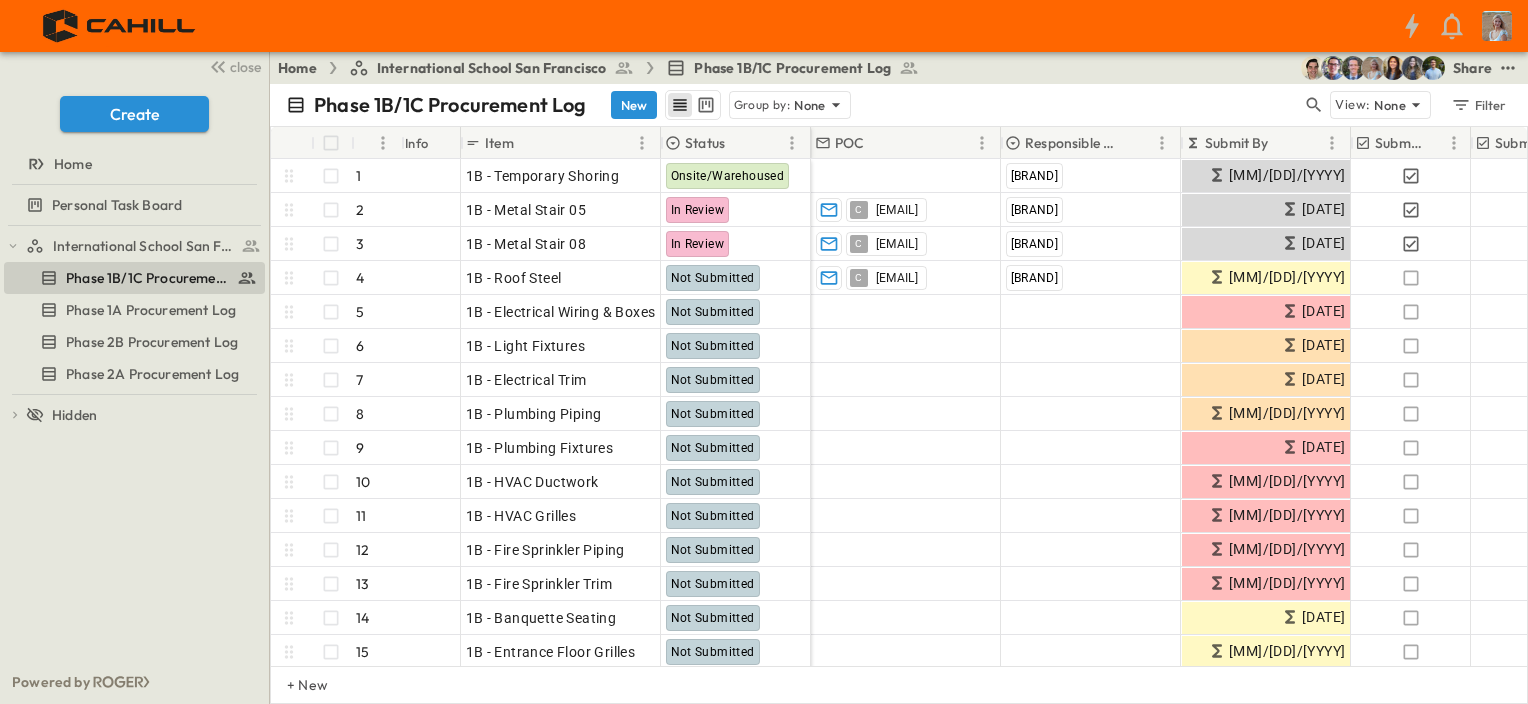click on "Phase 1B/1C Procurement Log New Group by: None View: None Filter" at bounding box center (899, 105) 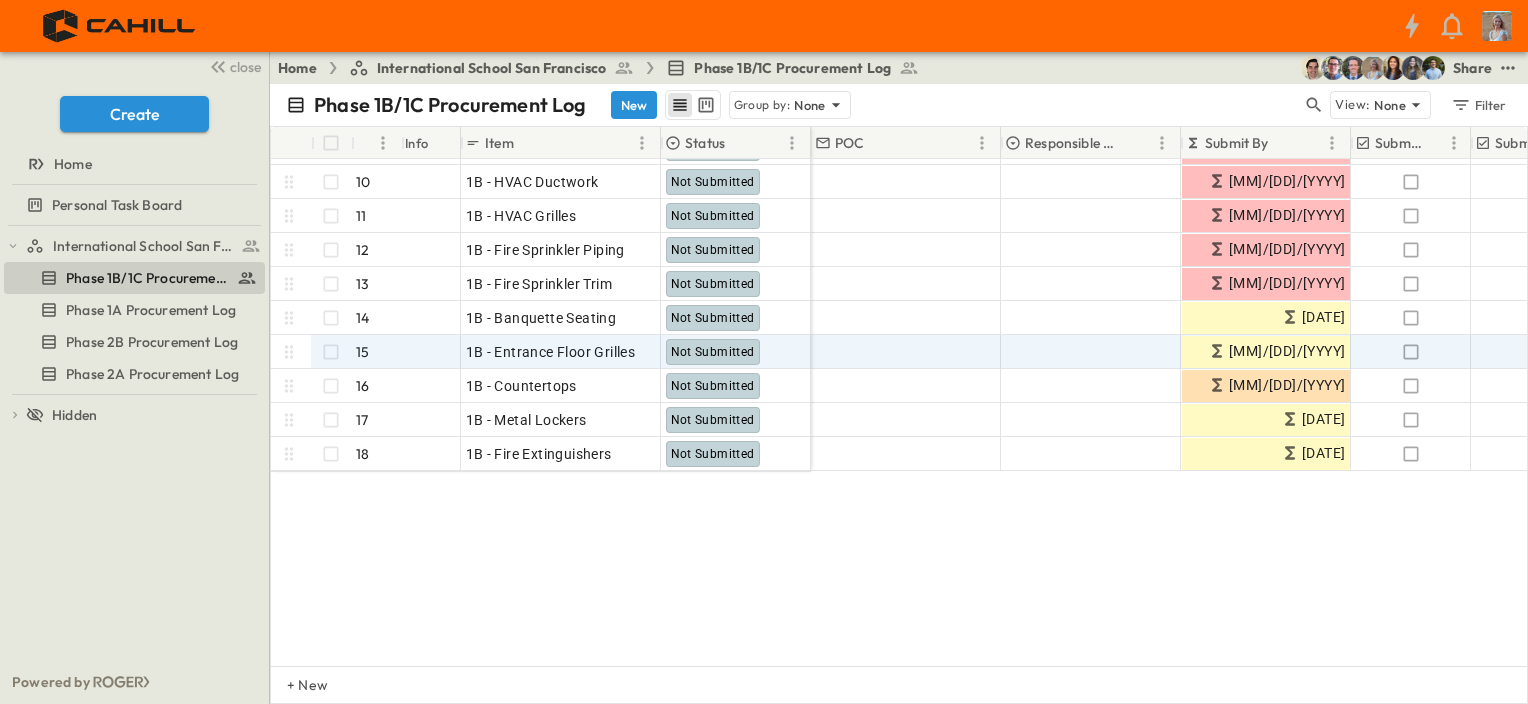 scroll, scrollTop: 0, scrollLeft: 0, axis: both 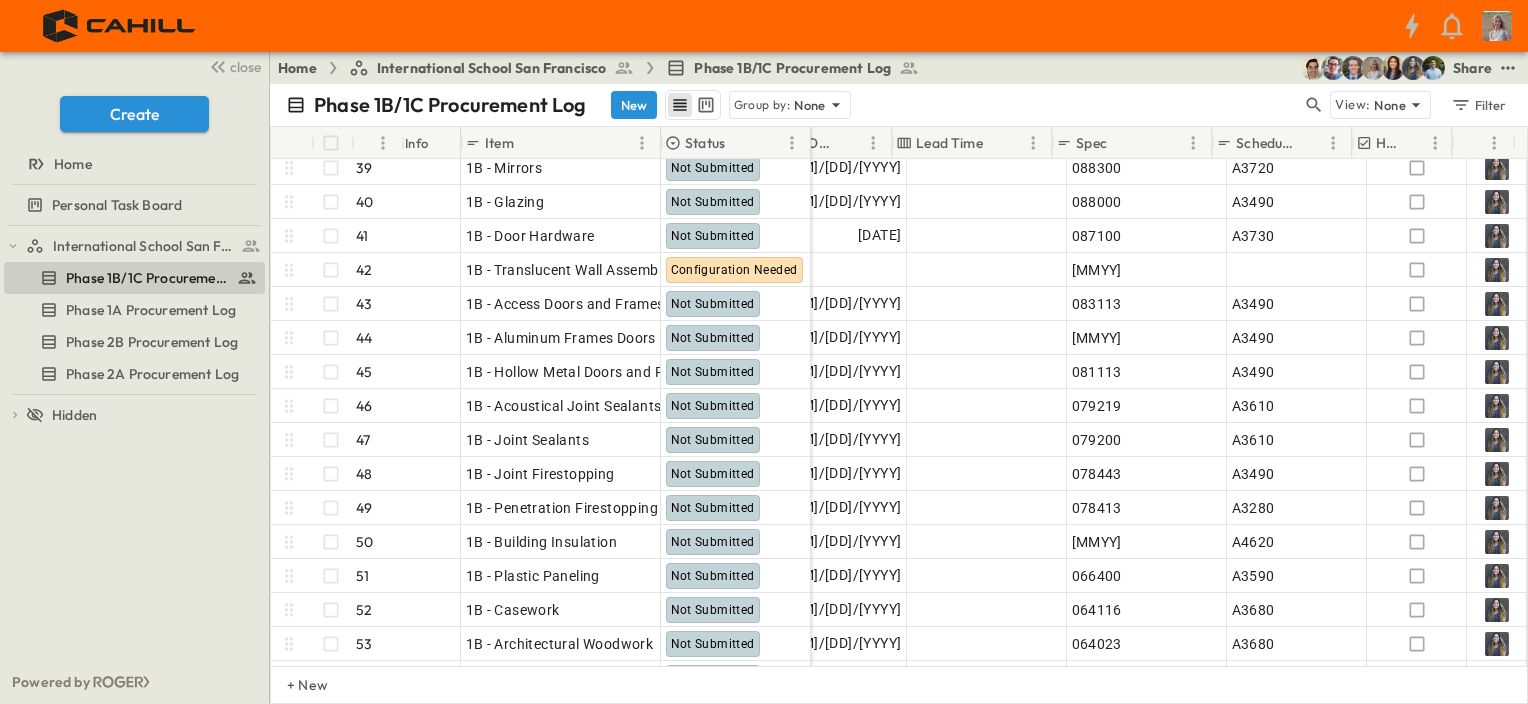 drag, startPoint x: 796, startPoint y: 86, endPoint x: 596, endPoint y: 16, distance: 211.8962 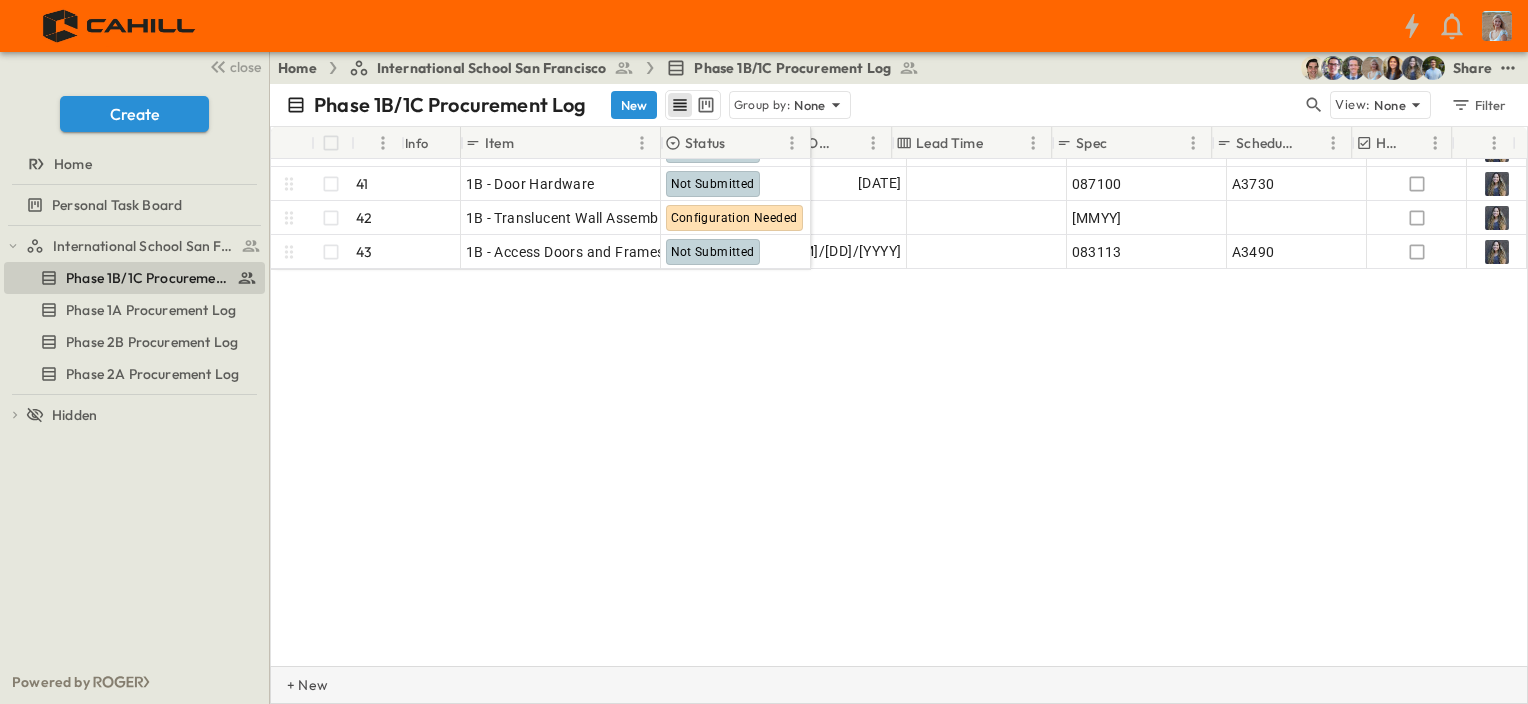 scroll, scrollTop: 0, scrollLeft: 1508, axis: horizontal 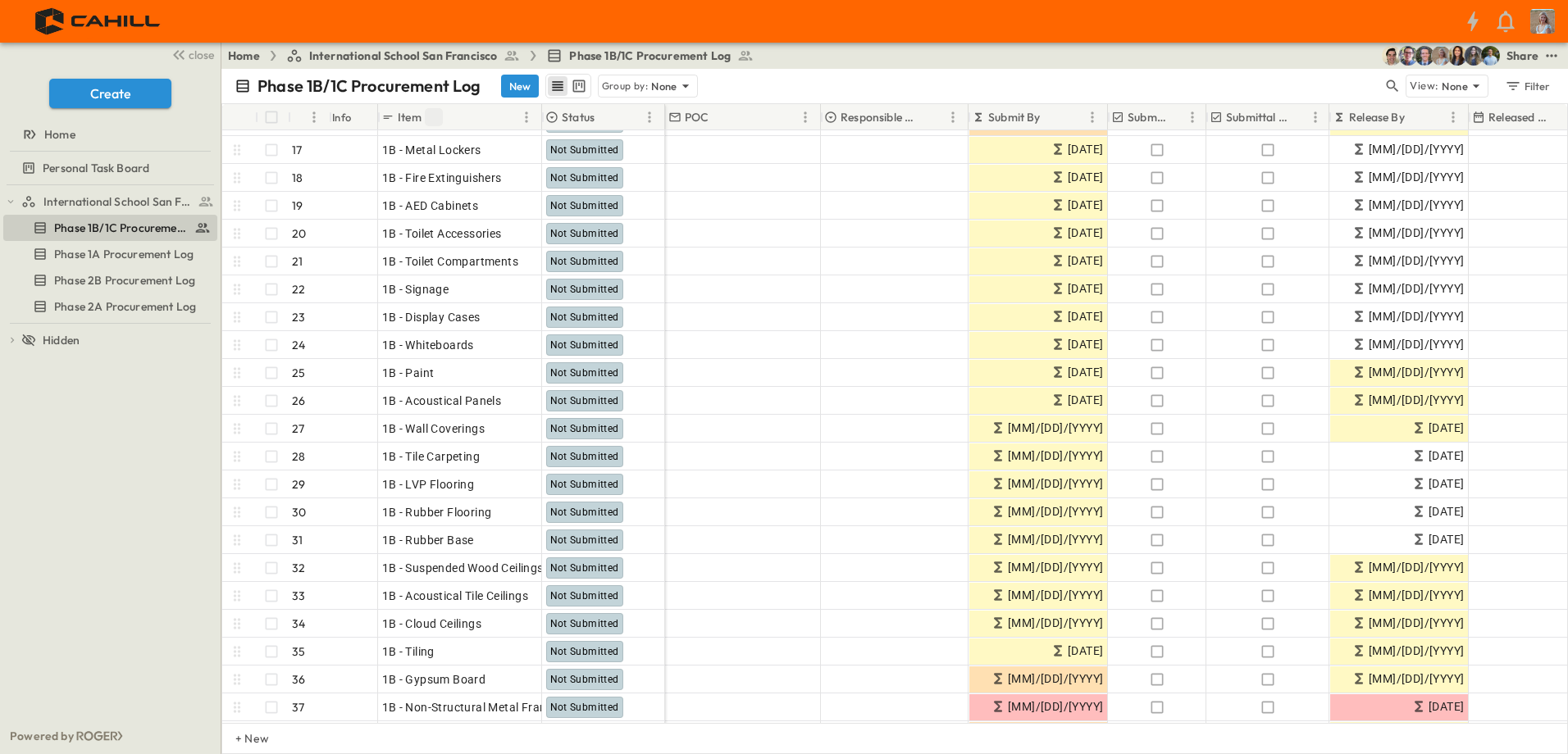 drag, startPoint x: 432, startPoint y: 111, endPoint x: 522, endPoint y: 120, distance: 90.44888 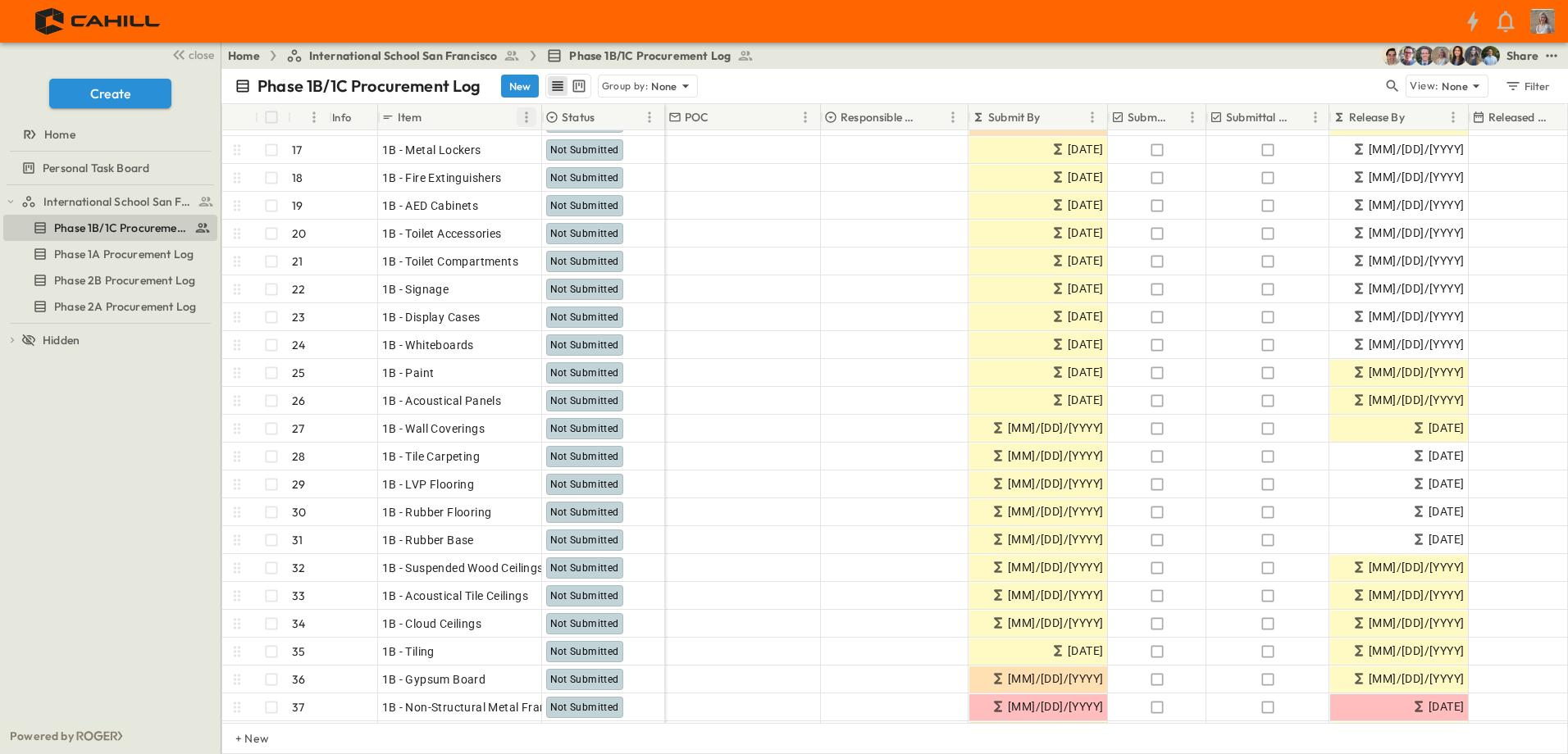 click 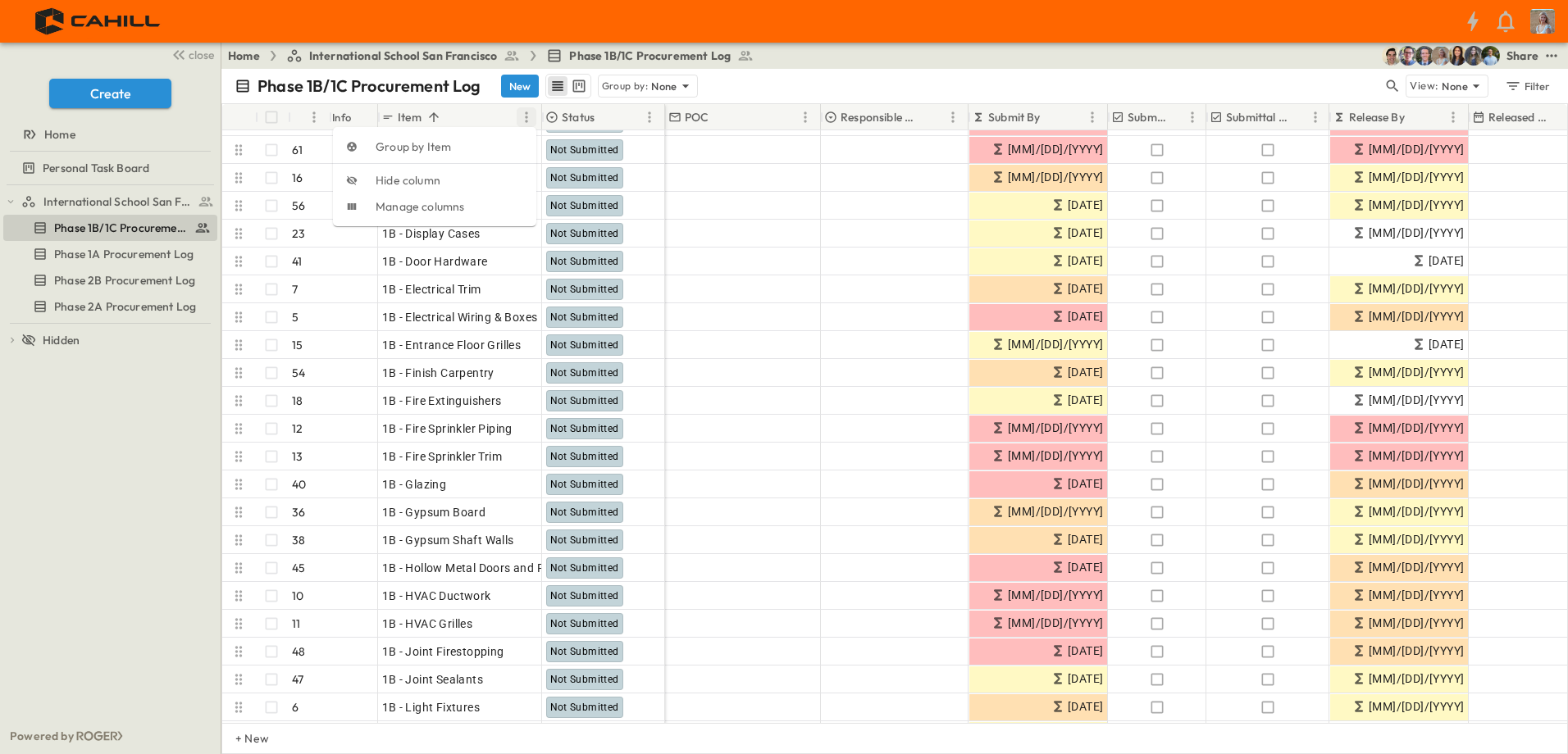 scroll, scrollTop: 496, scrollLeft: 0, axis: vertical 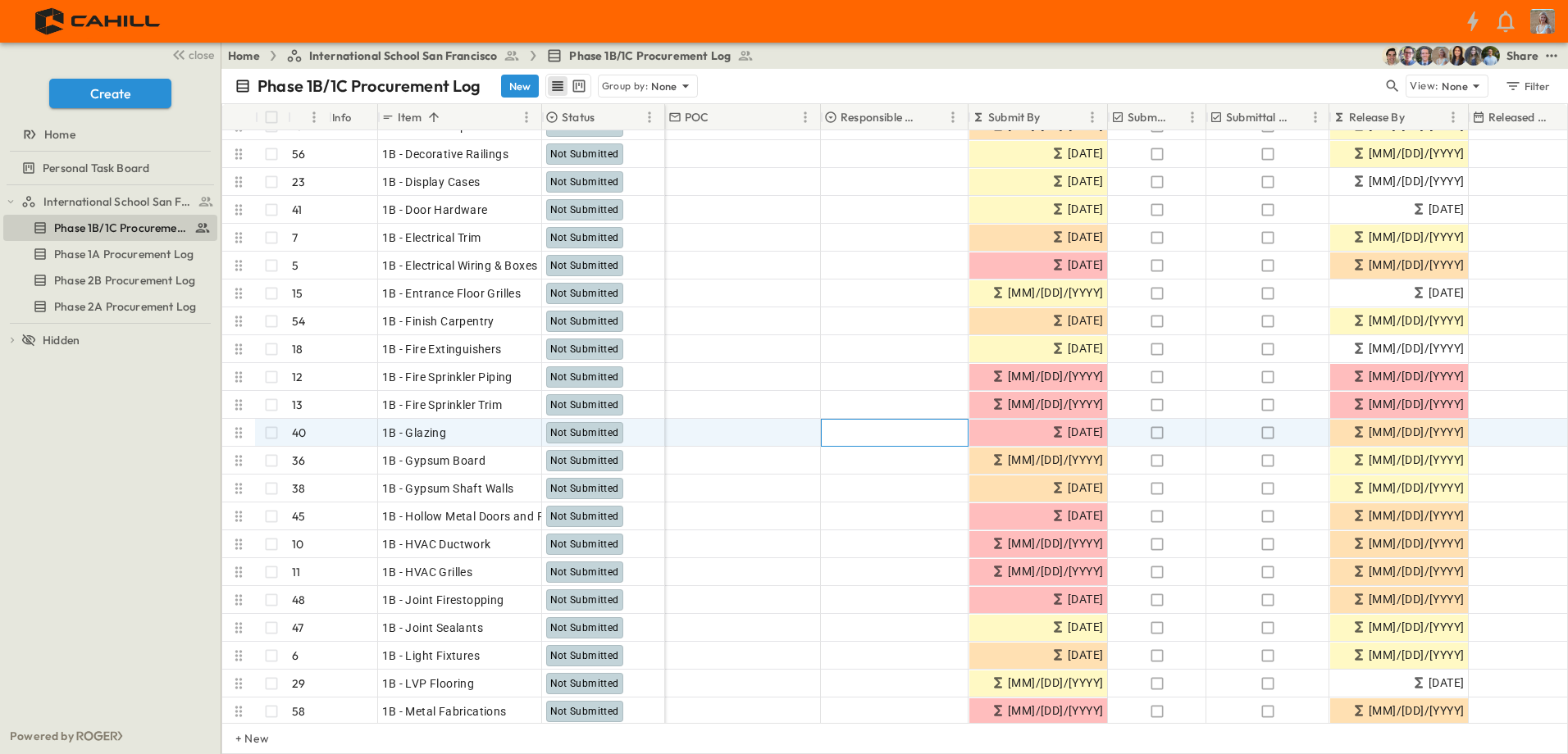click on "Add Contractor" at bounding box center [895, 433] 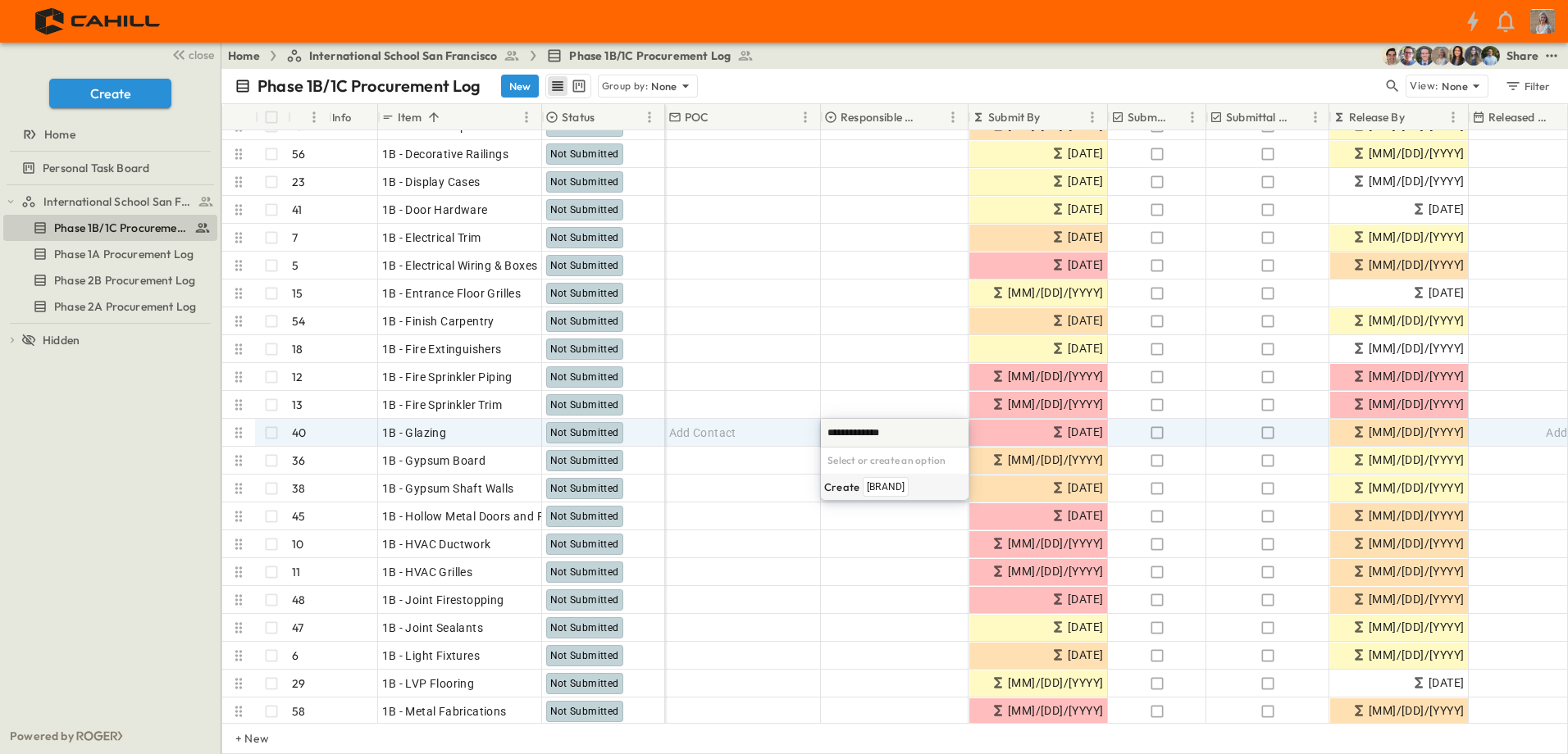 type on "**********" 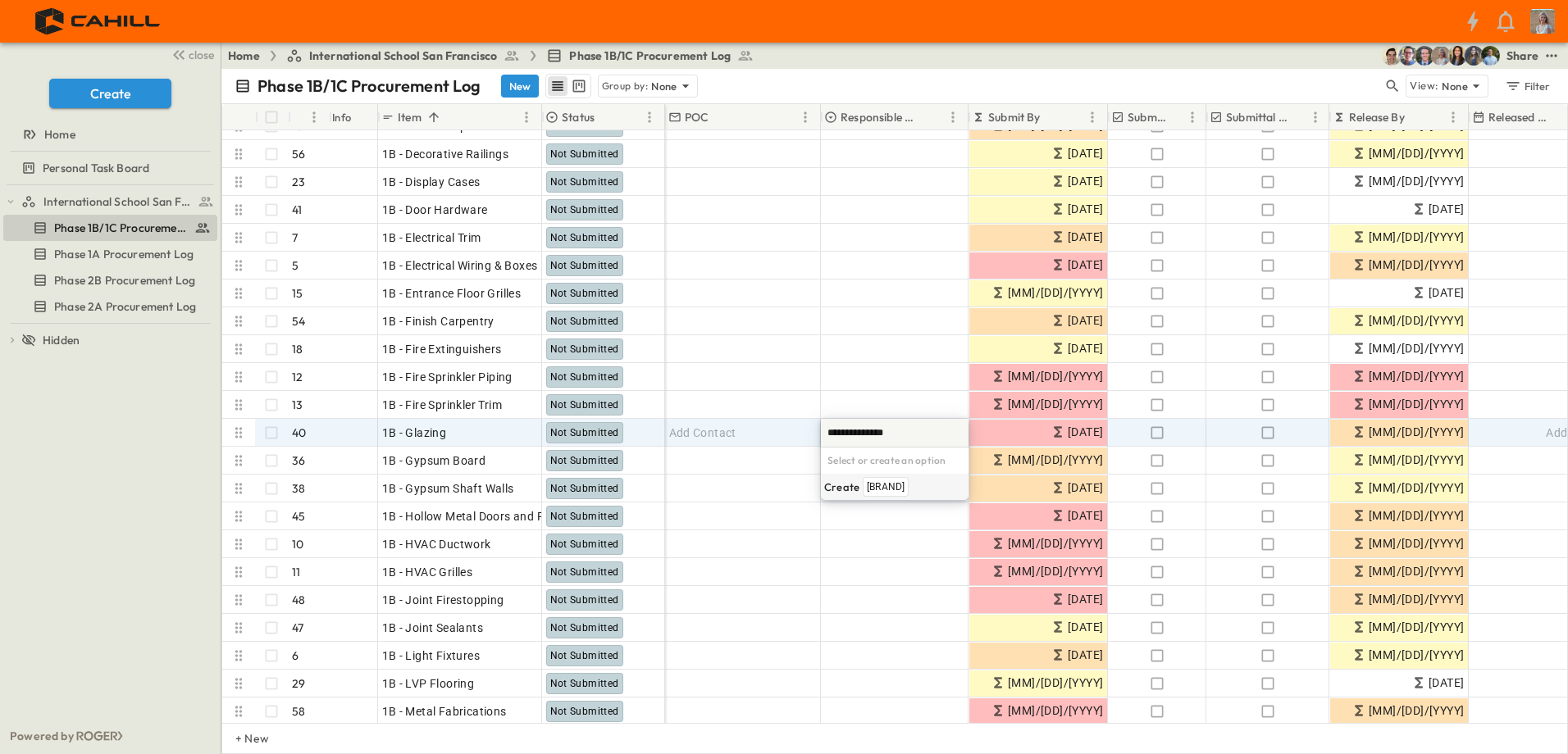 type 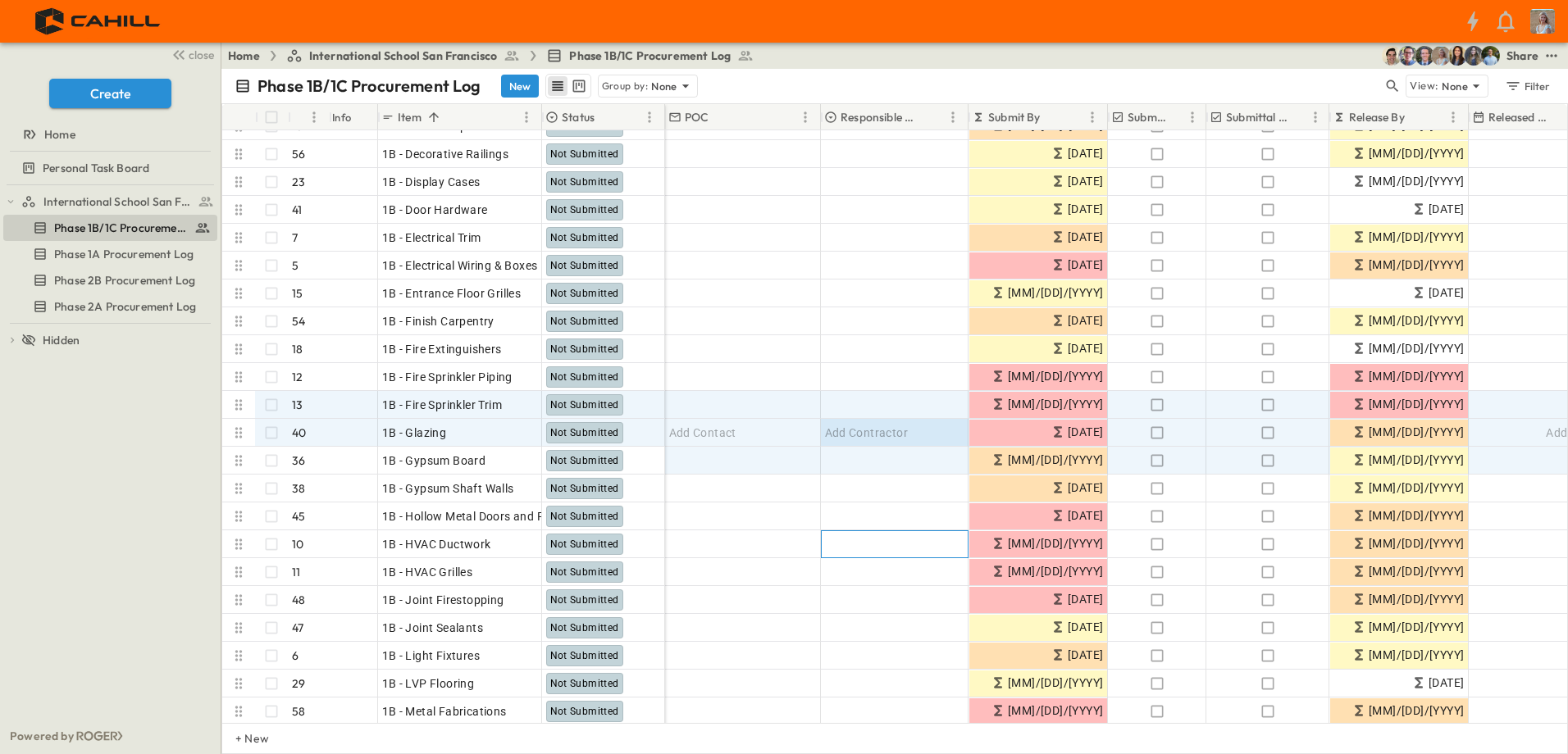click on "Add Contractor" at bounding box center (895, 544) 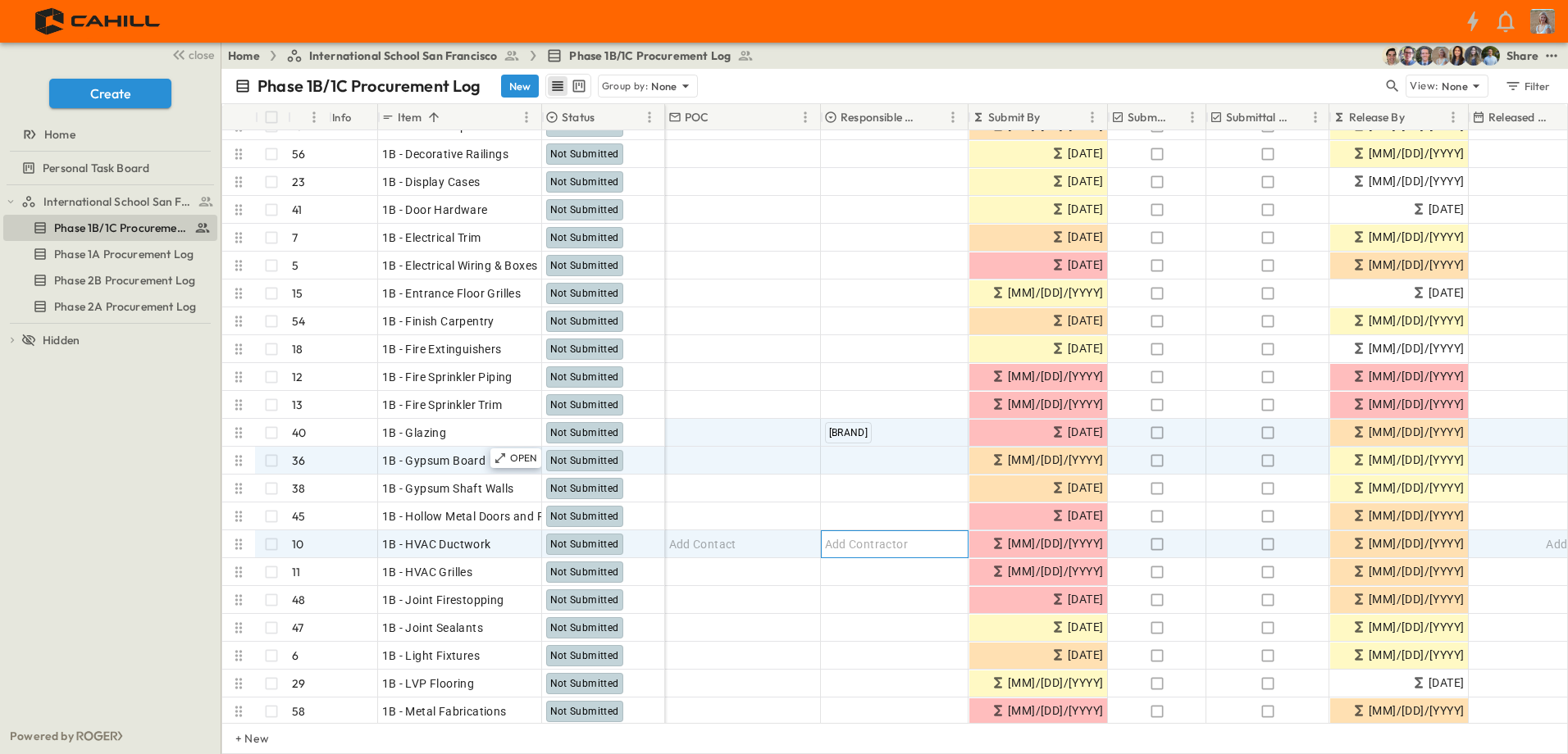 scroll, scrollTop: 820, scrollLeft: 0, axis: vertical 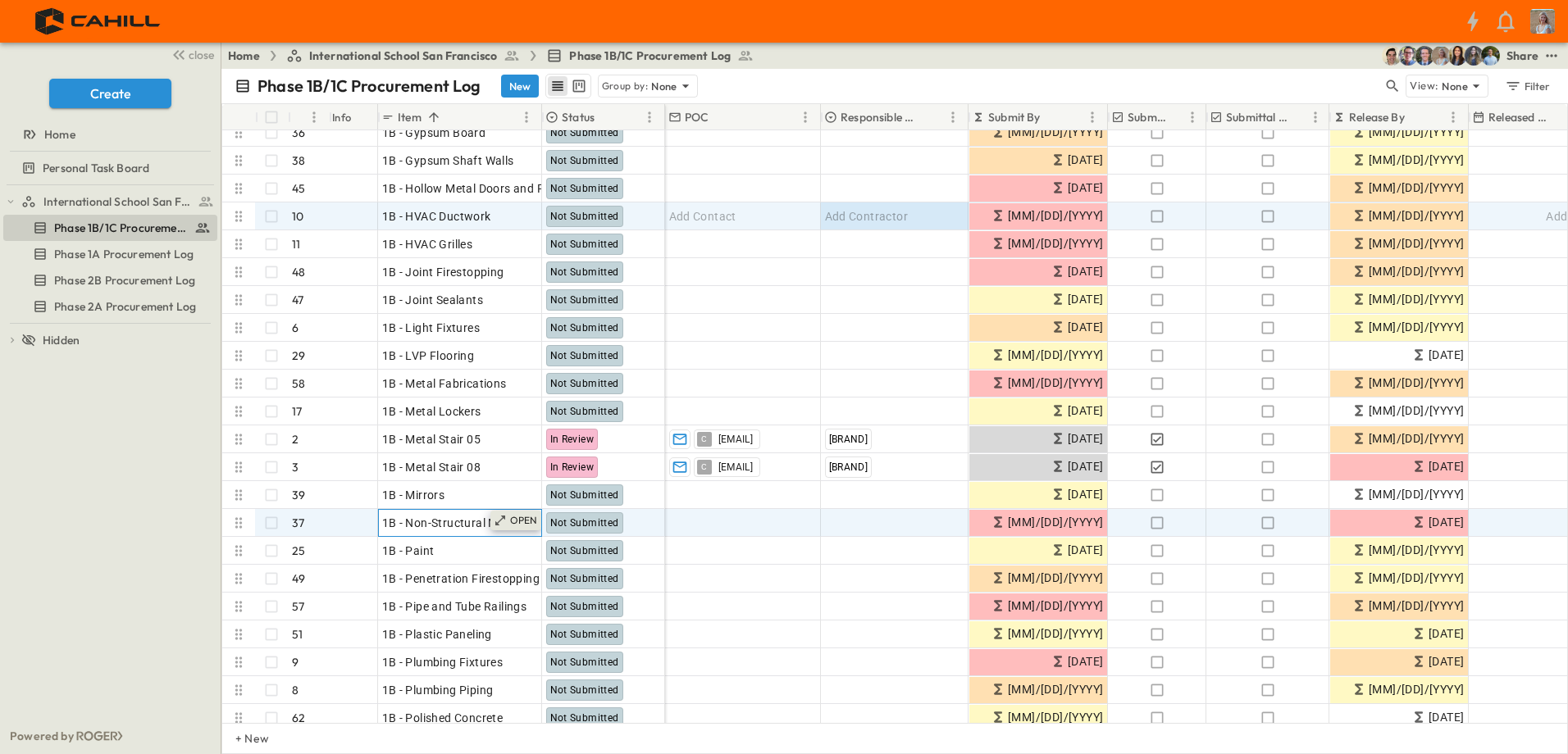 click on "OPEN" at bounding box center [524, 520] 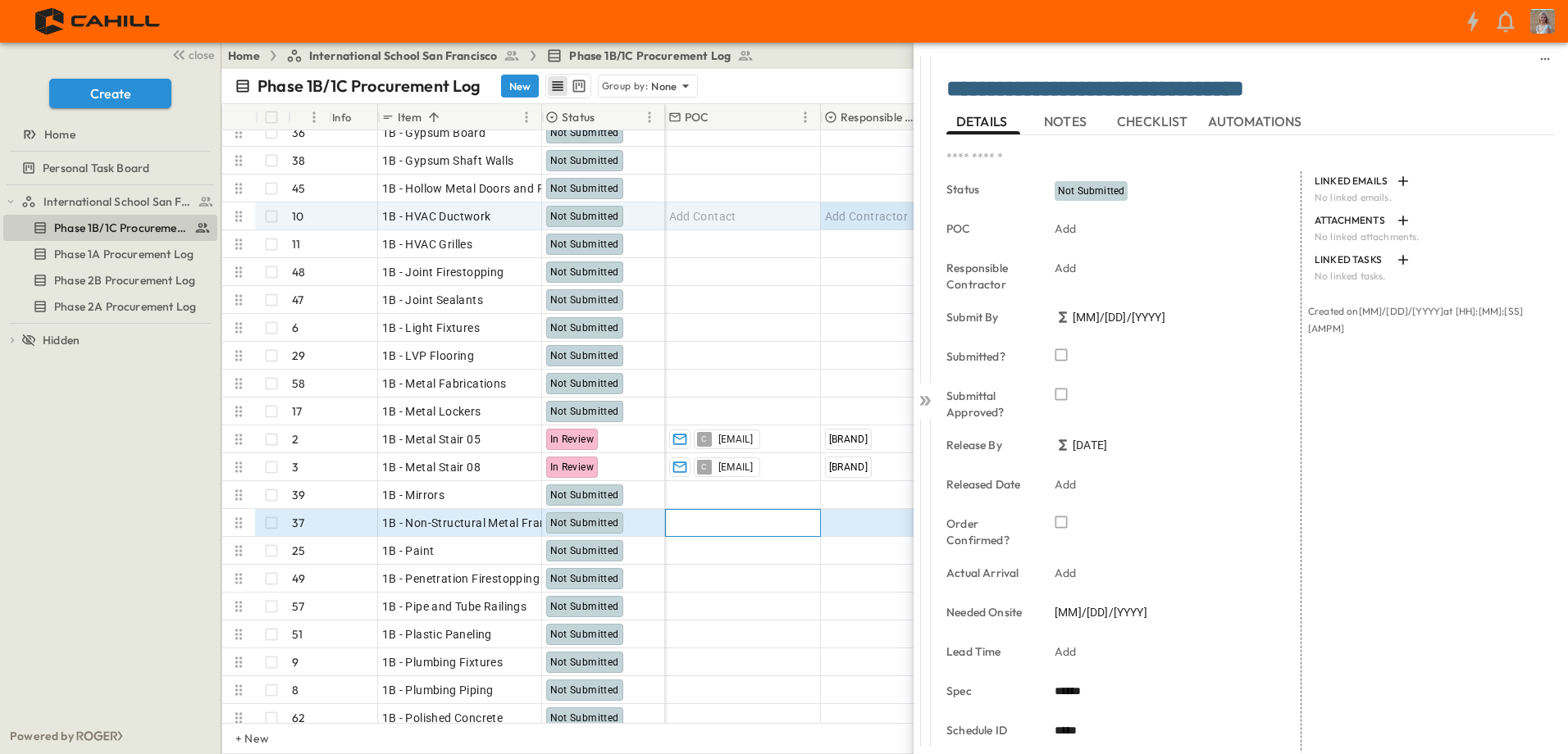 click on "Add Contact" at bounding box center (743, 523) 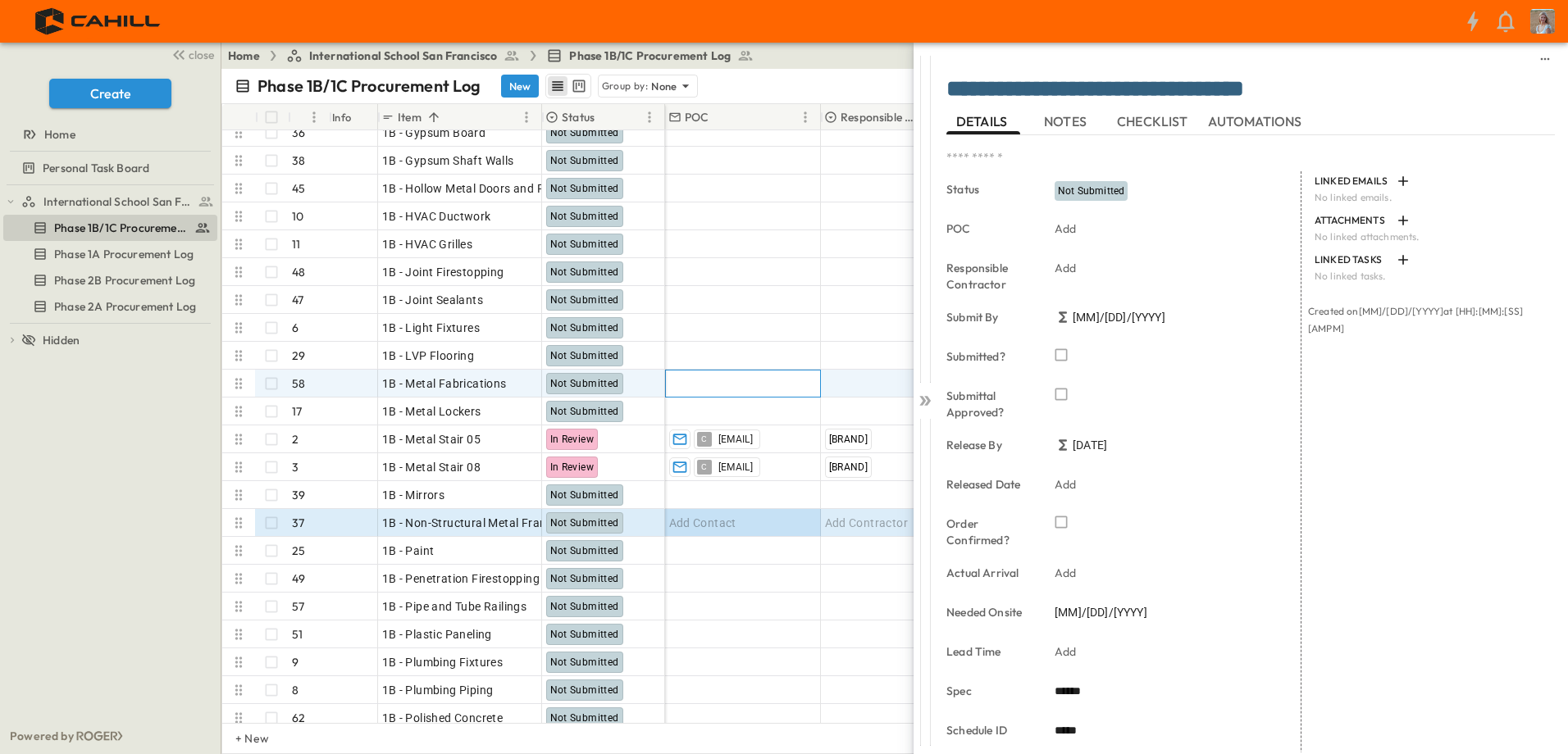 click on "Add Contact" at bounding box center [743, 384] 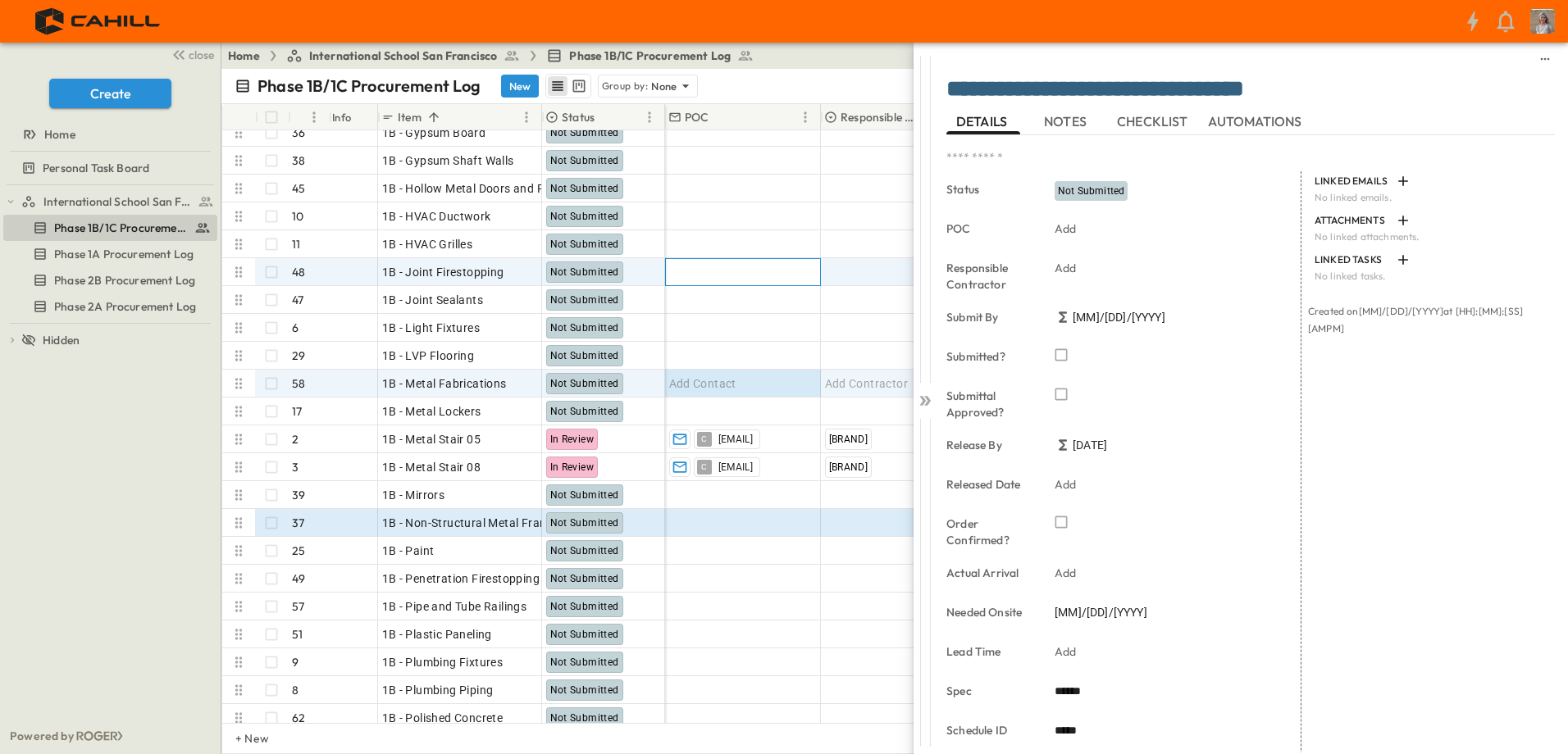 click on "Add Contact" at bounding box center (743, 272) 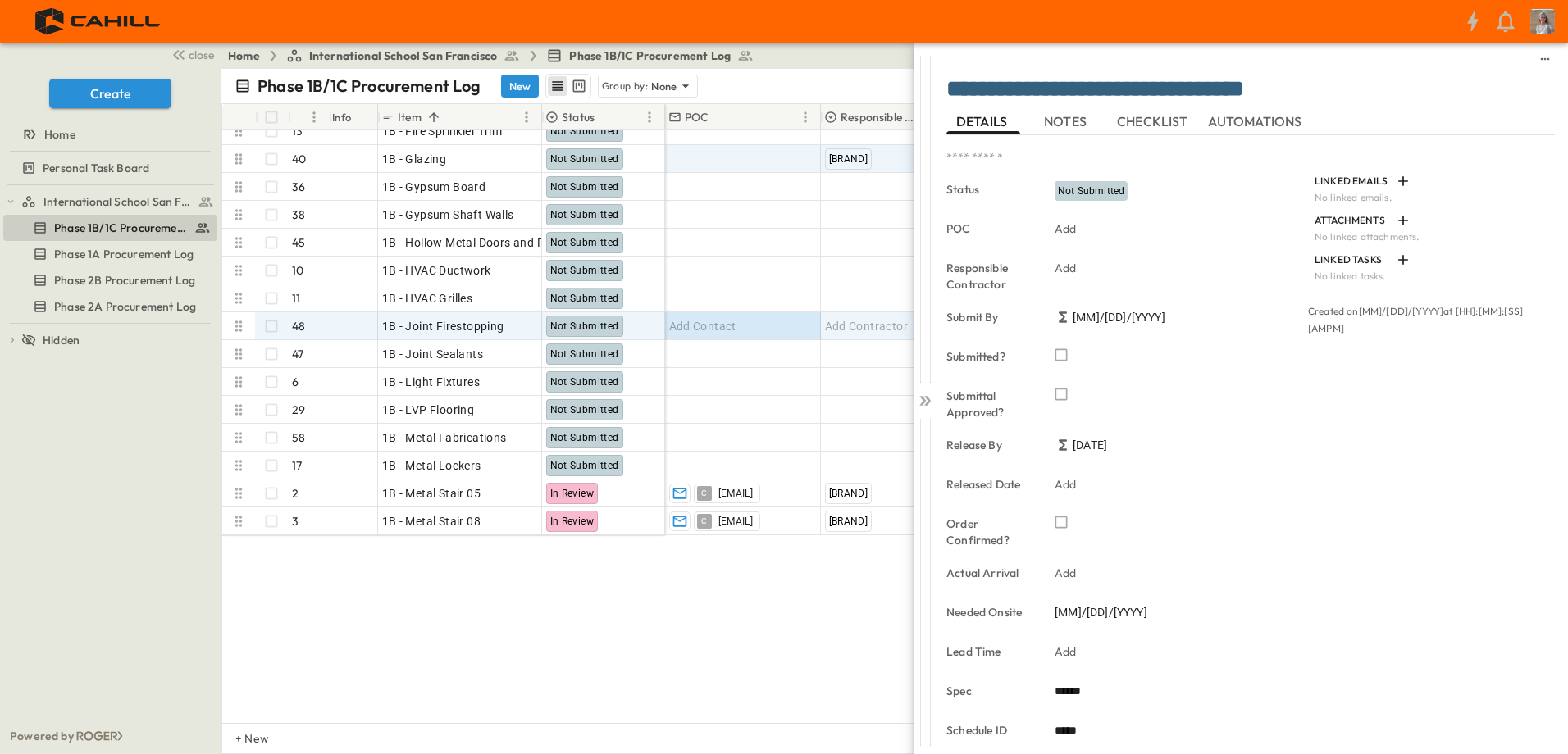 scroll, scrollTop: 574, scrollLeft: 0, axis: vertical 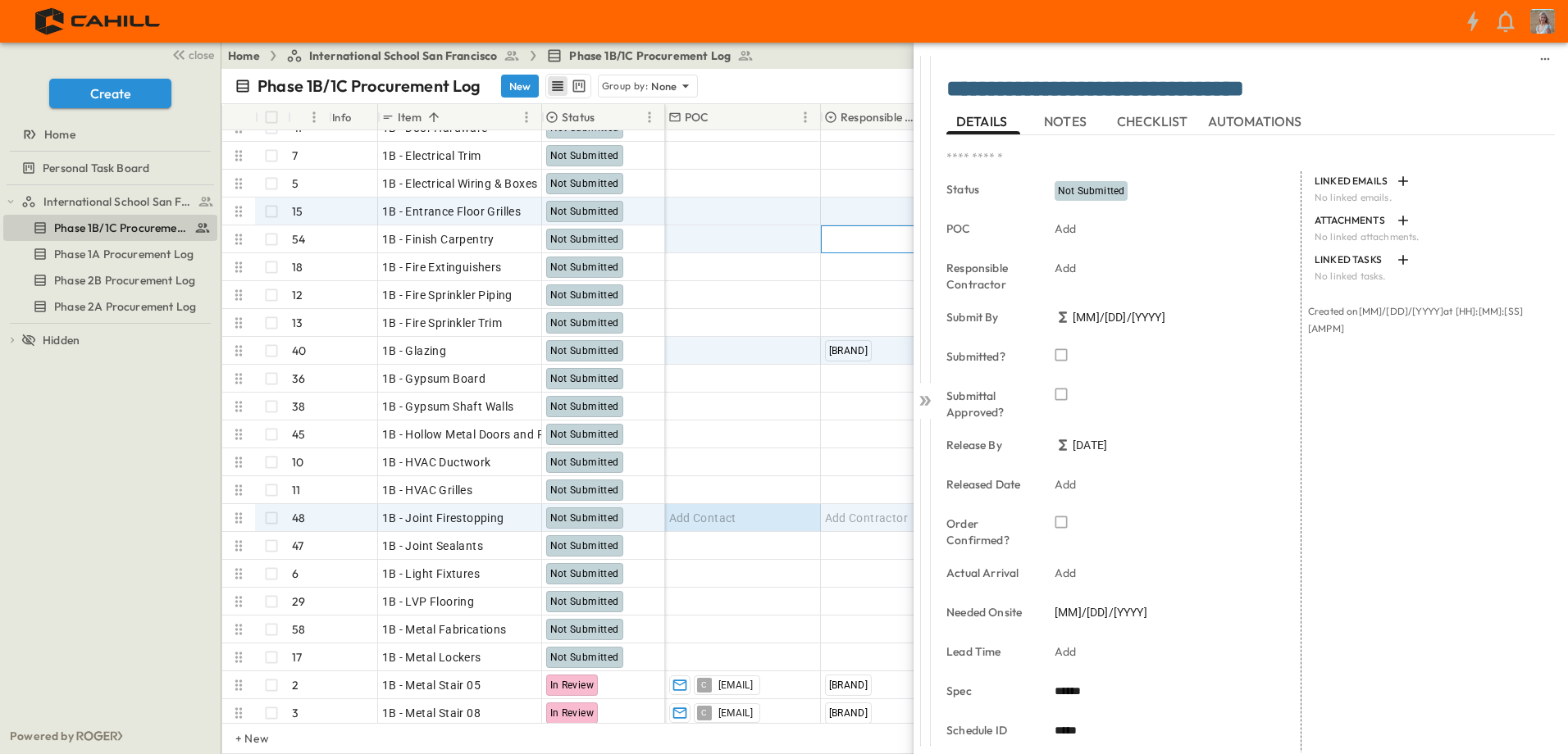 click on "Add Contractor" at bounding box center [895, 239] 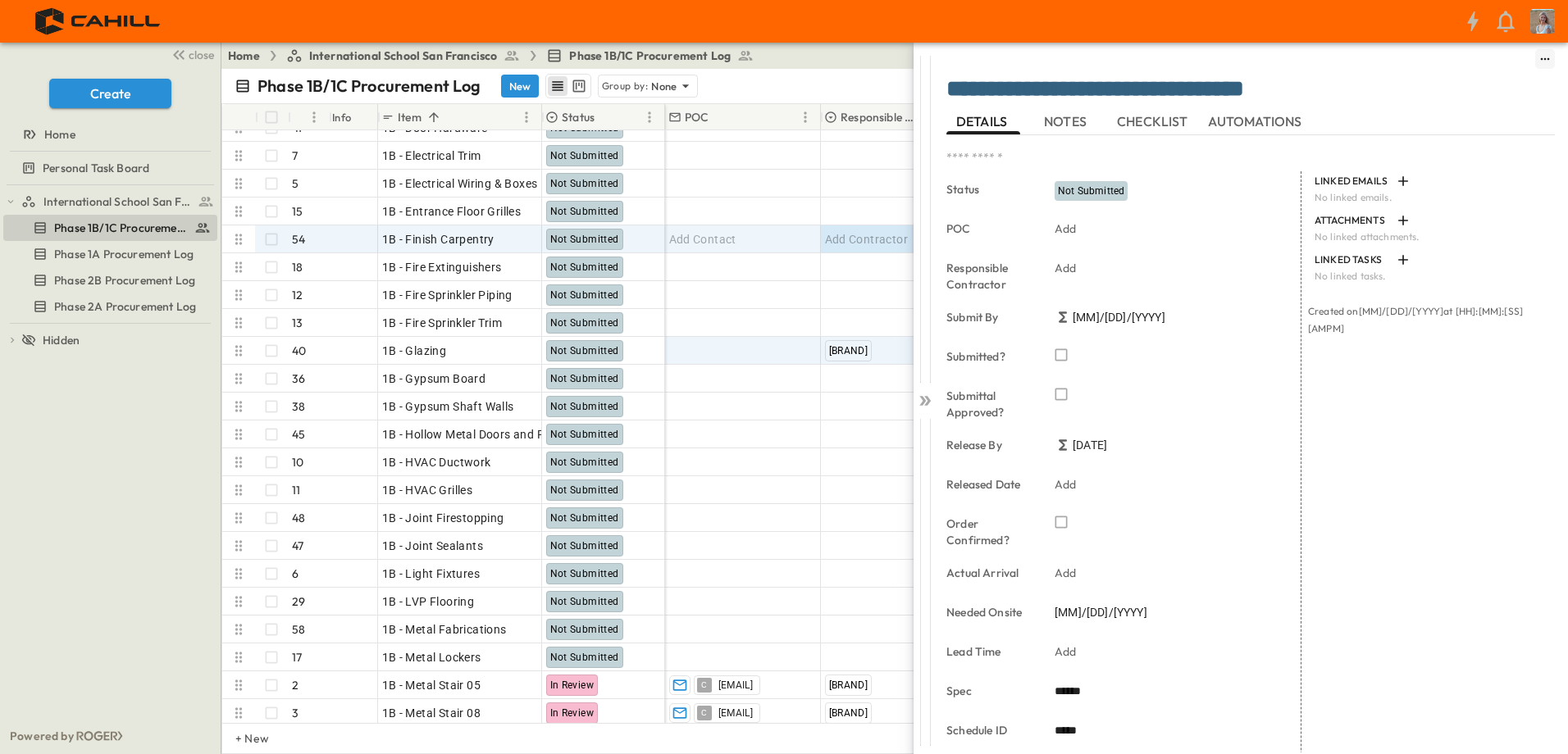 click 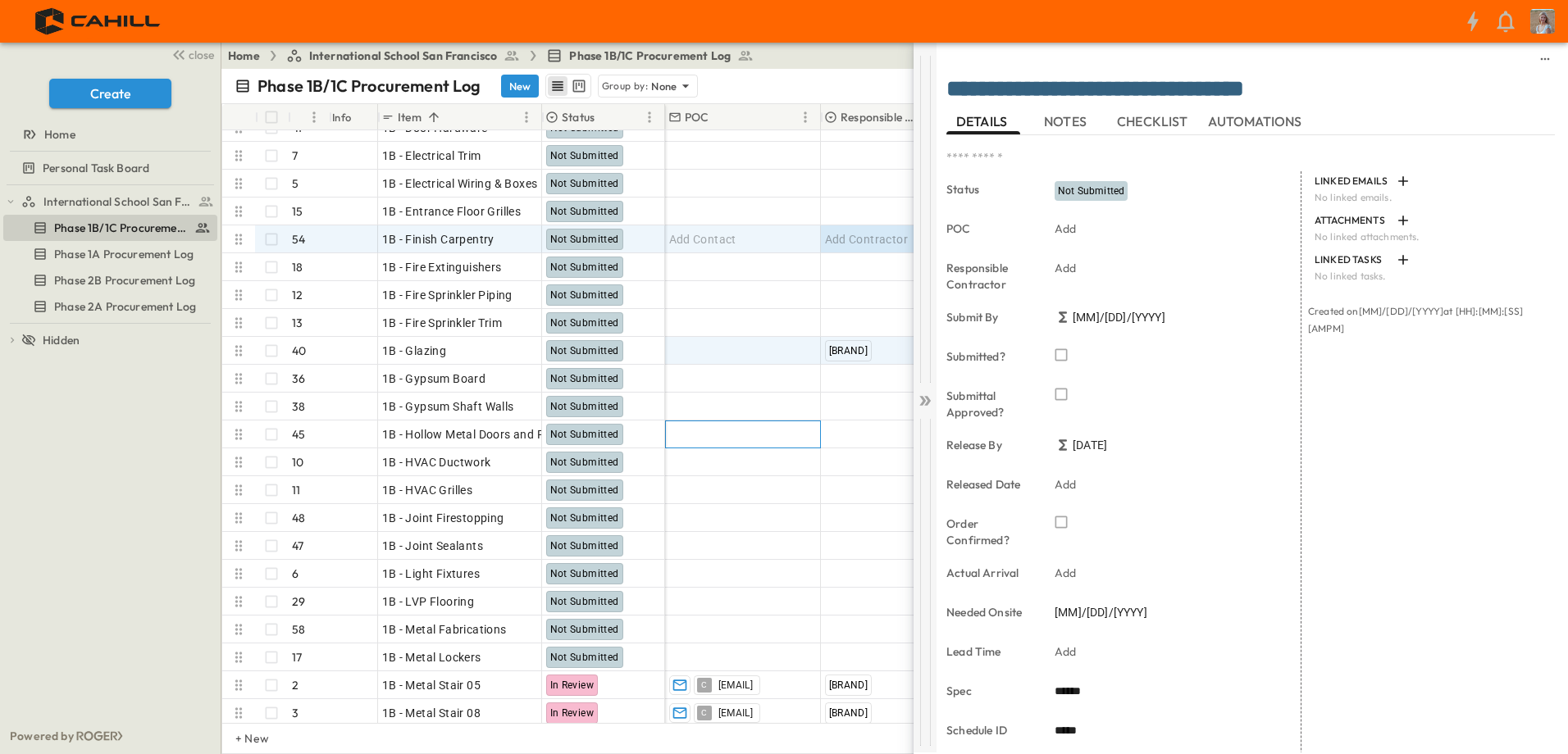 click on "Add Contact" at bounding box center (743, 434) 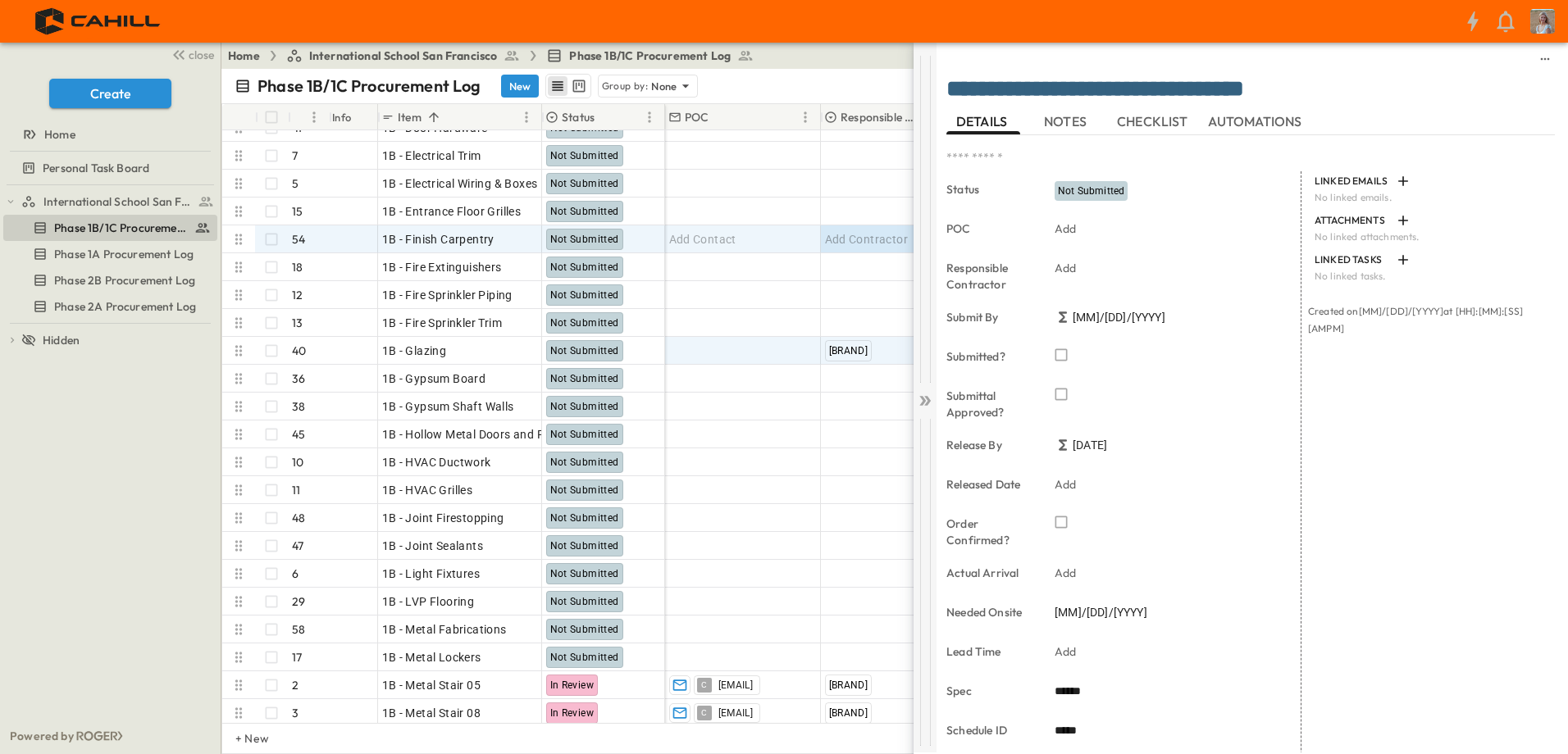 click 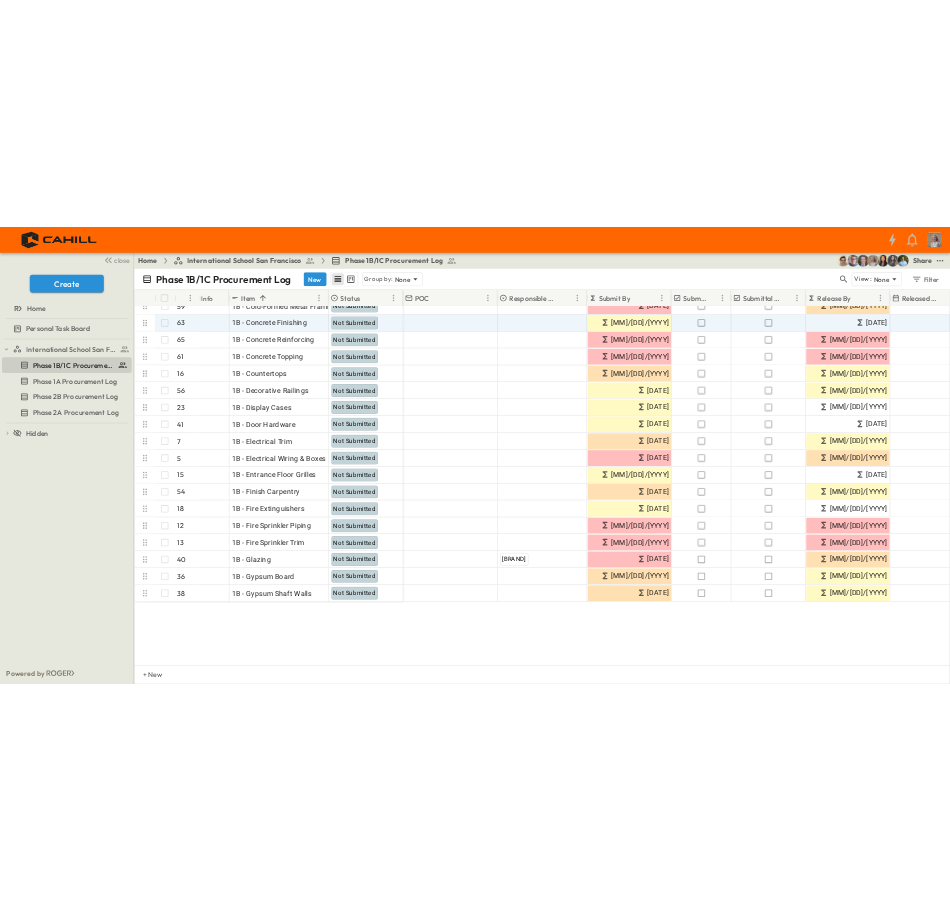 scroll, scrollTop: 237, scrollLeft: 0, axis: vertical 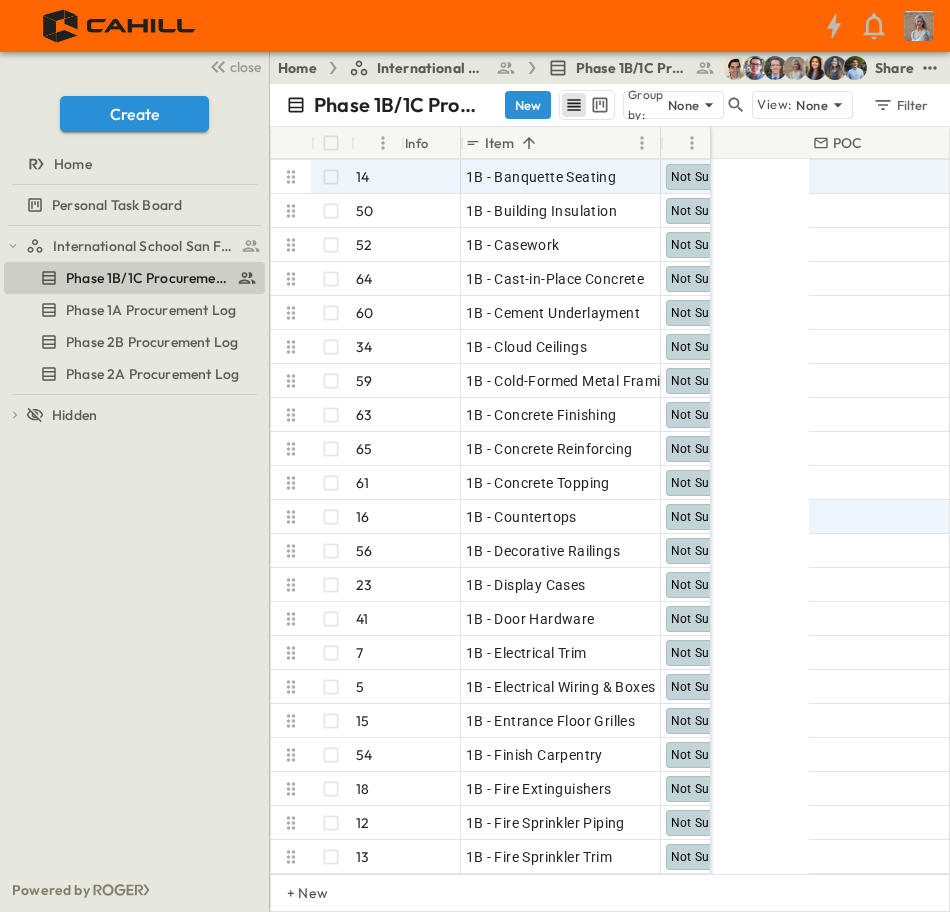 drag, startPoint x: 809, startPoint y: 145, endPoint x: 736, endPoint y: 507, distance: 369.28714 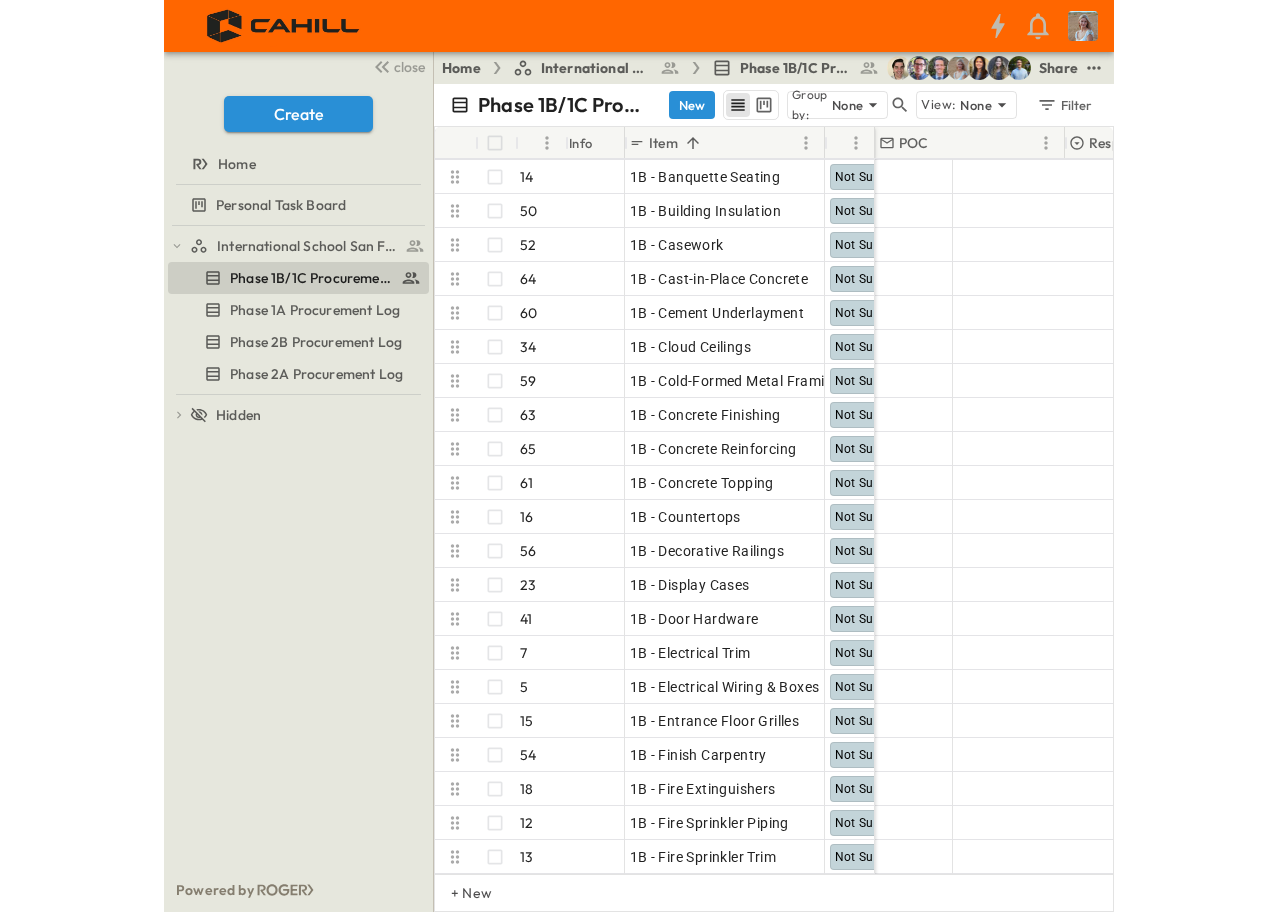 scroll, scrollTop: 237, scrollLeft: 0, axis: vertical 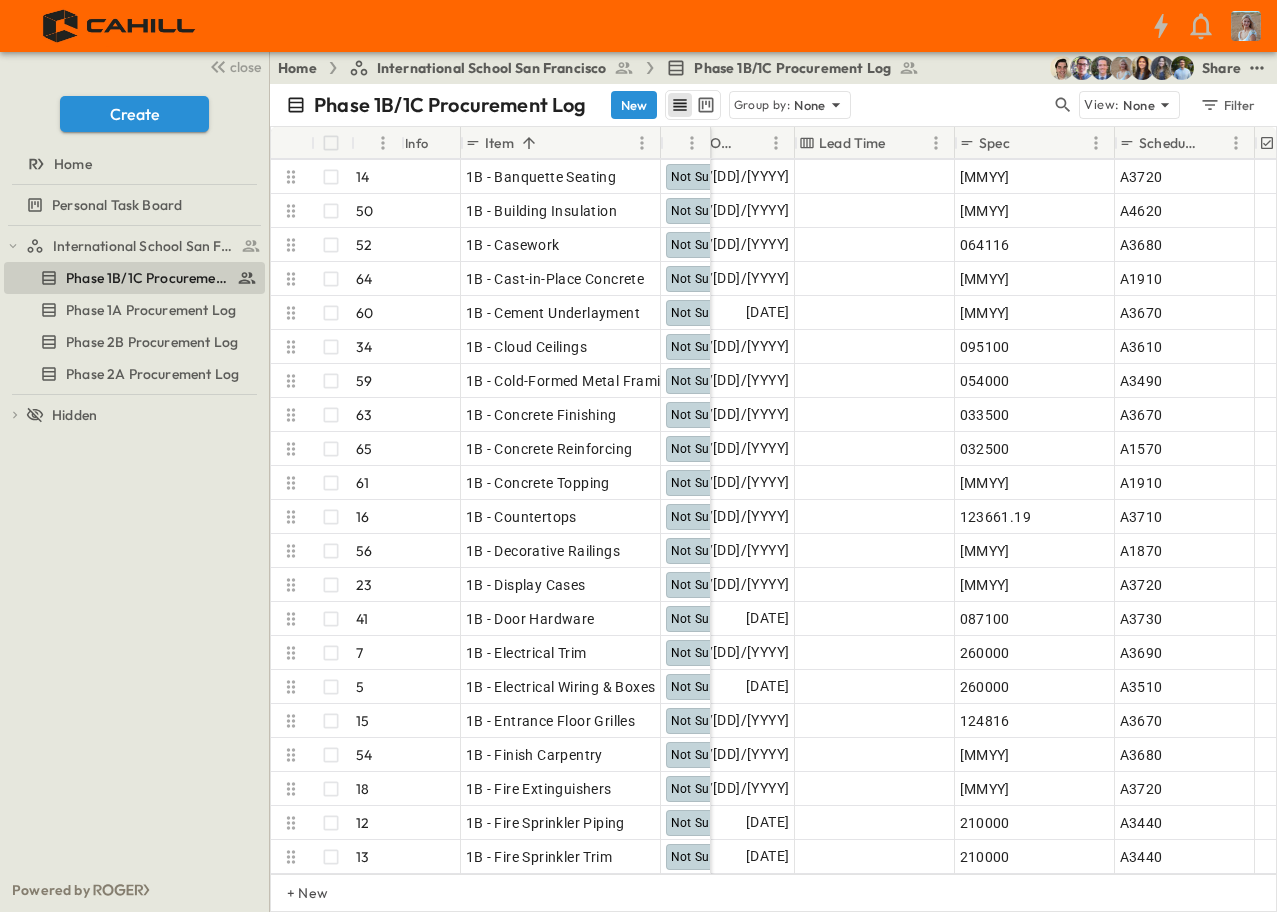 click 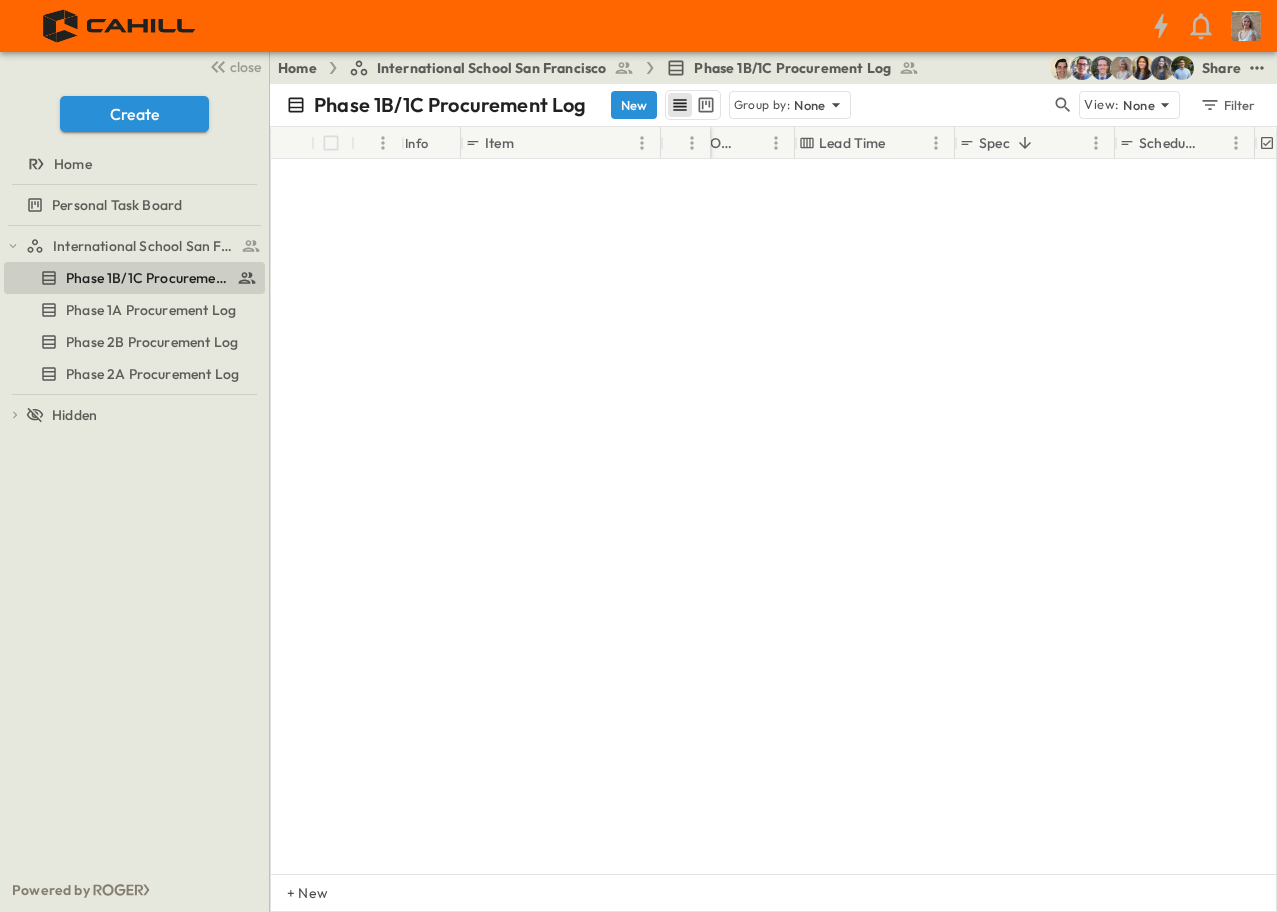 scroll, scrollTop: 1400, scrollLeft: 1506, axis: both 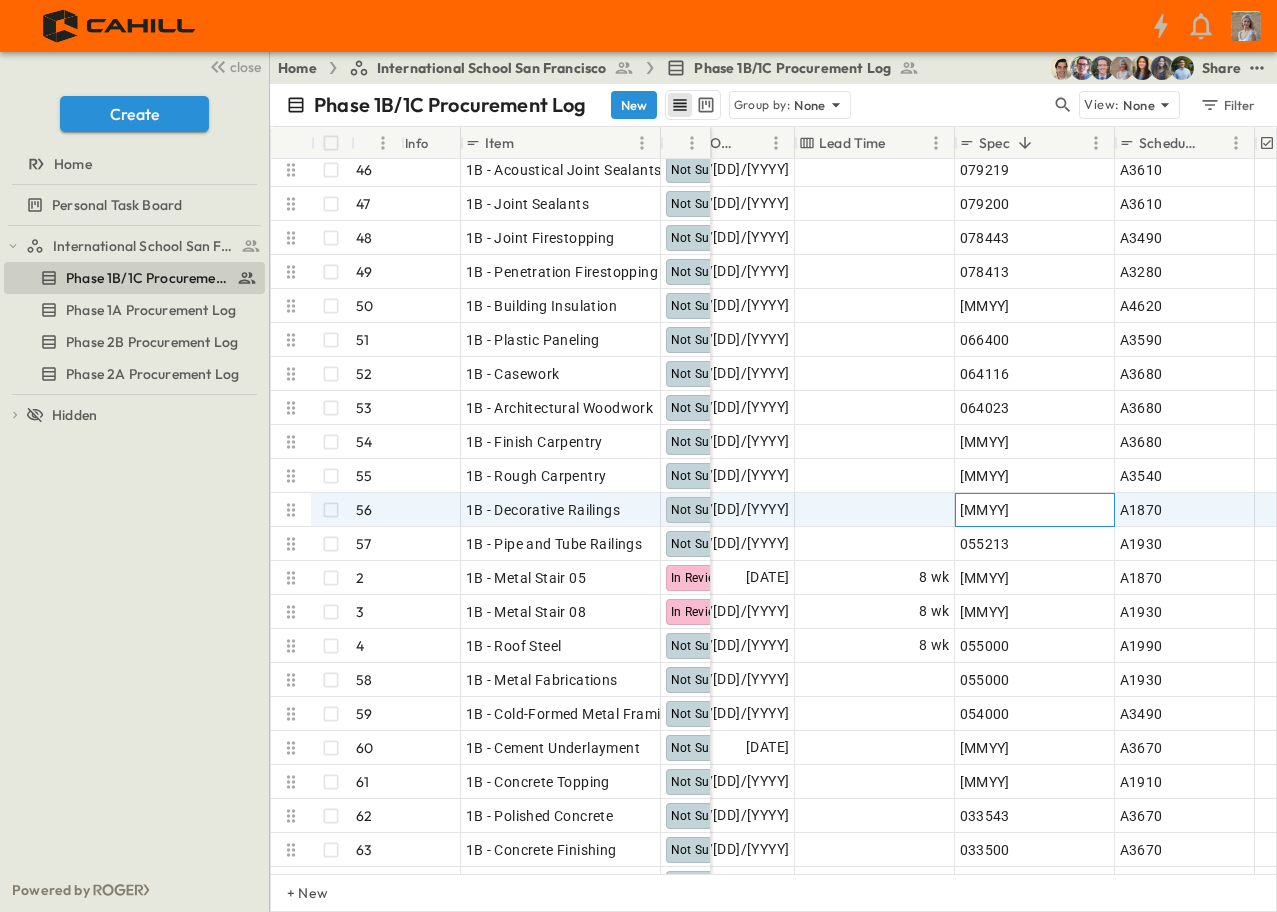 click on "[MMYY]" at bounding box center (985, 510) 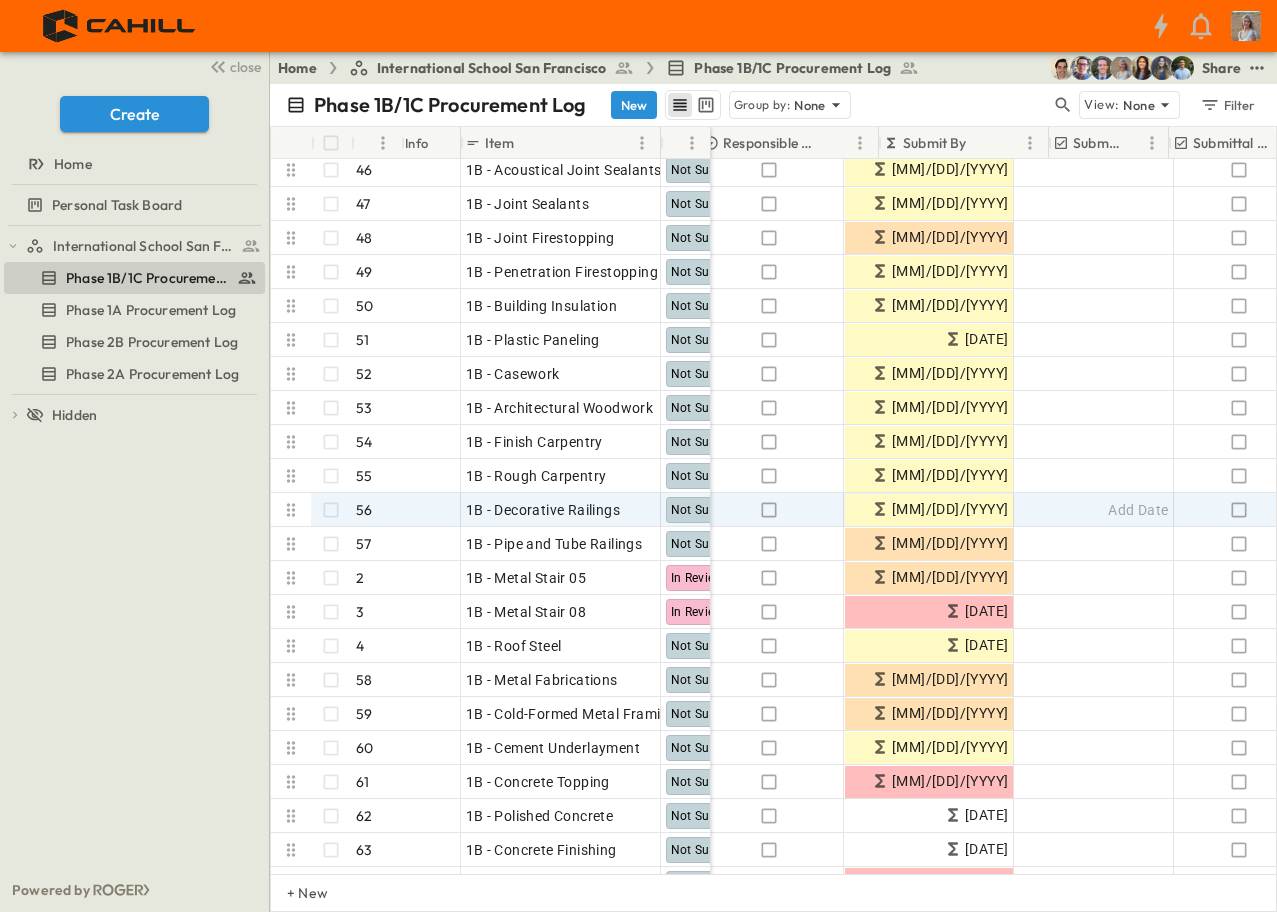 scroll, scrollTop: 1400, scrollLeft: 101, axis: both 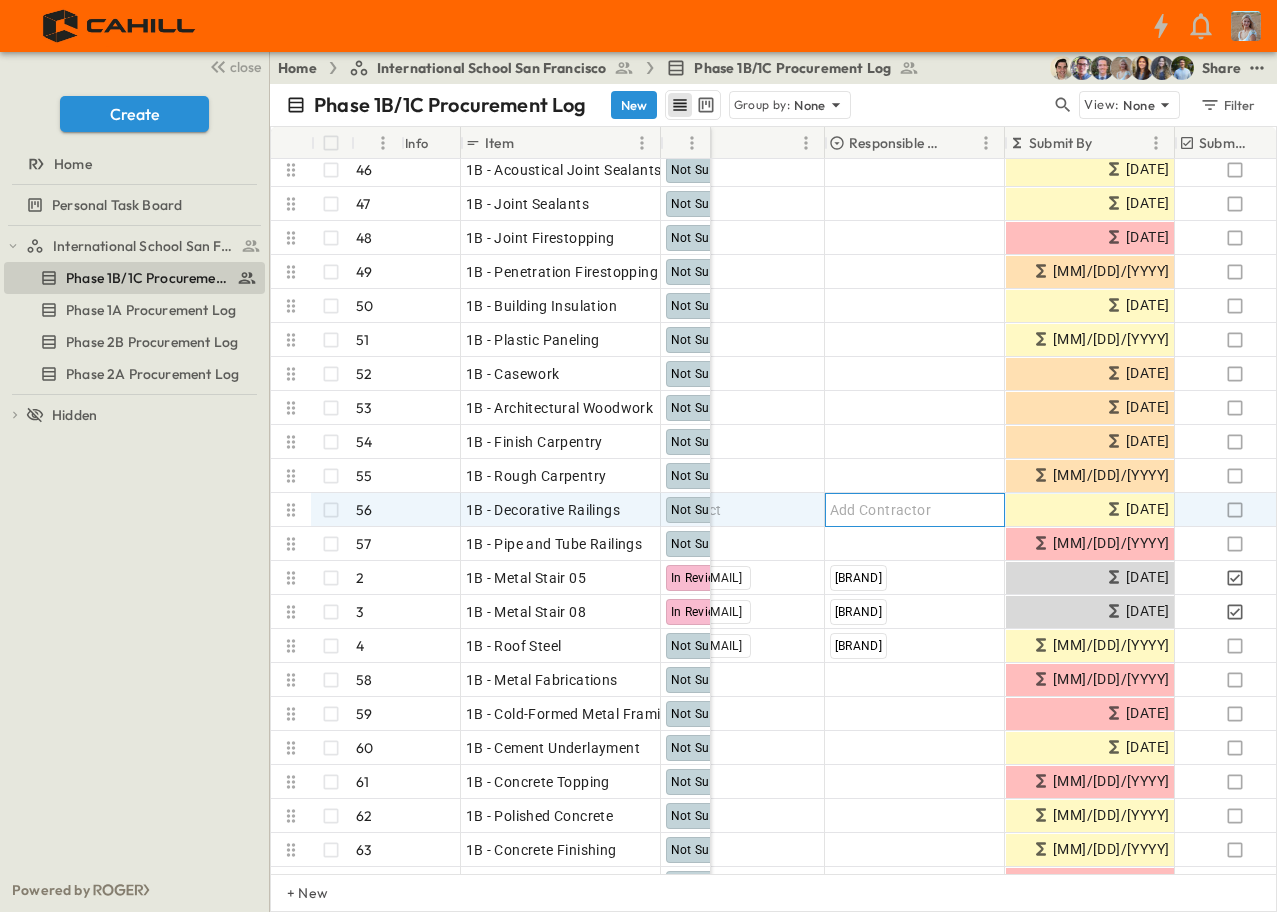 click on "Add Contractor" at bounding box center (881, 510) 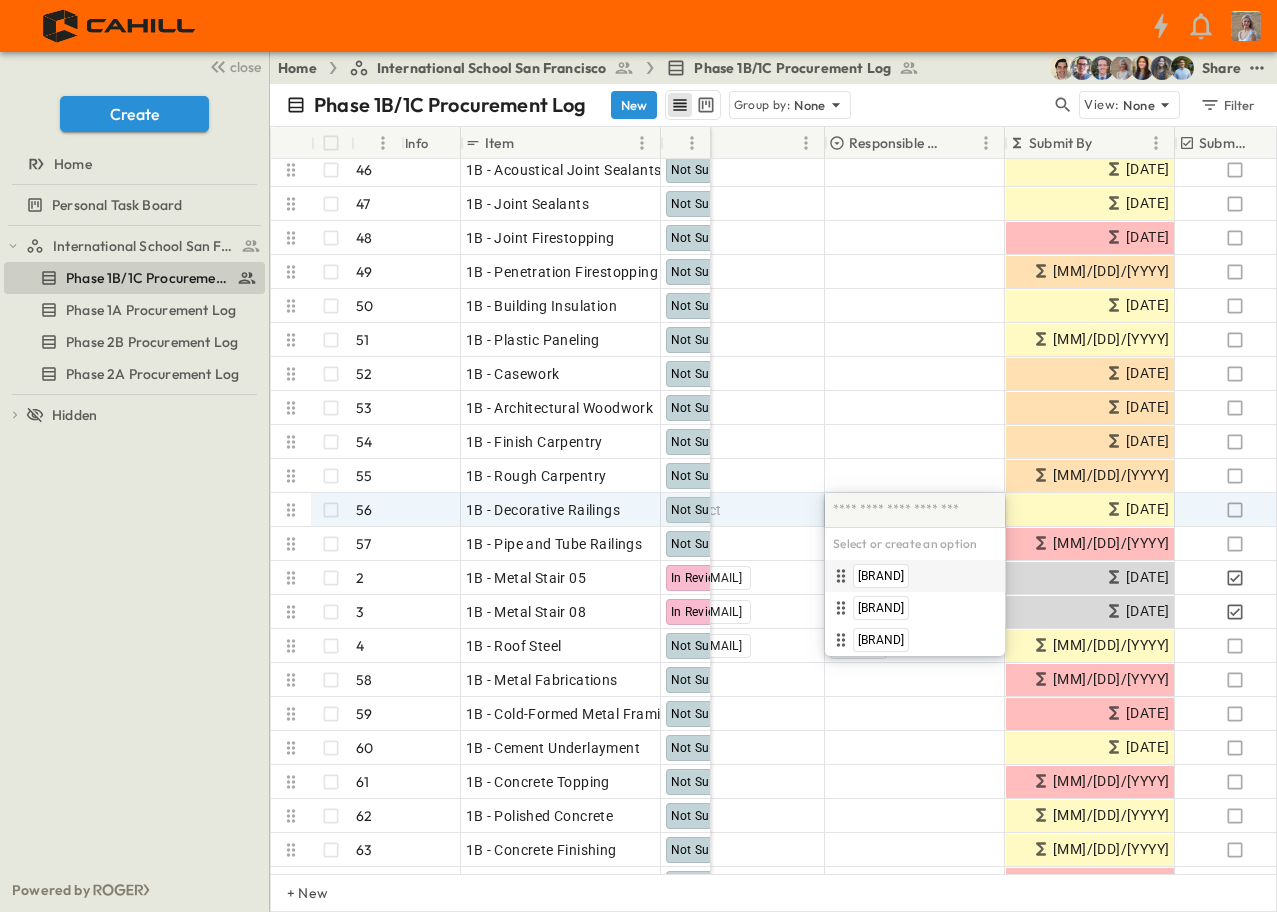 click on "[BRAND]" at bounding box center (881, 576) 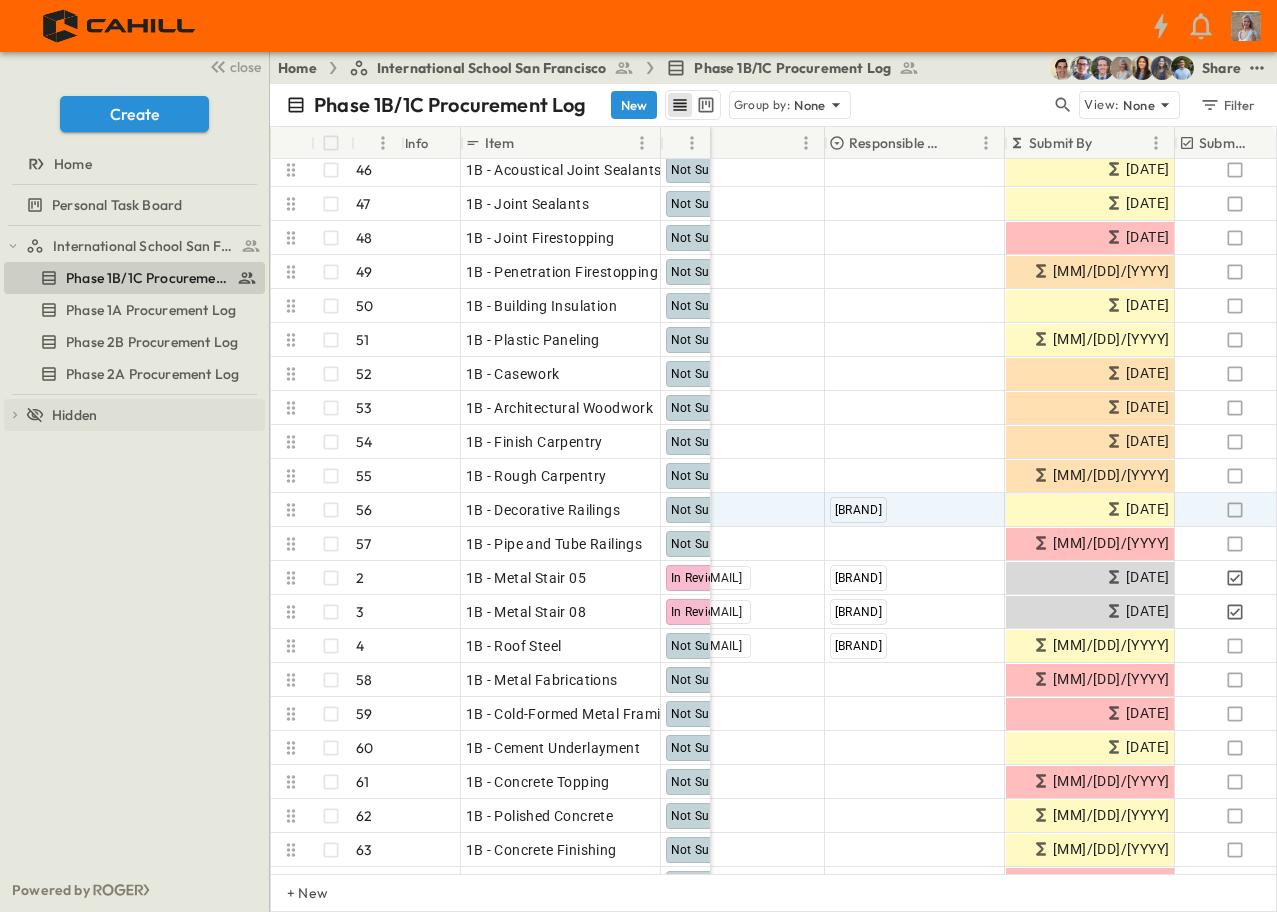 click on "Hidden" at bounding box center [74, 415] 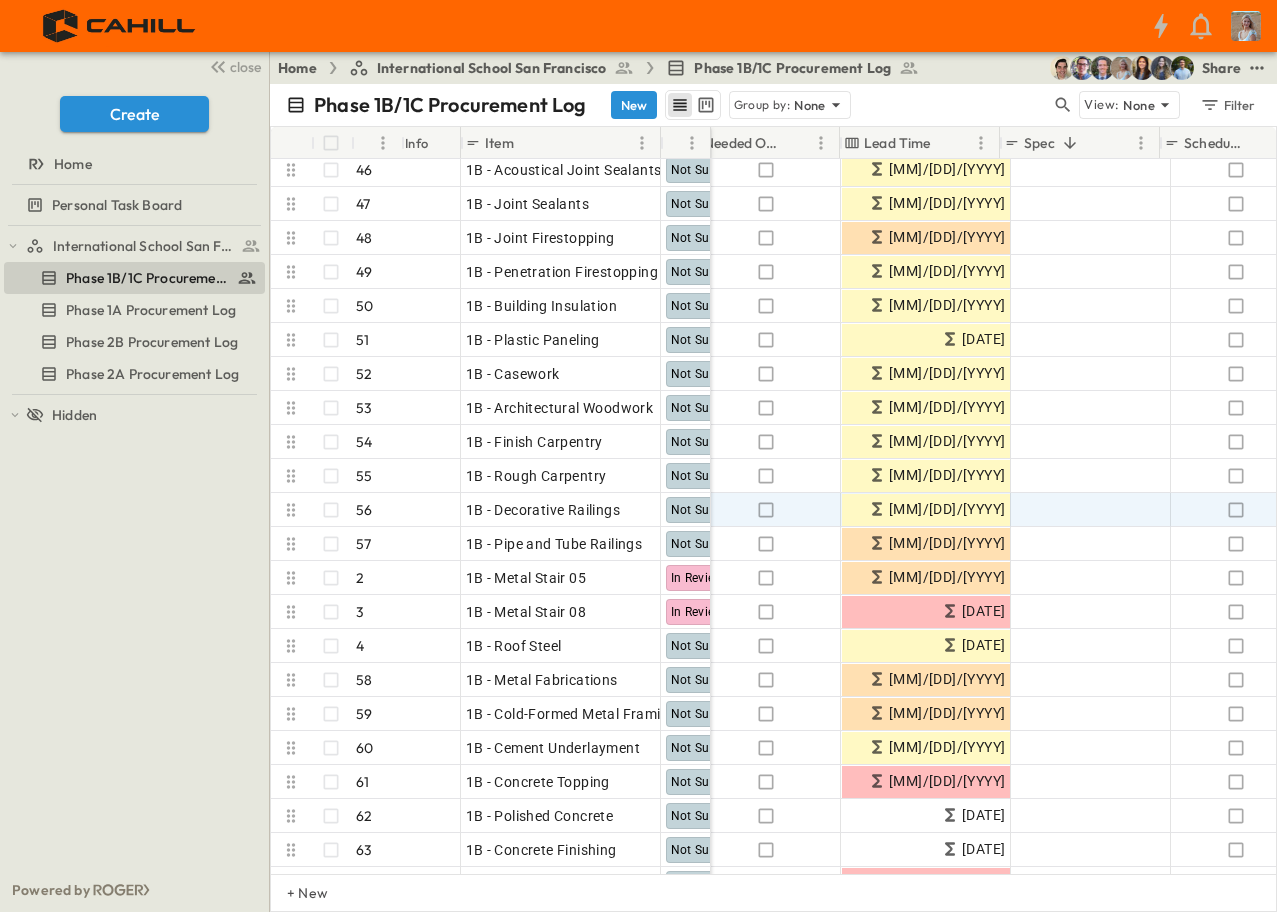scroll, scrollTop: 1400, scrollLeft: 1461, axis: both 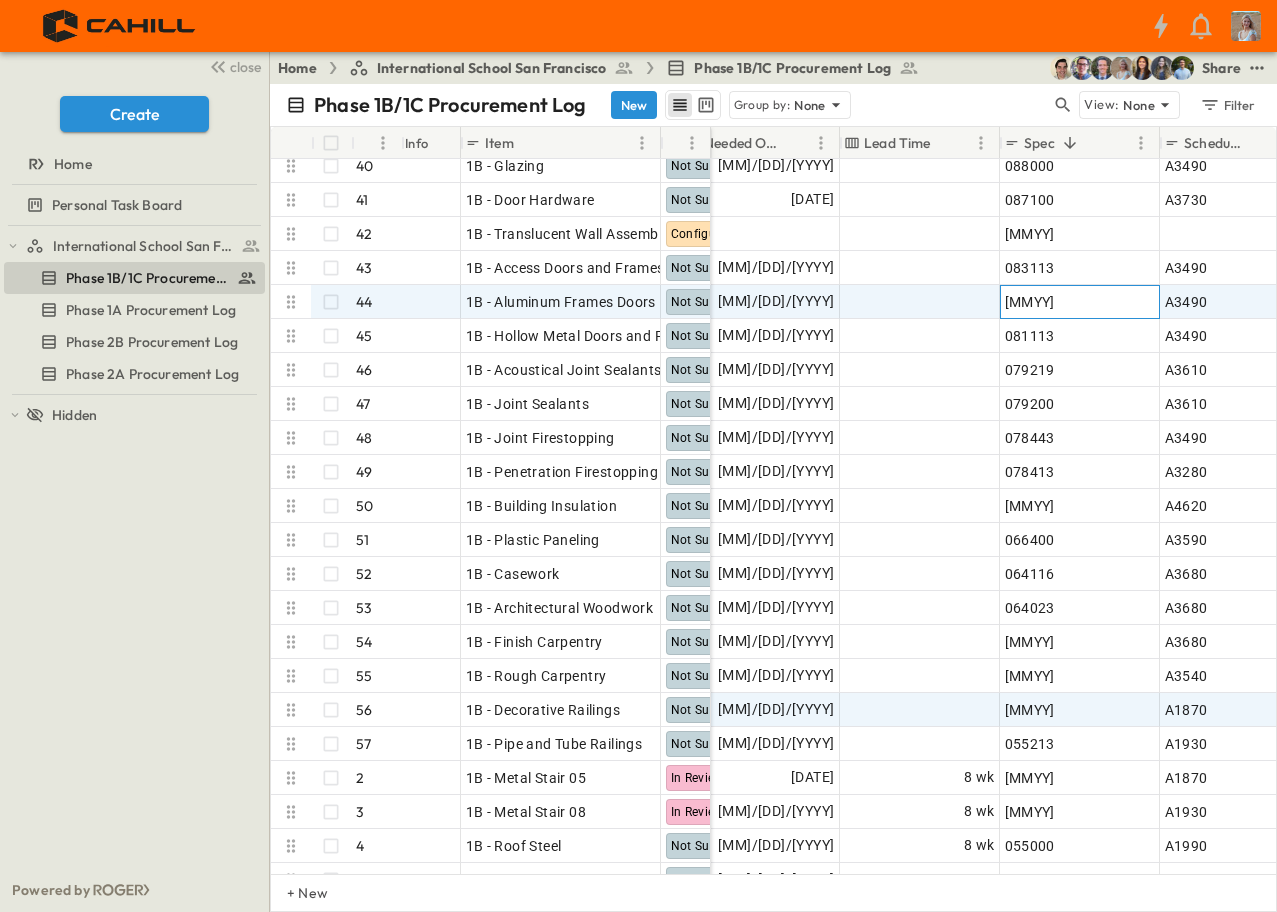 click on "[MMYY]" at bounding box center (1080, 302) 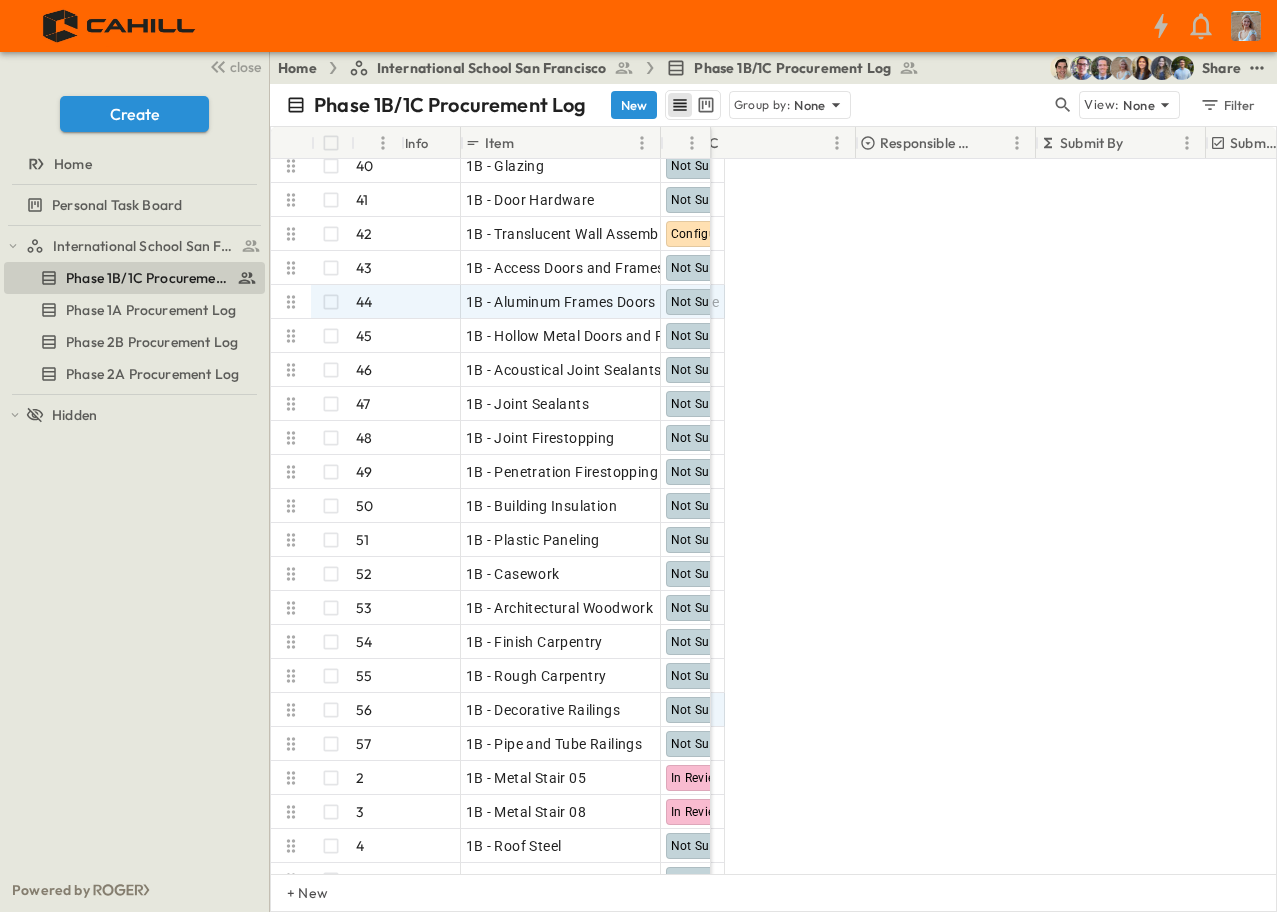 scroll, scrollTop: 1200, scrollLeft: 0, axis: vertical 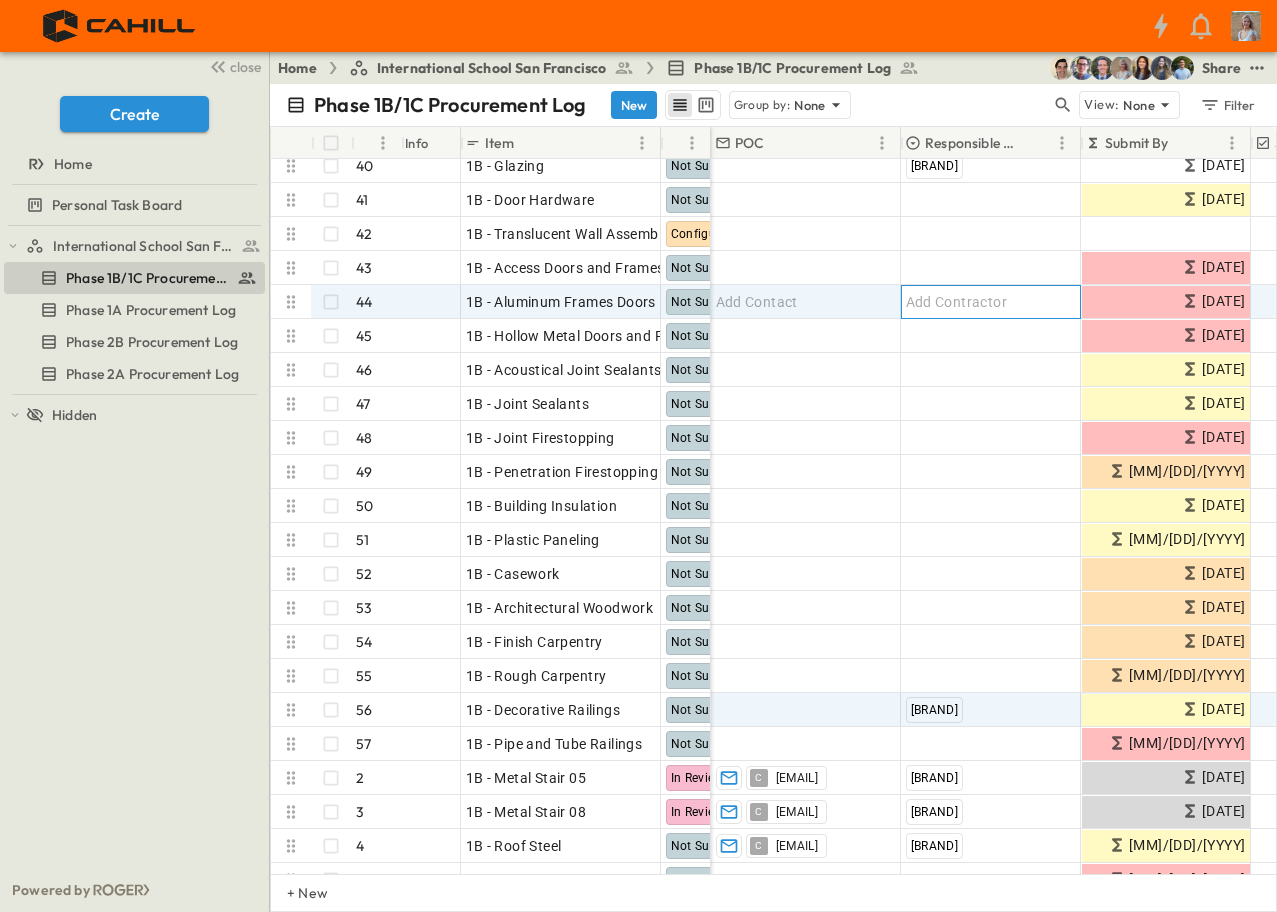 click on "Add Contractor" at bounding box center [957, 302] 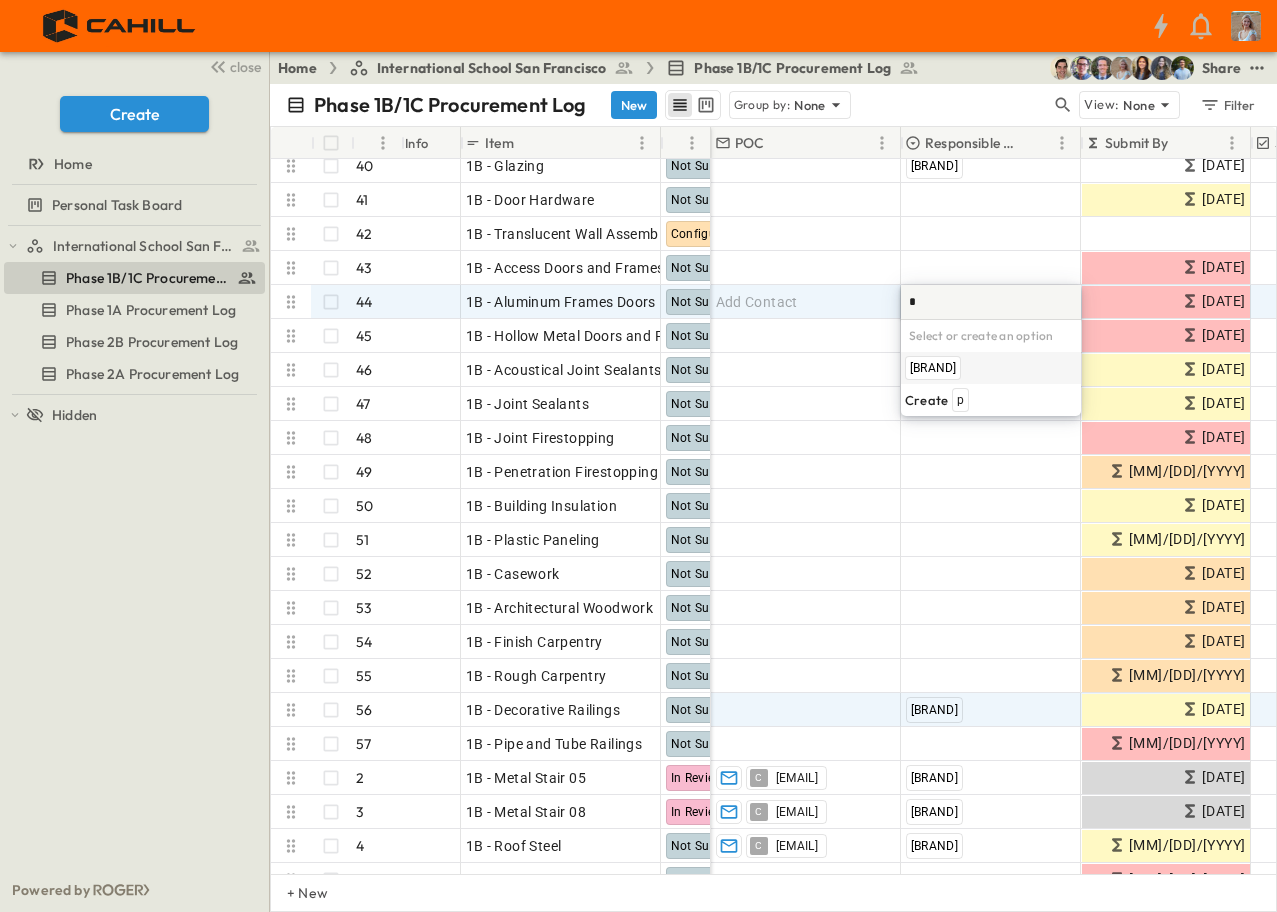 click on "[BRAND]" at bounding box center (933, 368) 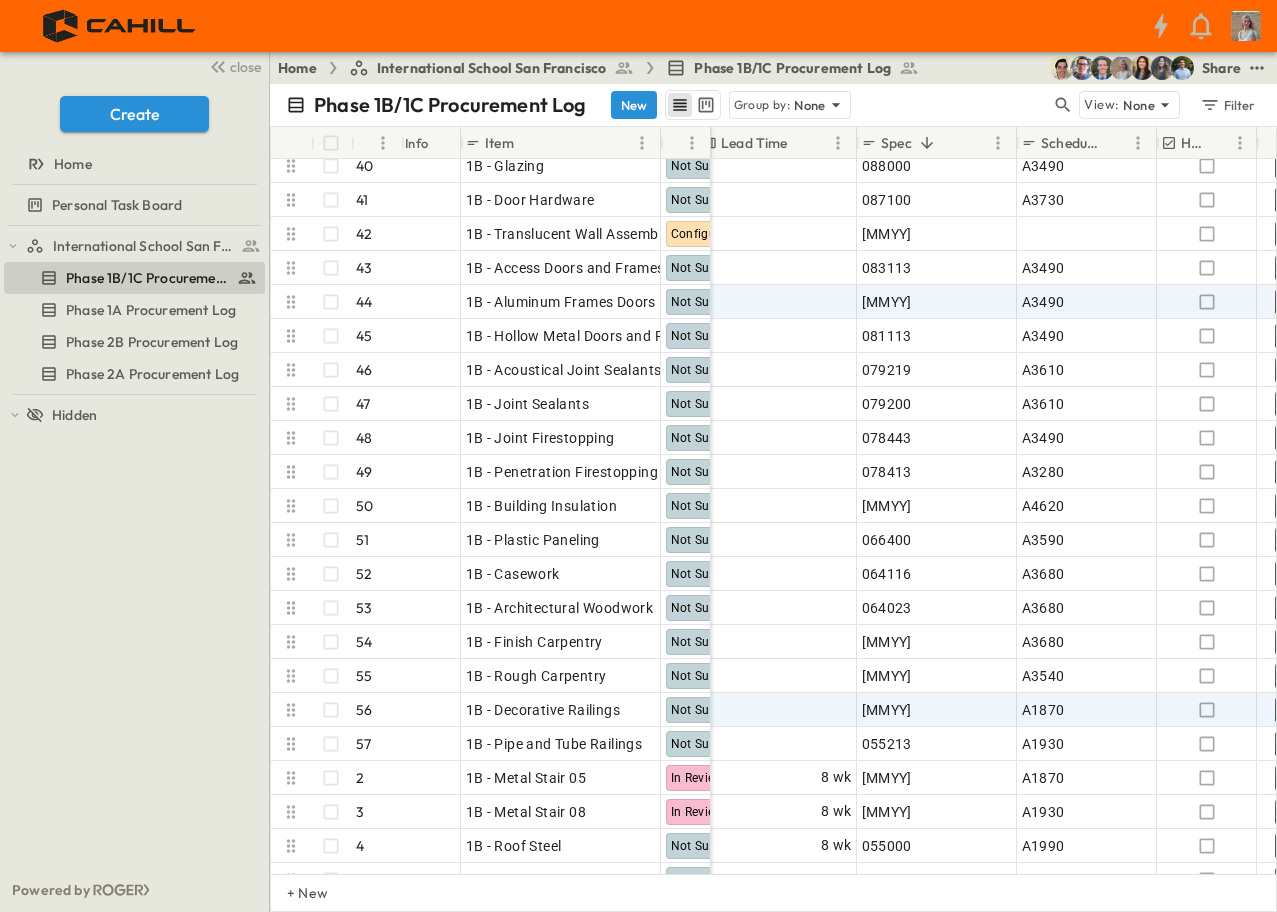 scroll, scrollTop: 1200, scrollLeft: 1607, axis: both 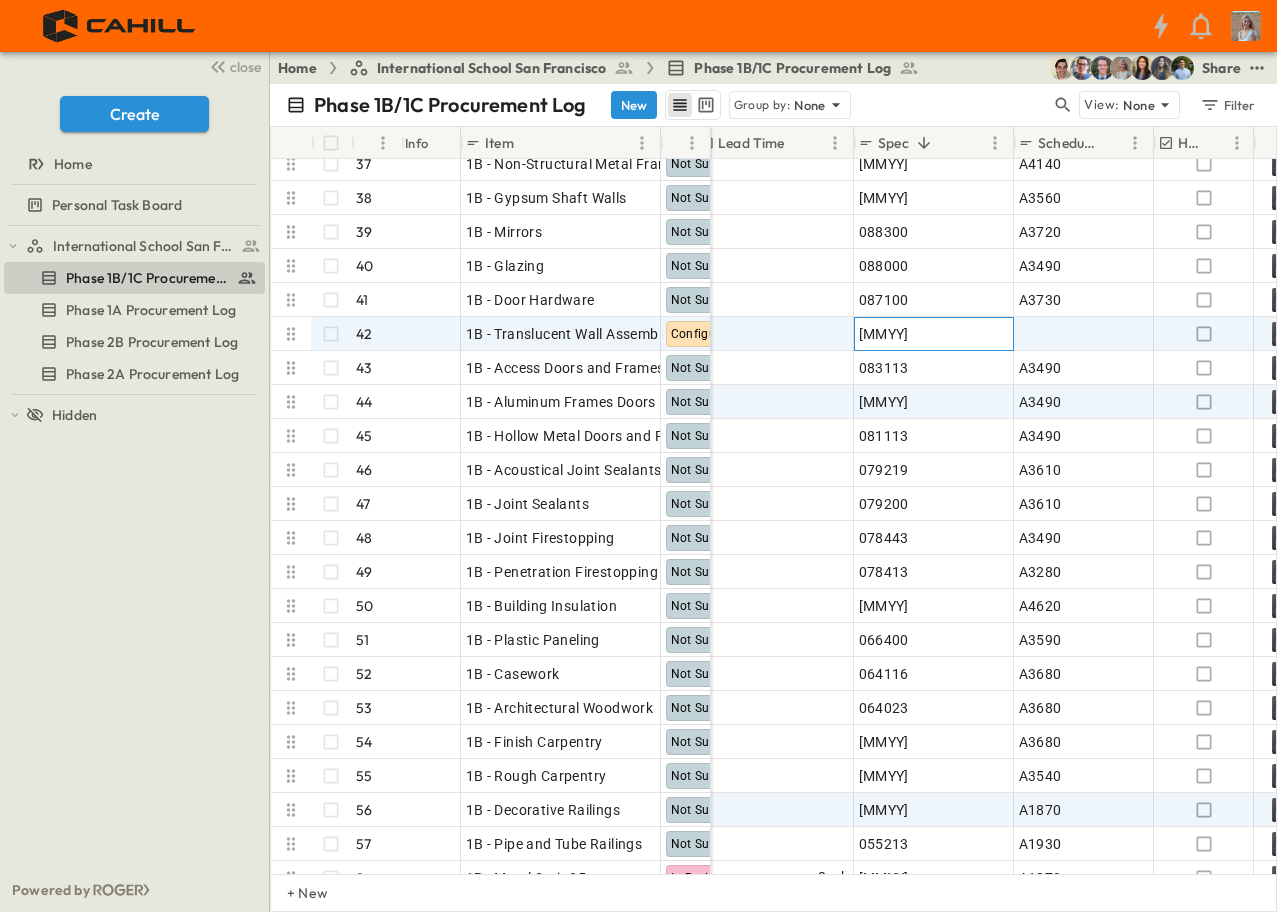 click on "[MMYY]" at bounding box center (934, 334) 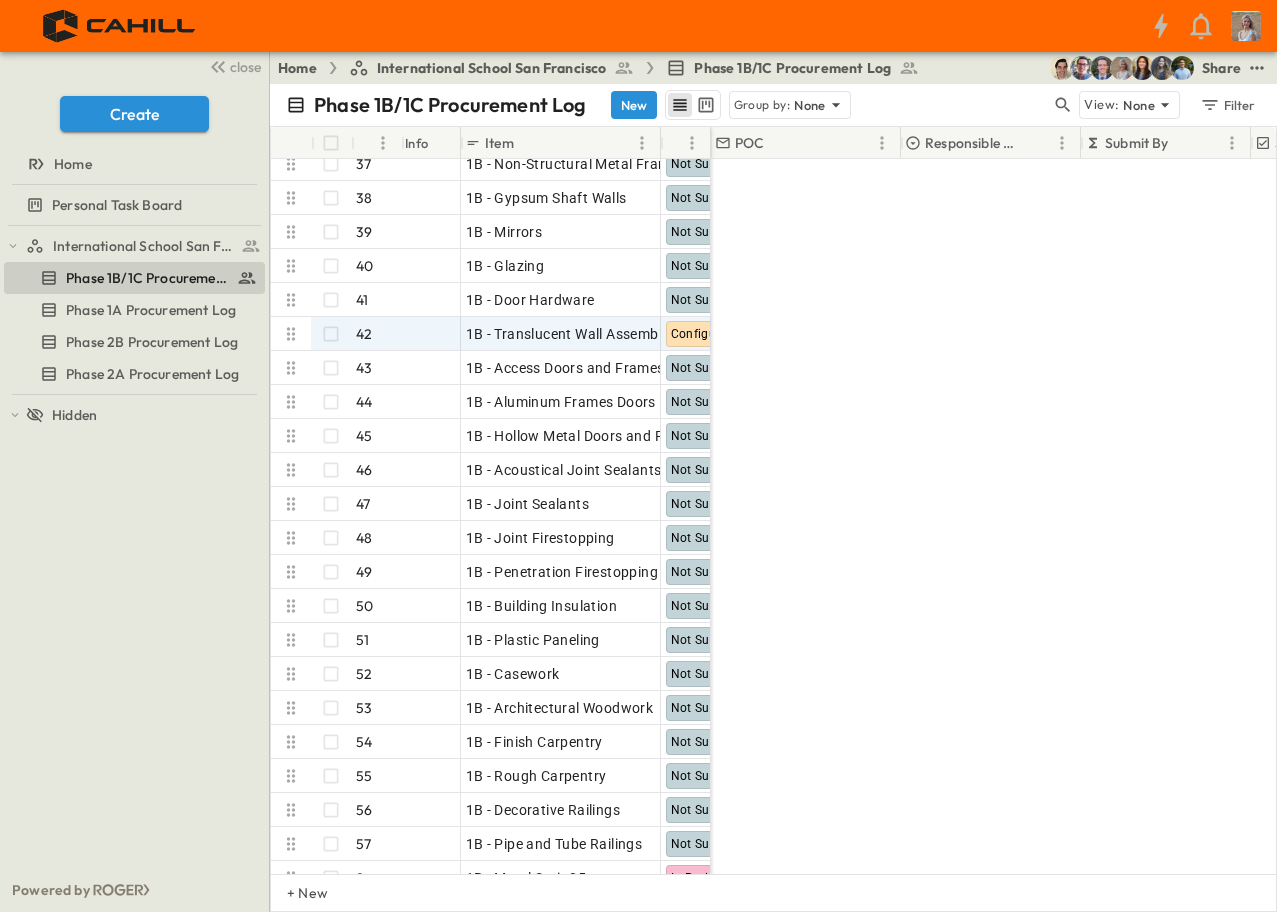 scroll, scrollTop: 1100, scrollLeft: 0, axis: vertical 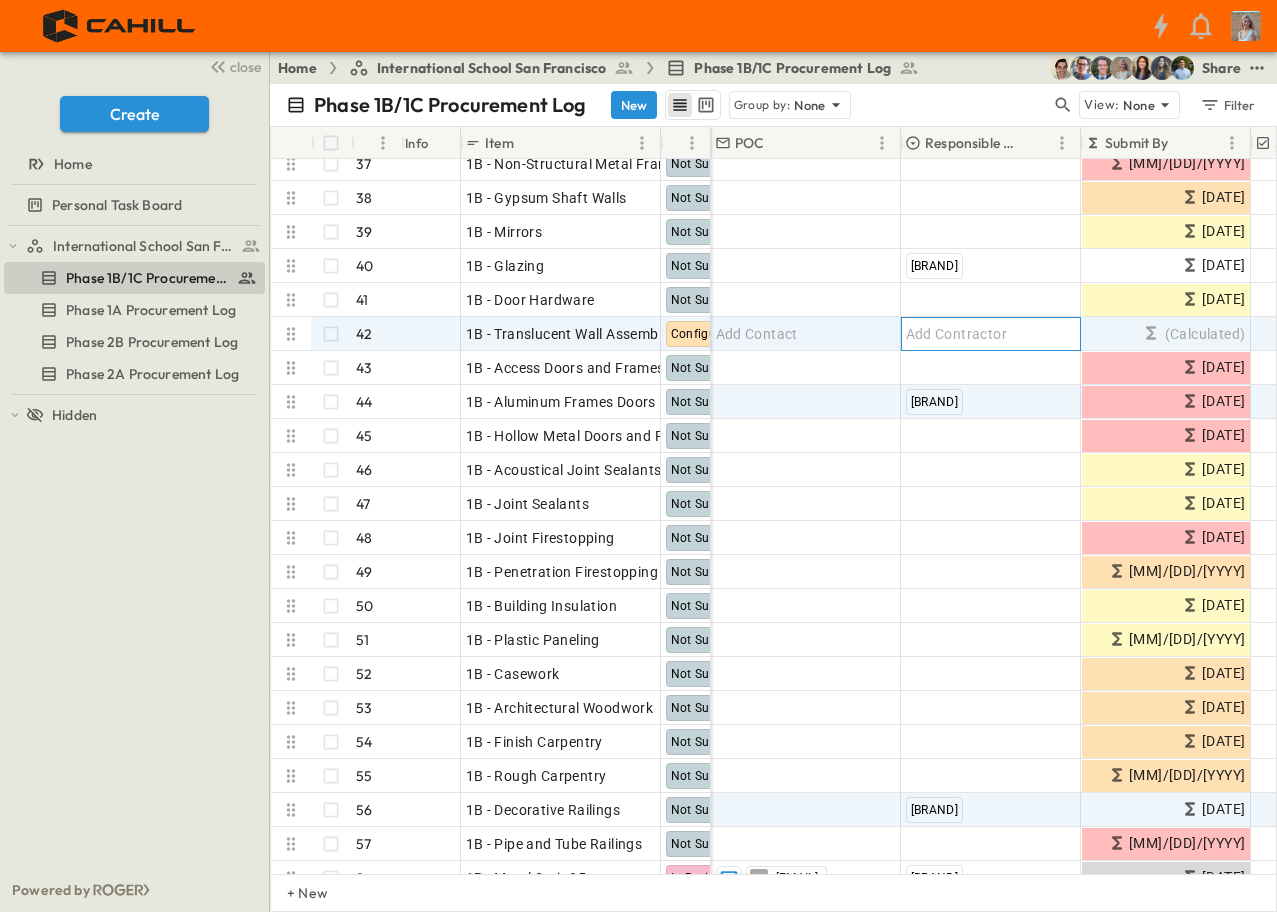 click on "Add Contractor" at bounding box center (957, 334) 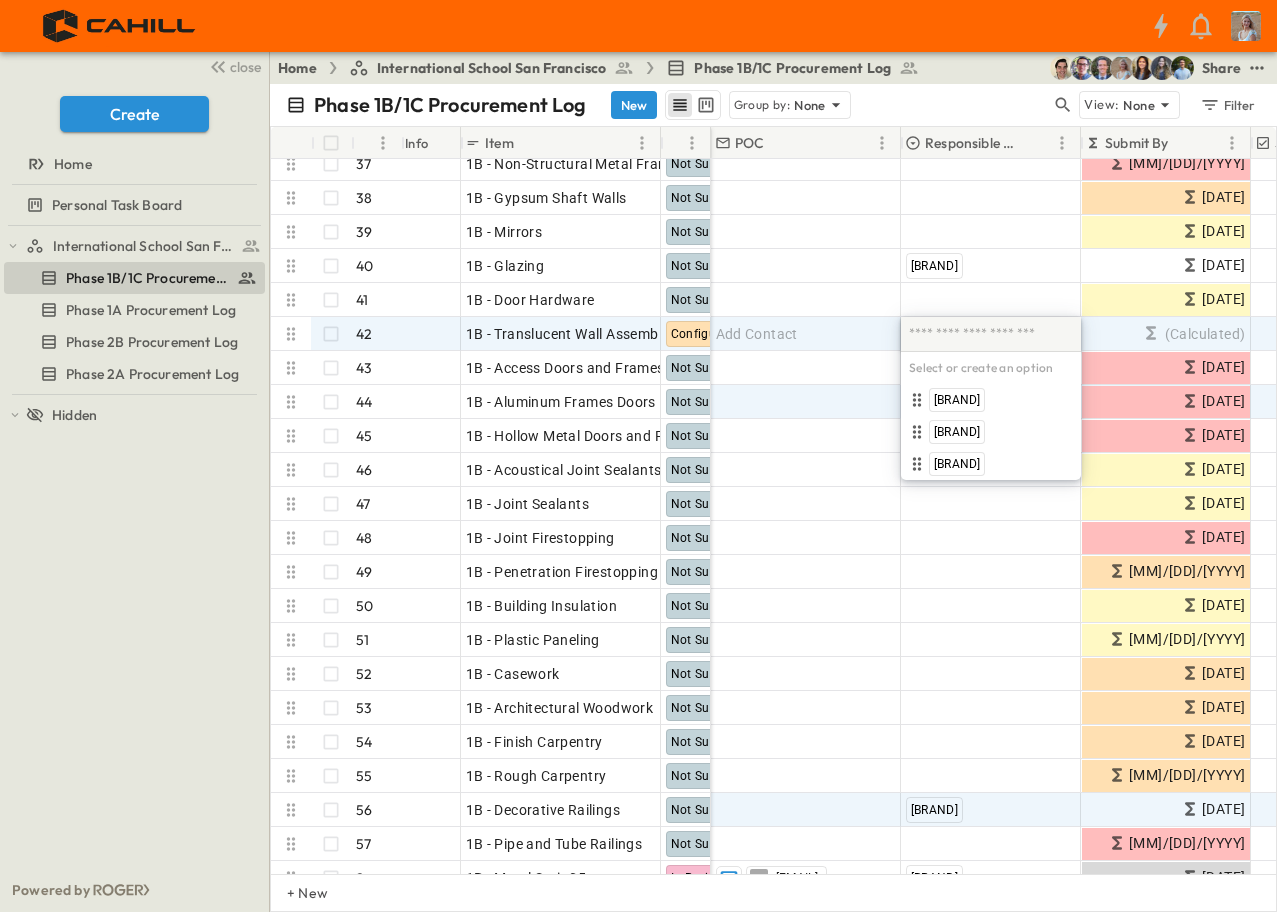 click on "Select or create an option [BRAND] [BRAND]" at bounding box center [991, 398] 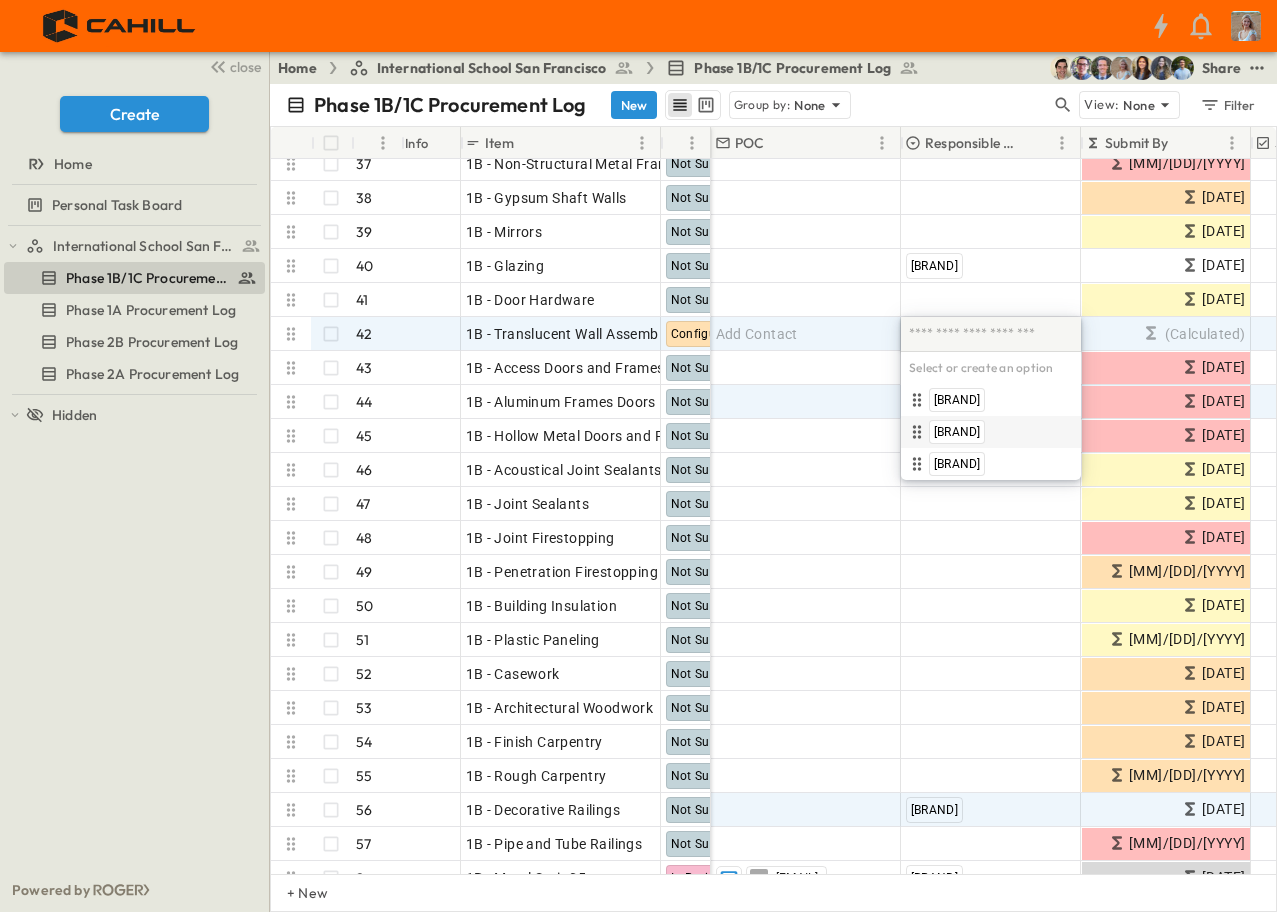 click on "[BRAND]" at bounding box center [991, 432] 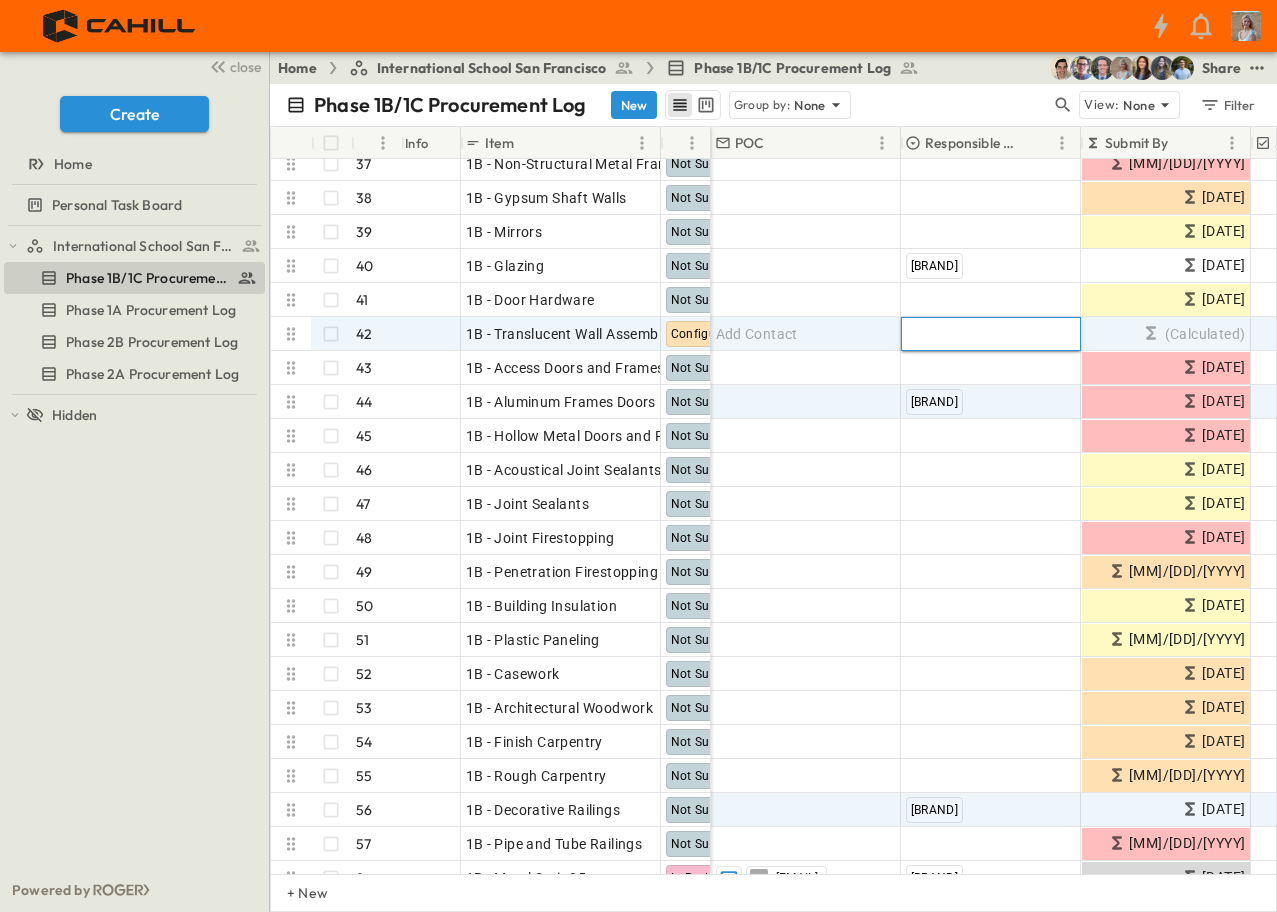 click on "Select or create an option [BRAND] [BRAND] [BRAND]
To pick up a draggable item, press the space bar.
While dragging, use the arrow keys to move the item.
Press space again to drop the item in its new position, or press escape to cancel." at bounding box center (991, 398) 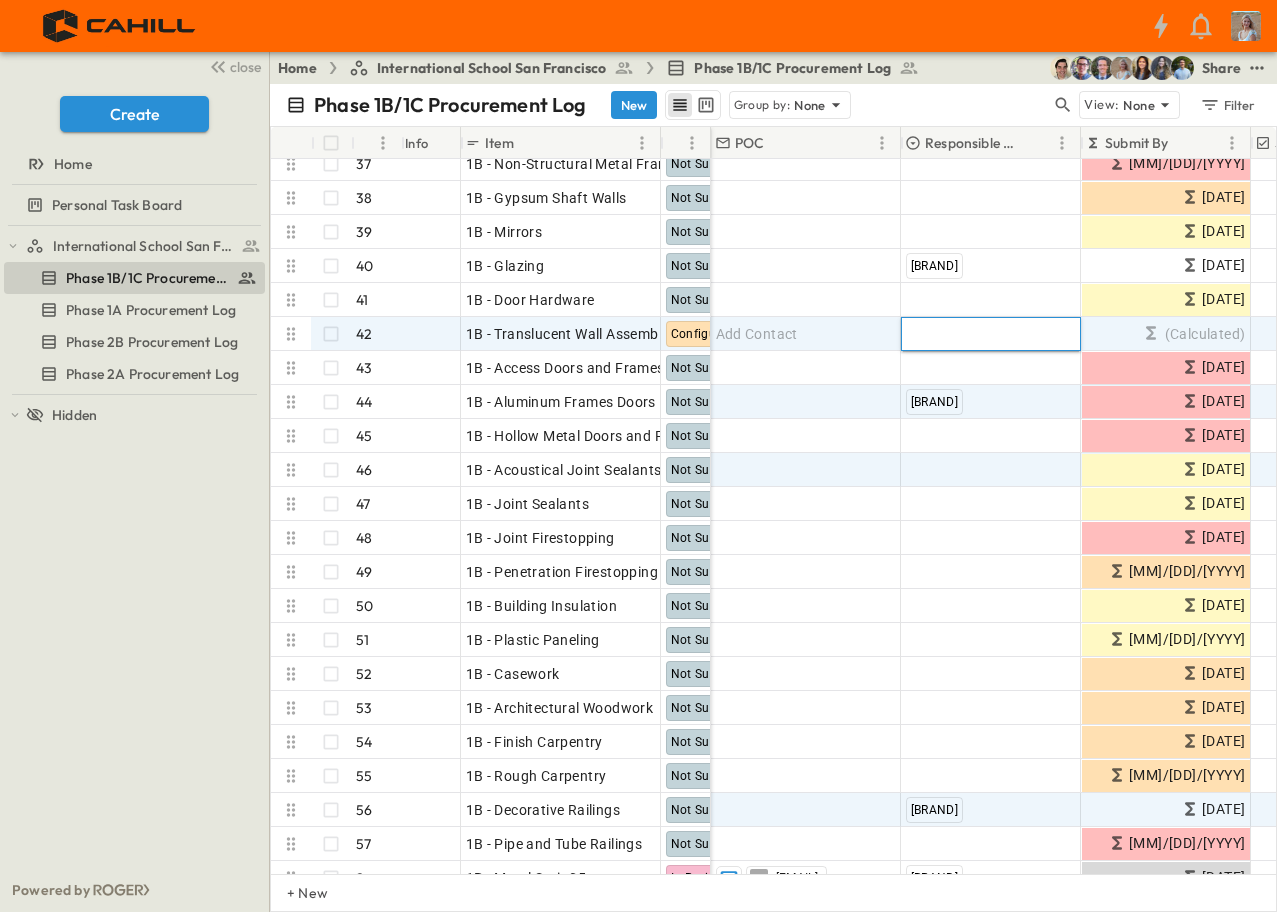 click on "Select or create an option [BRAND] [BRAND] [BRAND]
To pick up a draggable item, press the space bar.
While dragging, use the arrow keys to move the item.
Press space again to drop the item in its new position, or press escape to cancel." at bounding box center [991, 398] 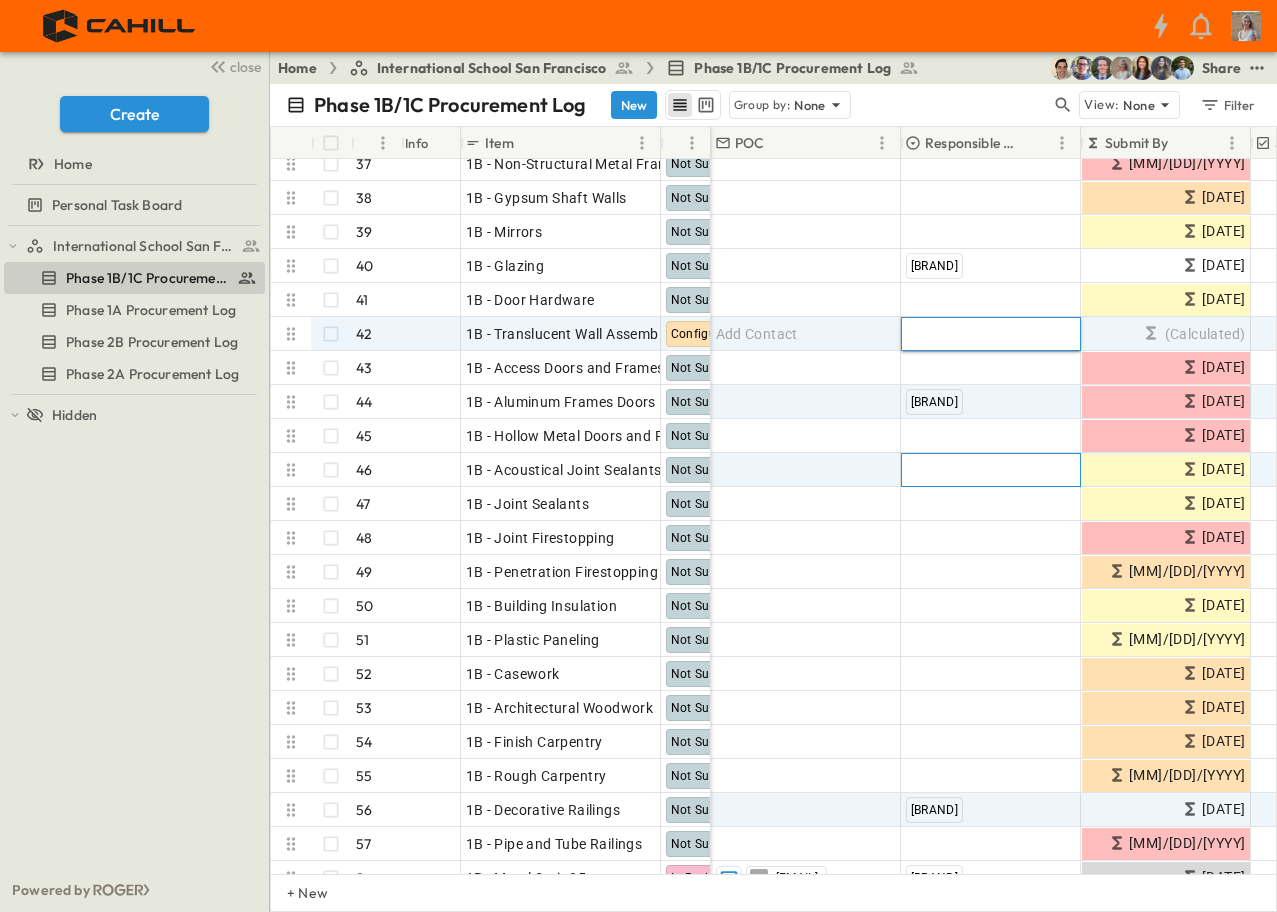 click on "Add Contractor" at bounding box center (957, 470) 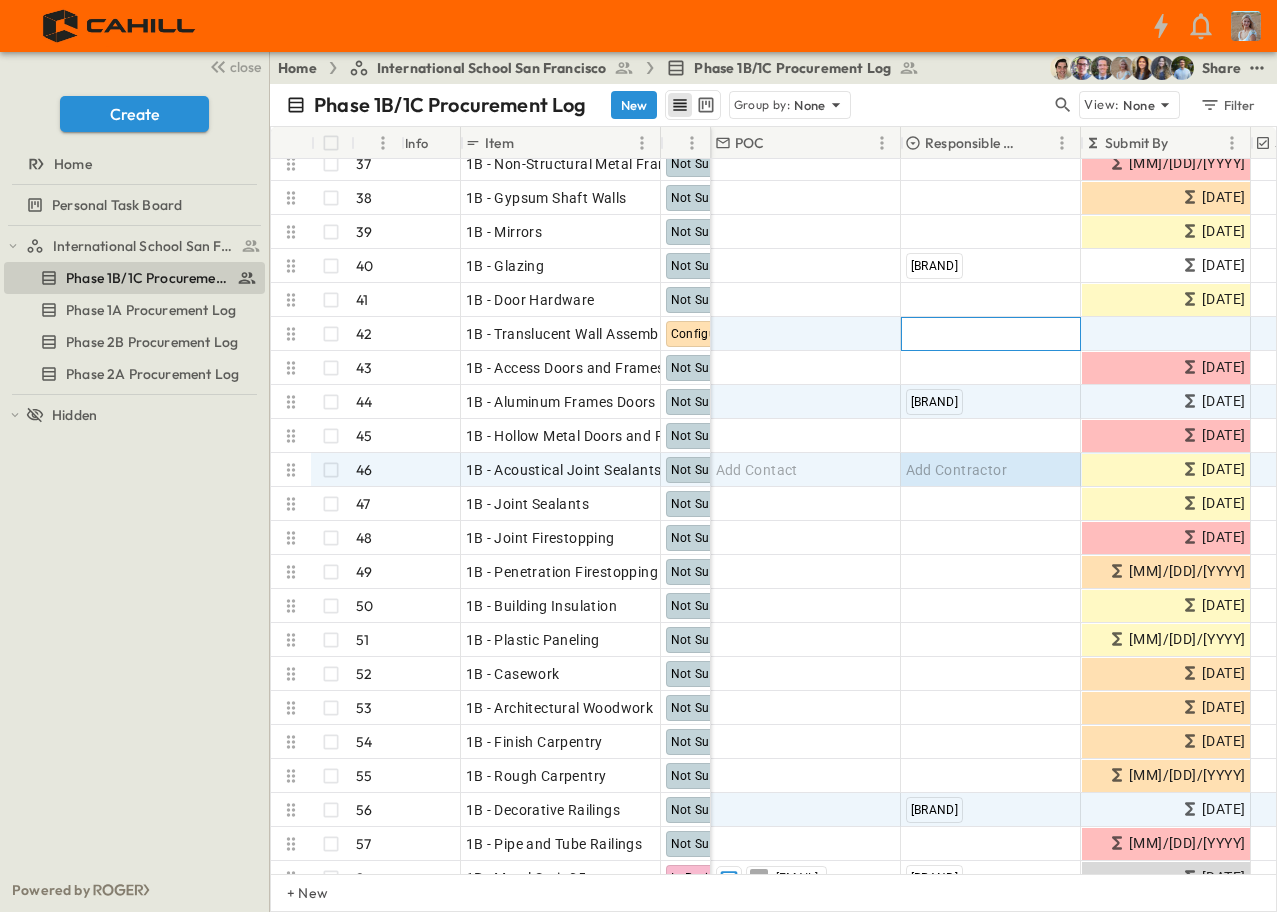 click on "Add Contractor" at bounding box center (957, 334) 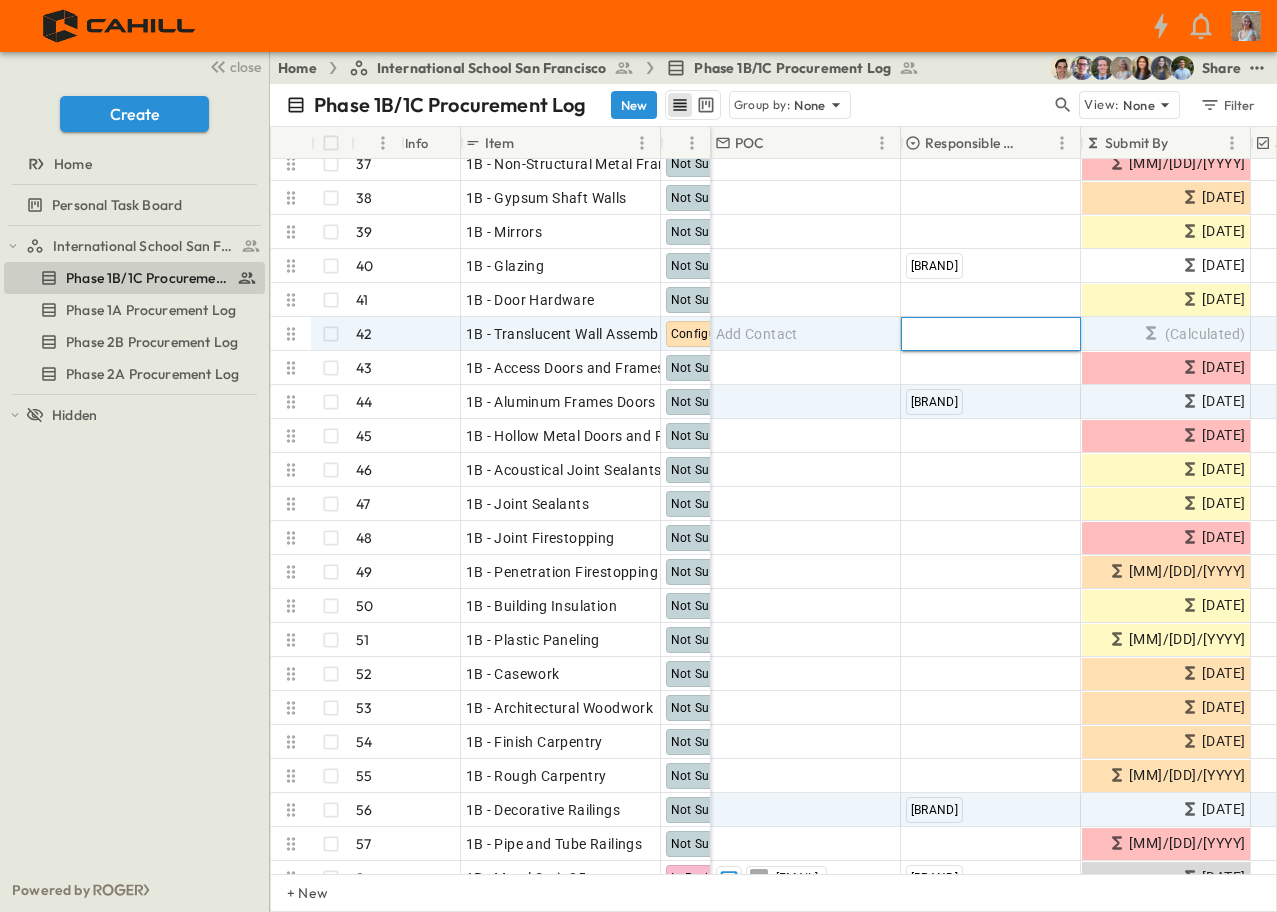 type on "****" 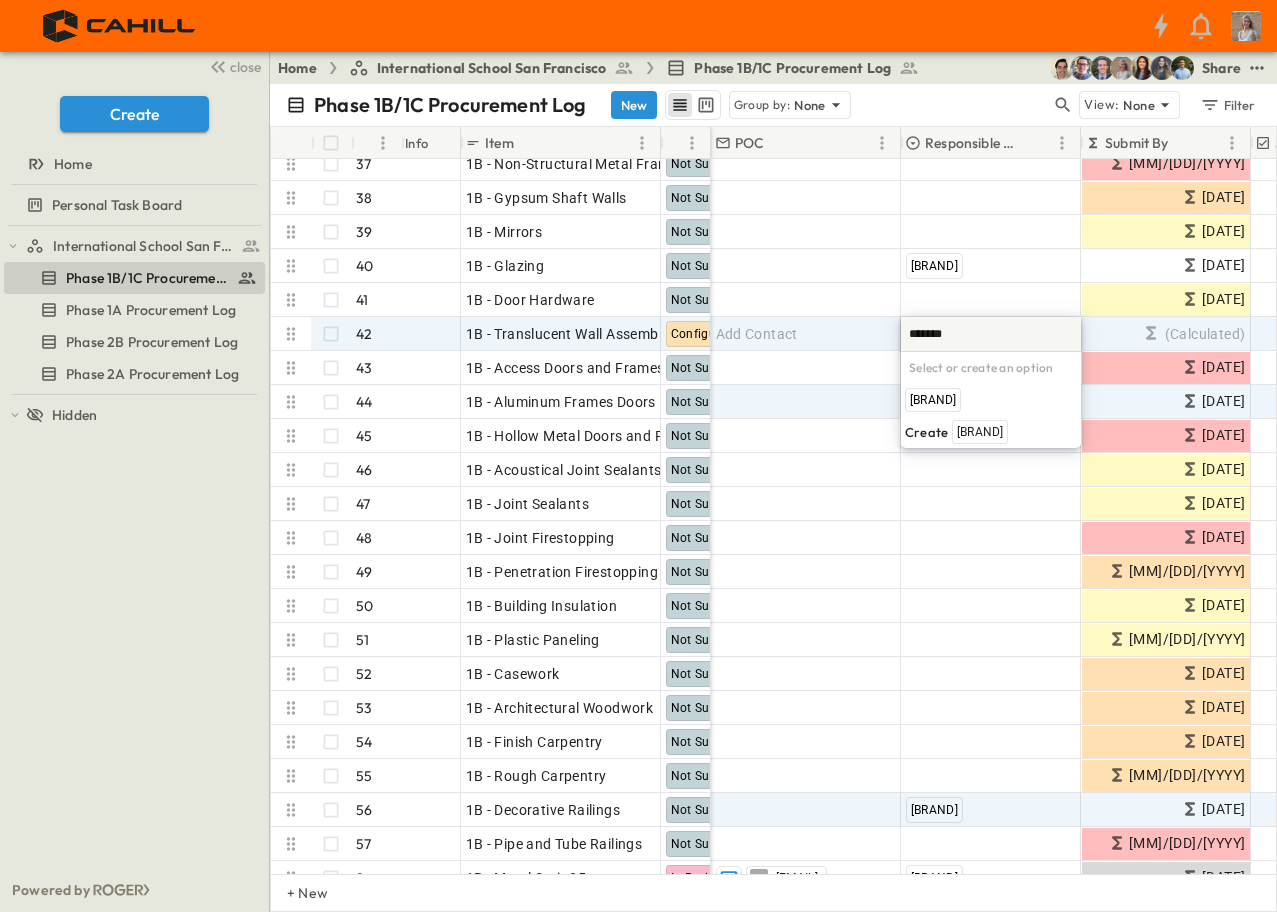 type on "********" 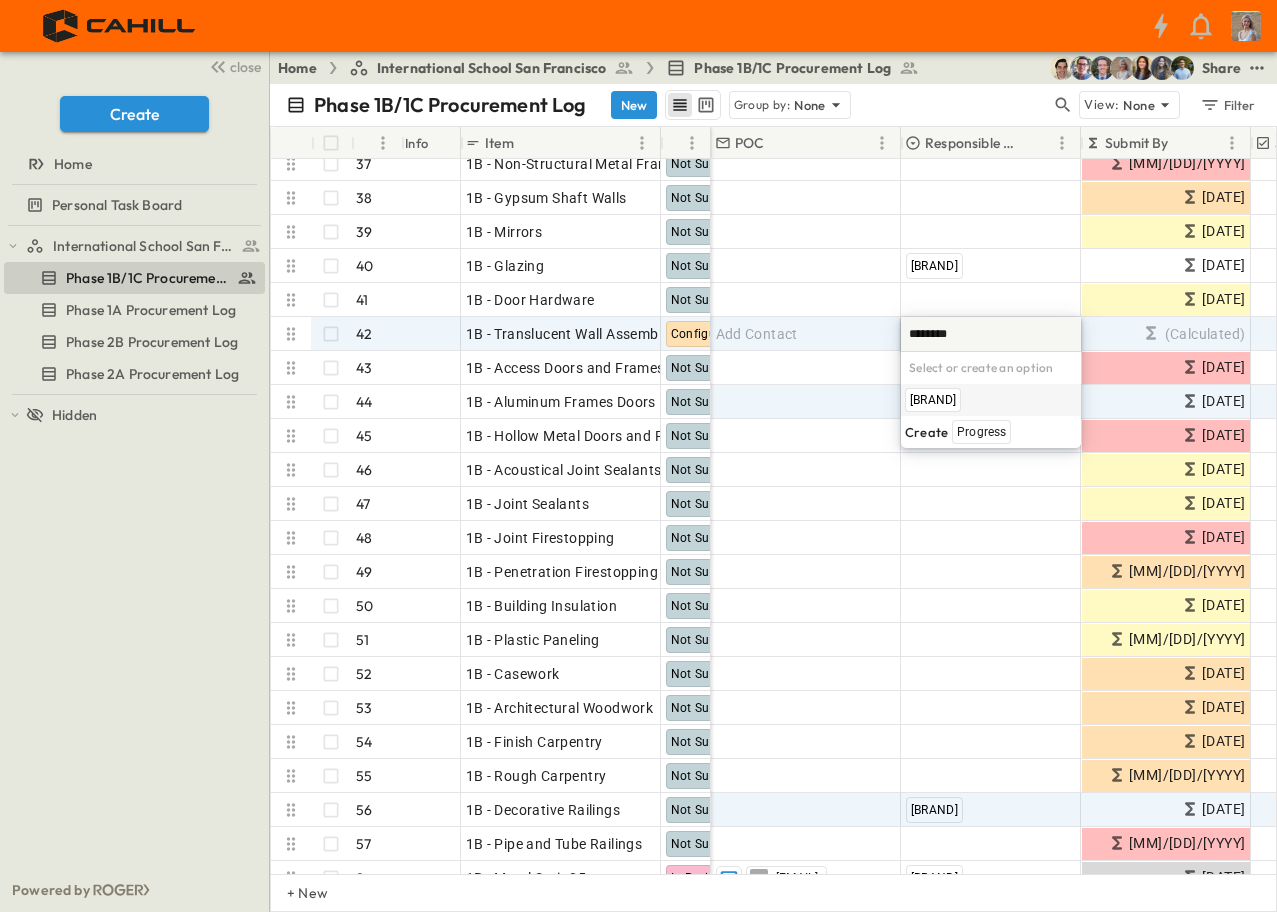 scroll, scrollTop: 0, scrollLeft: 0, axis: both 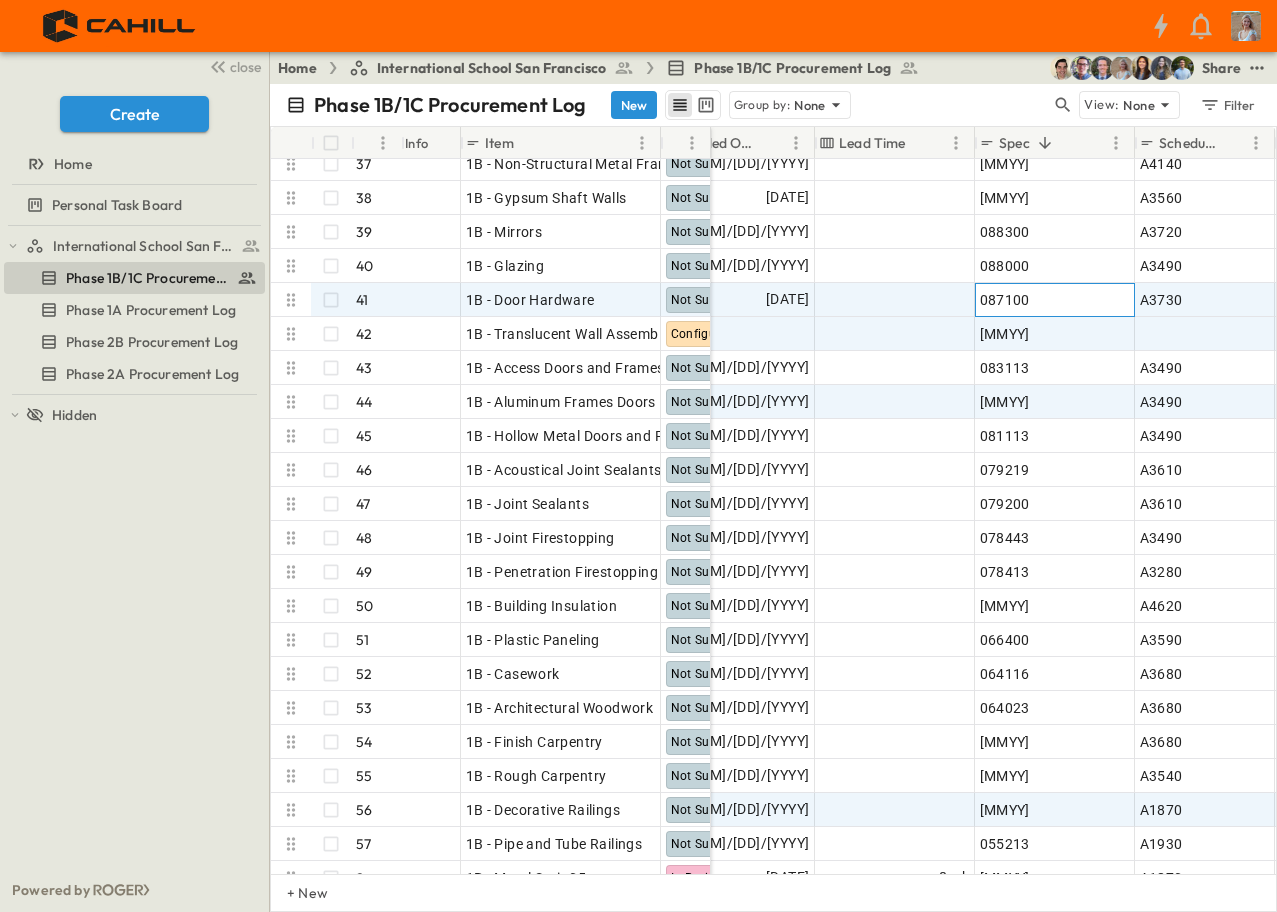 click on "087100" at bounding box center [1005, 300] 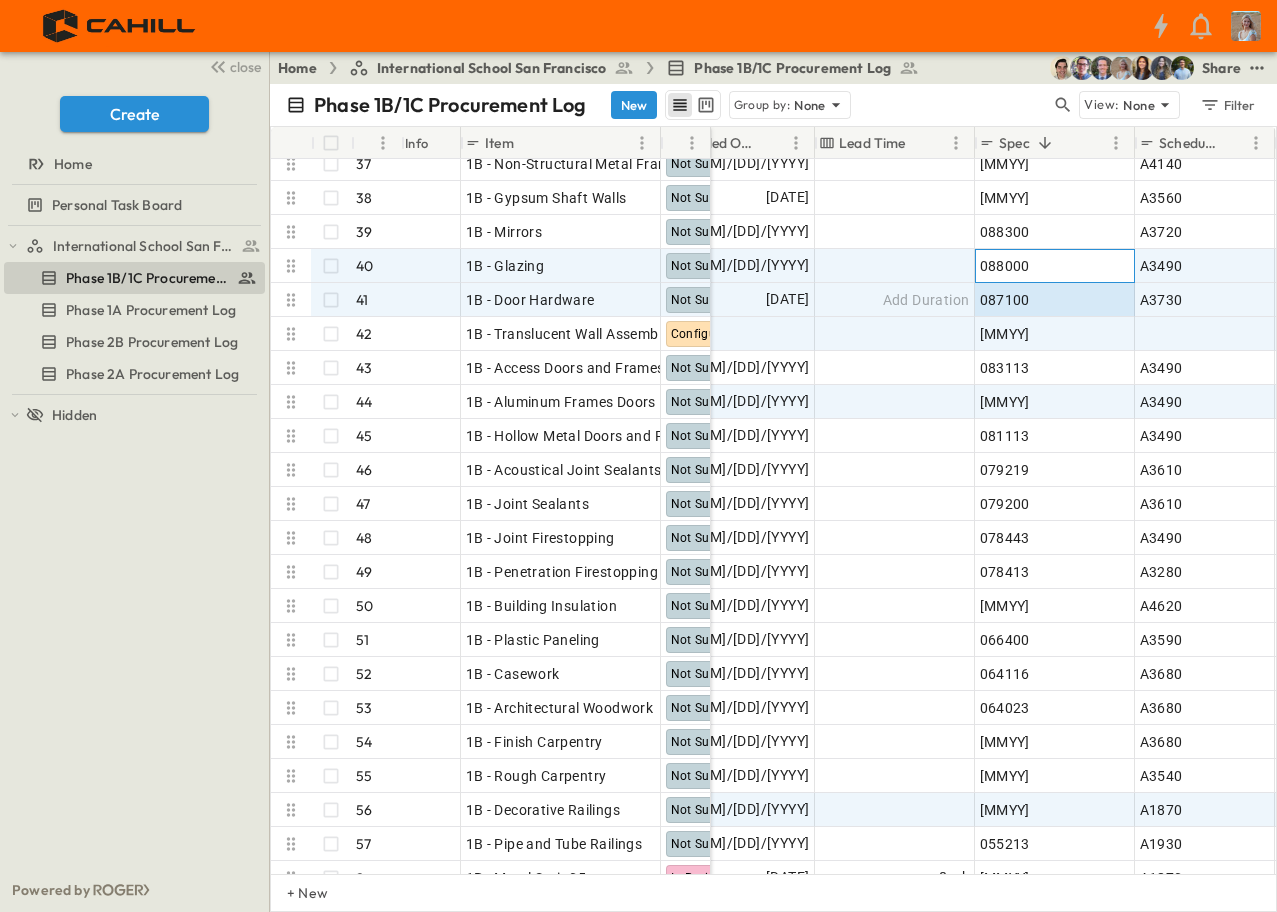 drag, startPoint x: 999, startPoint y: 271, endPoint x: 950, endPoint y: 287, distance: 51.546097 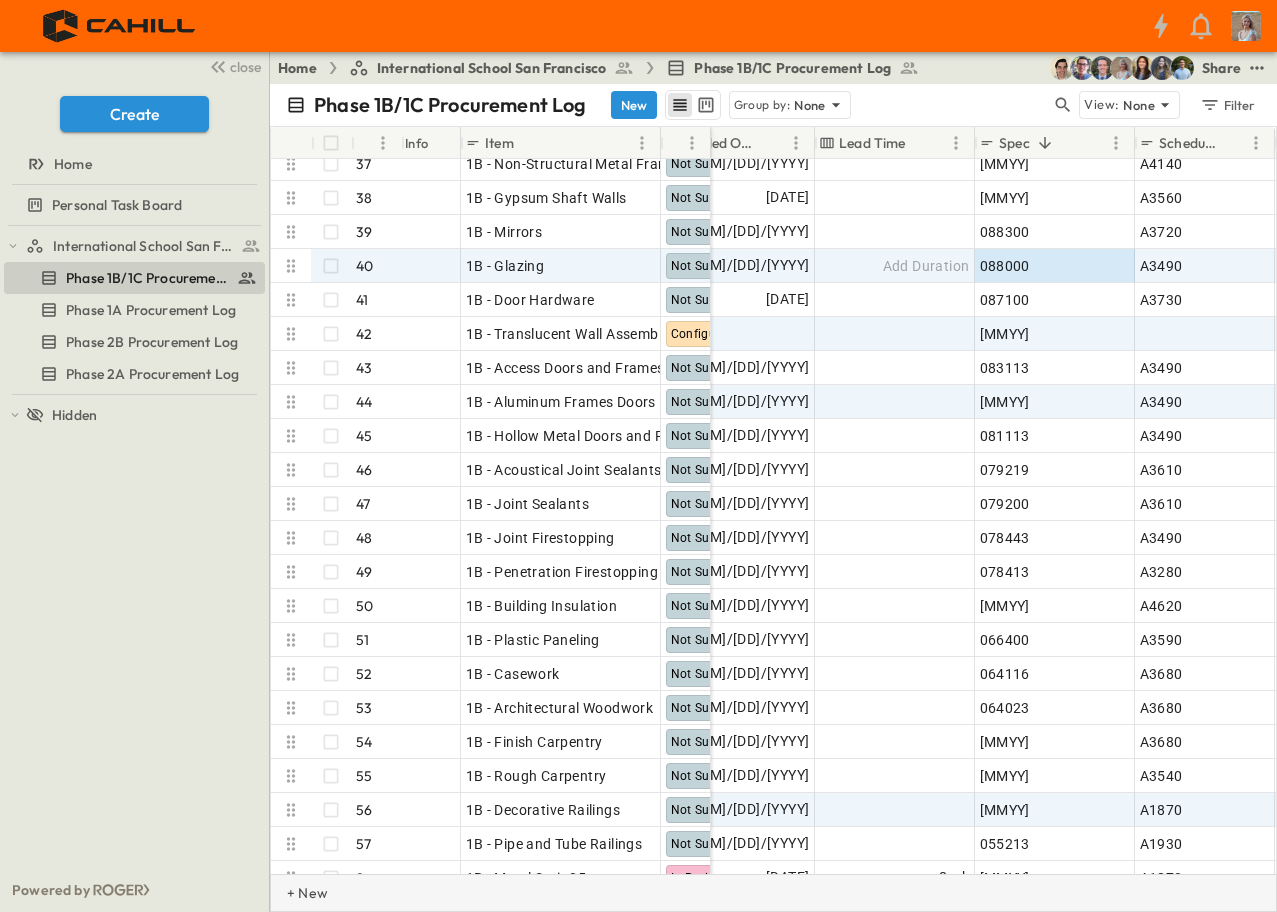 click on "+ New" at bounding box center [773, 893] 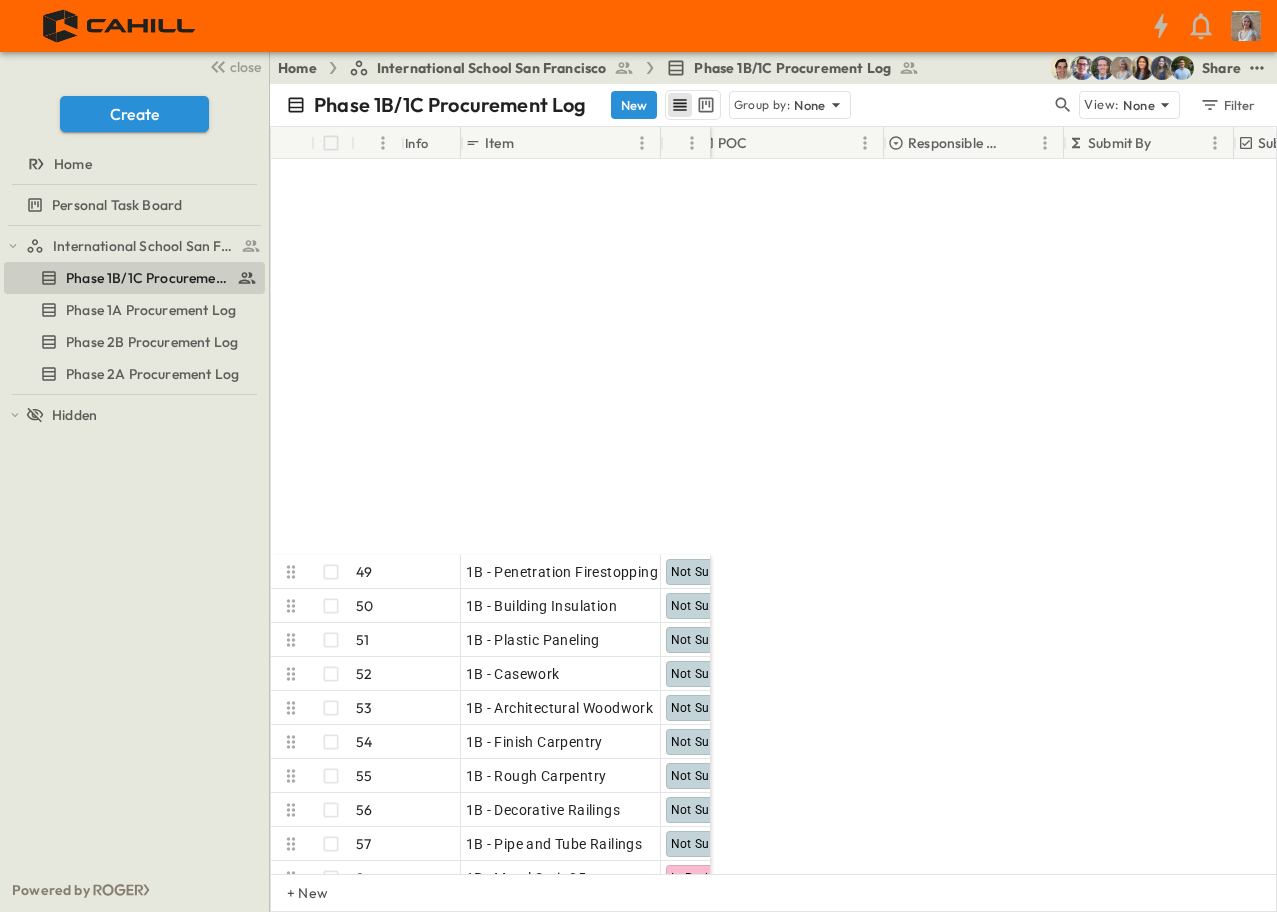 scroll, scrollTop: 1578, scrollLeft: 0, axis: vertical 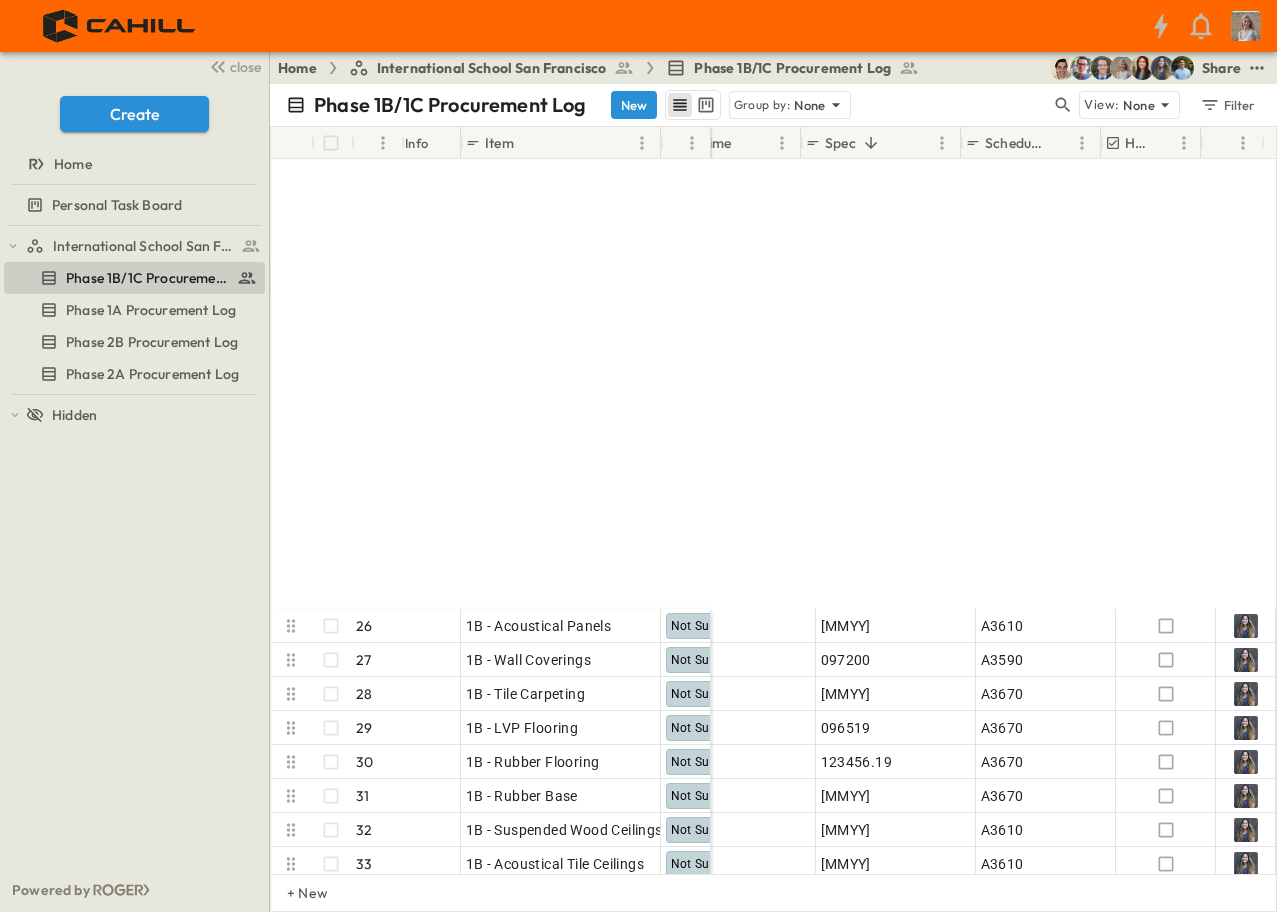 click on "088000" at bounding box center (846, 1102) 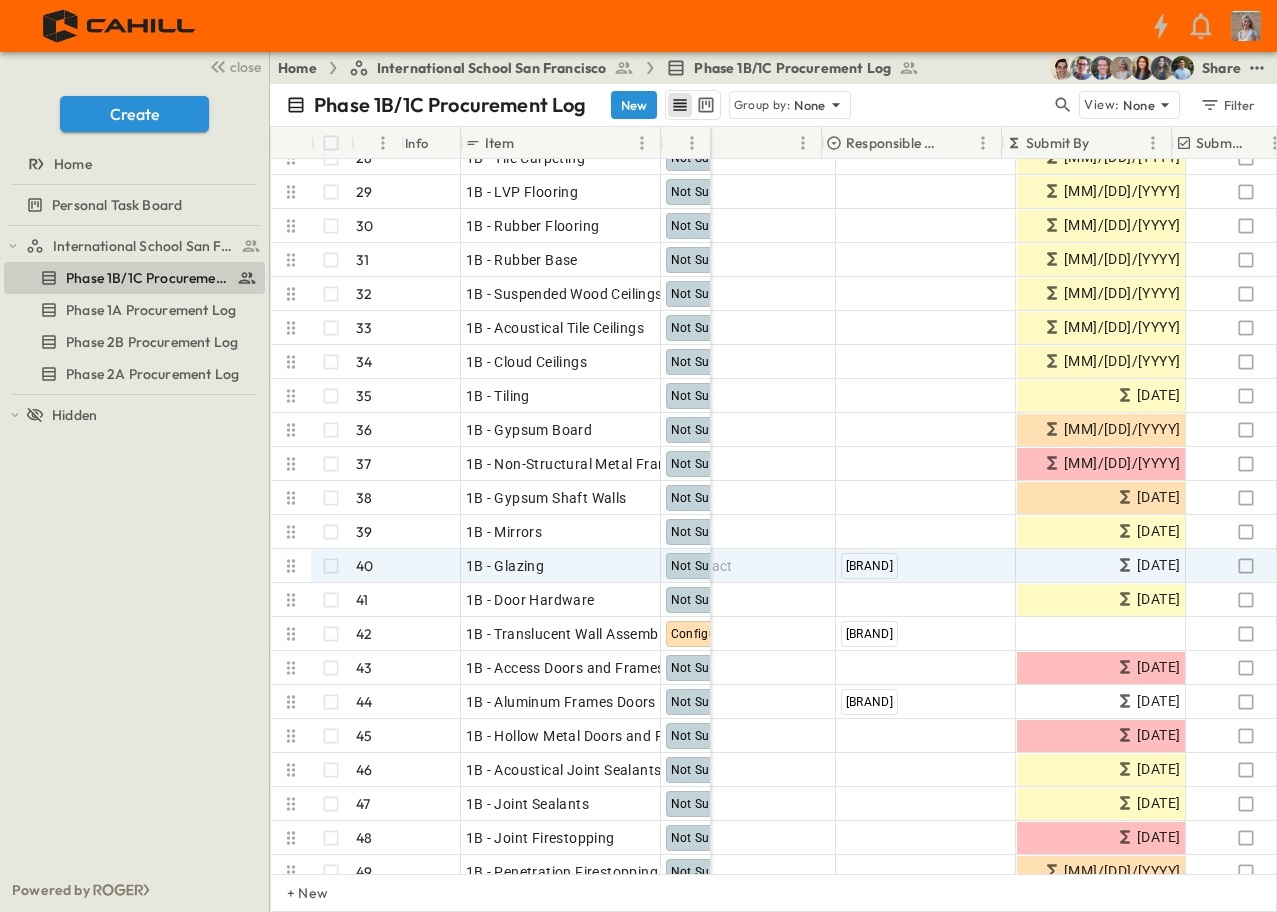 scroll, scrollTop: 800, scrollLeft: 146, axis: both 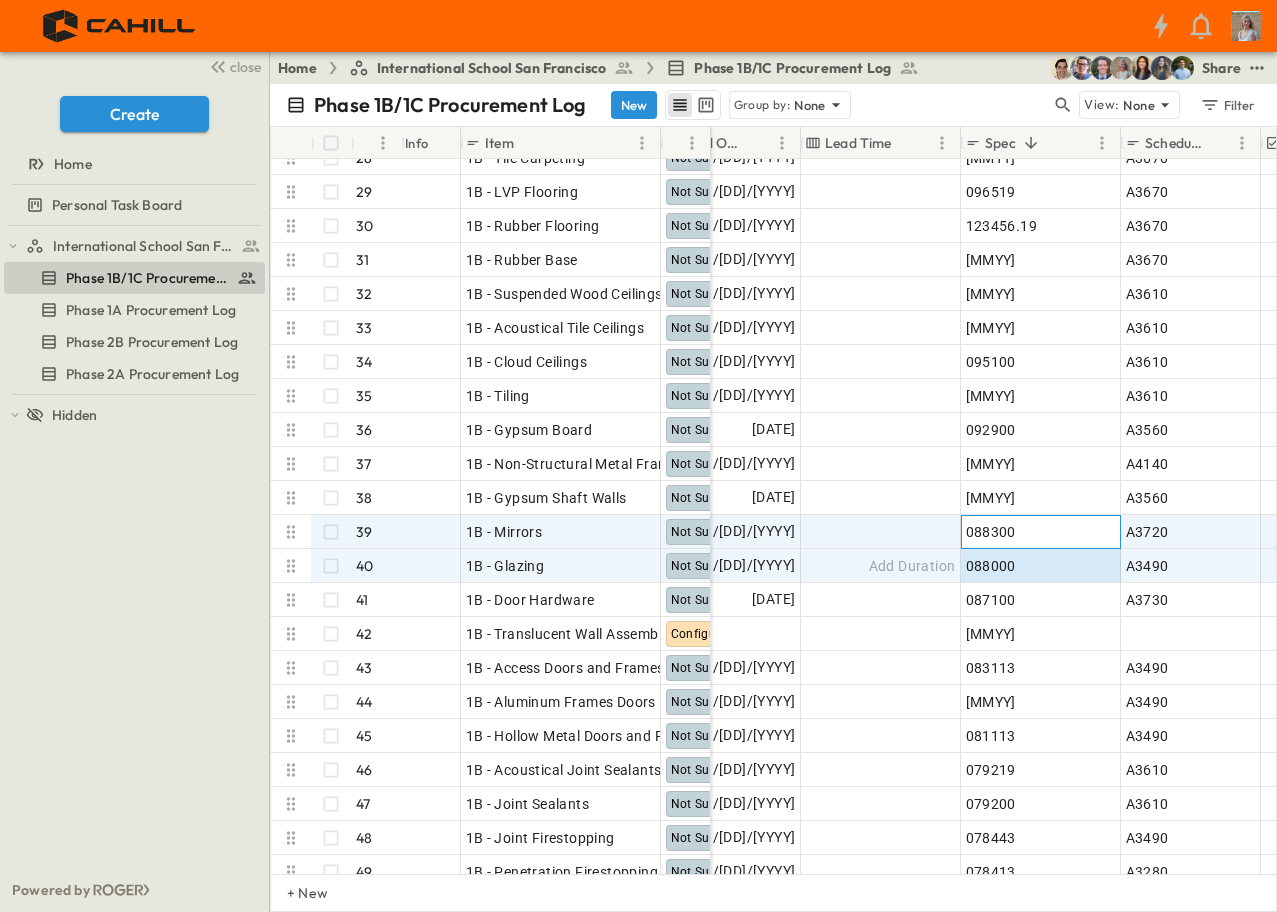 click on "088300" at bounding box center [991, 532] 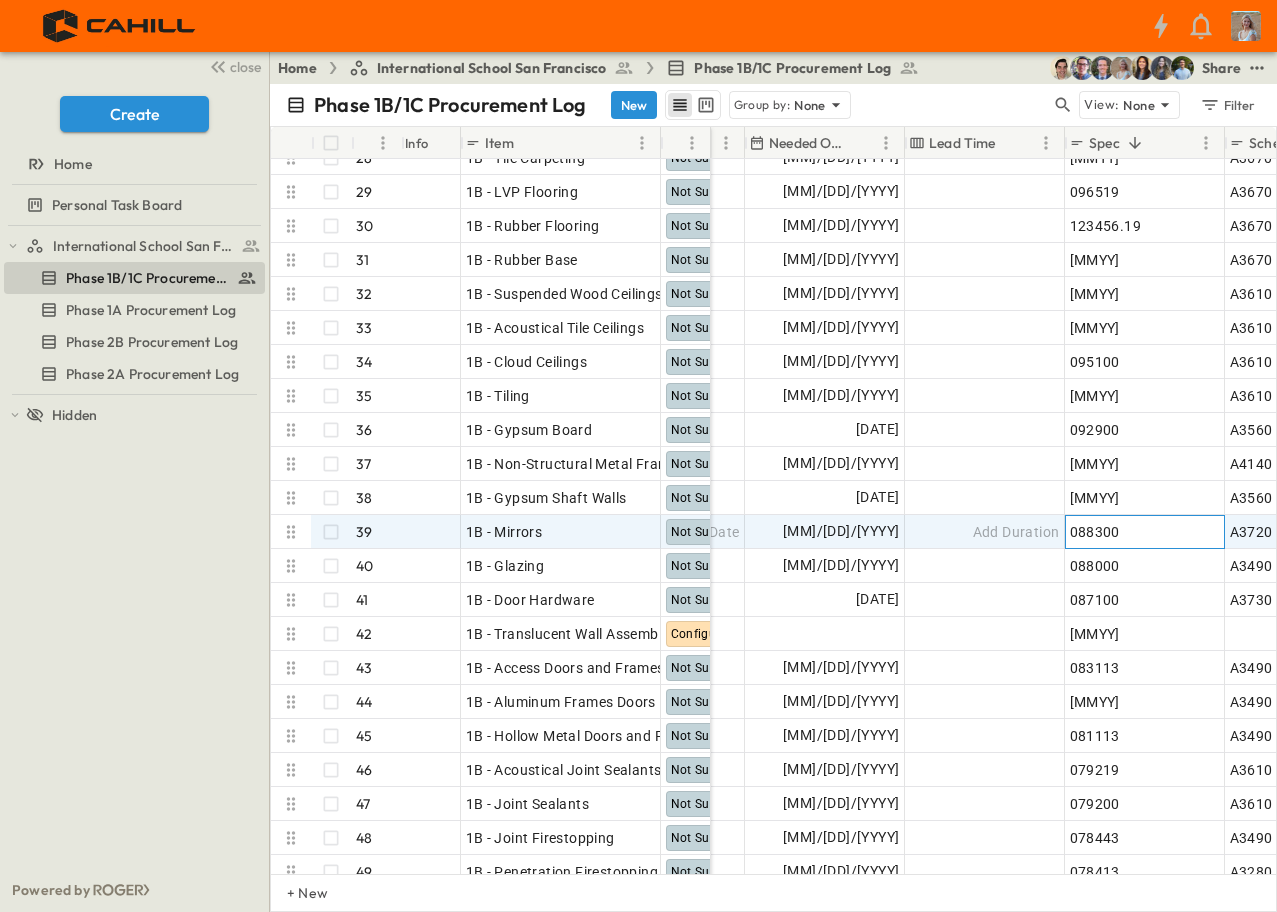 scroll, scrollTop: 800, scrollLeft: 1107, axis: both 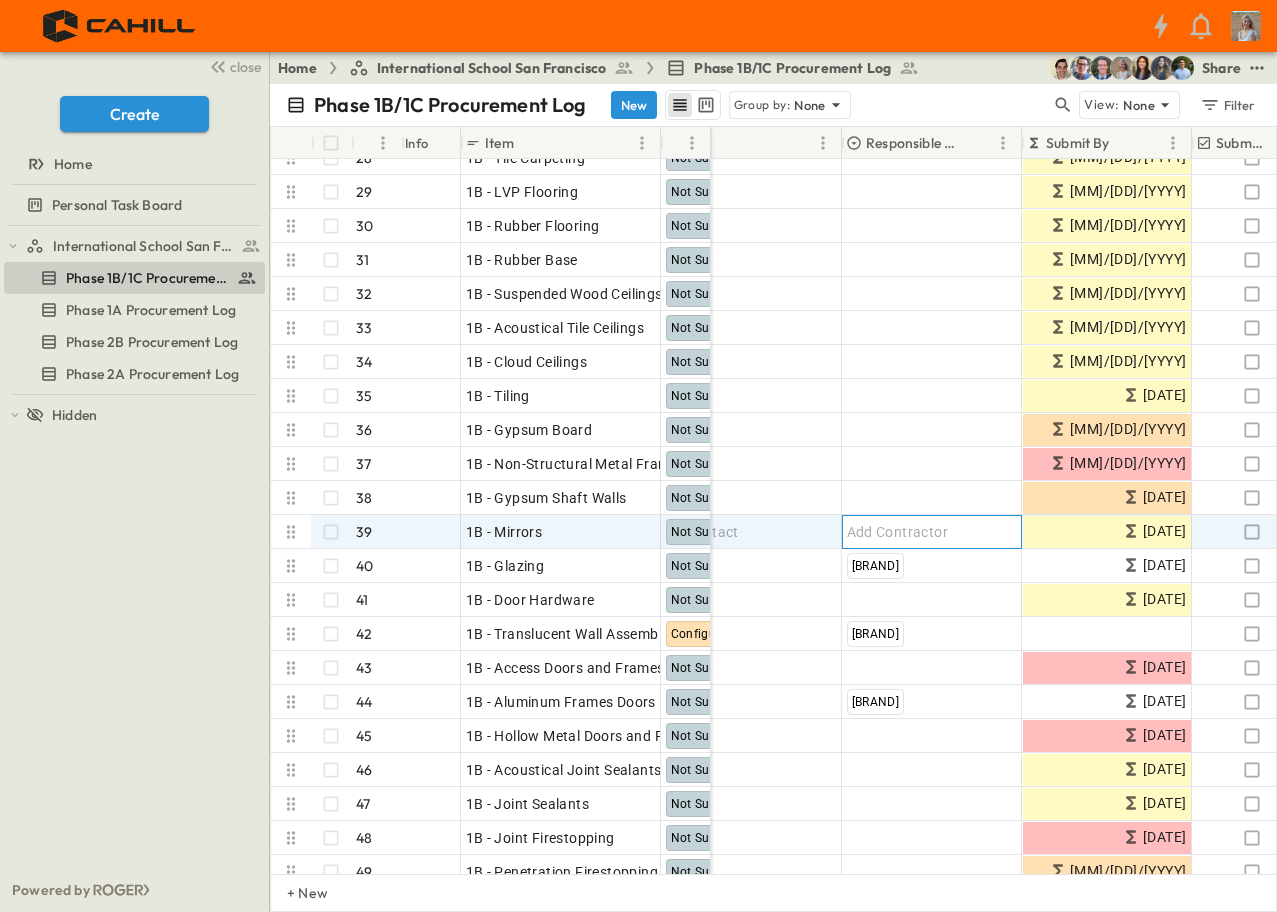 click on "Add Contractor" at bounding box center [898, 532] 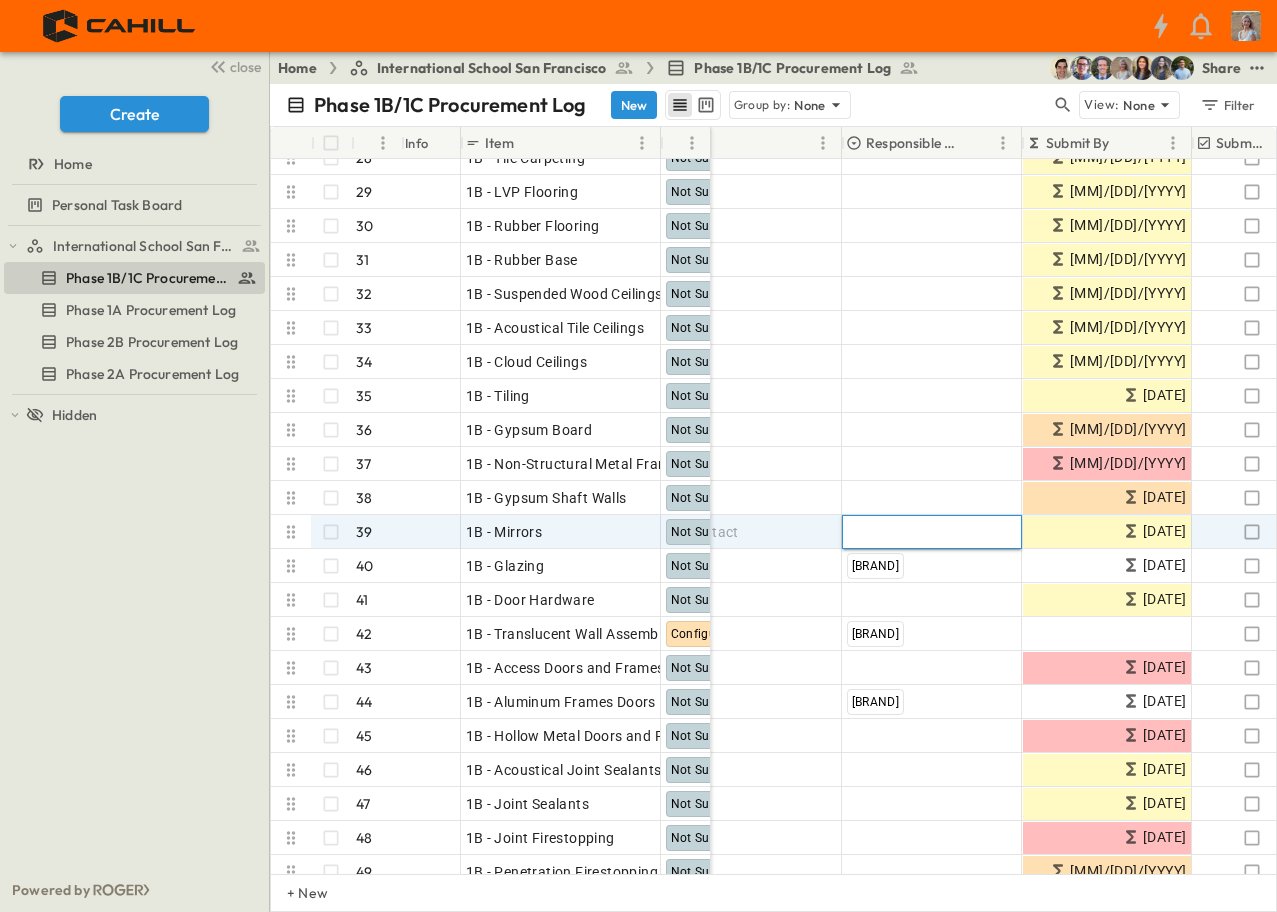 type on "***" 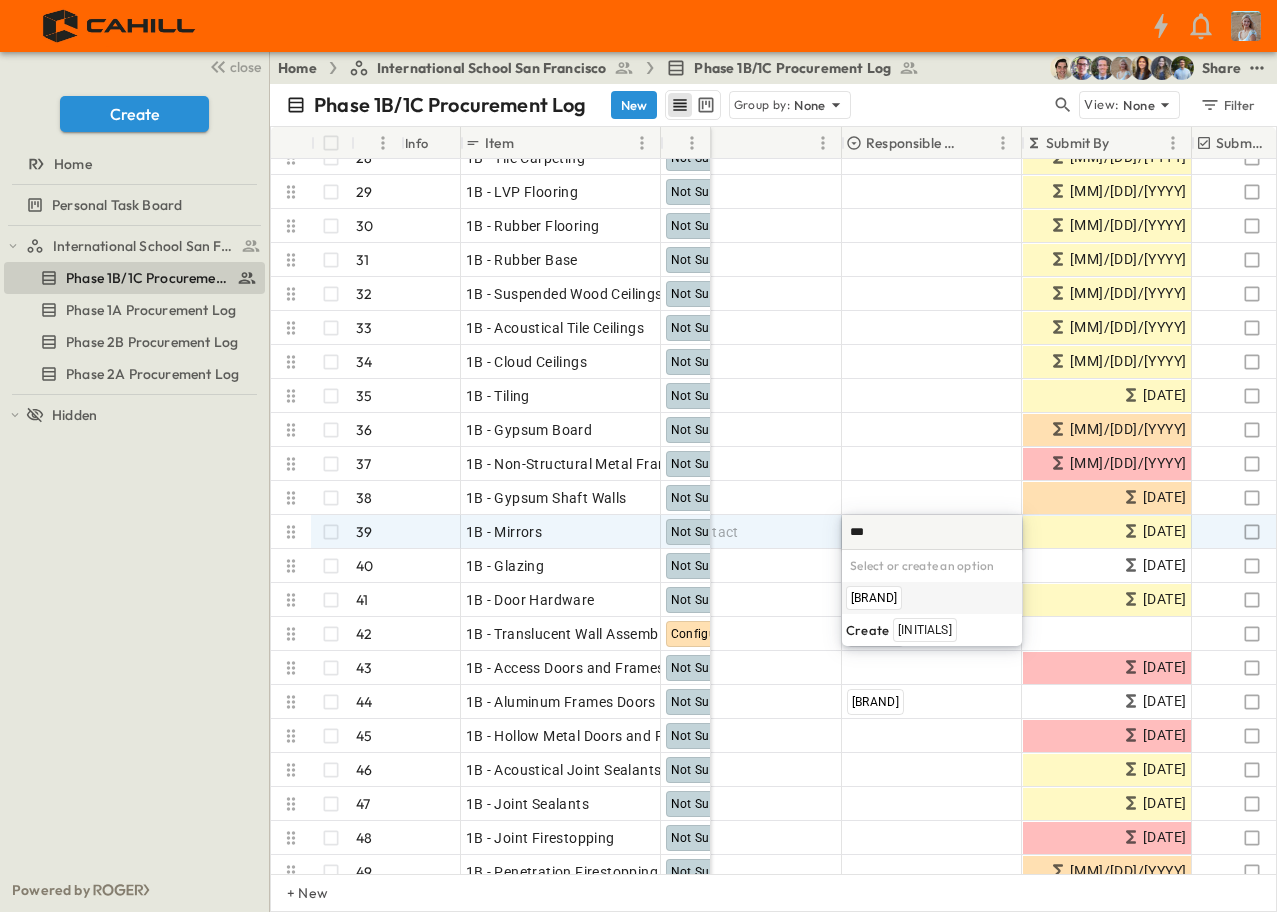scroll, scrollTop: 0, scrollLeft: 0, axis: both 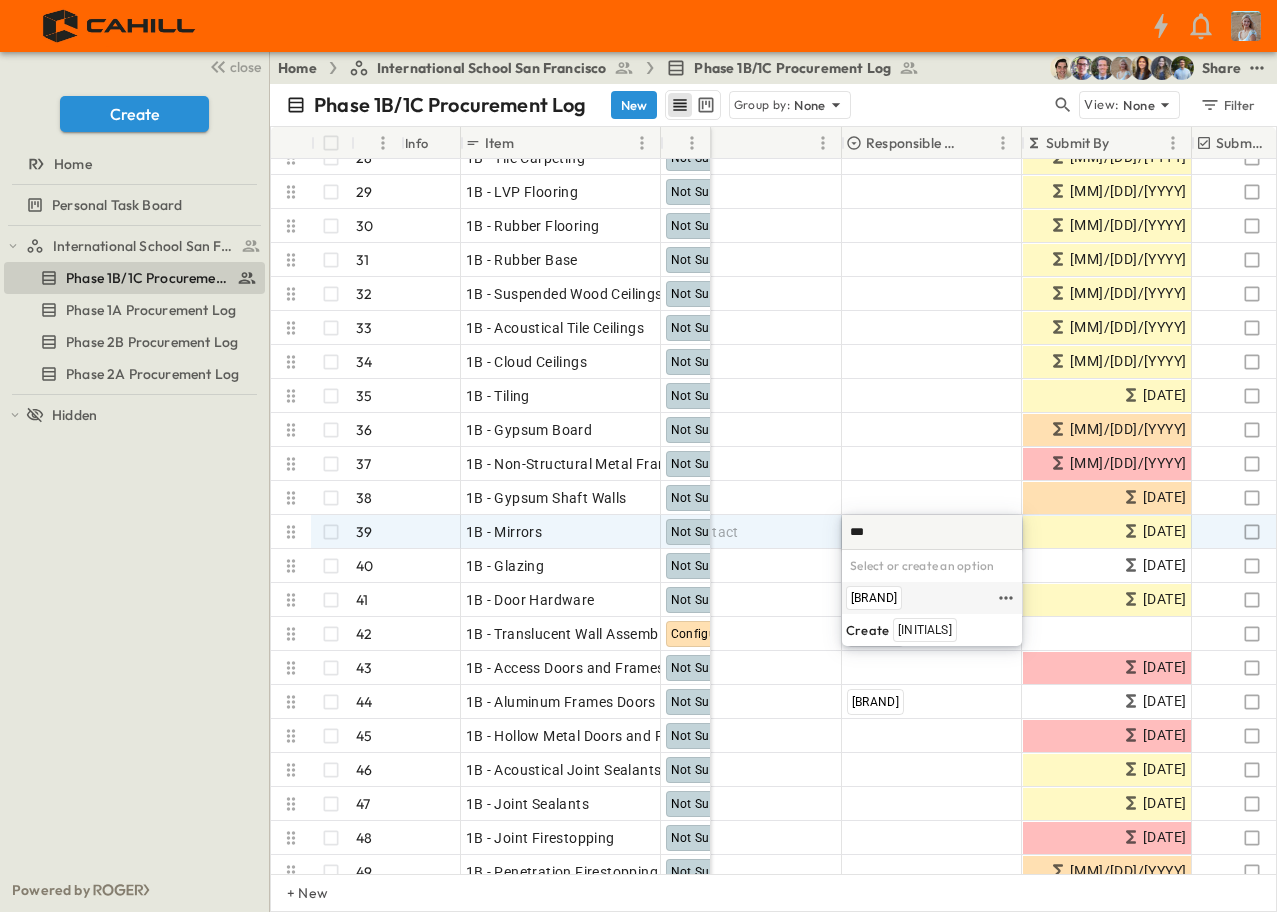 click on "[BRAND]" at bounding box center (874, 598) 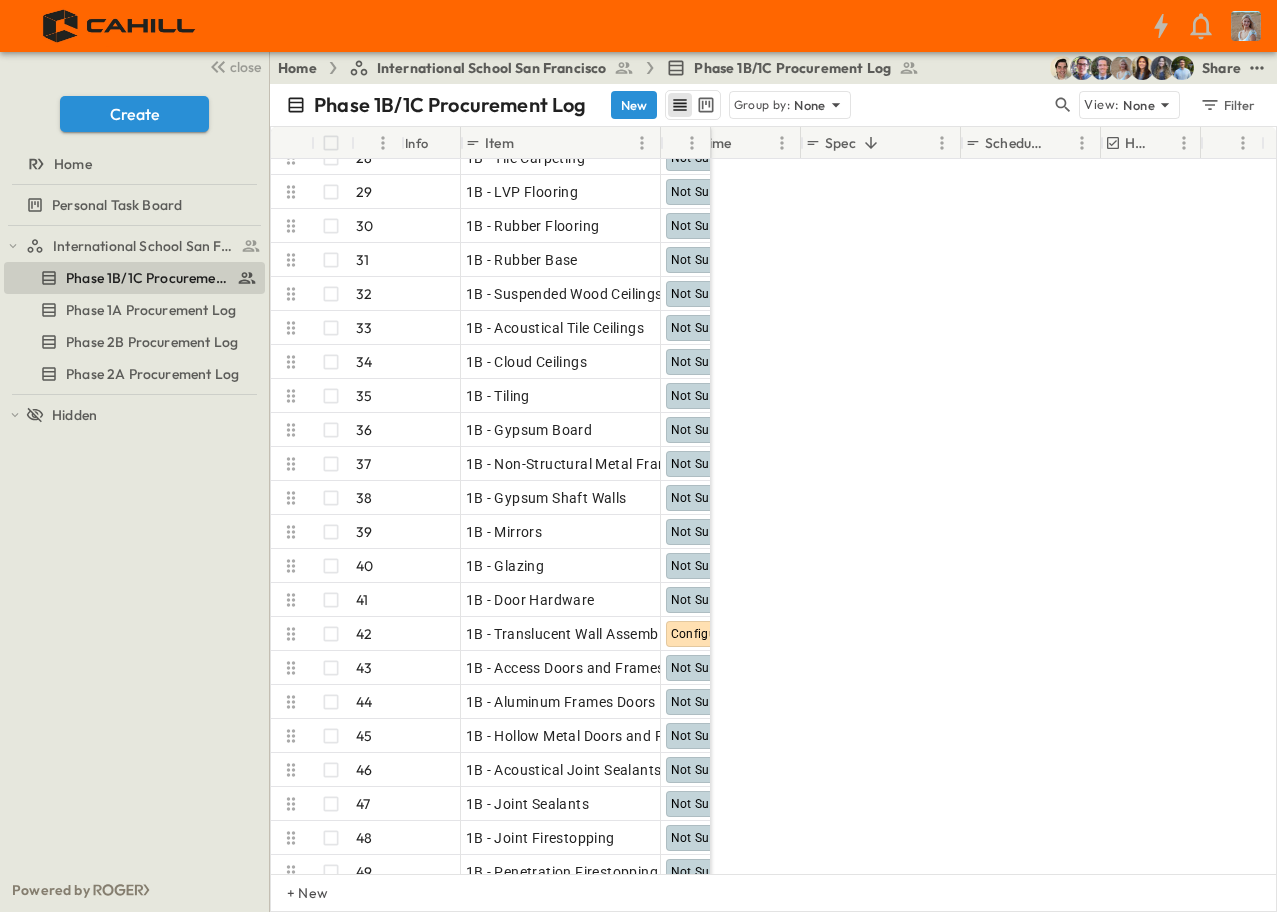 scroll, scrollTop: 800, scrollLeft: 1660, axis: both 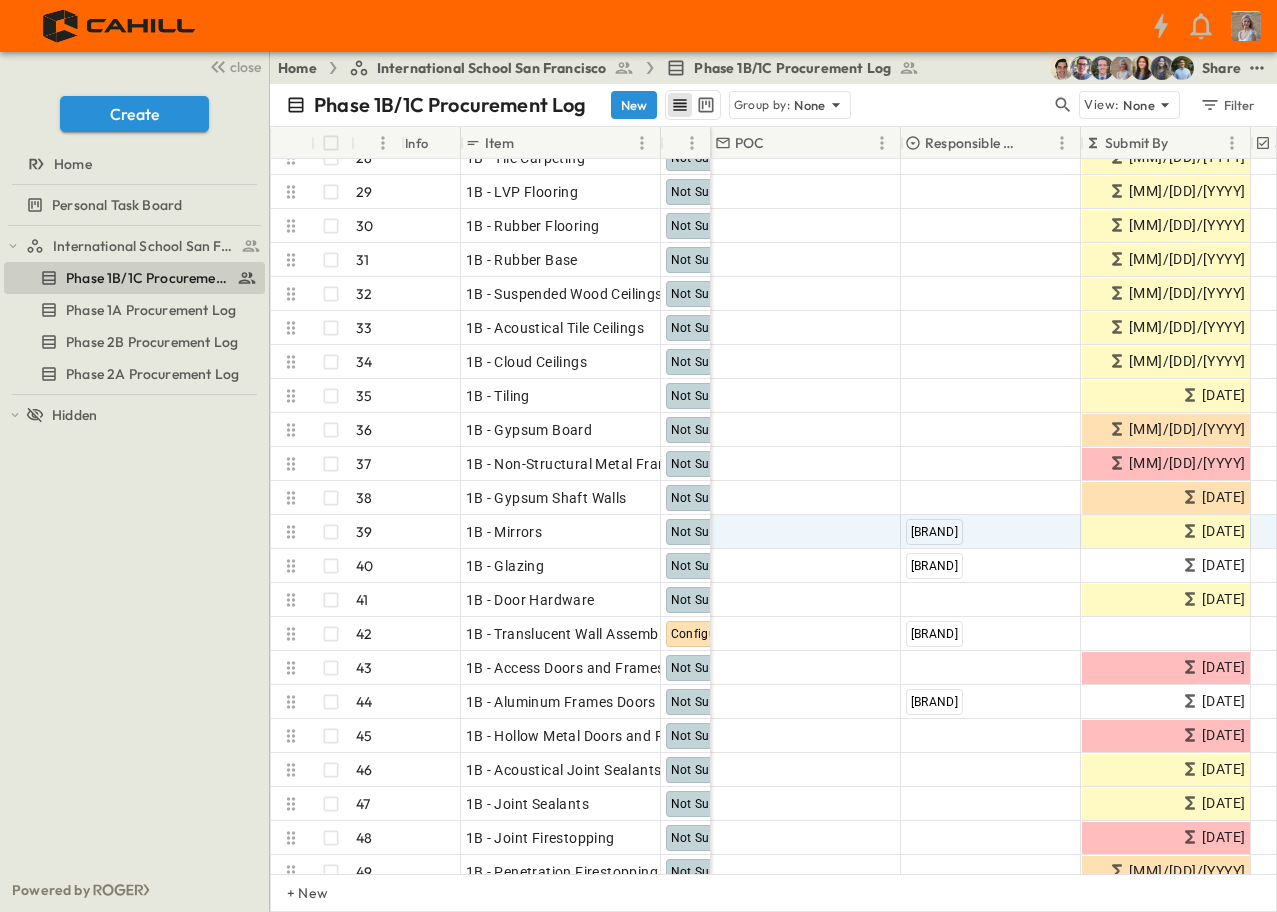 click on "International School San Francisco Phase 1B/1C Procurement Log Phase 1A Procurement Log Phase 2B Procurement Log Phase 2A Procurement Log
To pick up a draggable item, press the space bar.
While dragging, use the arrow keys to move the item.
Press space again to drop the item in its new position, or press escape to cancel.
Hidden" at bounding box center (134, 547) 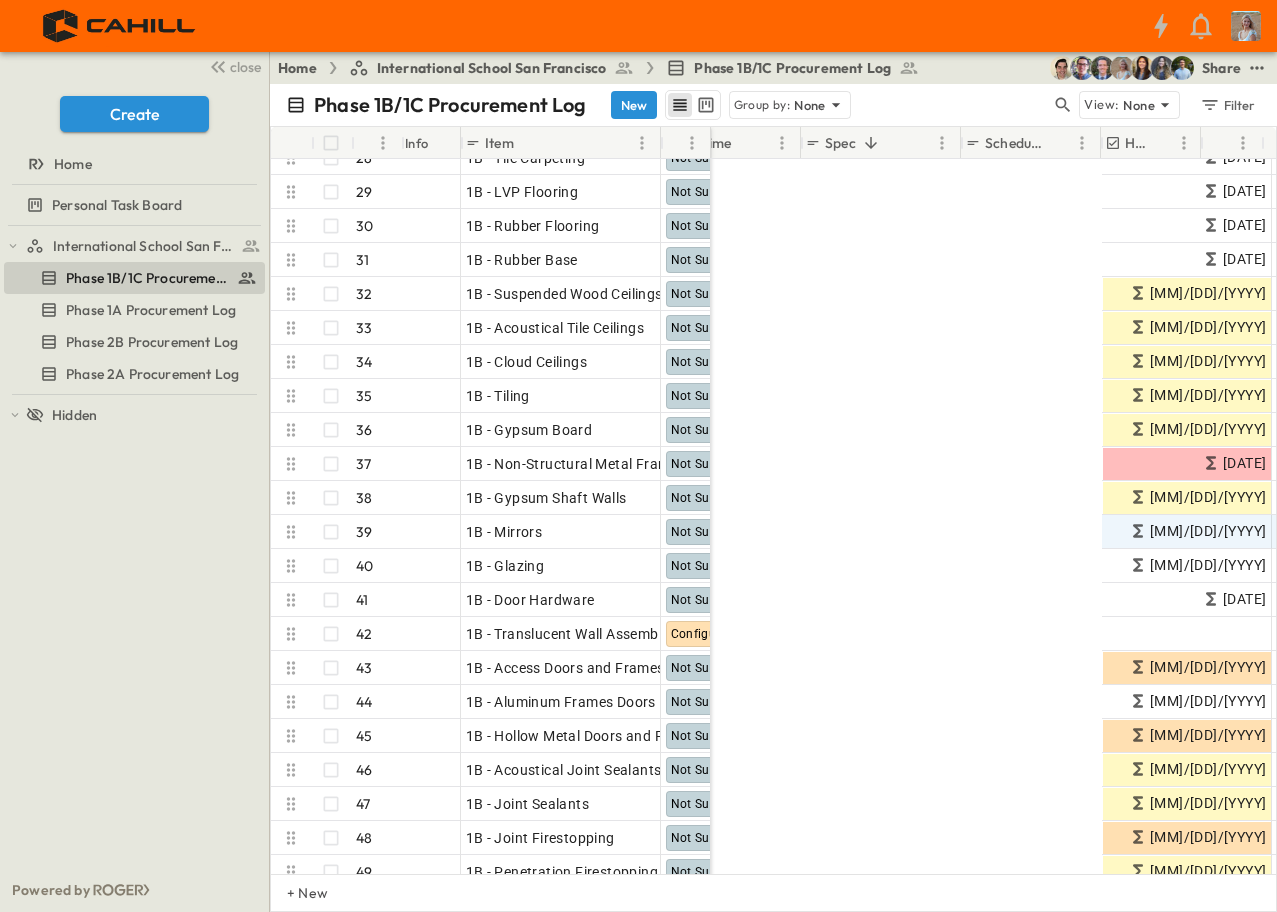scroll, scrollTop: 800, scrollLeft: 1660, axis: both 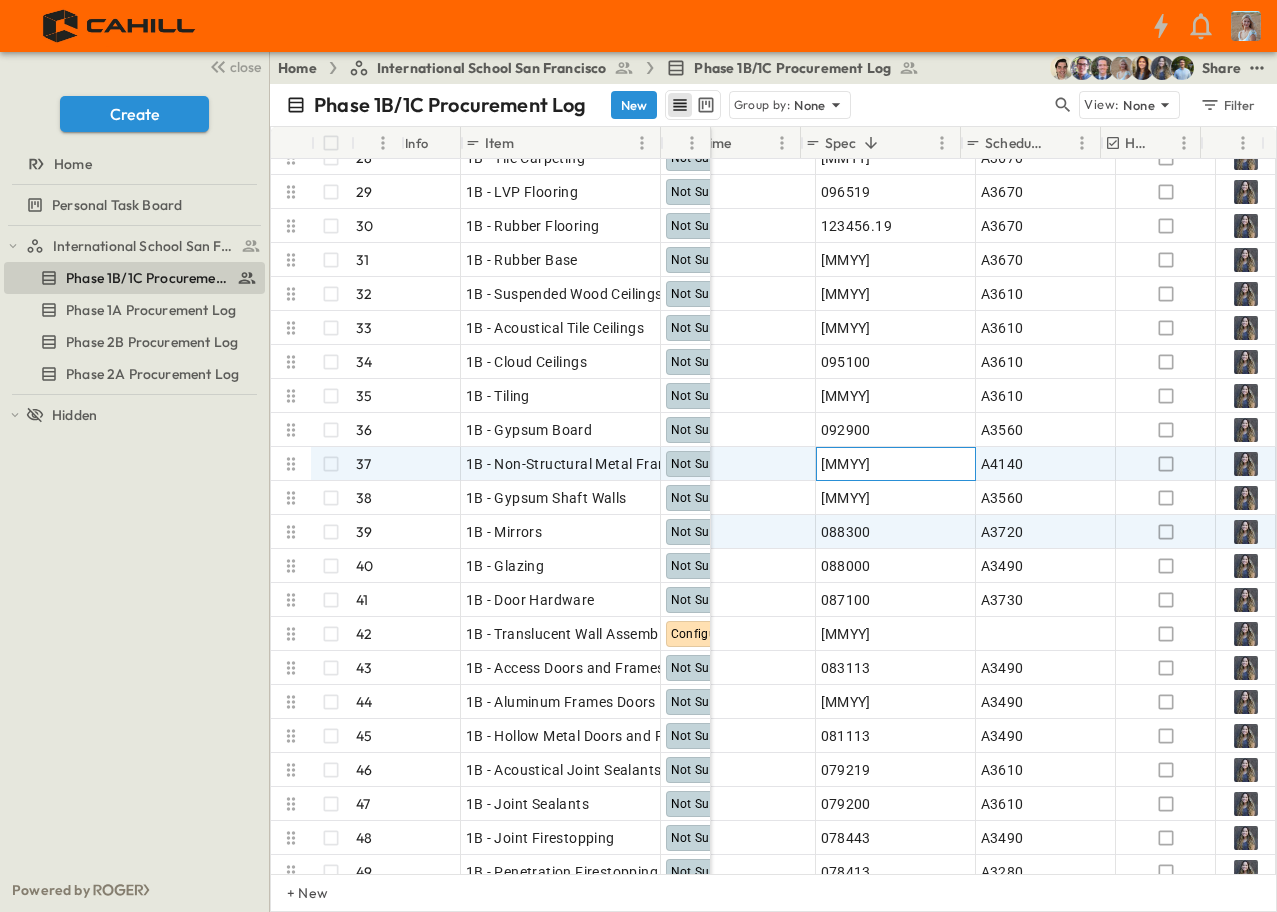 click on "[MMYY]" at bounding box center (896, 464) 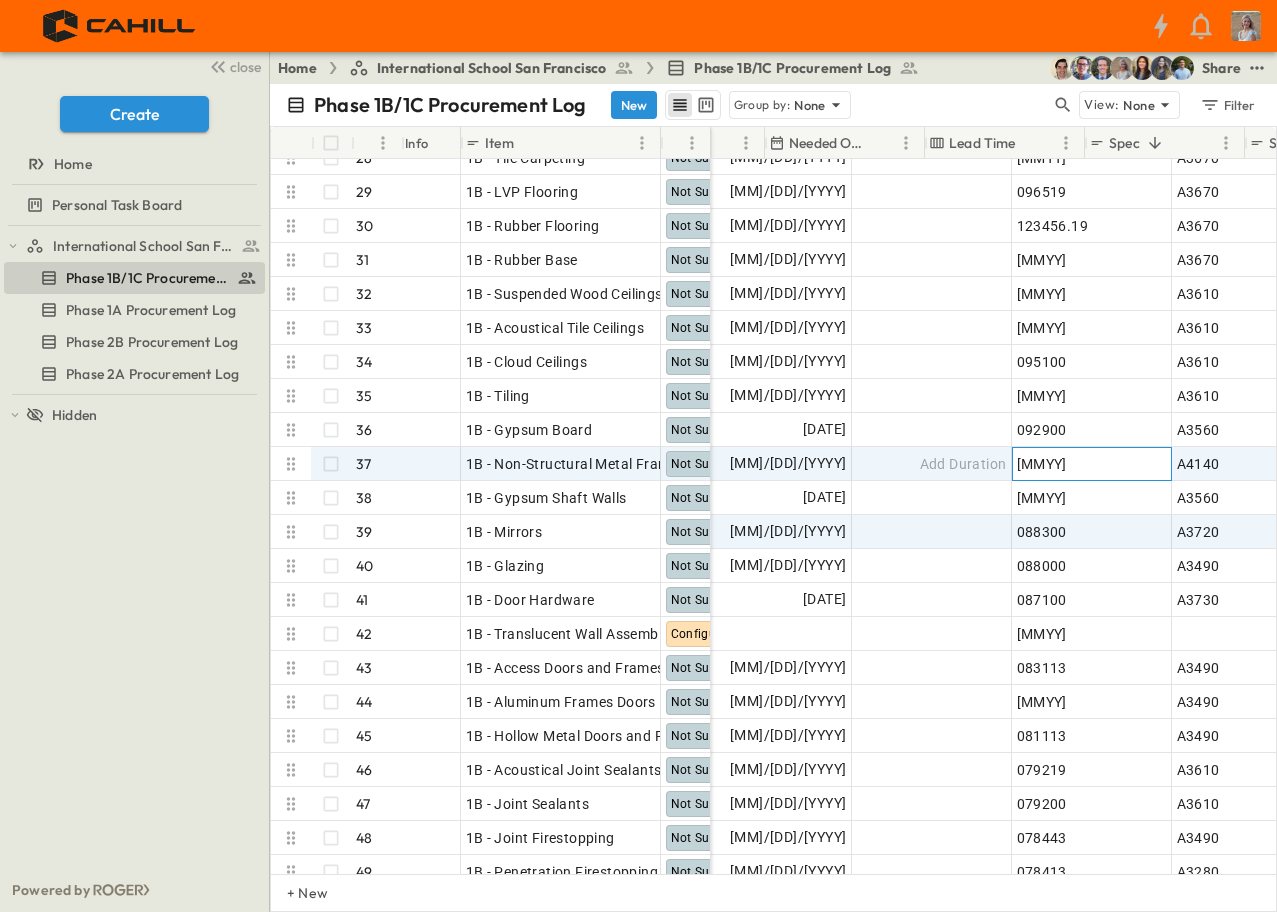 scroll, scrollTop: 800, scrollLeft: 1177, axis: both 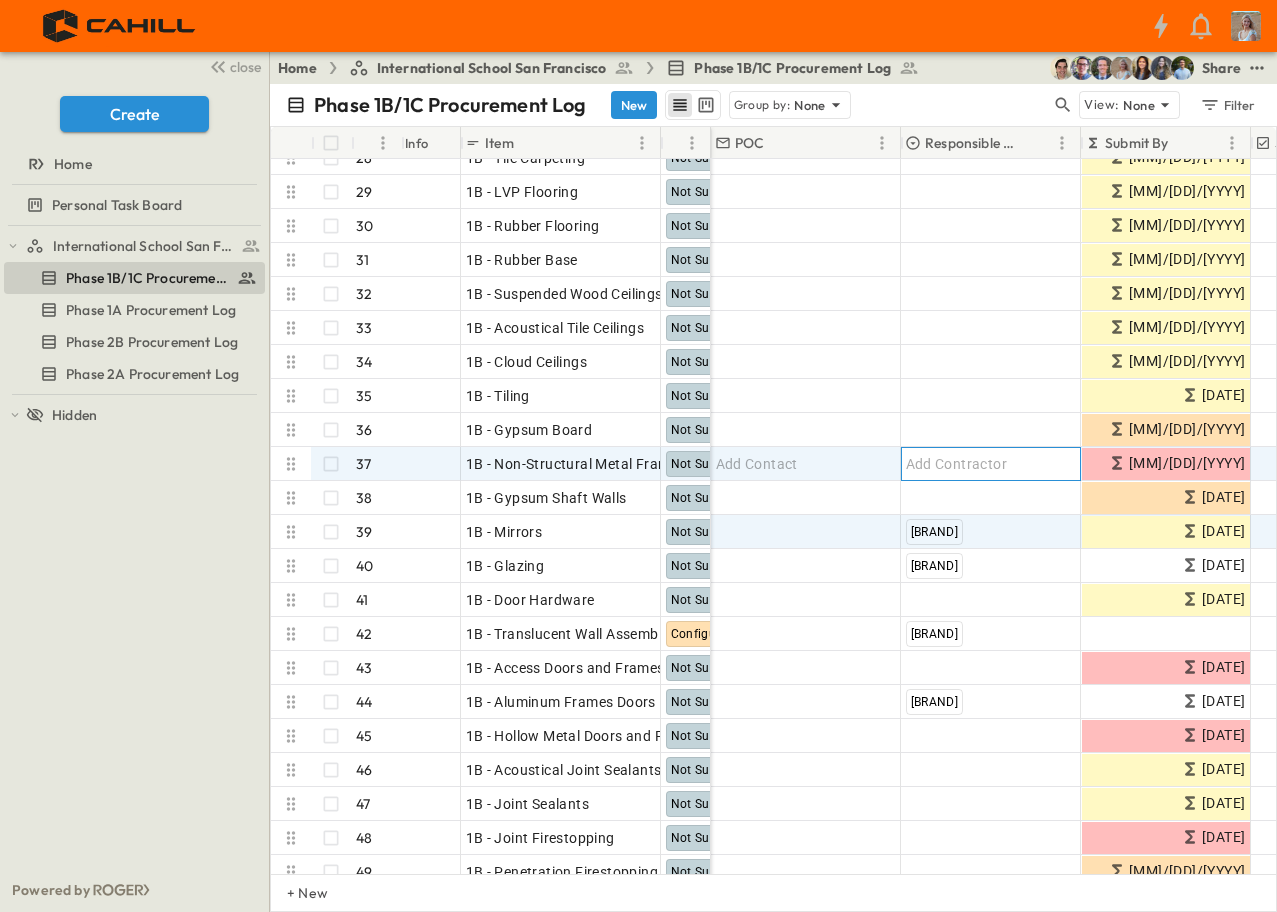 click on "Add Contractor" at bounding box center (957, 464) 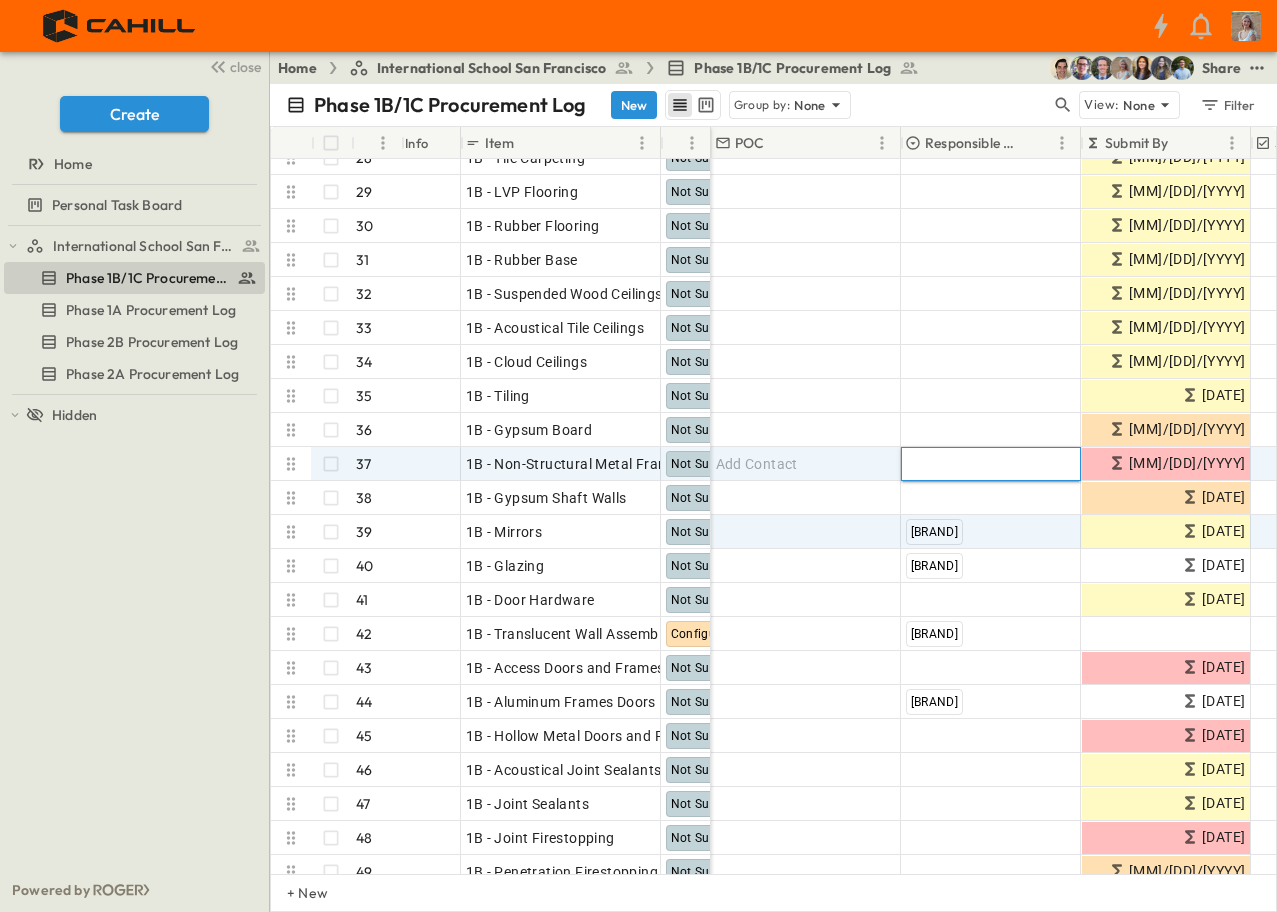 type on "****" 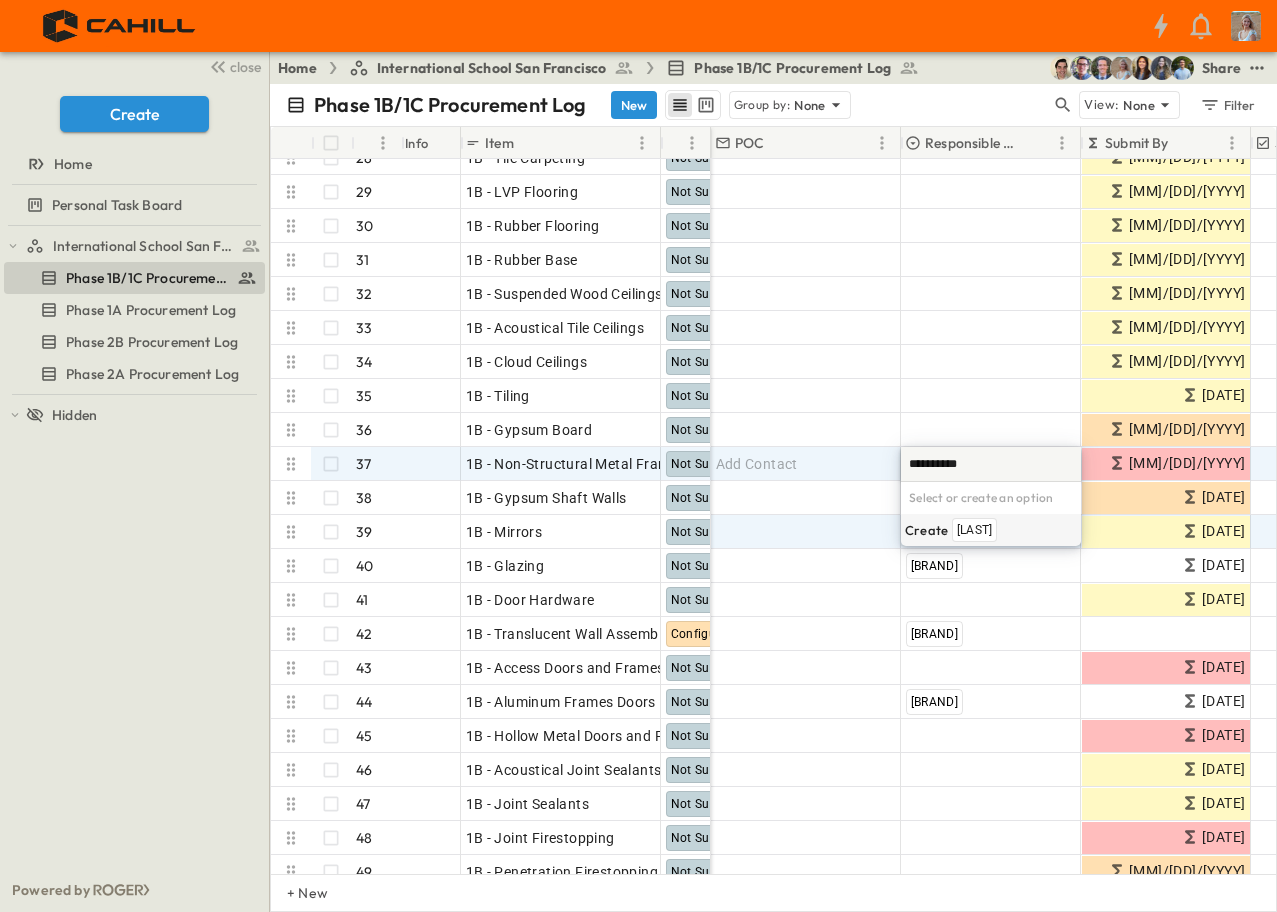 scroll, scrollTop: 0, scrollLeft: 0, axis: both 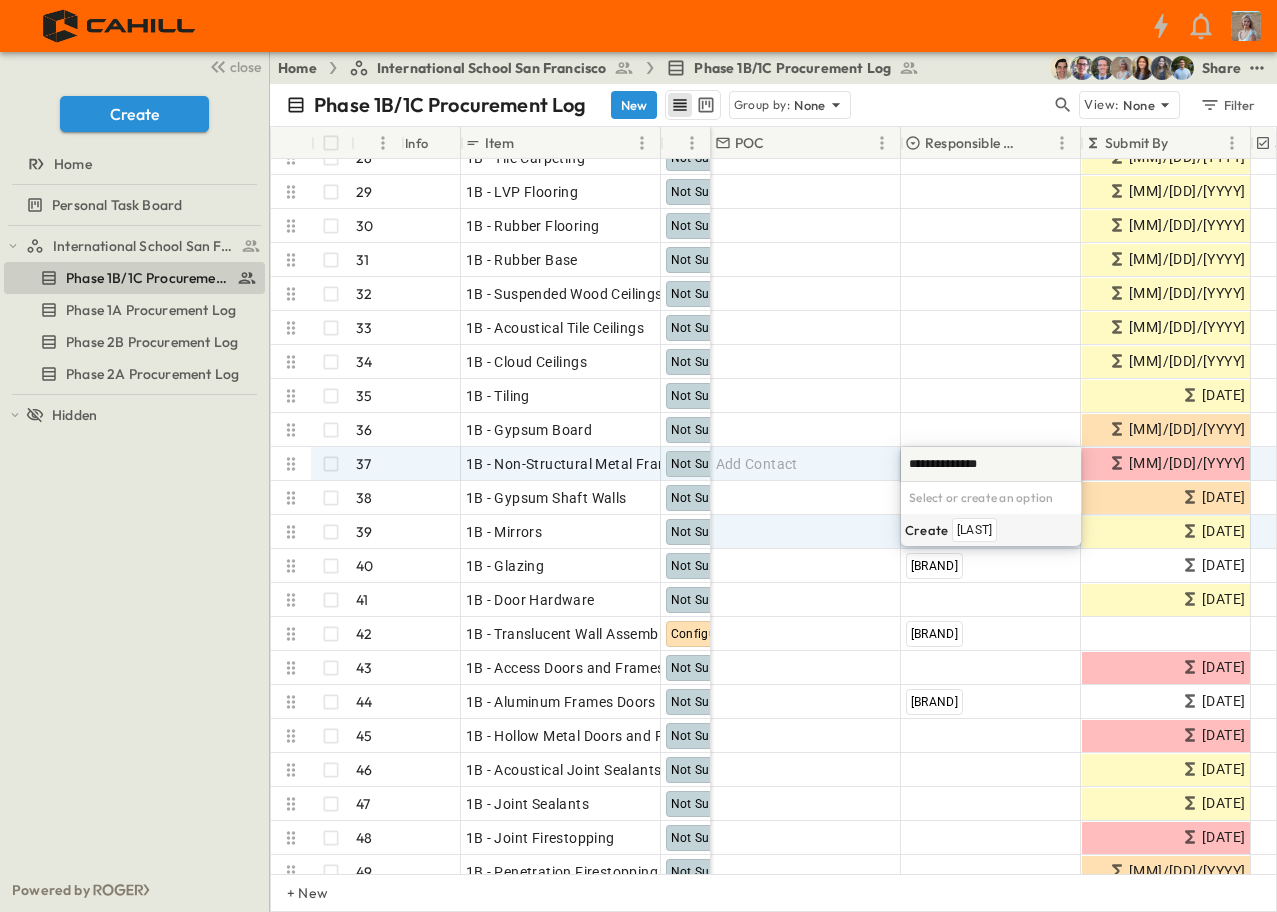 type on "**********" 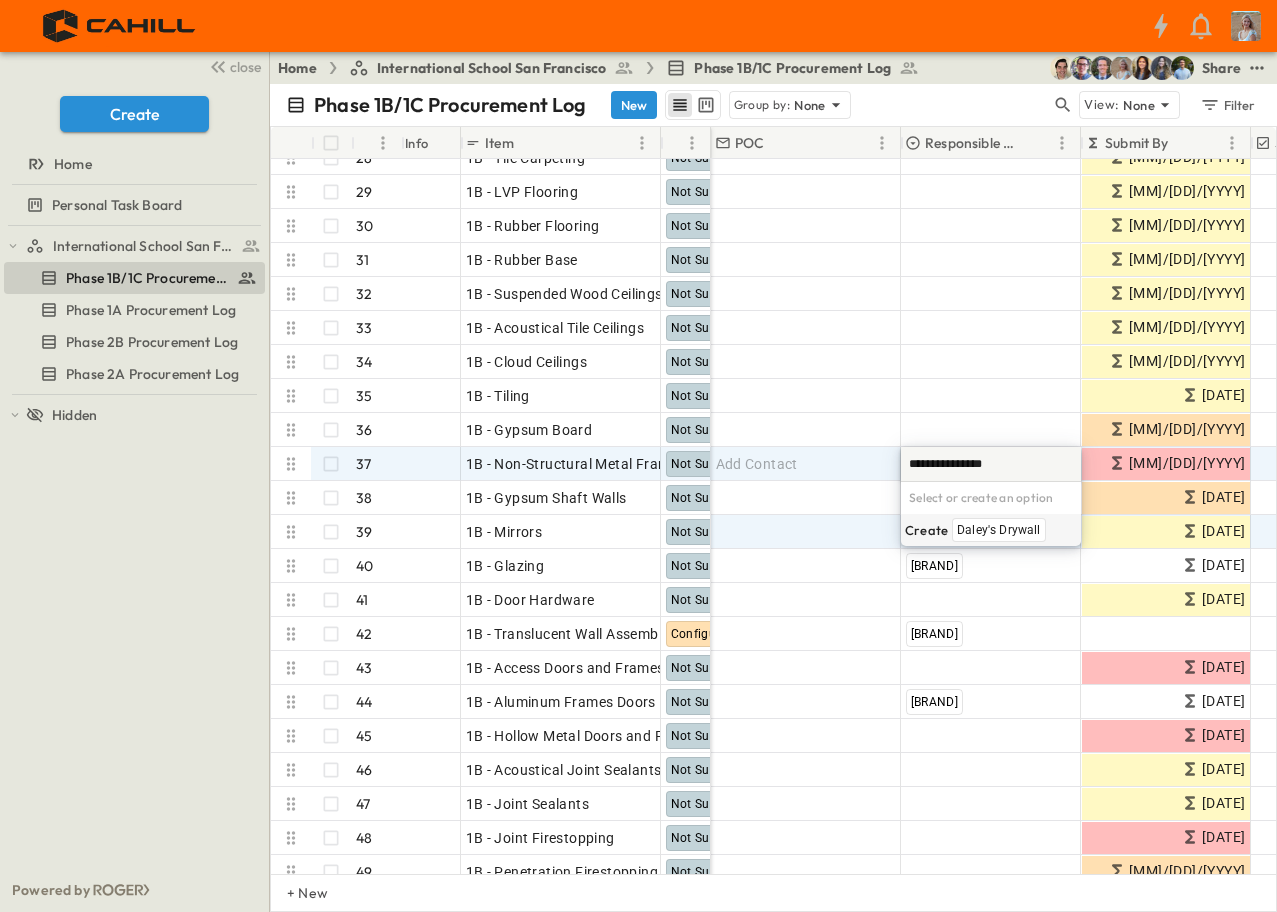 type 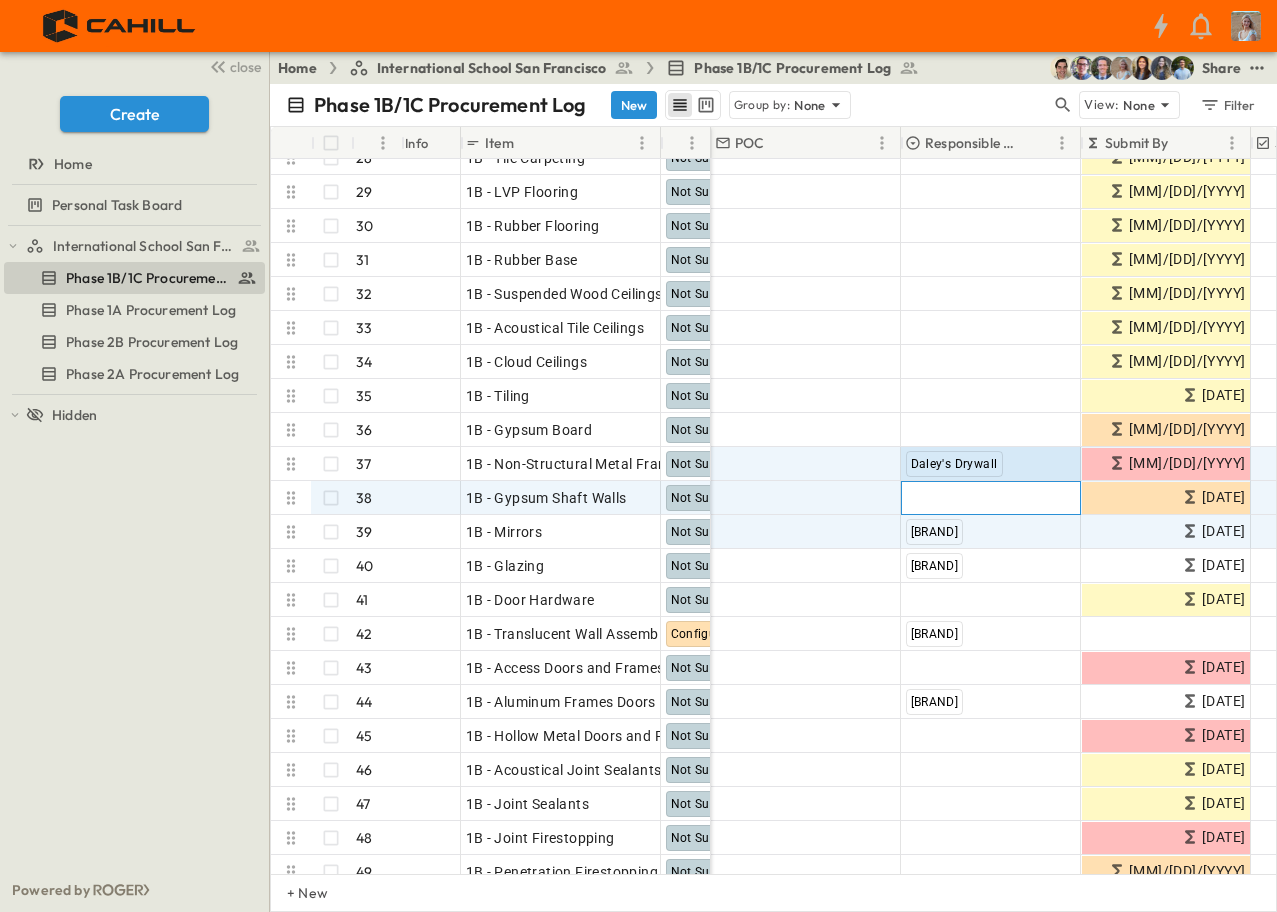 click on "Add Contractor" at bounding box center [957, 498] 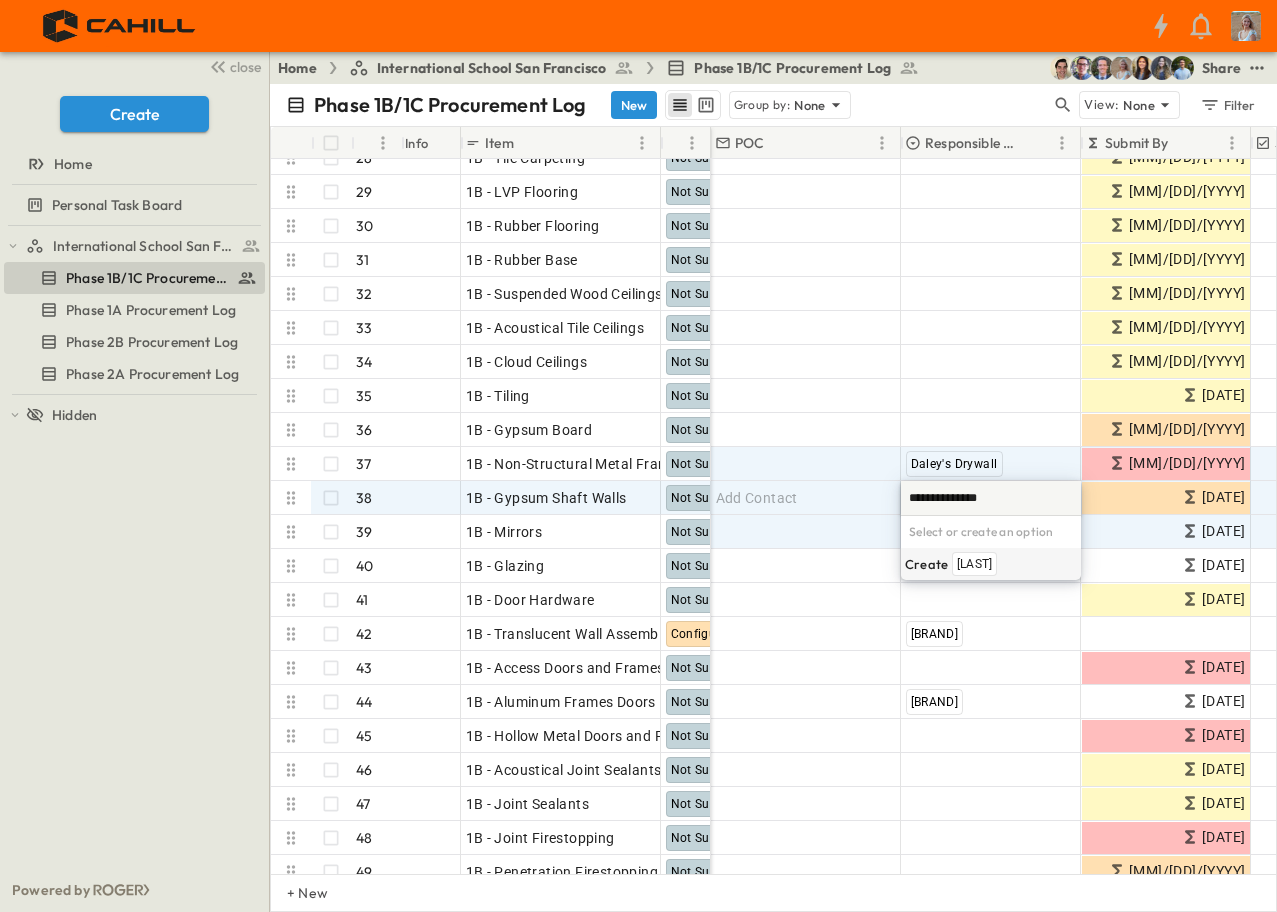 type on "**********" 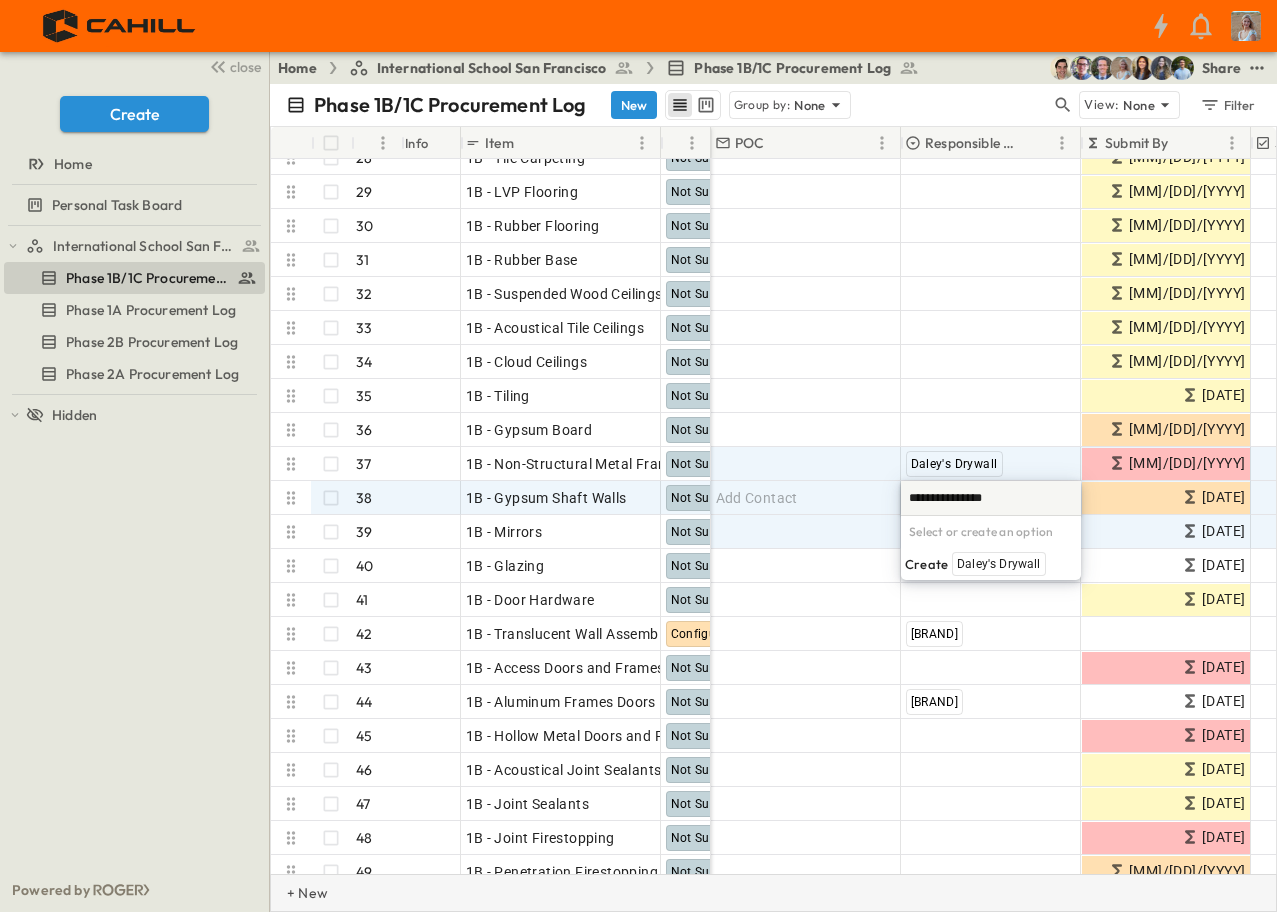 click on "+ New" at bounding box center [773, 893] 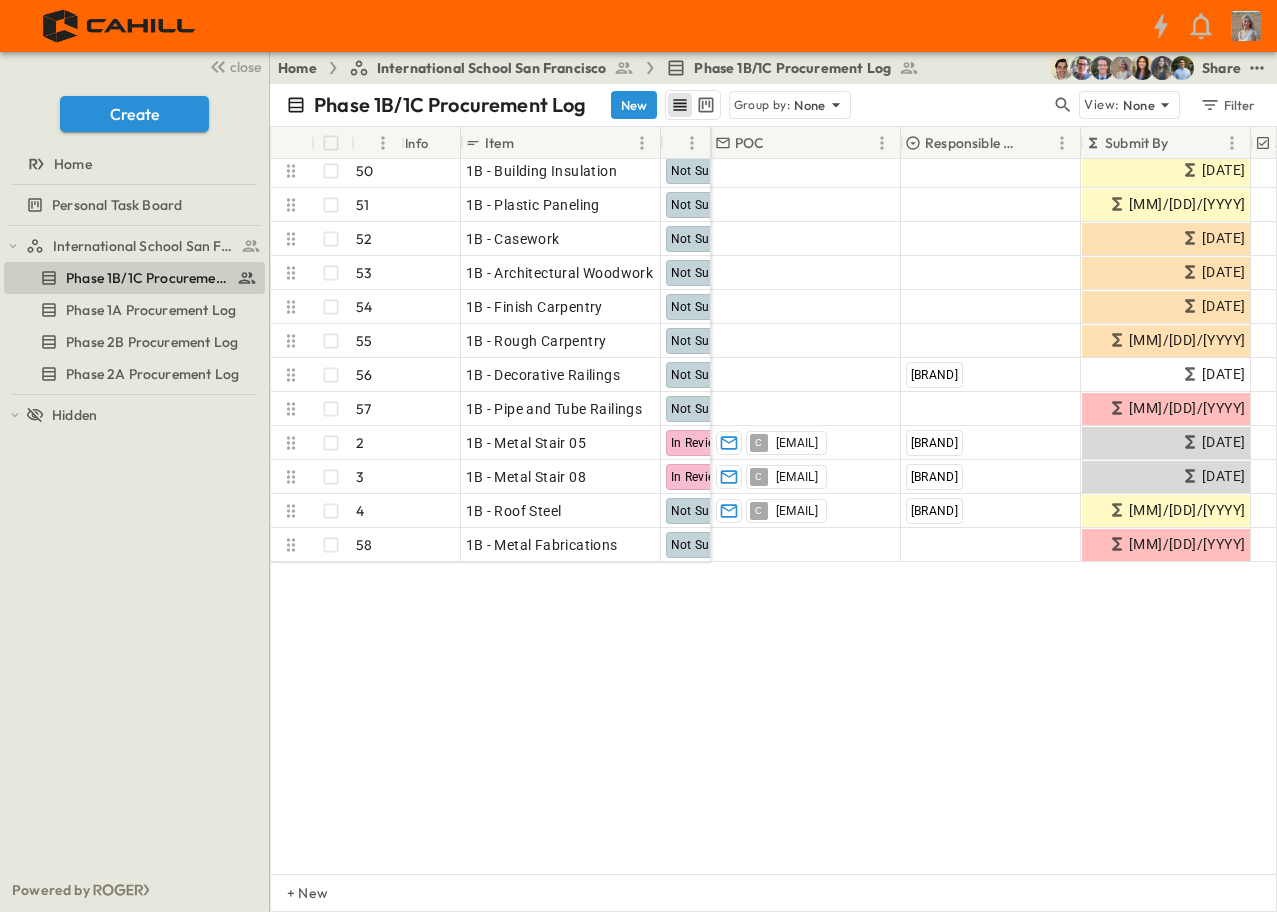 scroll, scrollTop: 812, scrollLeft: 0, axis: vertical 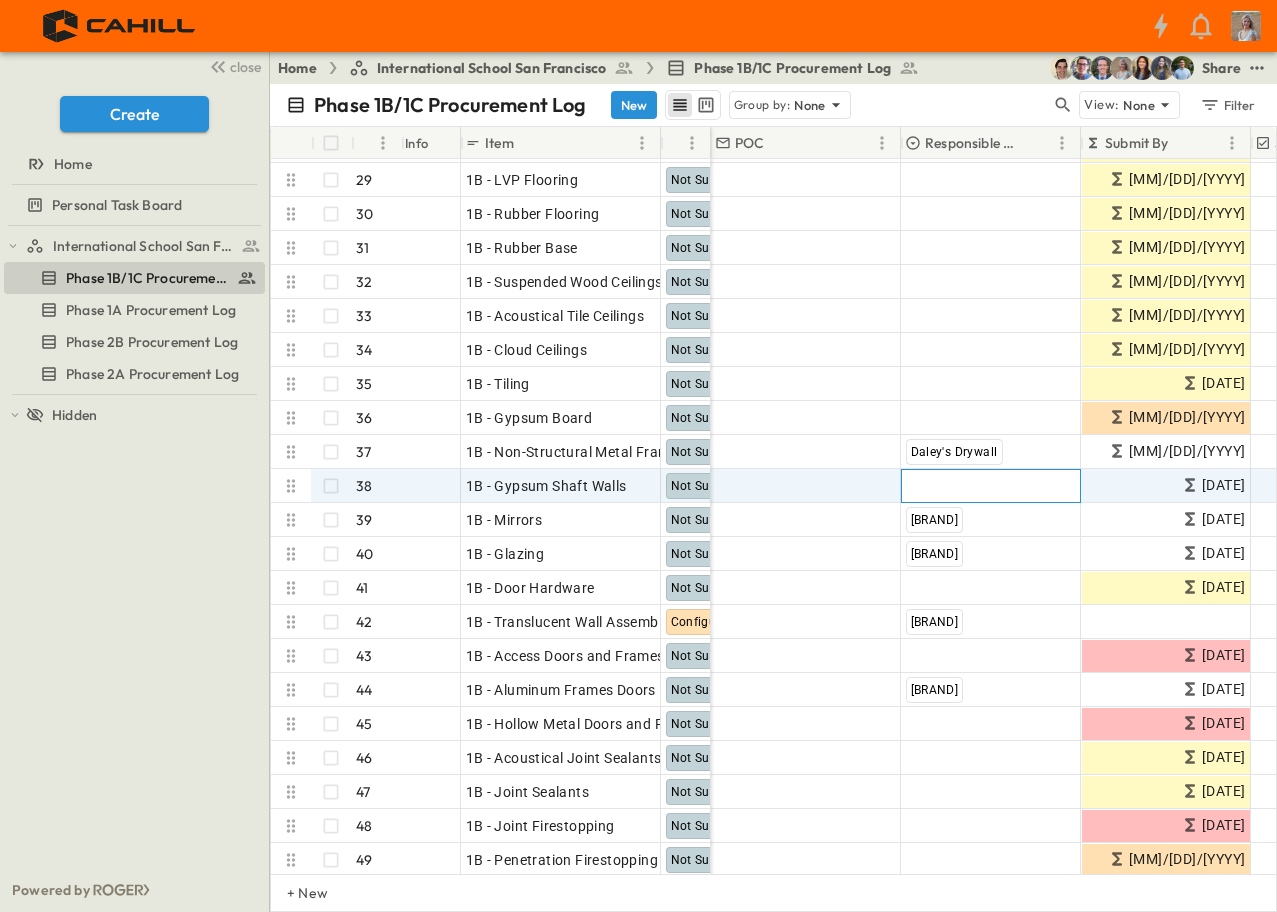 click on "Add Contractor" at bounding box center (991, 486) 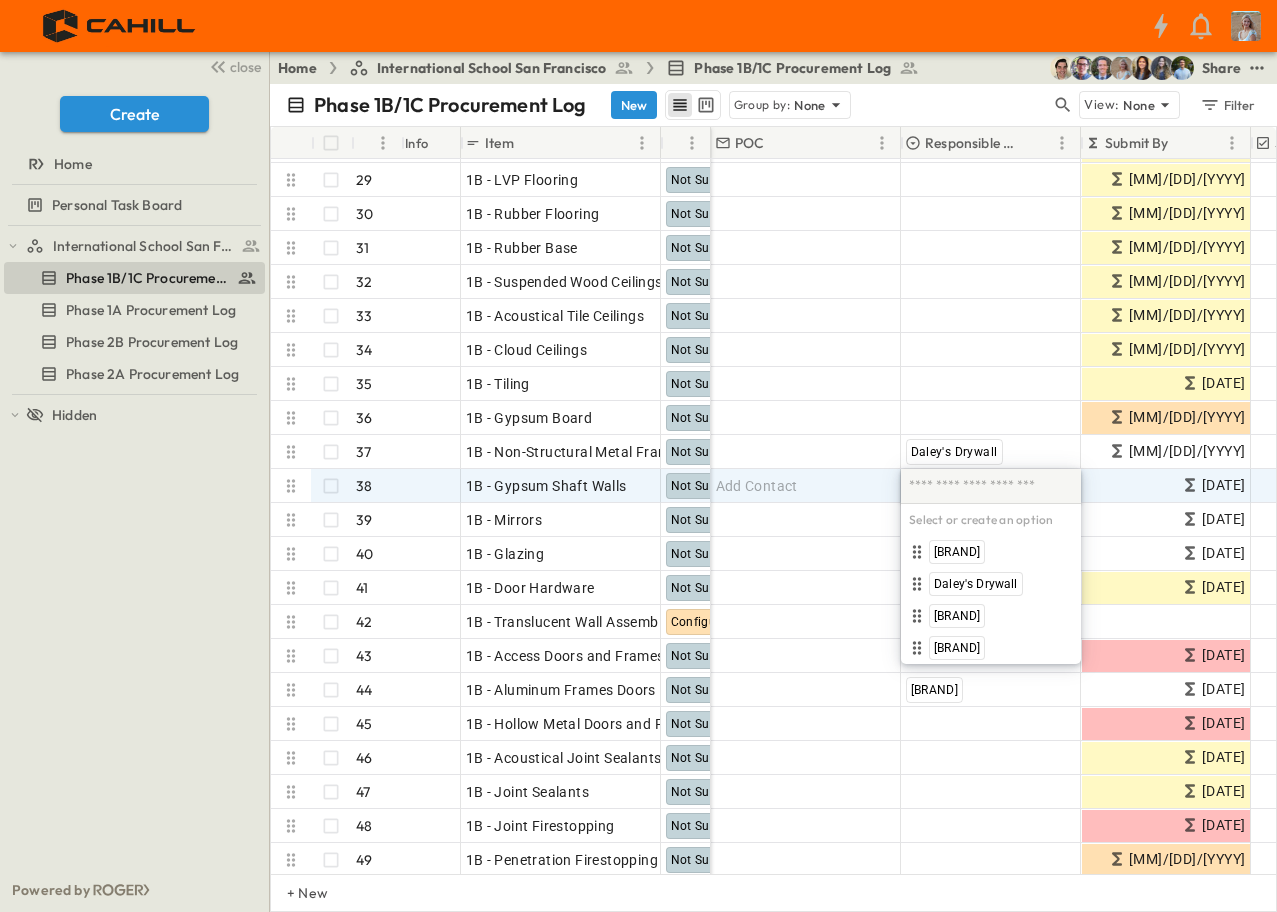 click on "Select or create an option [BRAND] [LAST] [BRAND] [BRAND]
To pick up a draggable item, press the space bar.
While dragging, use the arrow keys to move the item.
Press space again to drop the item in its new position, or press escape to cancel." at bounding box center [991, 566] 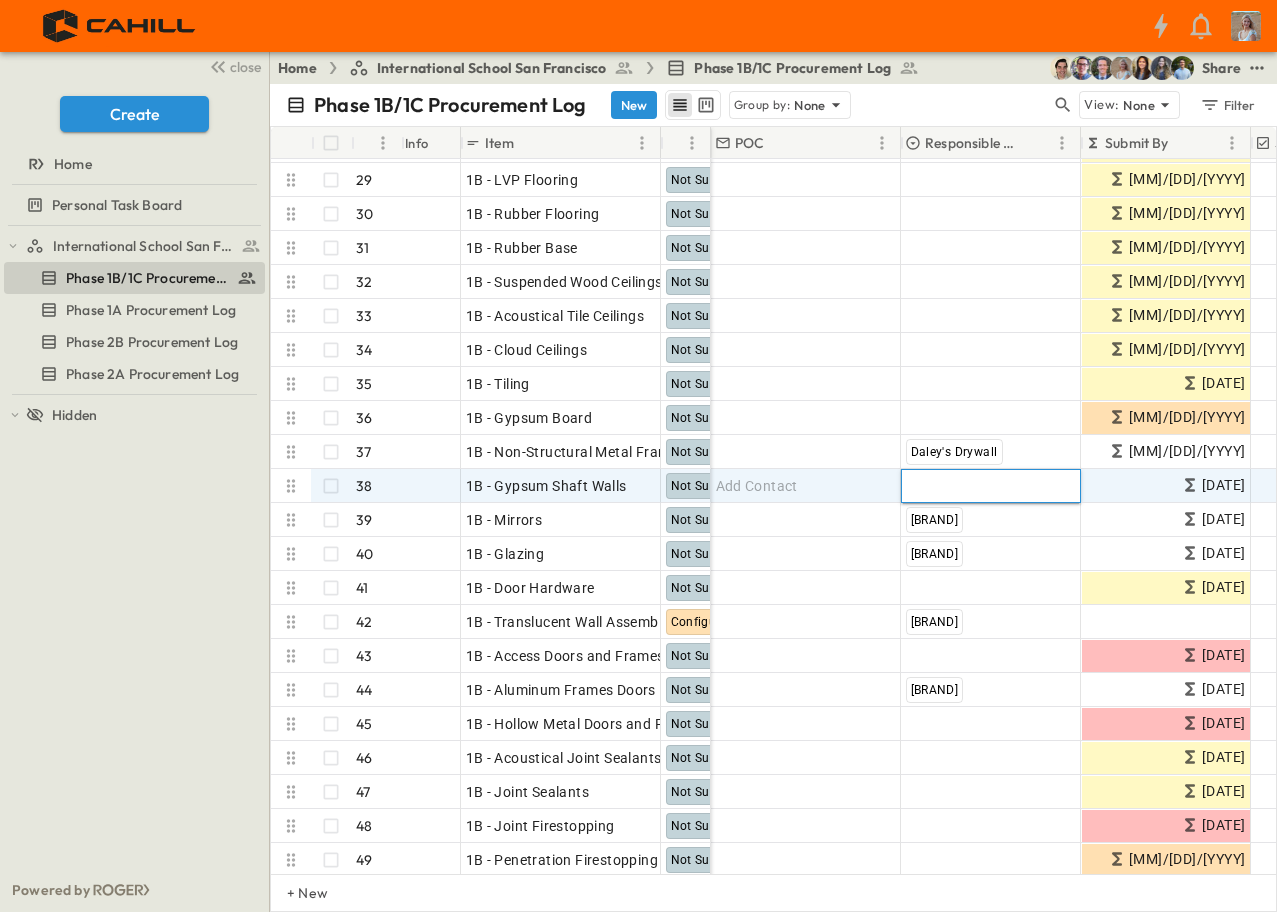 click at bounding box center (990, 485) 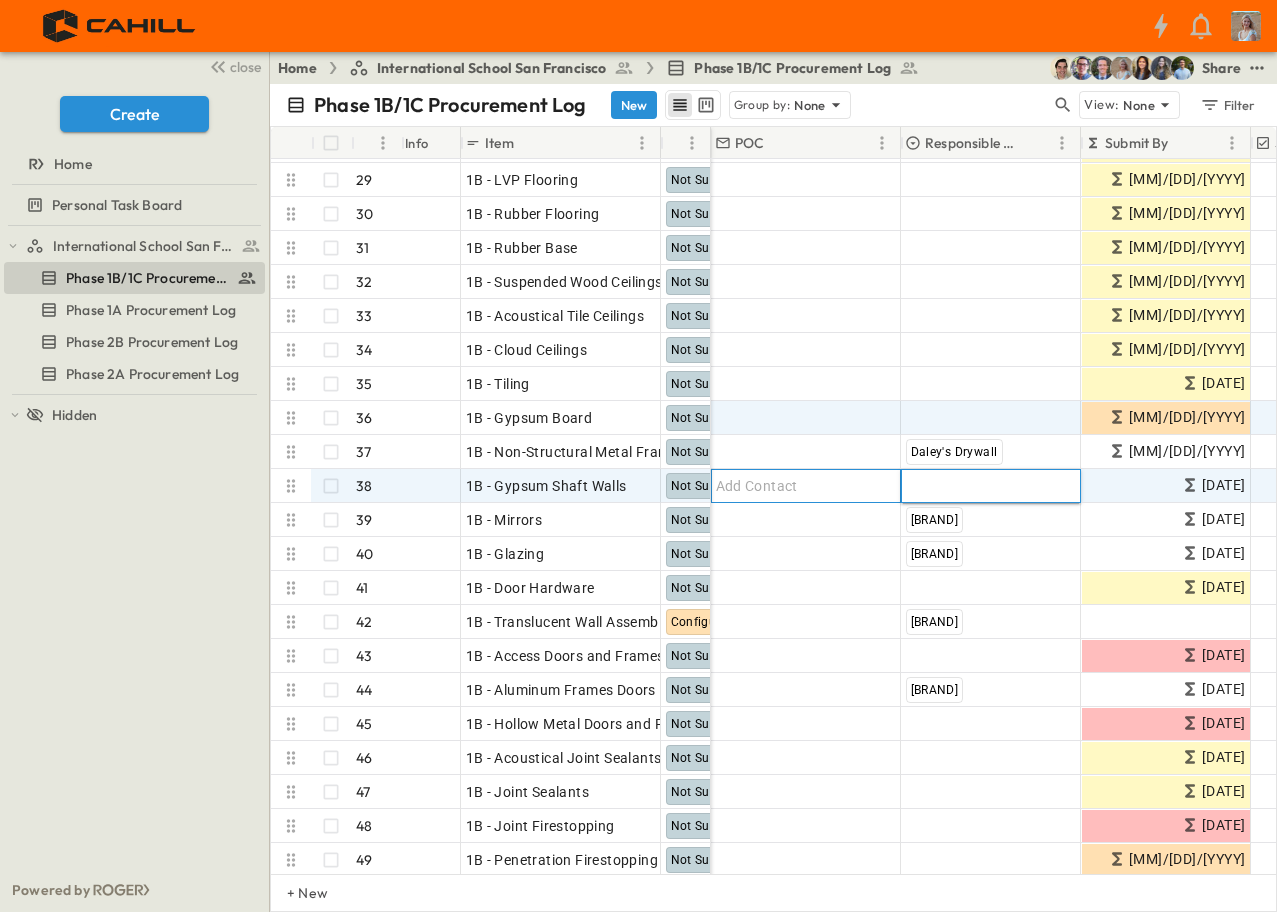 drag, startPoint x: 828, startPoint y: 487, endPoint x: 1018, endPoint y: 402, distance: 208.14658 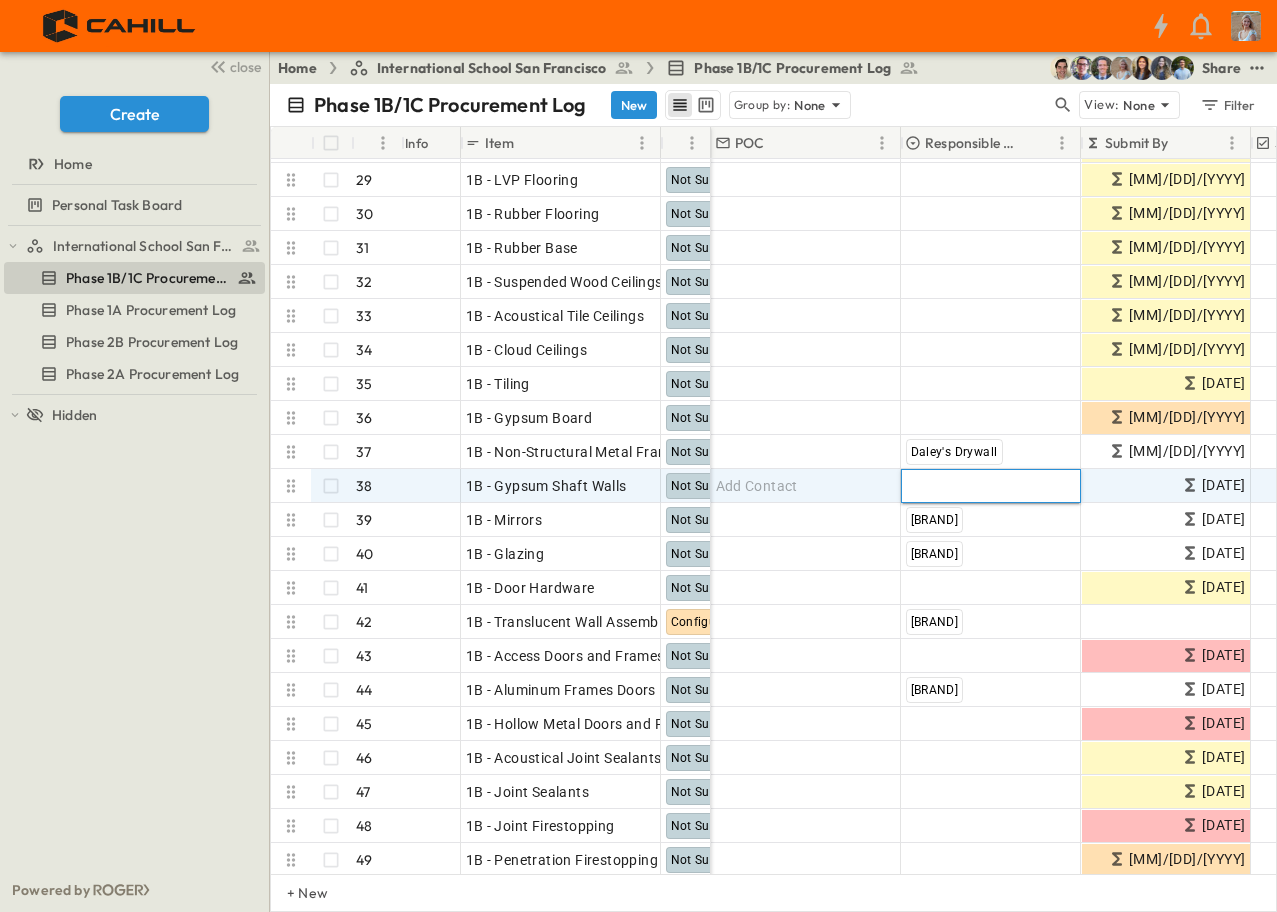 click at bounding box center [990, 485] 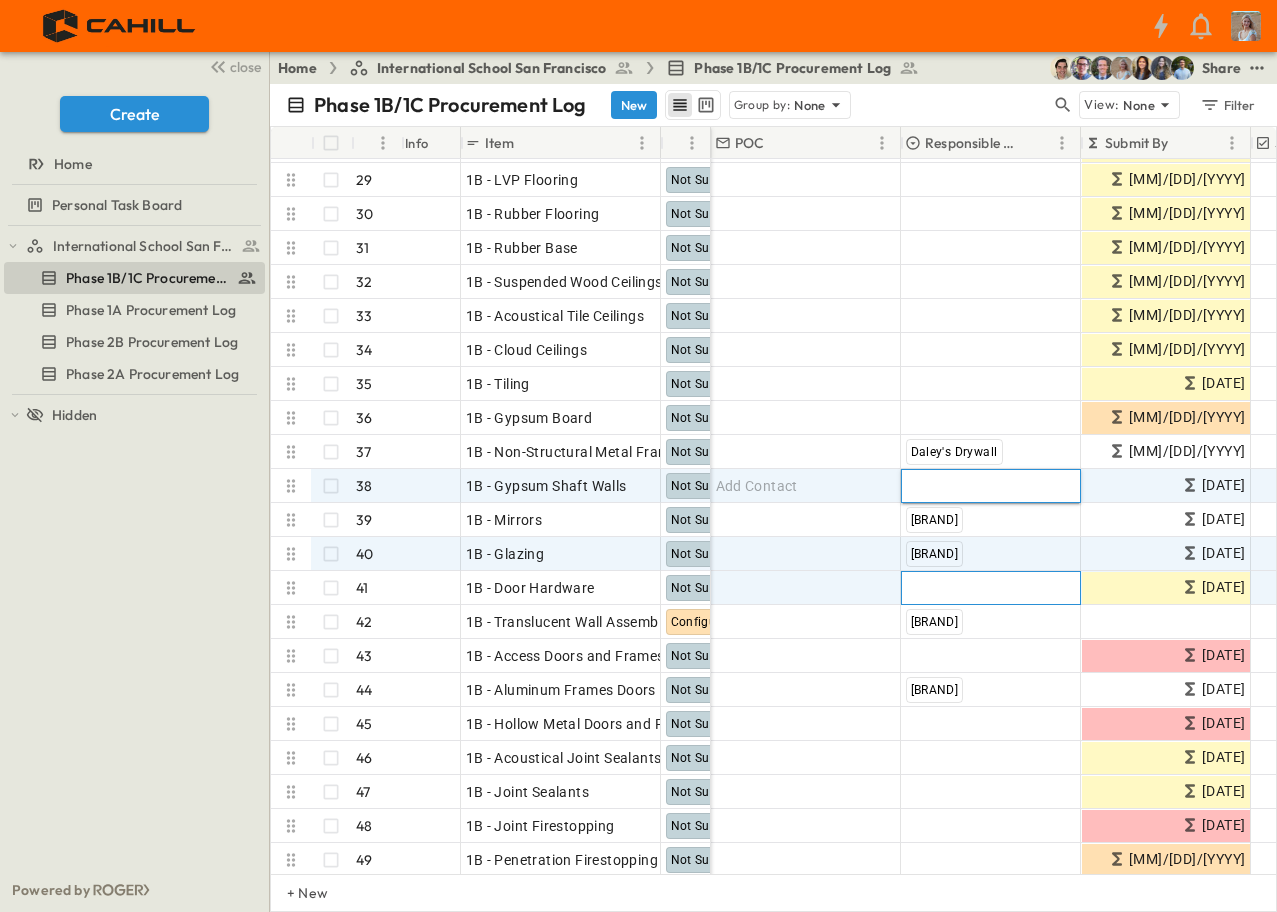 click on "Add Contractor" at bounding box center [991, 588] 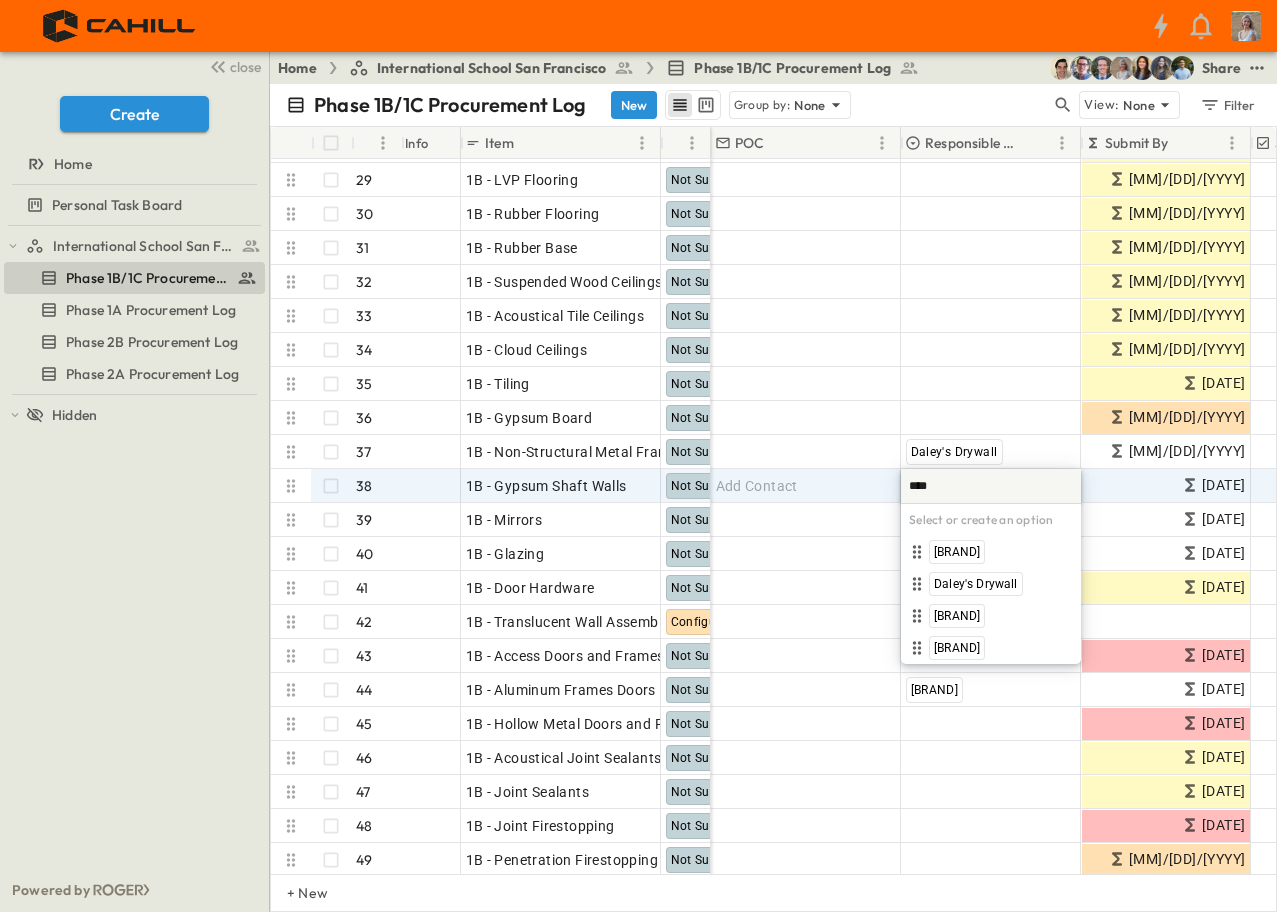 type on "*****" 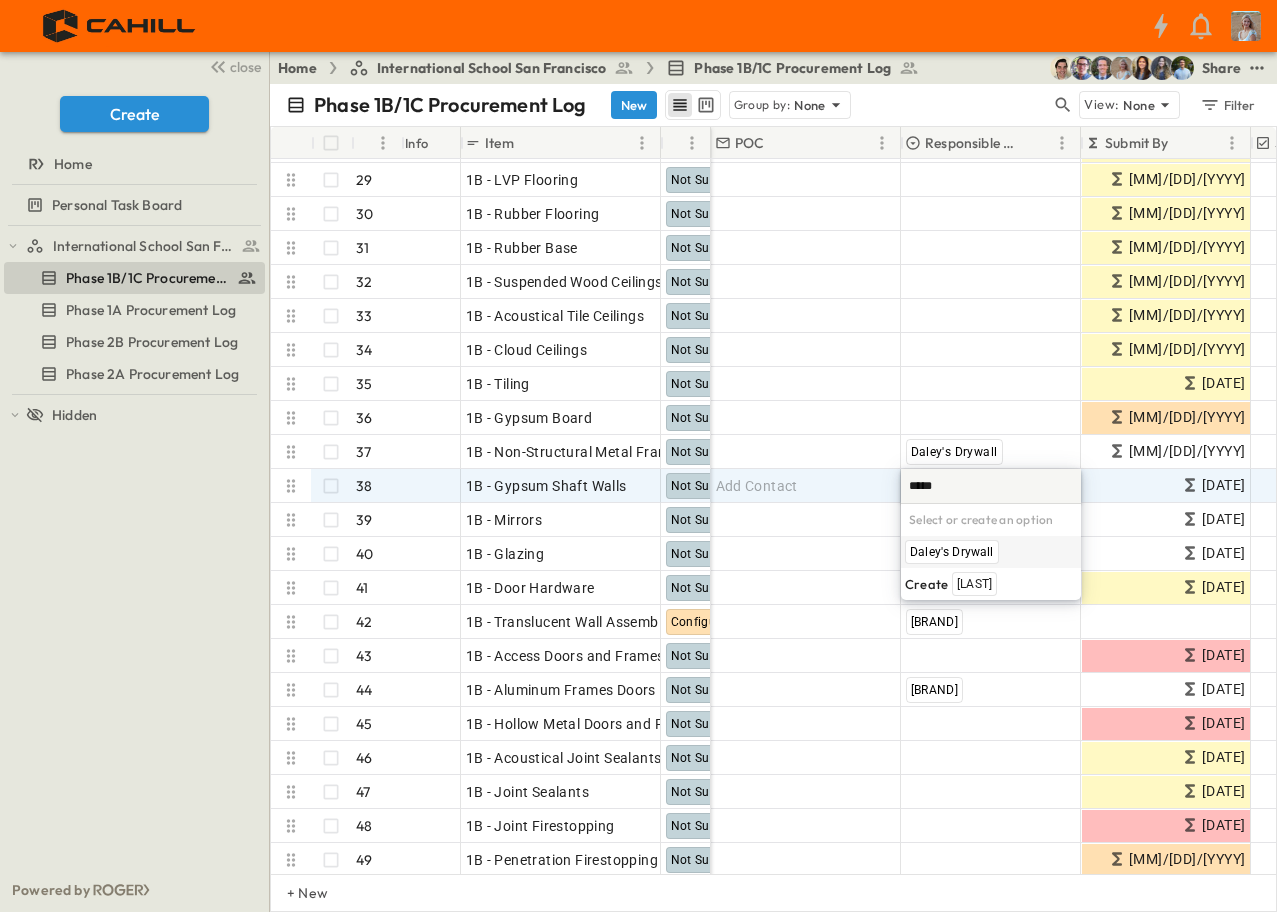 click on "Daley's Drywall" at bounding box center [952, 552] 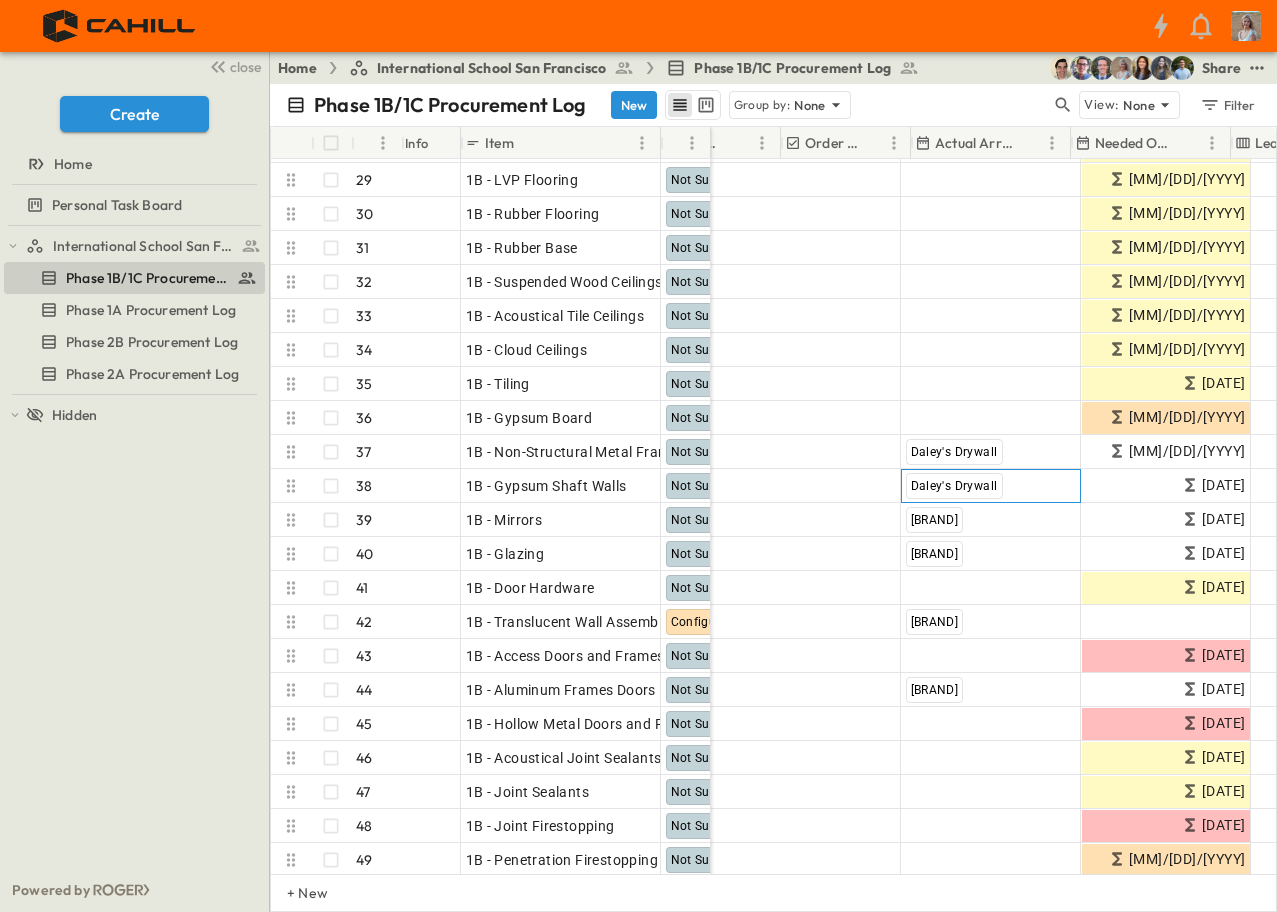 scroll, scrollTop: 812, scrollLeft: 1202, axis: both 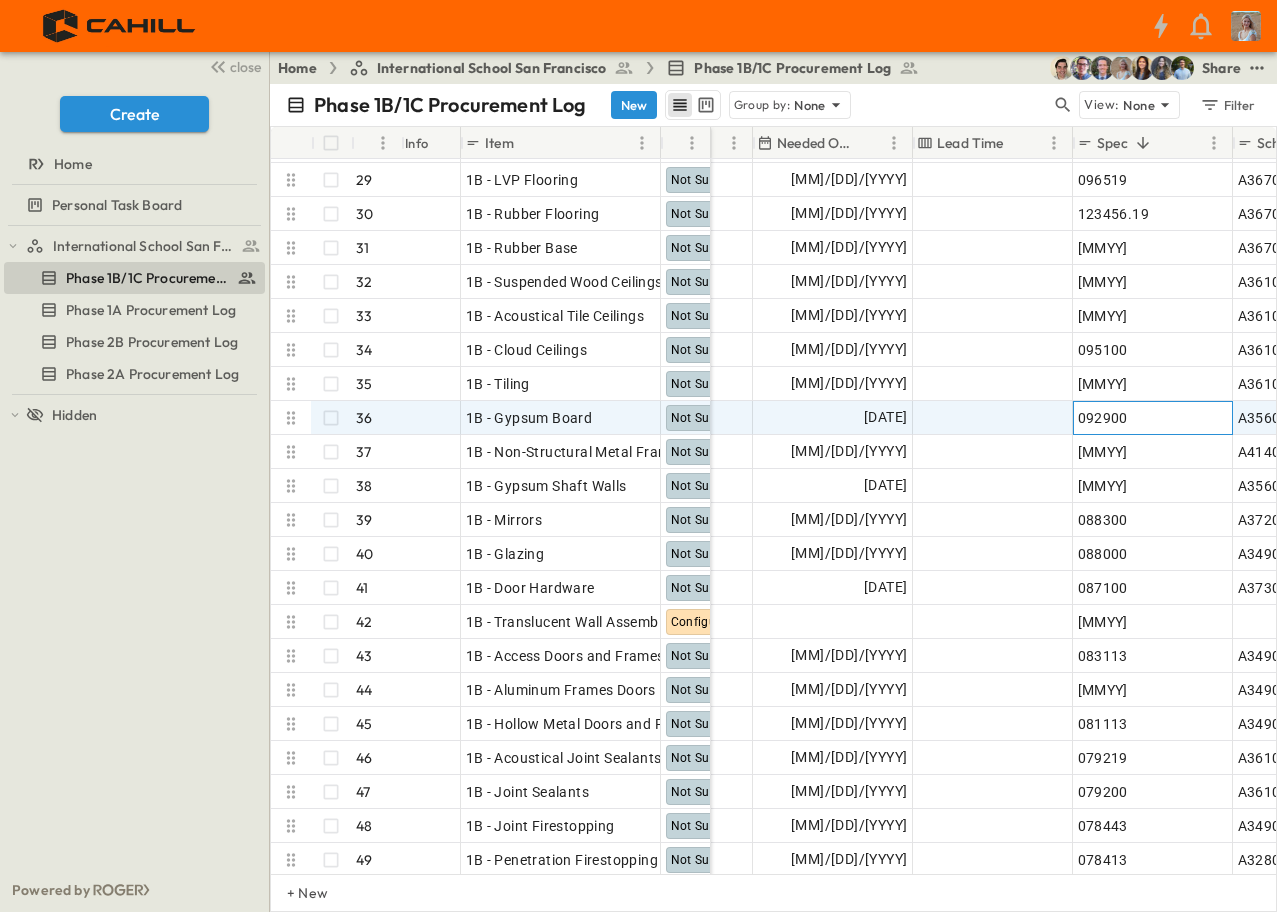 click on "092900" at bounding box center (1103, 418) 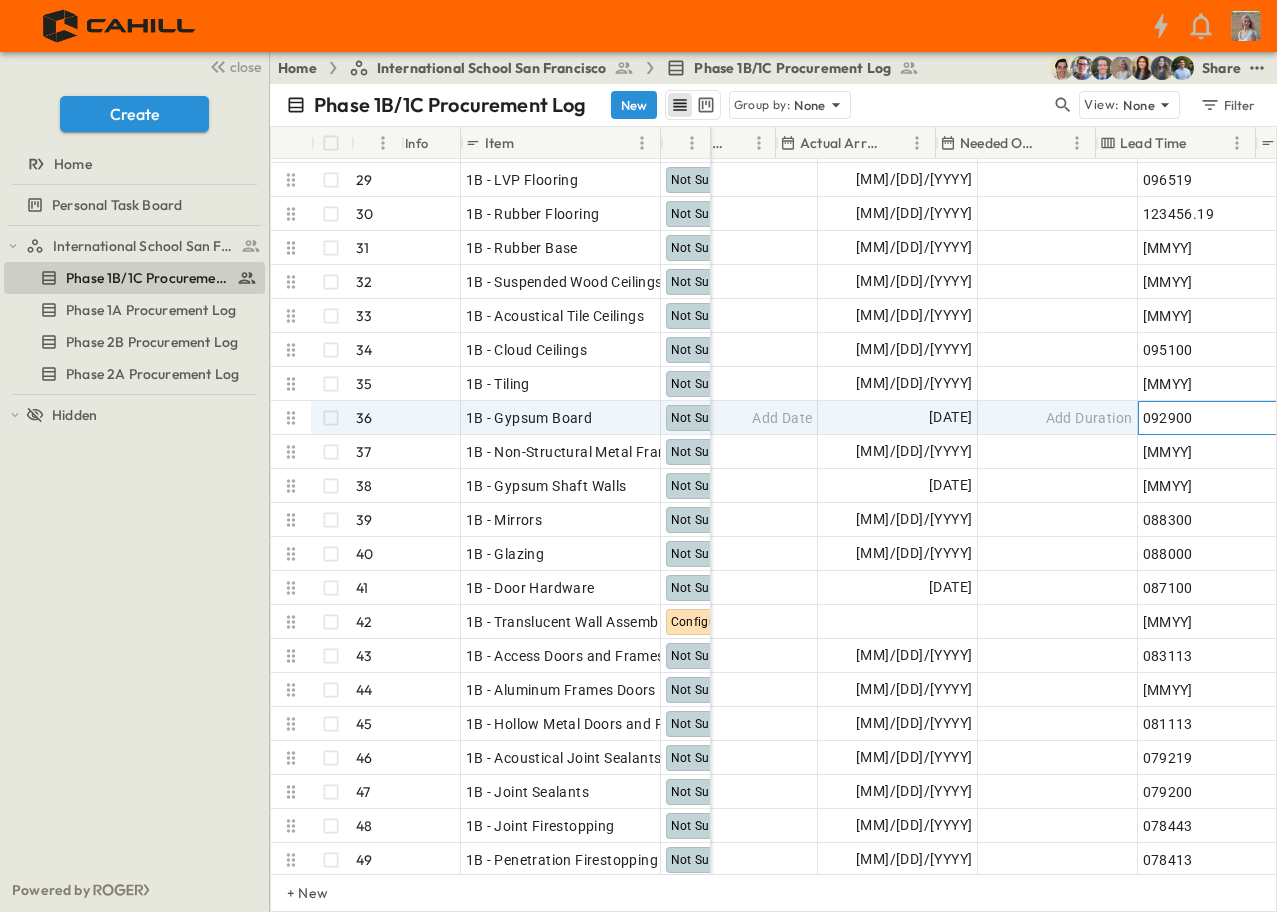 scroll, scrollTop: 812, scrollLeft: 1129, axis: both 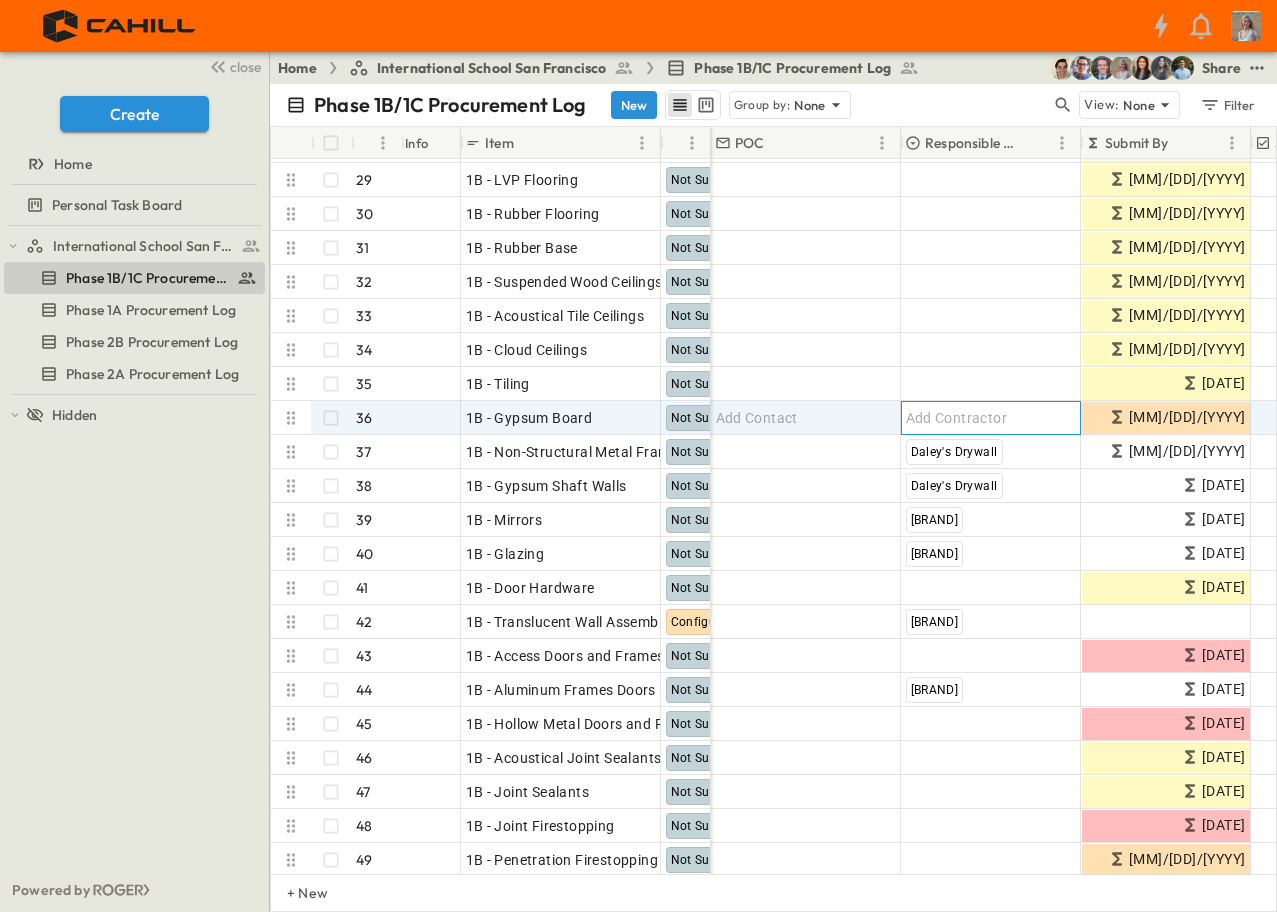 click on "Add Contractor" at bounding box center [957, 418] 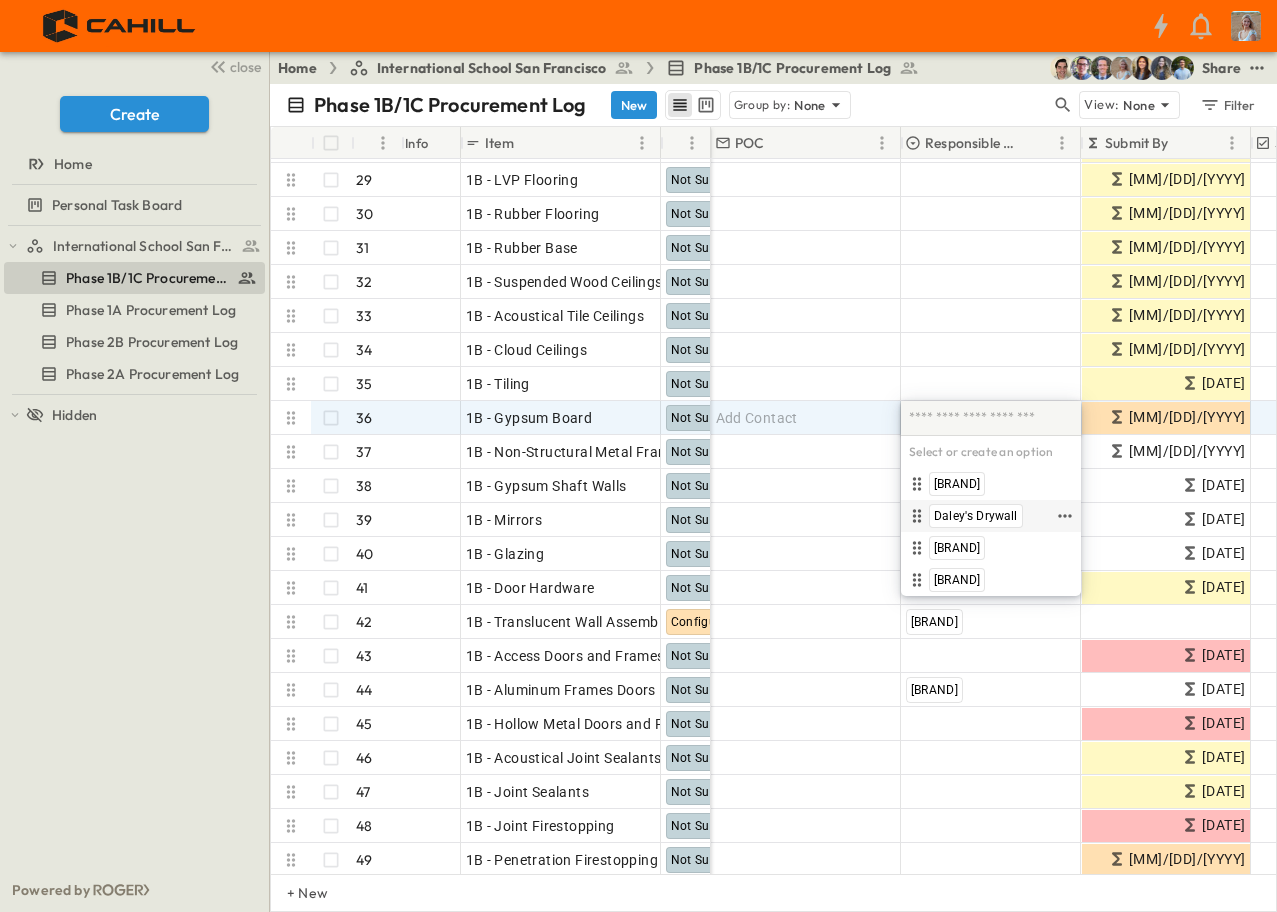 click on "Daley's Drywall" at bounding box center (976, 516) 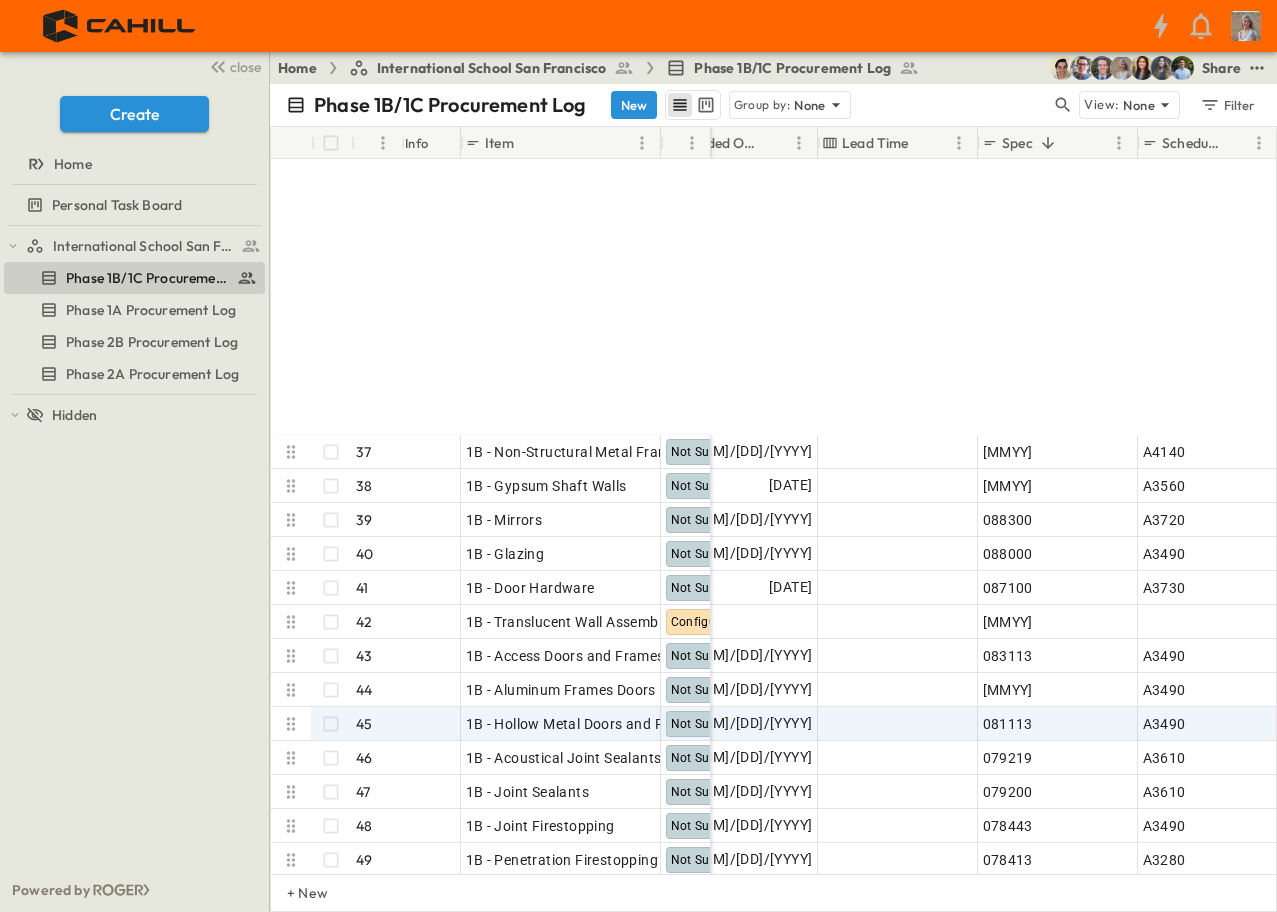 scroll, scrollTop: 1212, scrollLeft: 1483, axis: both 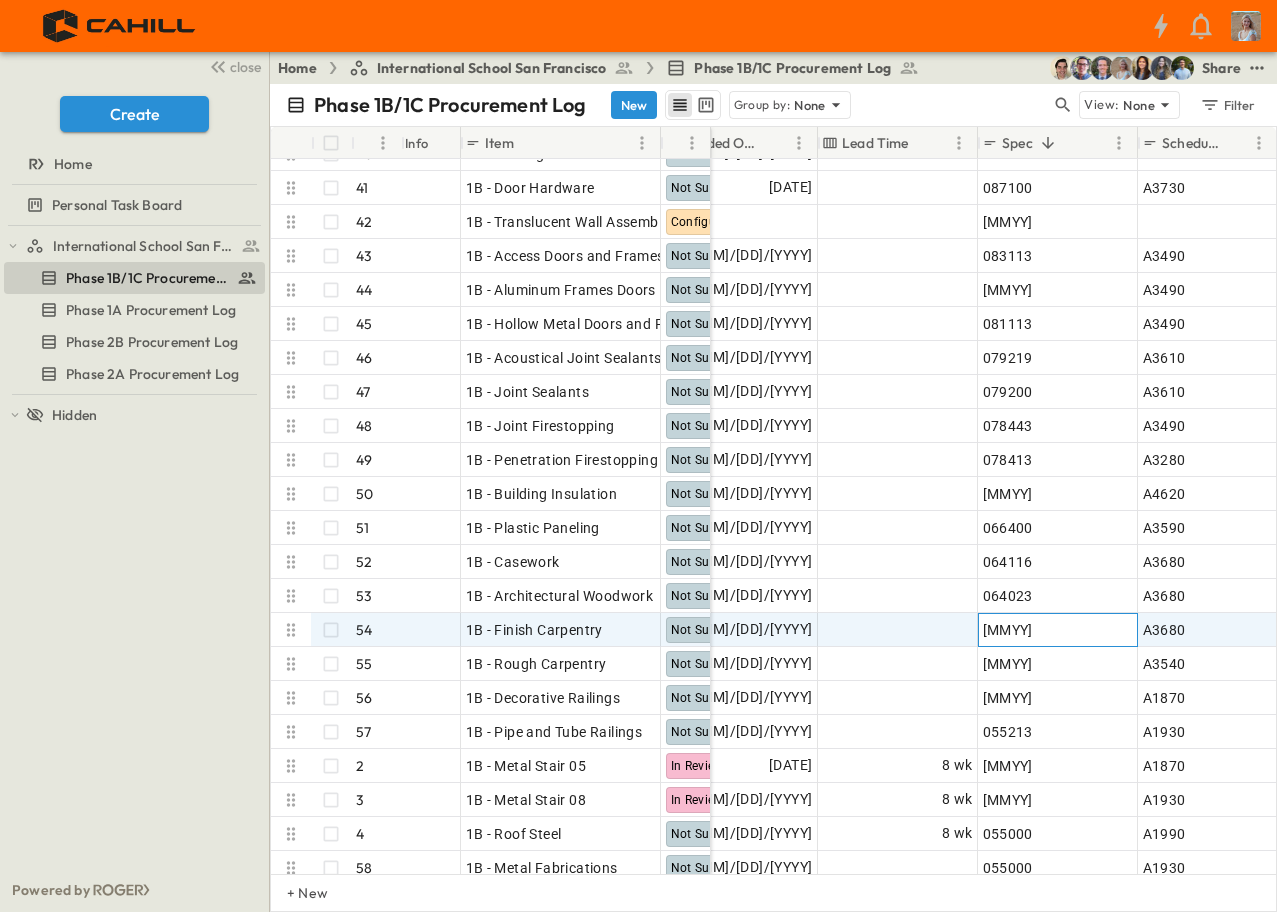 click on "[MMYY]" at bounding box center [1058, 630] 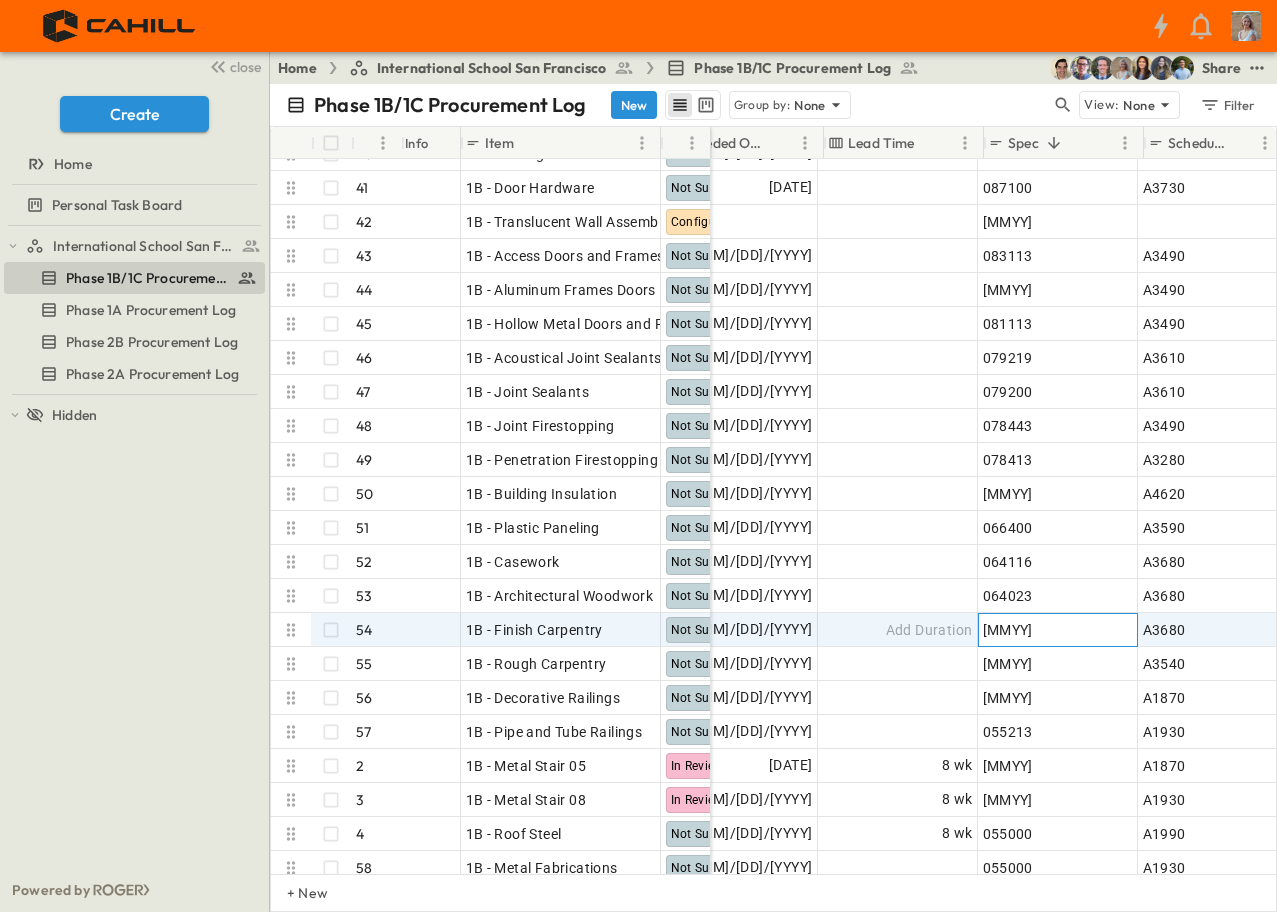 scroll, scrollTop: 1212, scrollLeft: 1146, axis: both 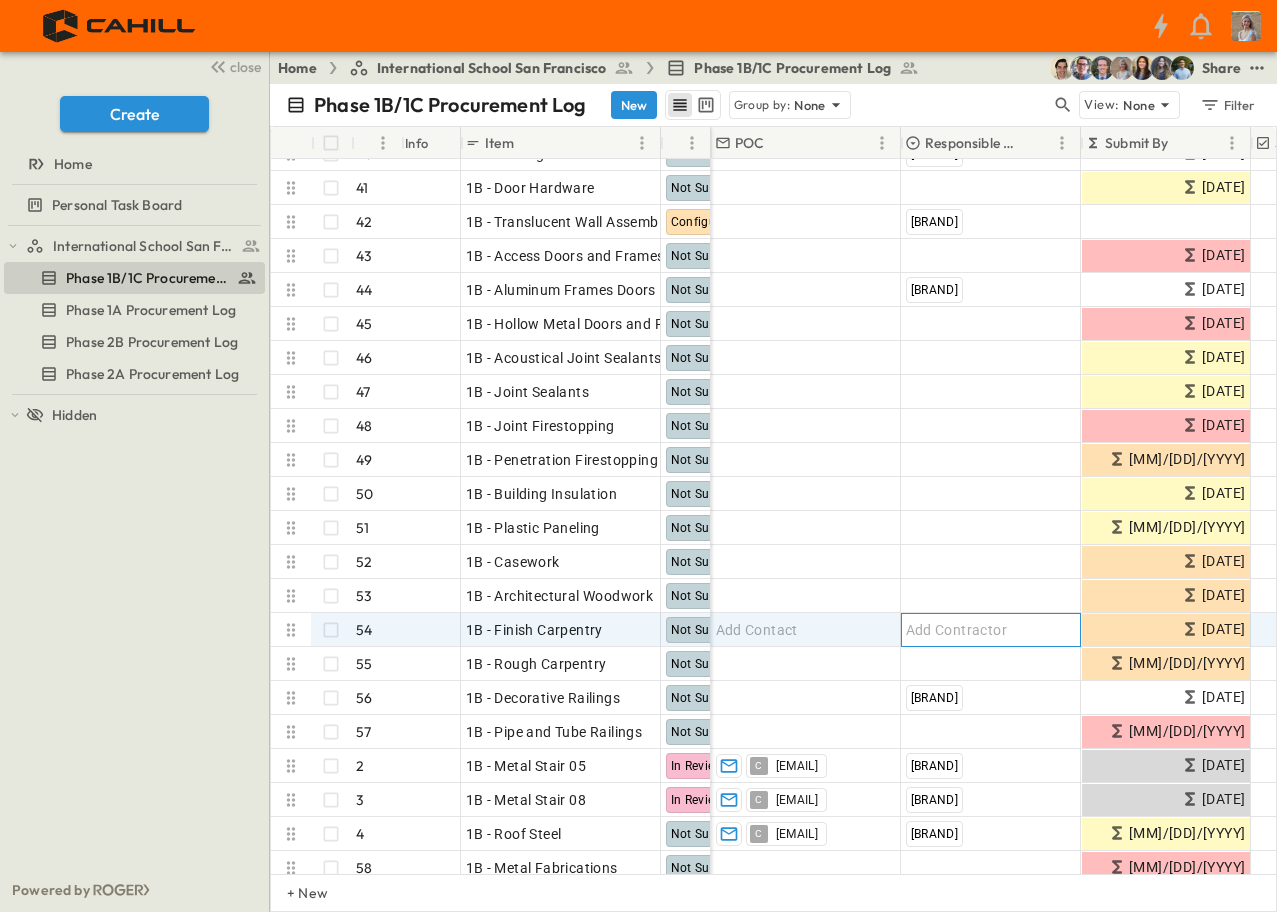 click on "Add Contractor" at bounding box center (957, 630) 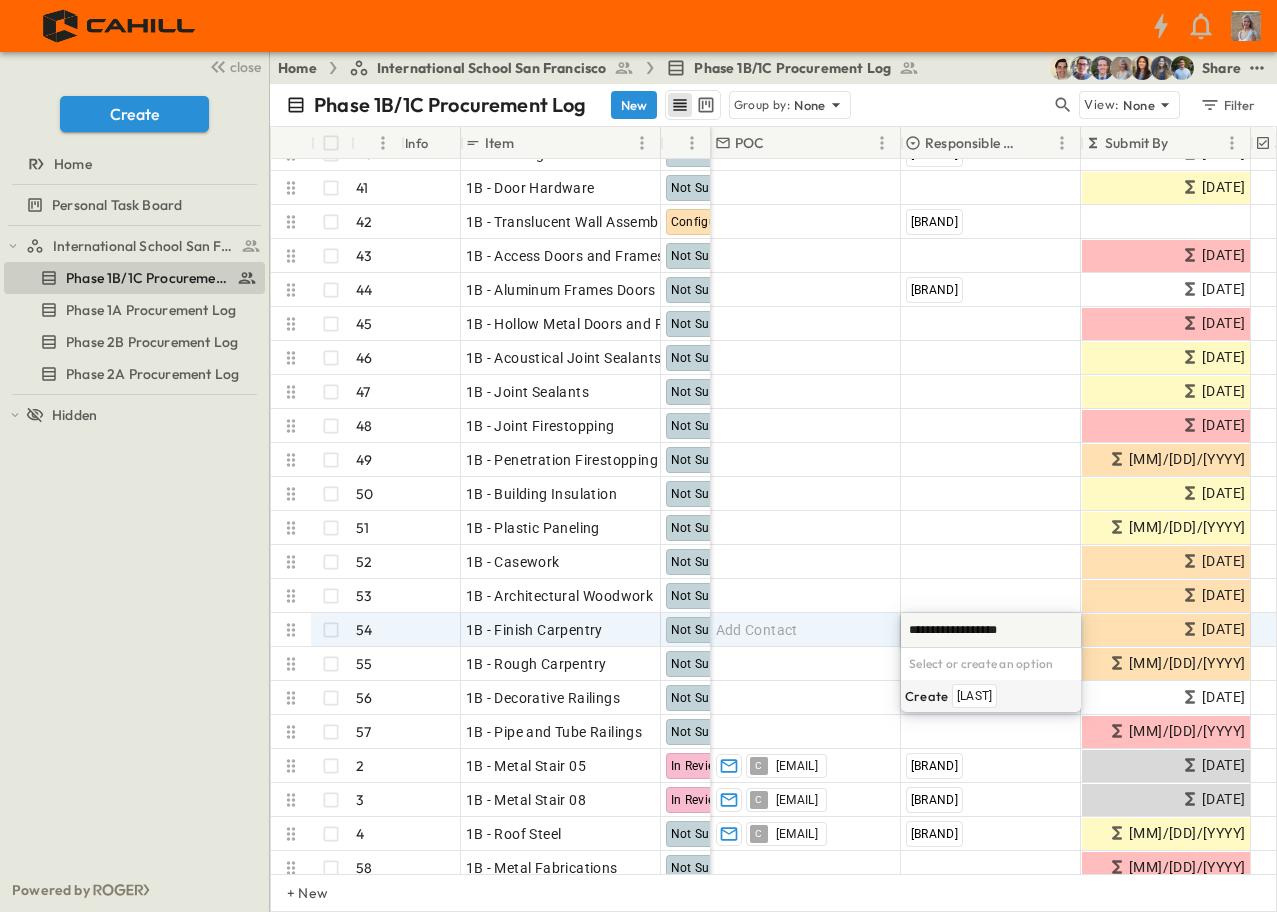 type on "**********" 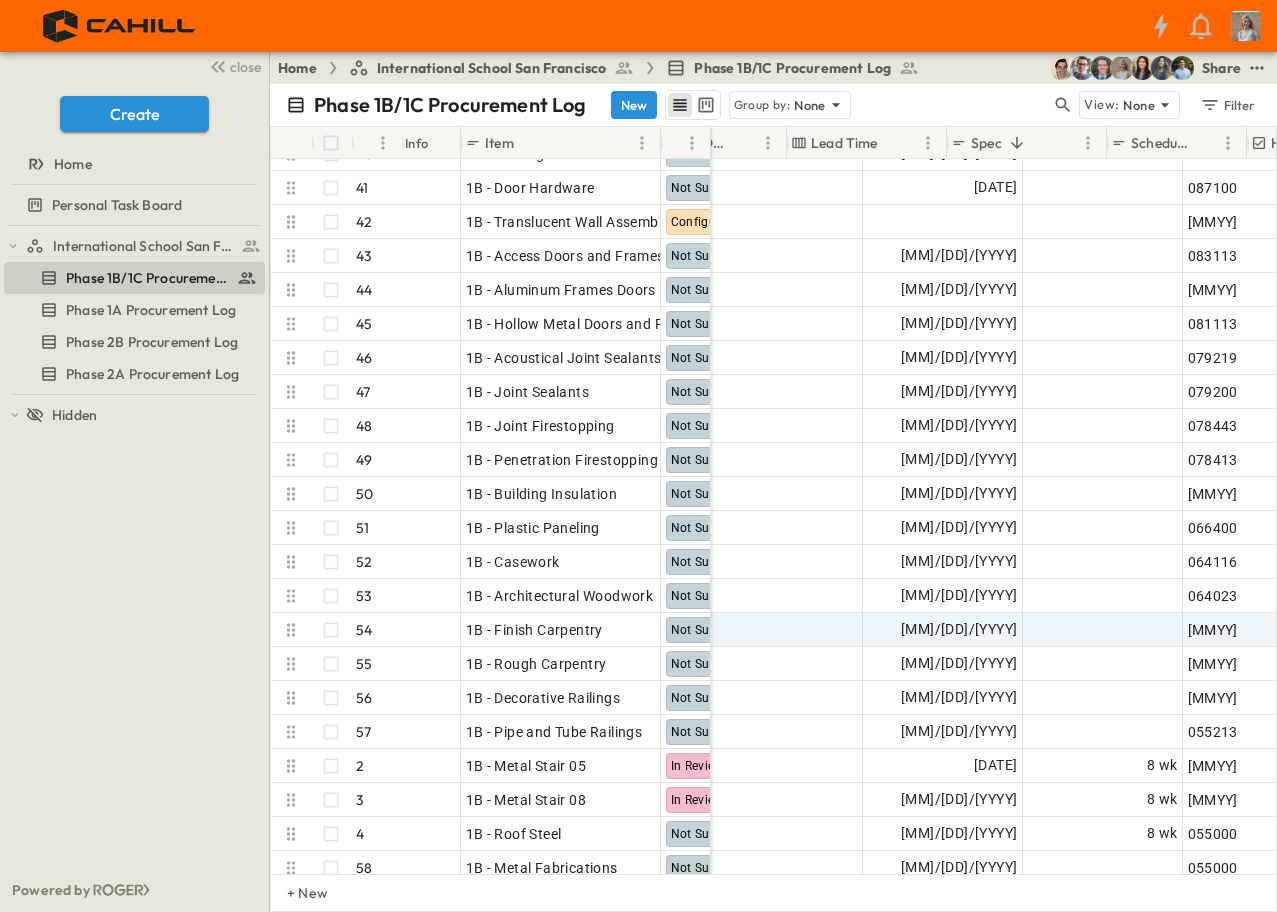 scroll, scrollTop: 1212, scrollLeft: 1514, axis: both 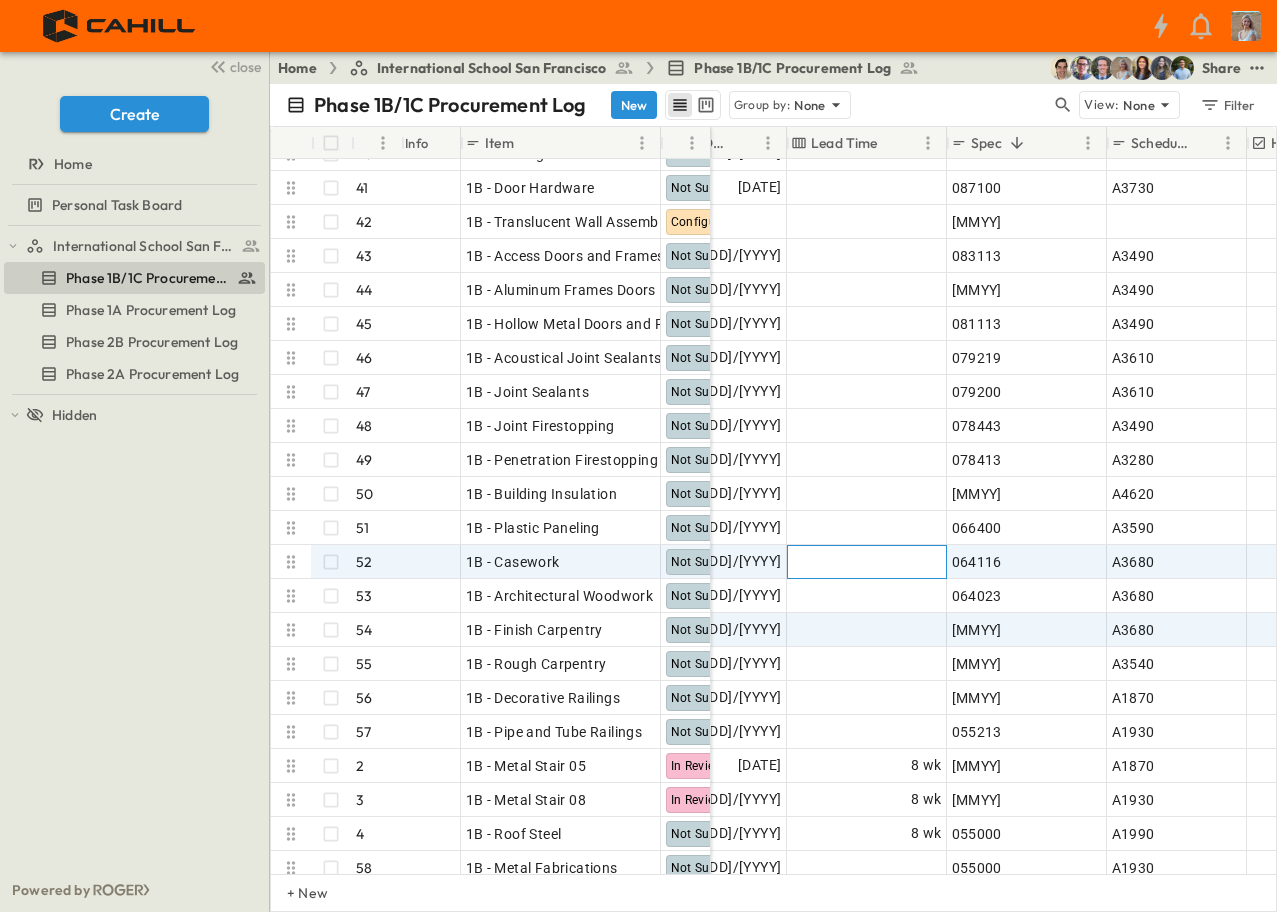 click on "Add Duration" at bounding box center (898, 562) 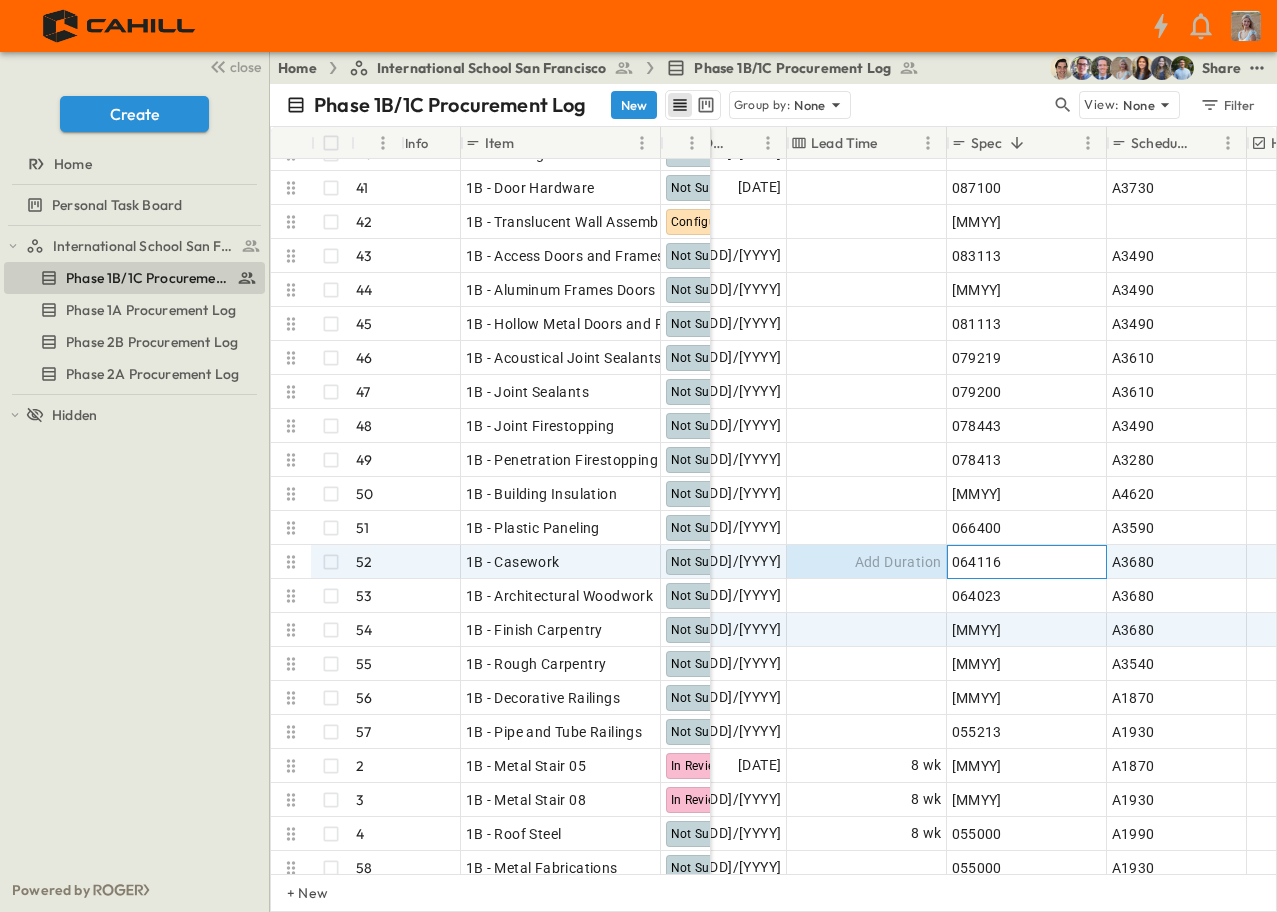 click on "064116" at bounding box center [1027, 562] 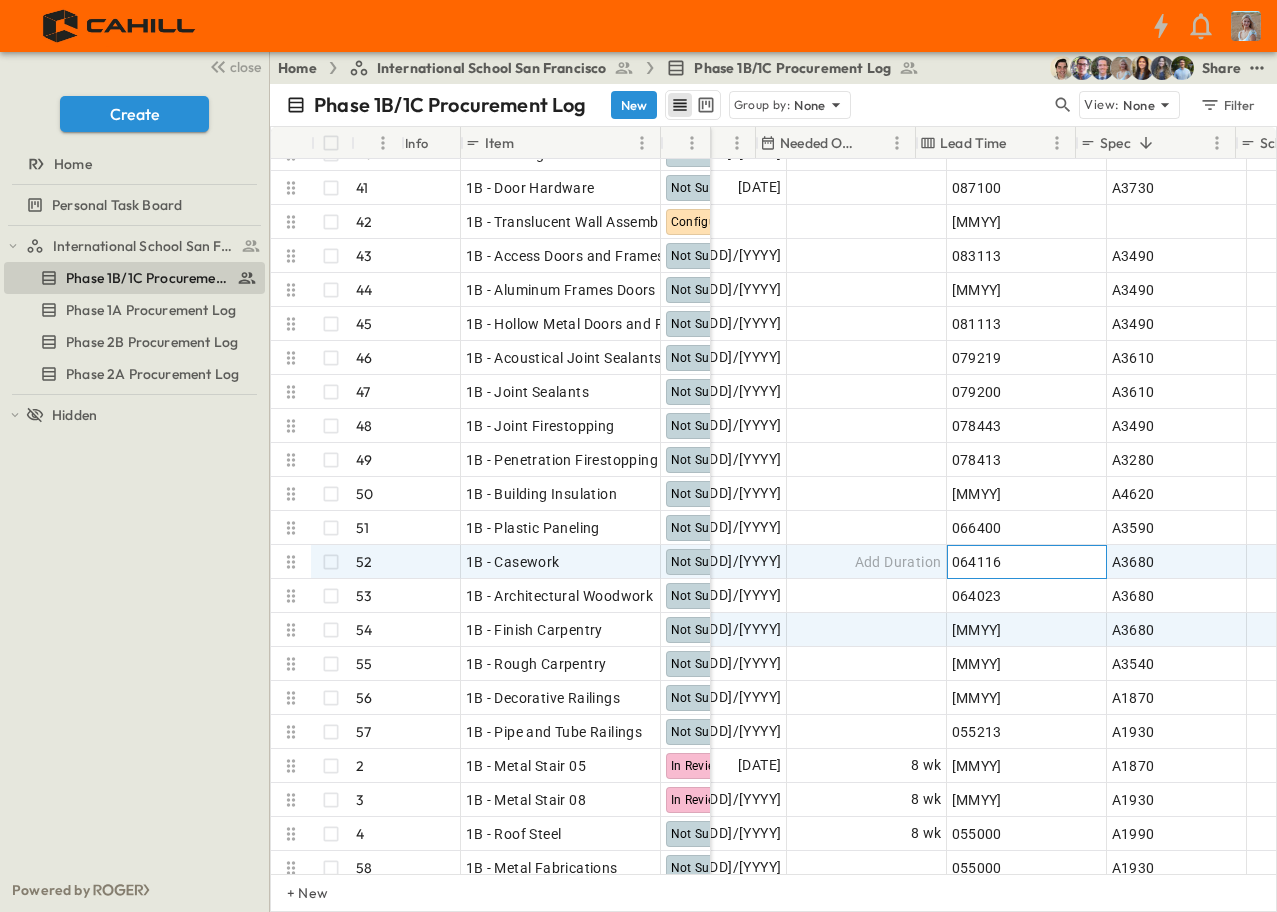 scroll, scrollTop: 1212, scrollLeft: 1337, axis: both 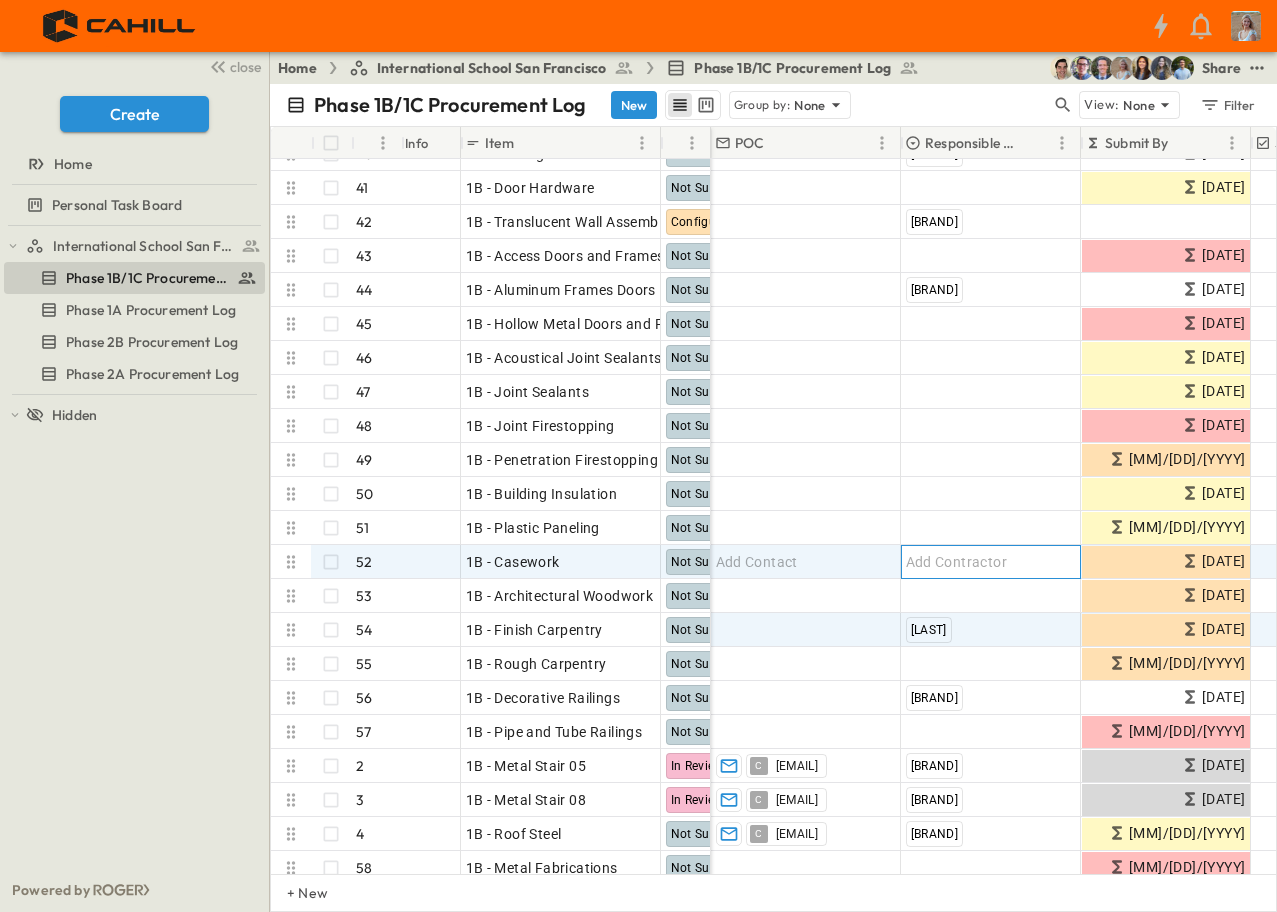 click on "Add Contractor" at bounding box center [957, 562] 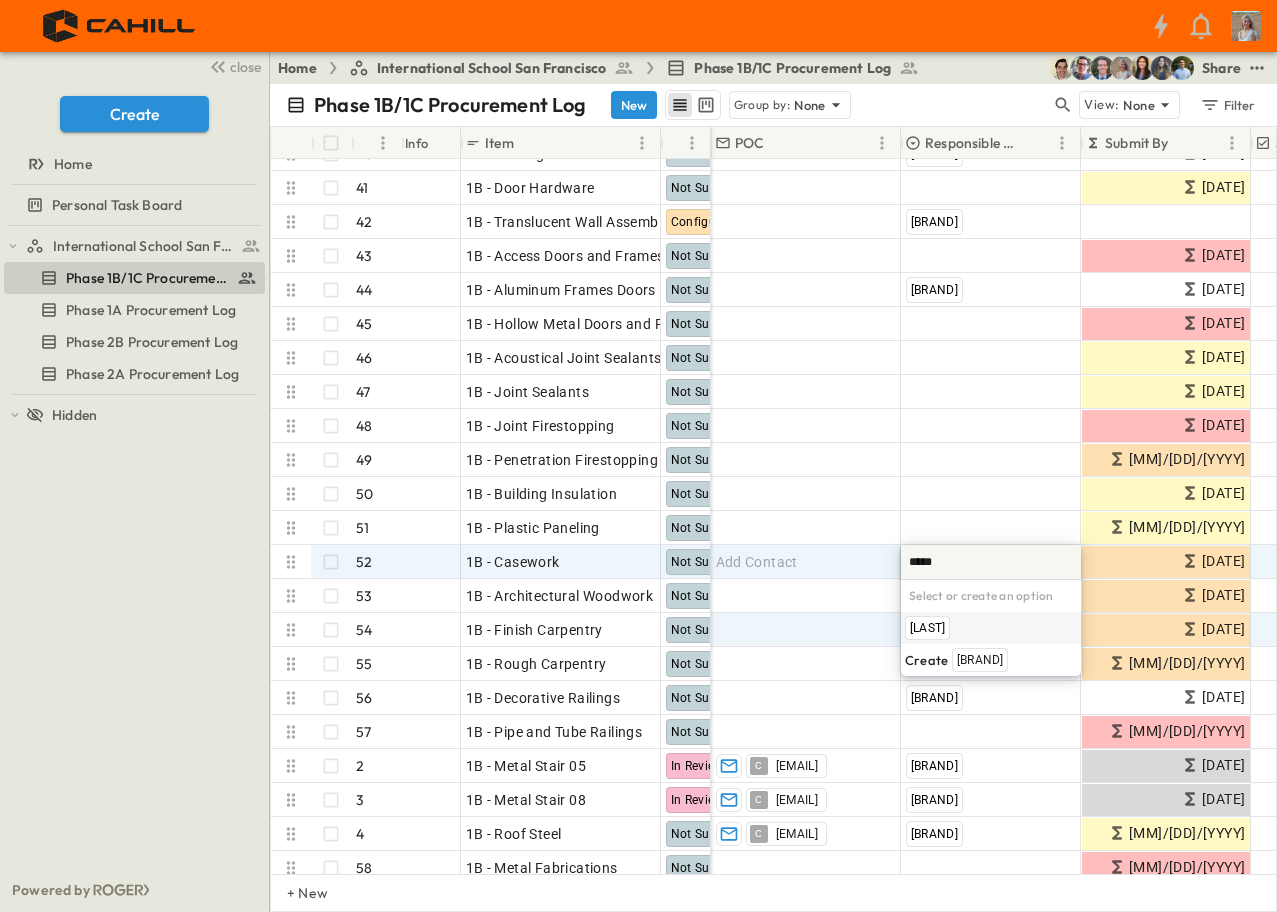 click on "[LAST]" at bounding box center (927, 628) 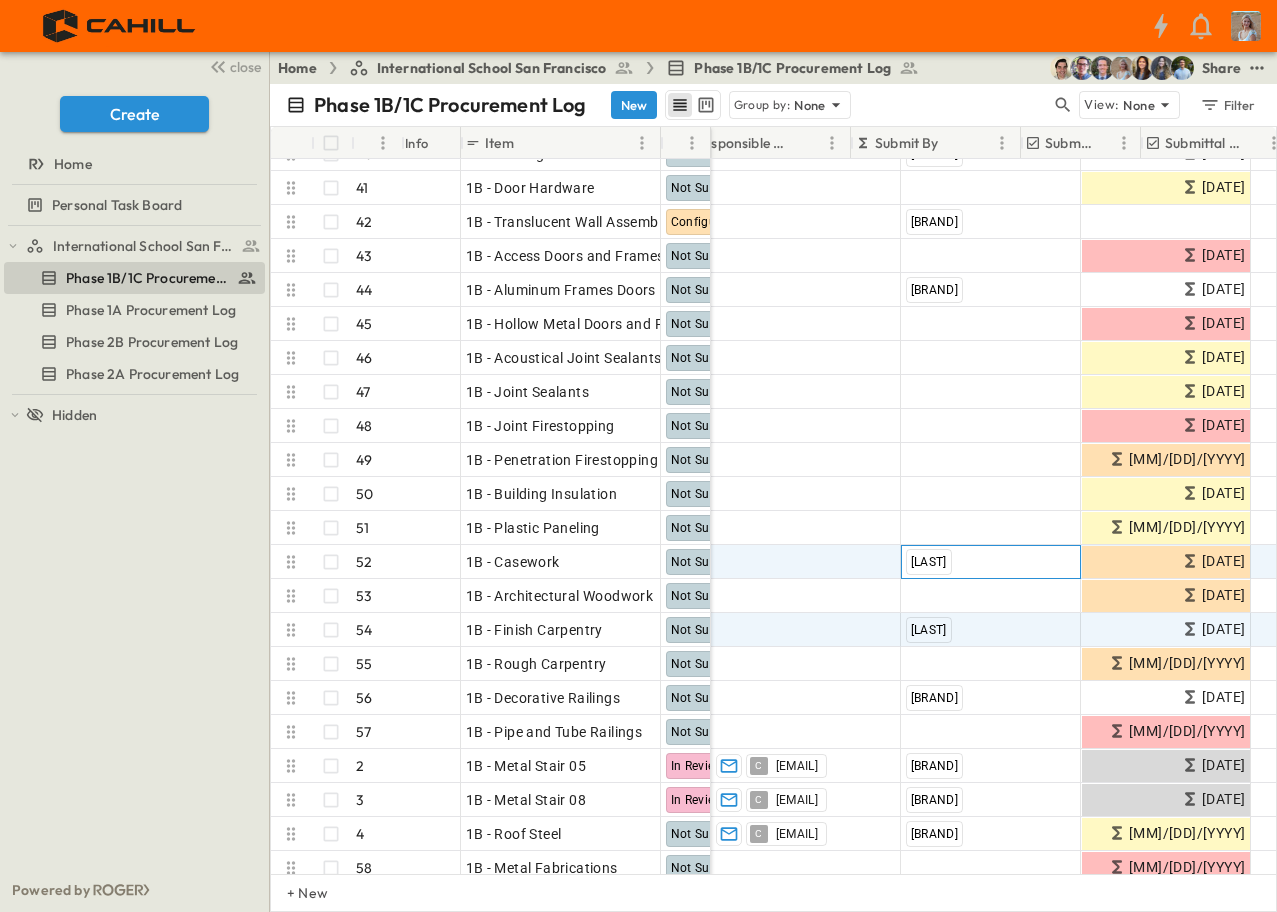 scroll, scrollTop: 1212, scrollLeft: 0, axis: vertical 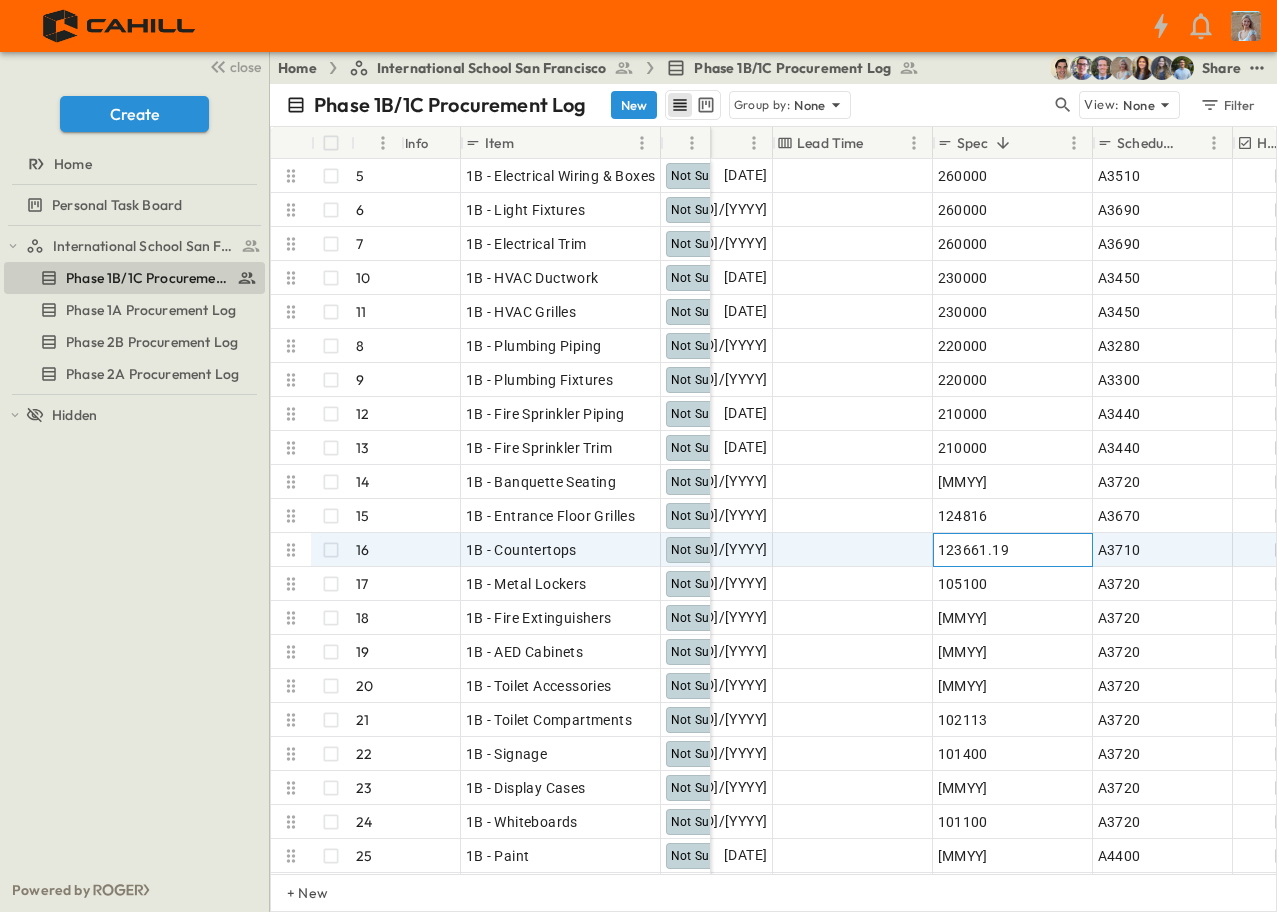 click on "123661.19" at bounding box center (1013, 550) 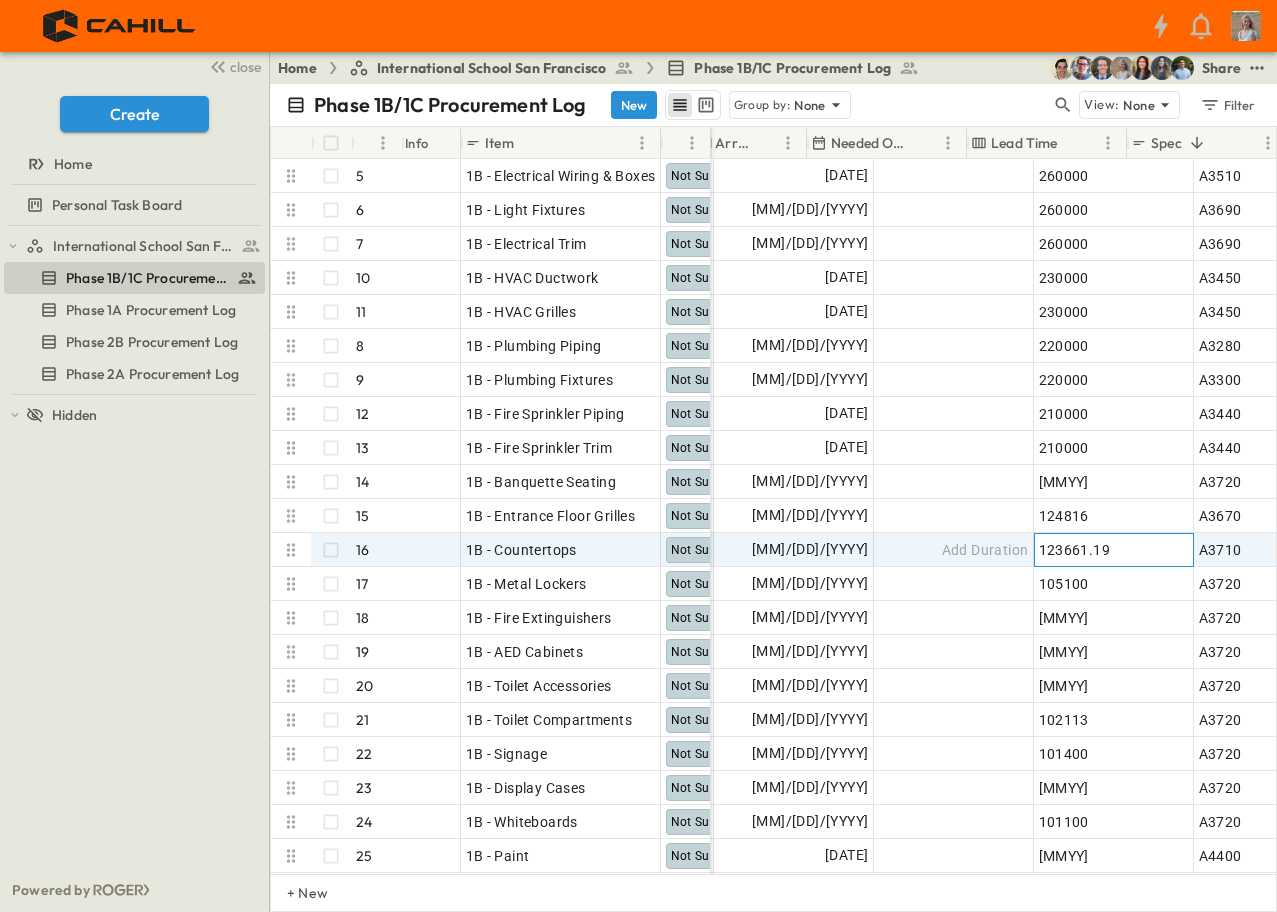 scroll, scrollTop: 0, scrollLeft: 1239, axis: horizontal 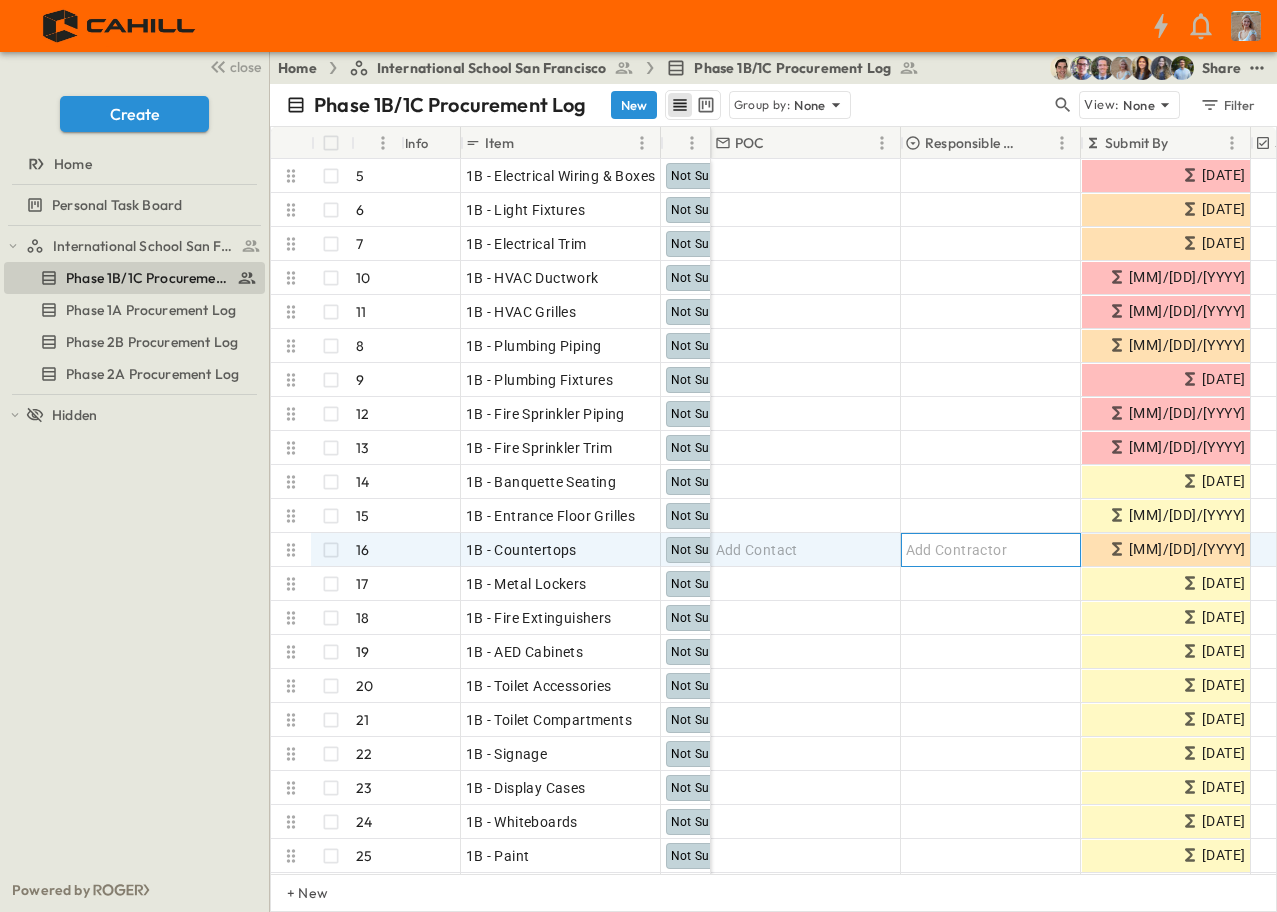 click on "Add Contractor" at bounding box center [957, 550] 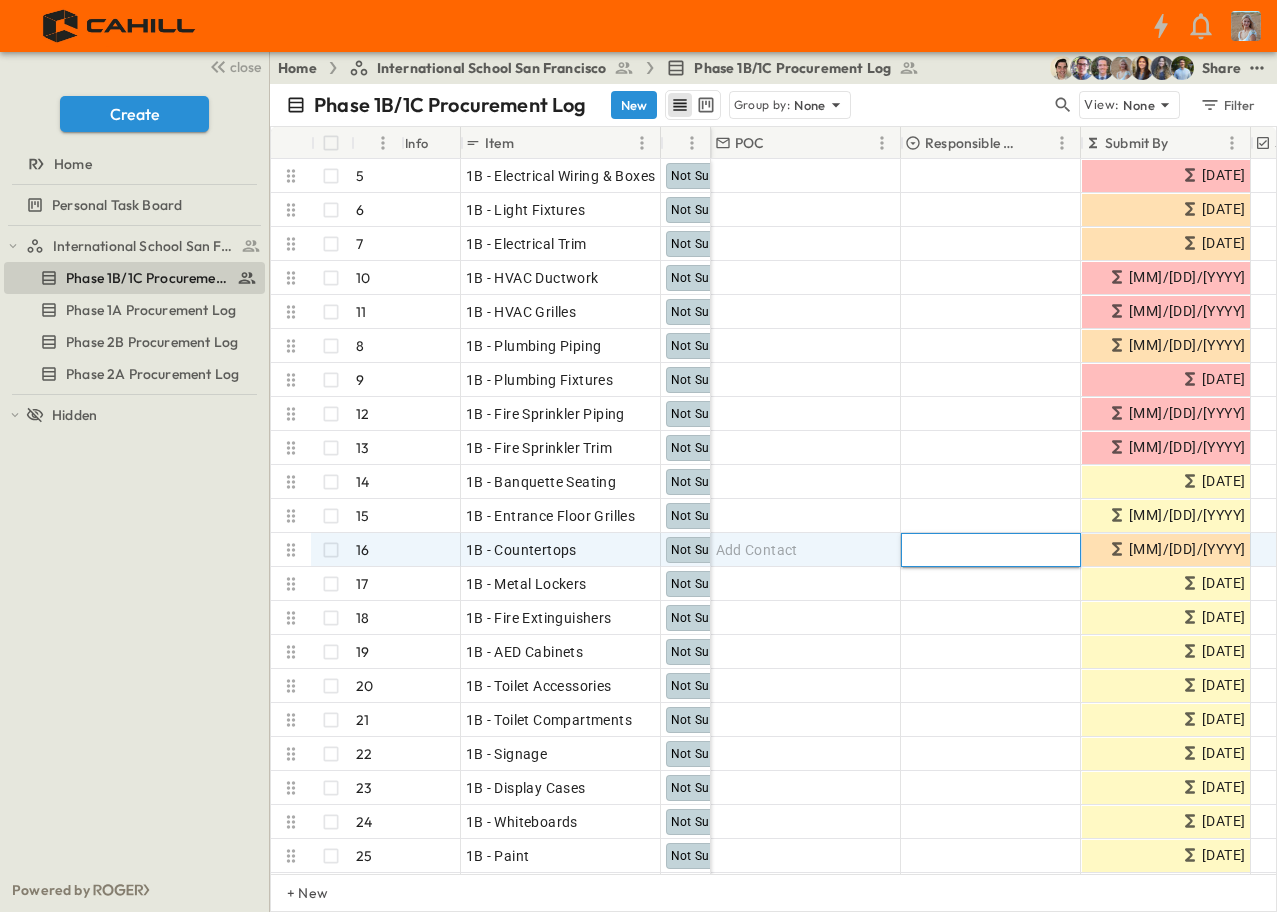 type on "**" 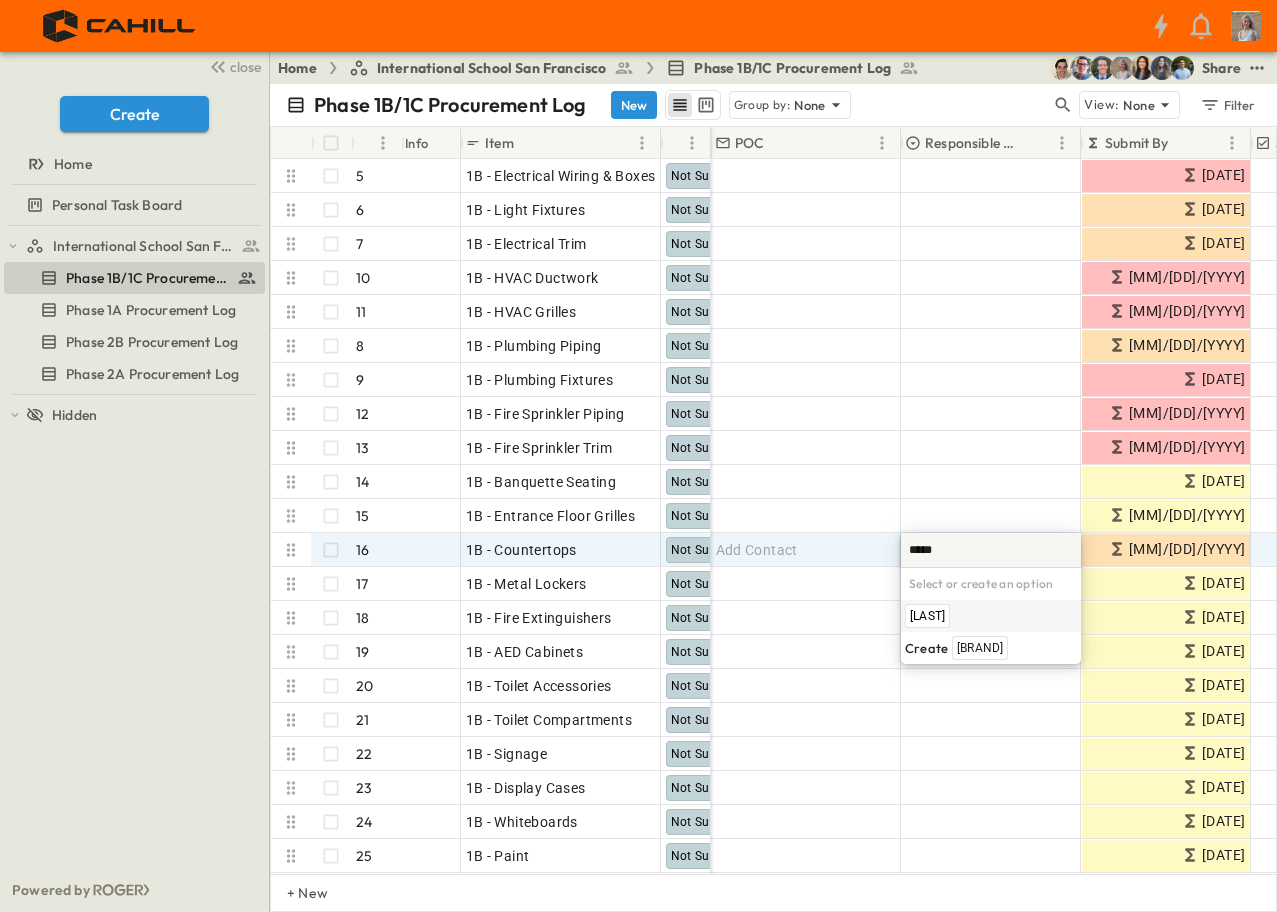 scroll, scrollTop: 0, scrollLeft: 0, axis: both 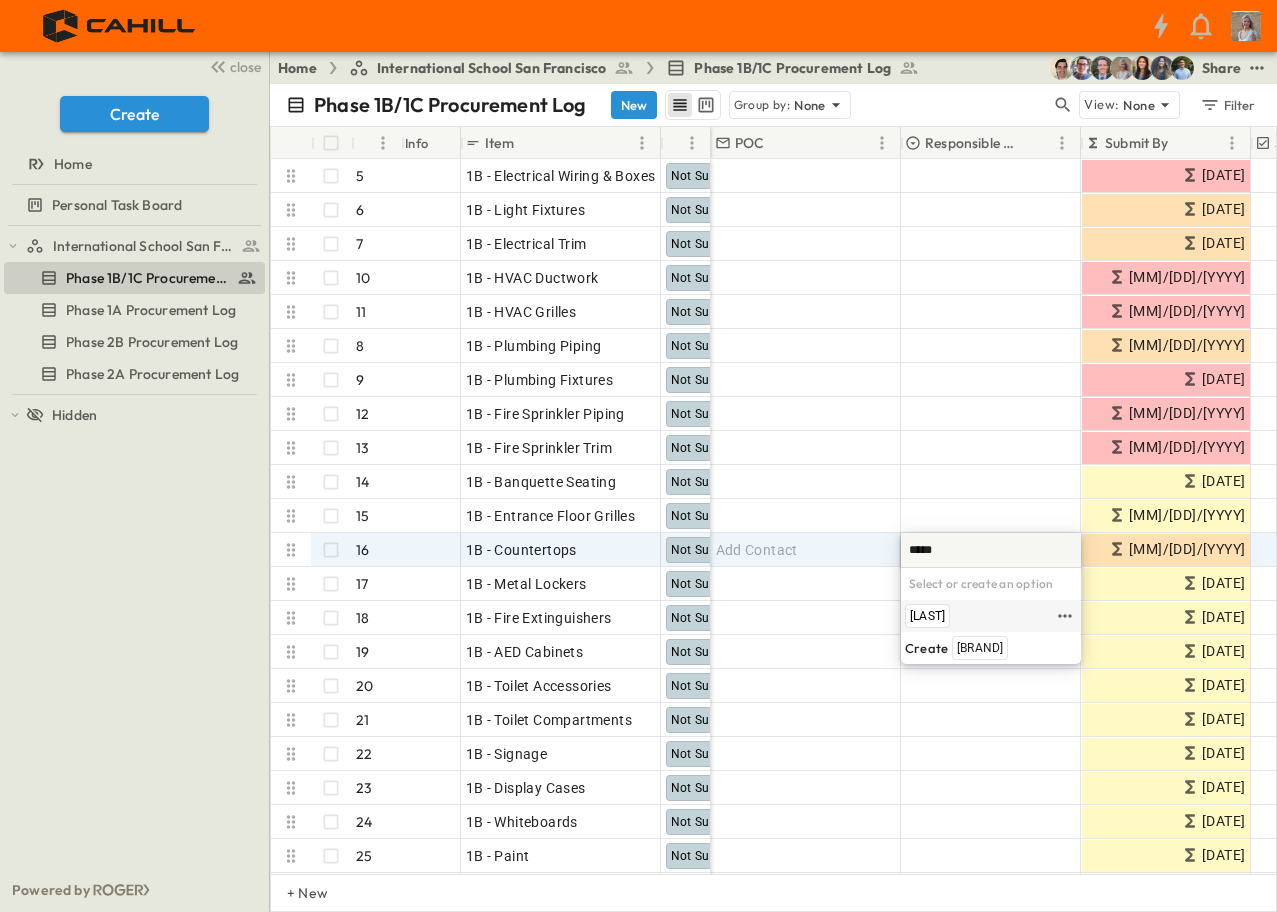 click on "[LAST]" at bounding box center (927, 616) 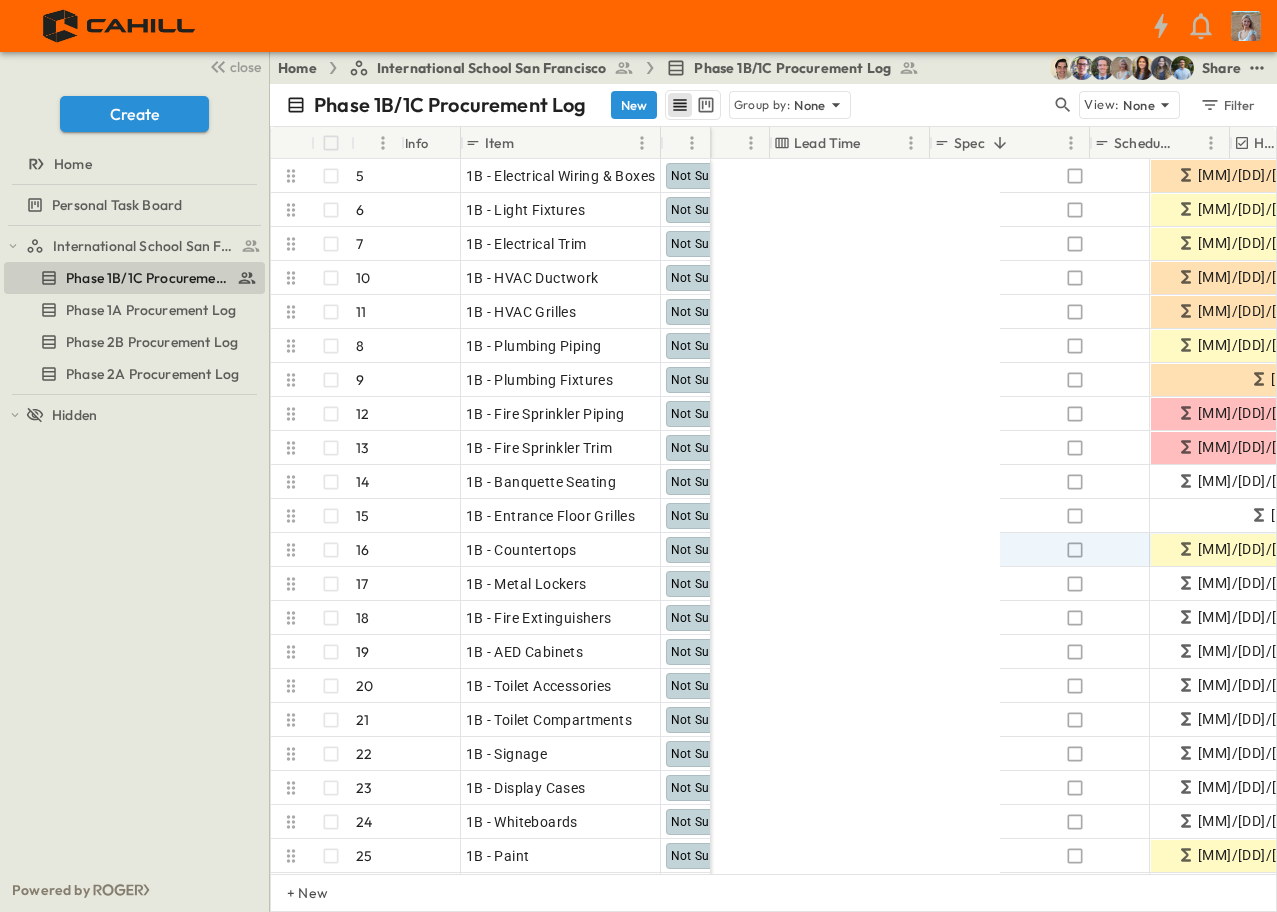scroll, scrollTop: 0, scrollLeft: 1511, axis: horizontal 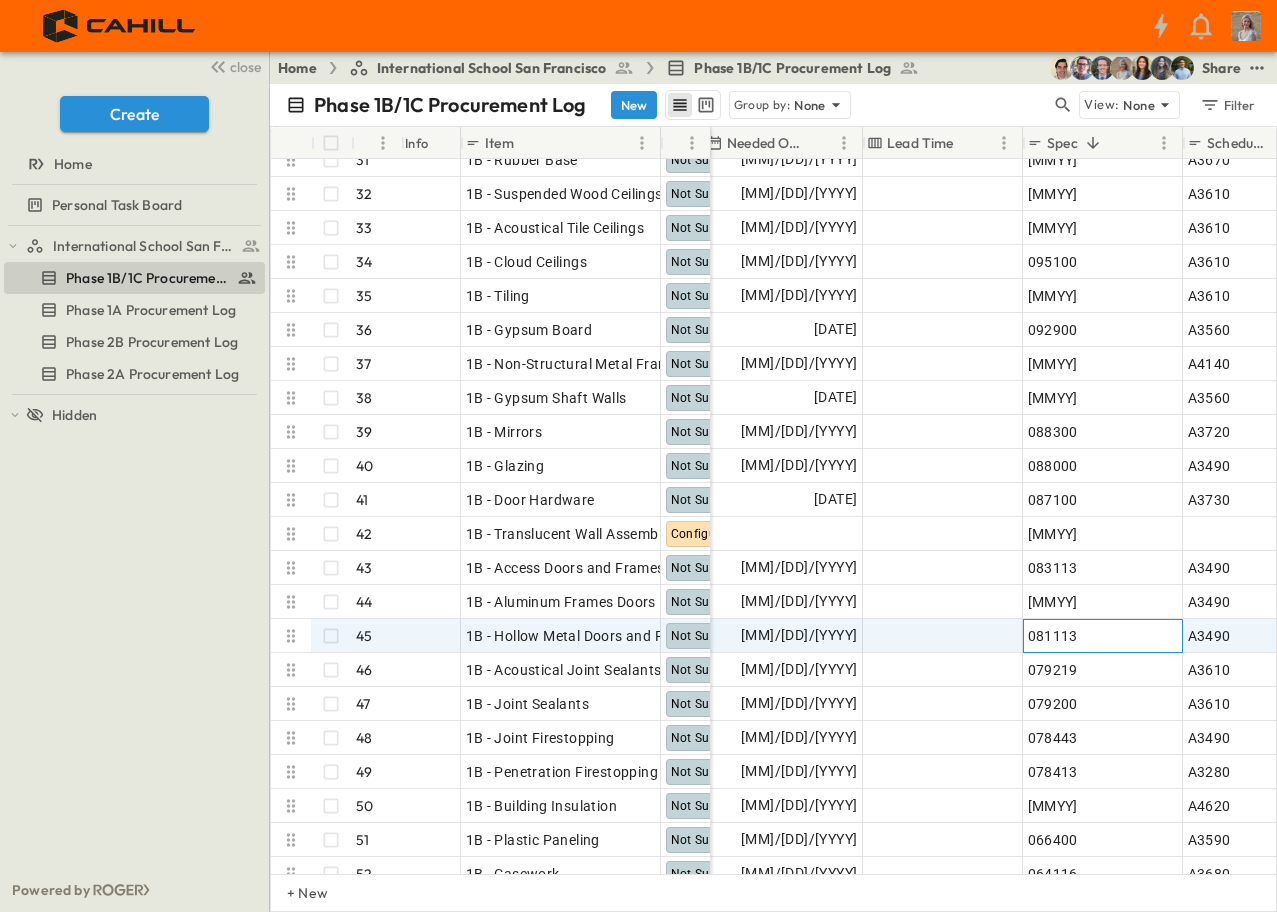 click on "081113" at bounding box center [1053, 636] 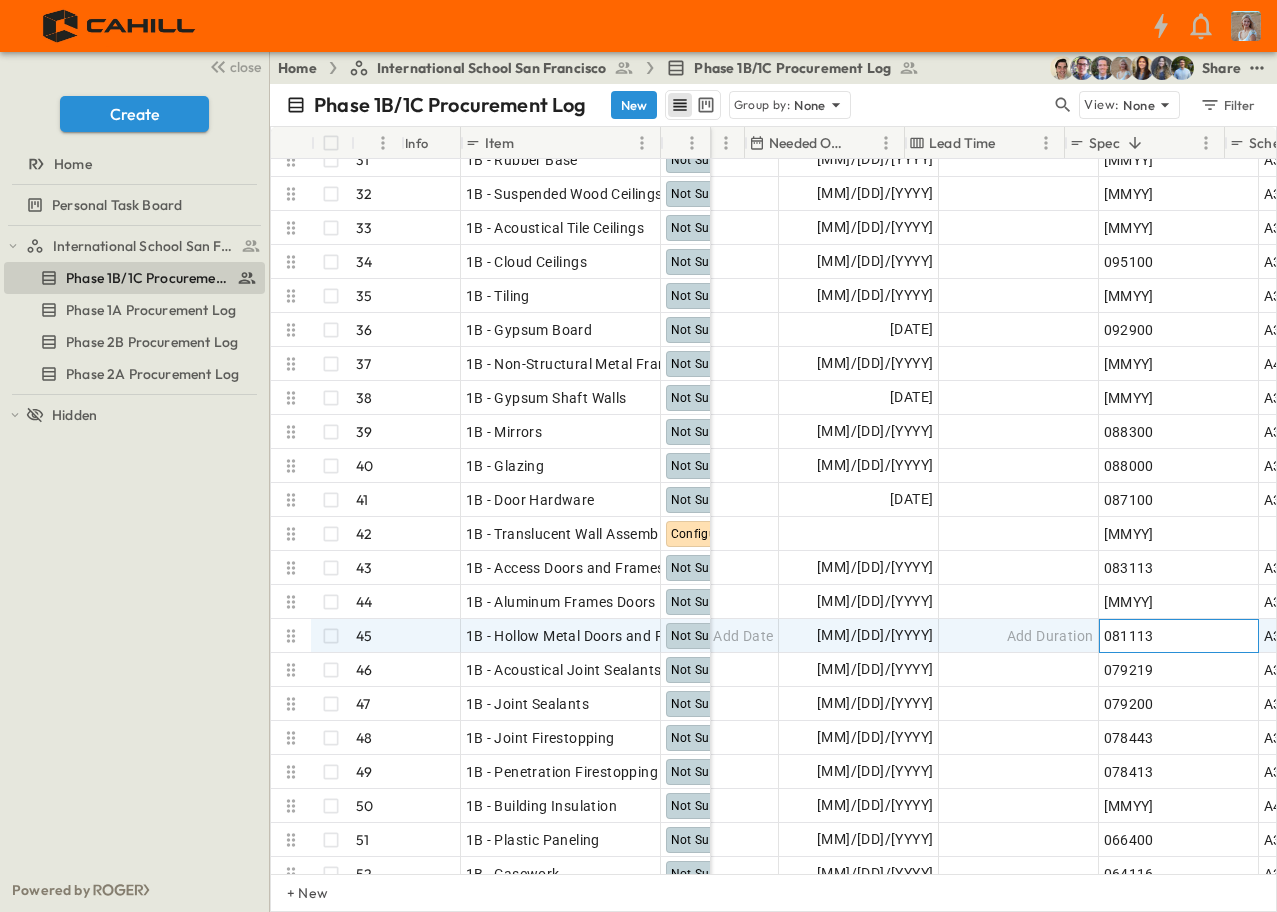 scroll, scrollTop: 900, scrollLeft: 1174, axis: both 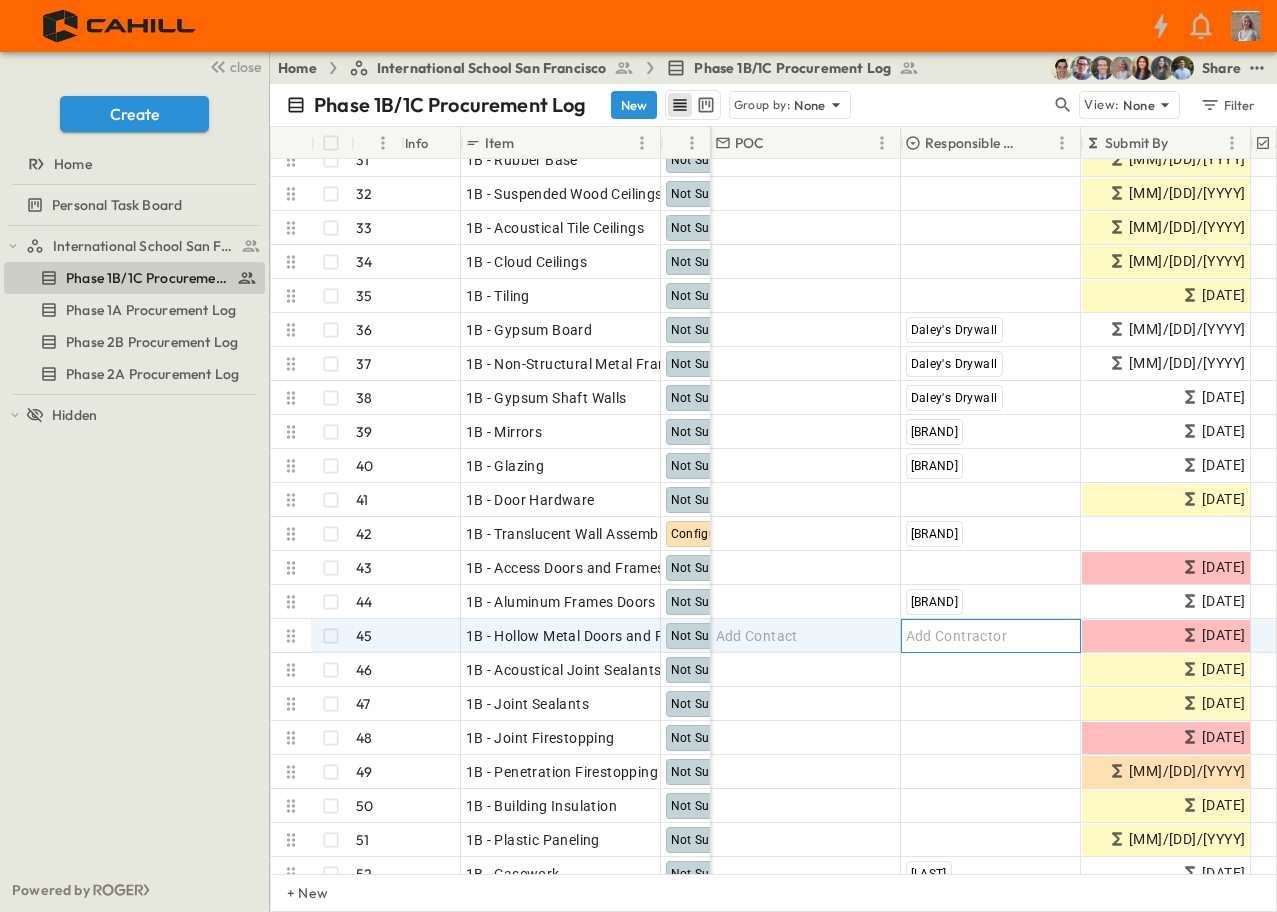 click on "Add Contractor" at bounding box center (957, 636) 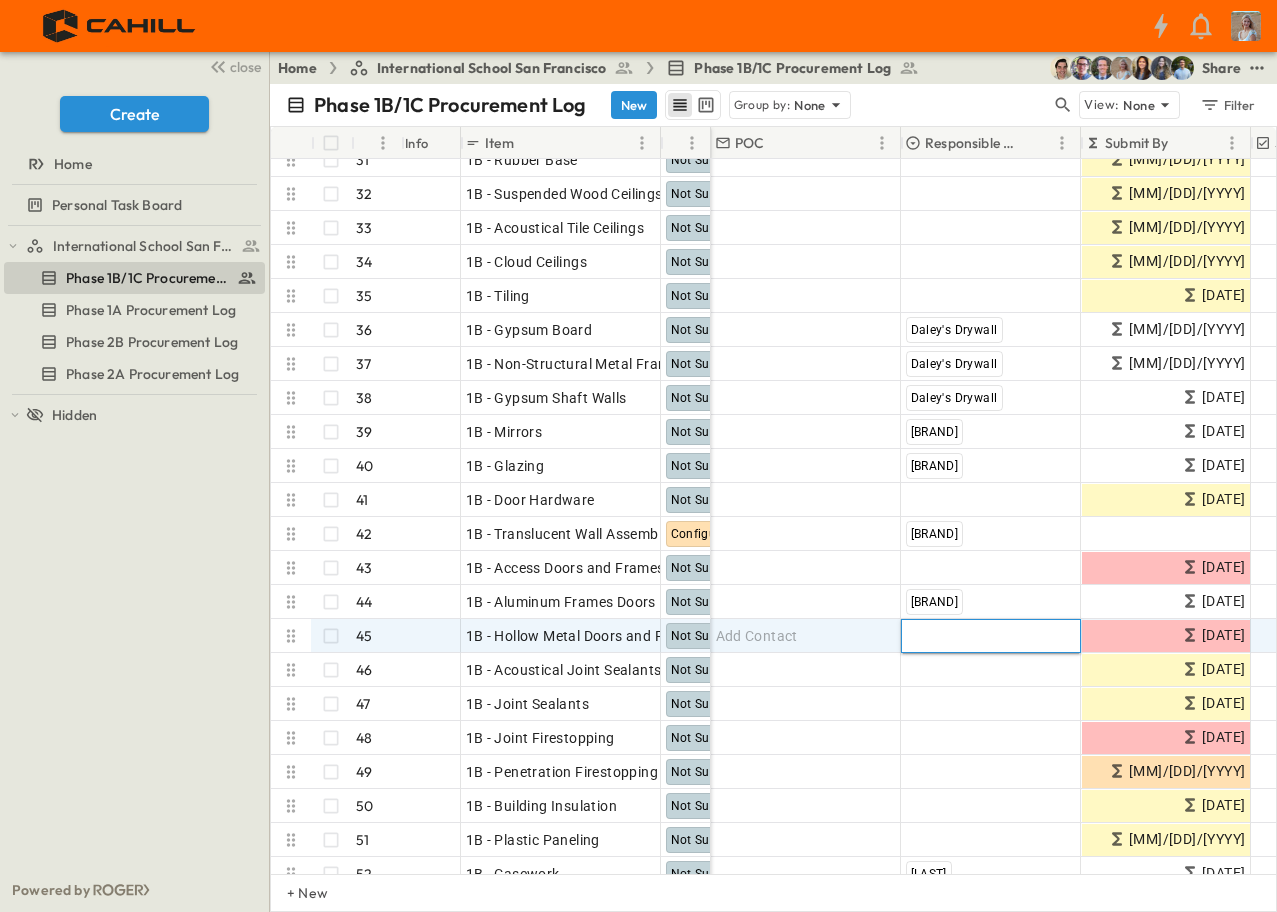 type on "****" 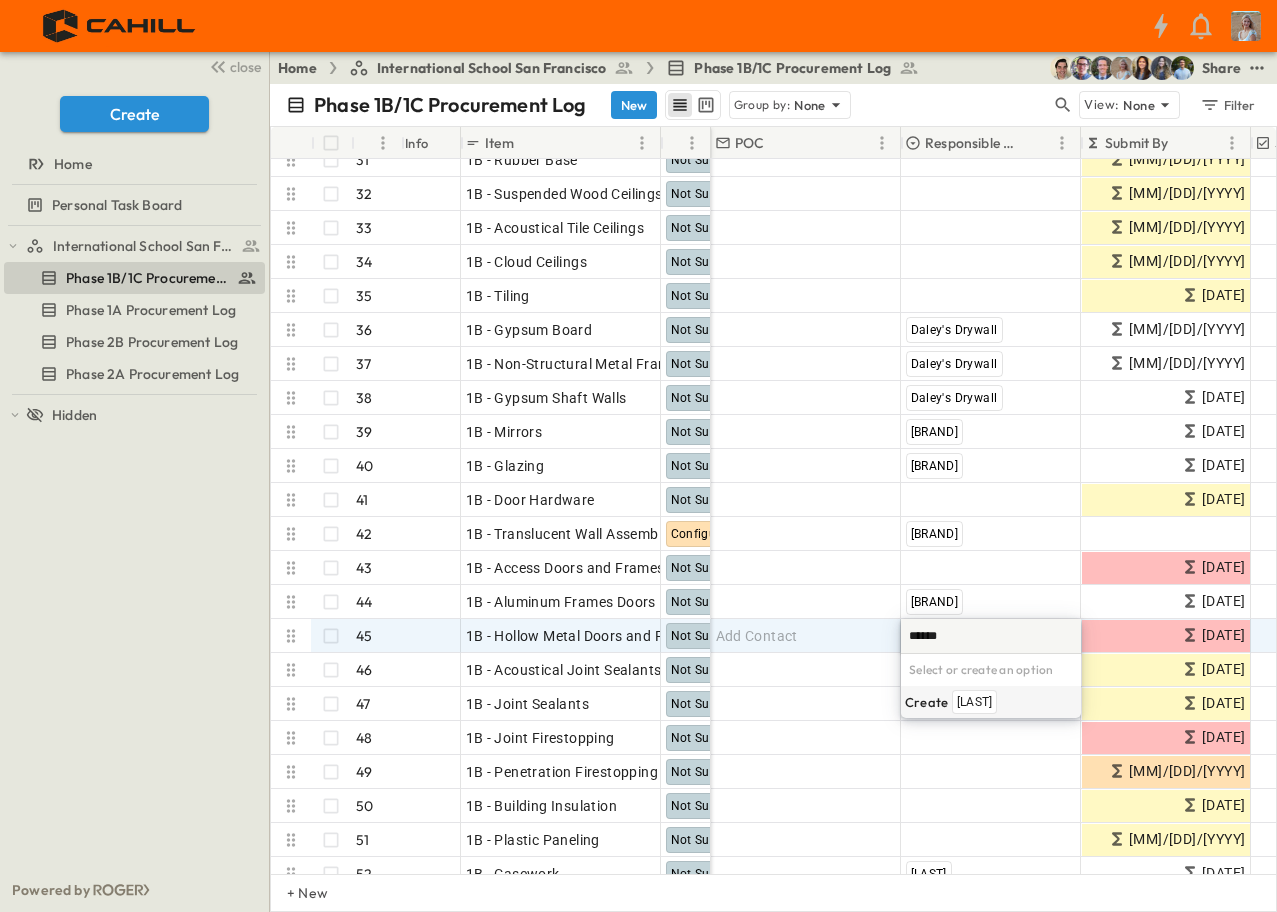 scroll, scrollTop: 0, scrollLeft: 0, axis: both 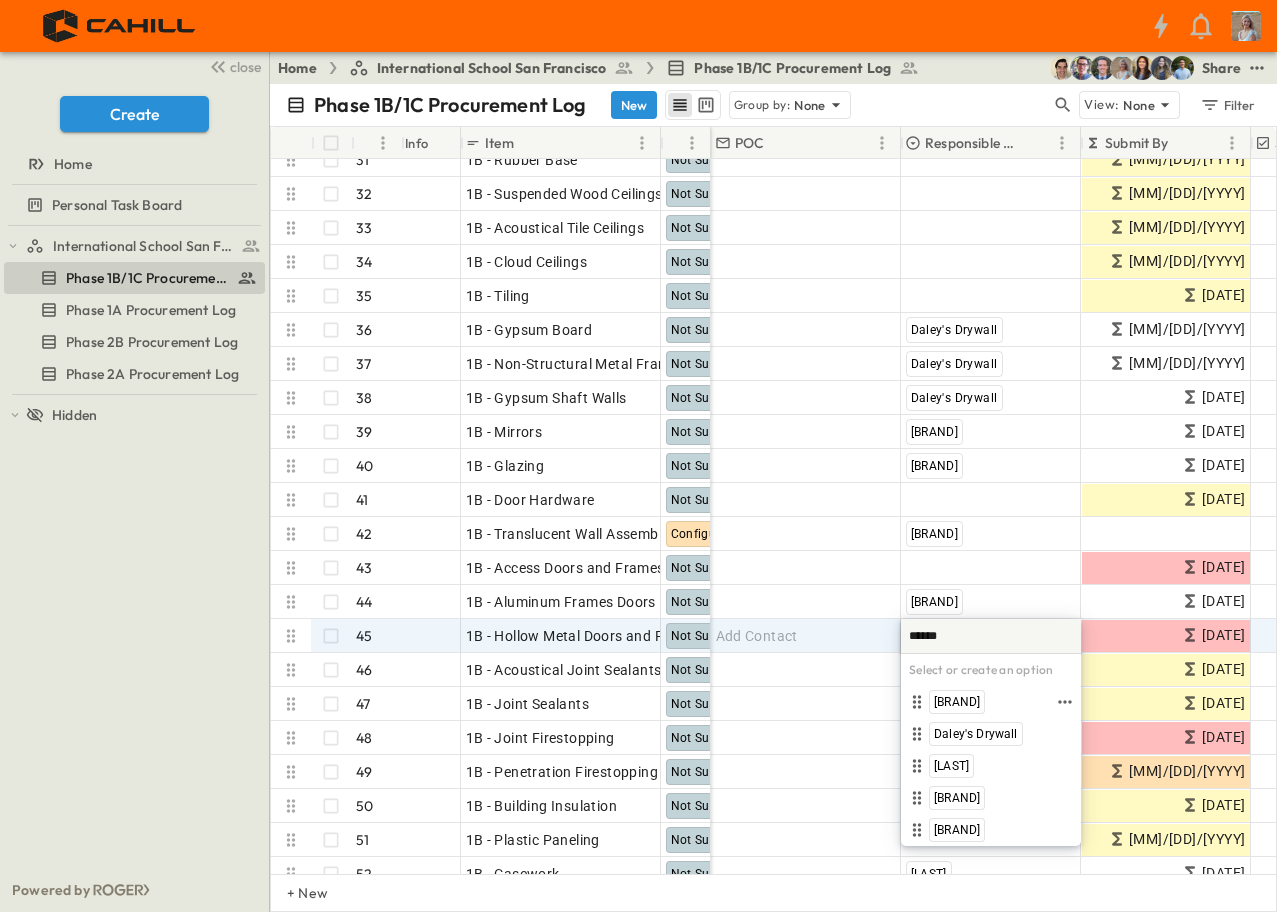 type 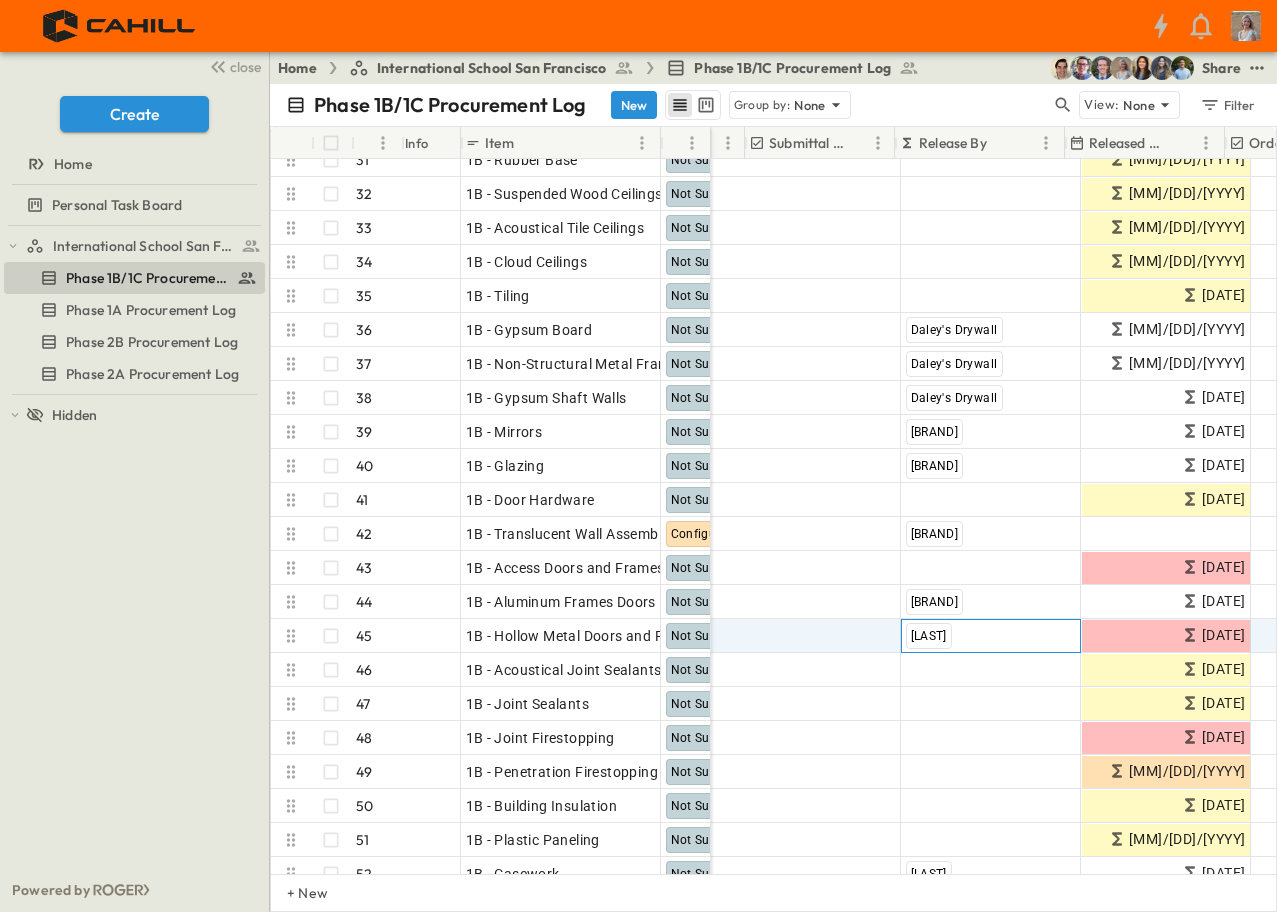 scroll, scrollTop: 900, scrollLeft: 961, axis: both 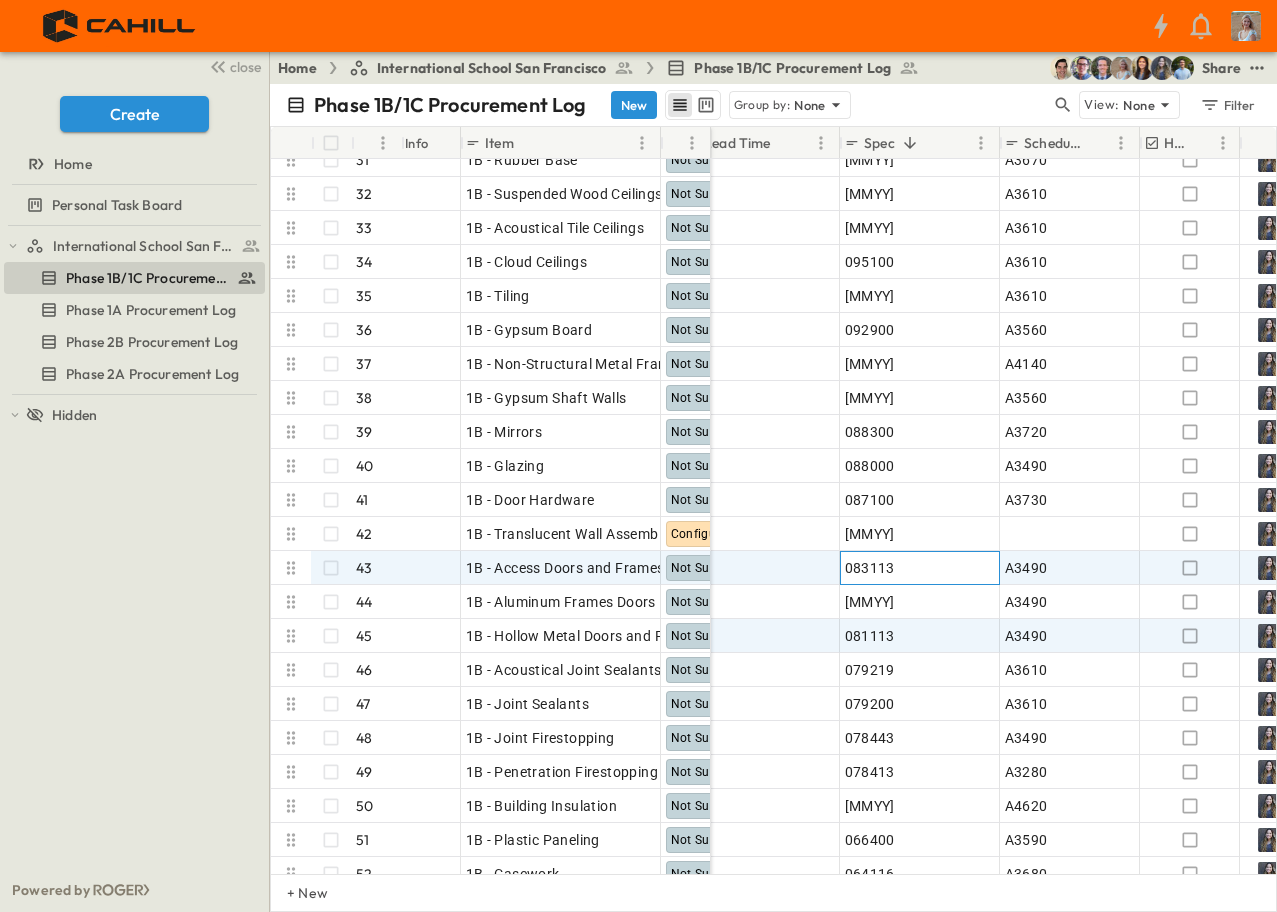 click on "083113" at bounding box center (870, 568) 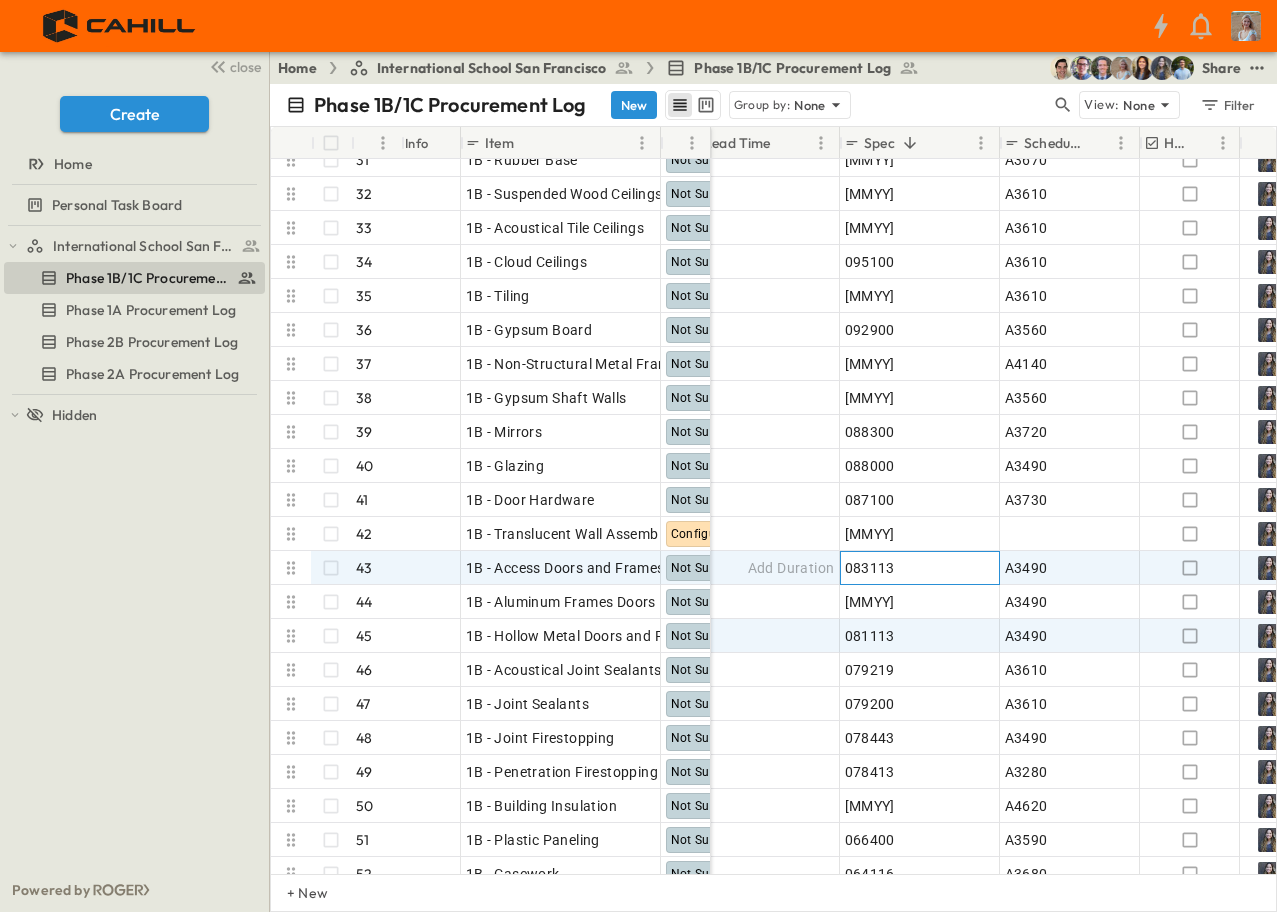 scroll, scrollTop: 900, scrollLeft: 1424, axis: both 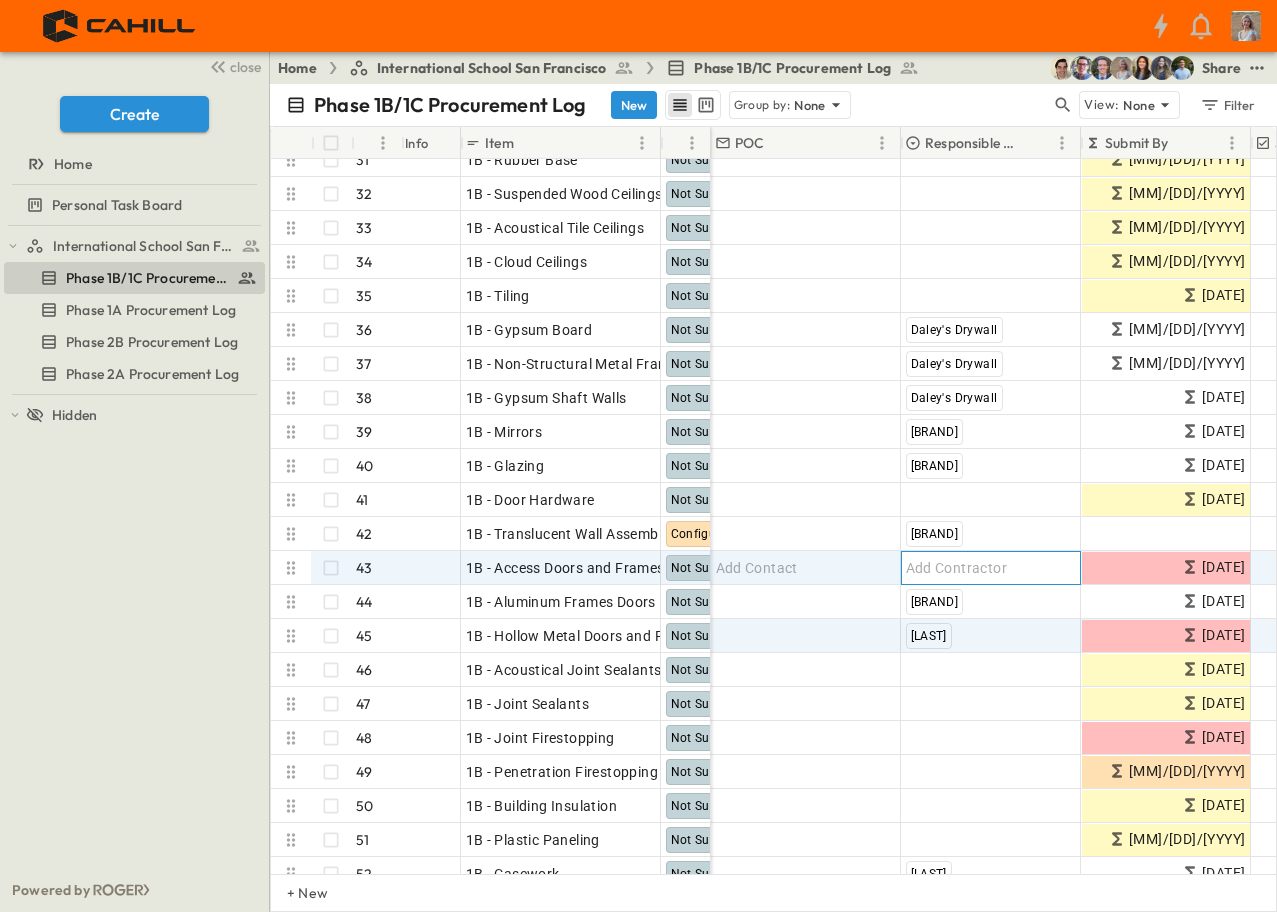 click on "Add Contractor" at bounding box center (957, 568) 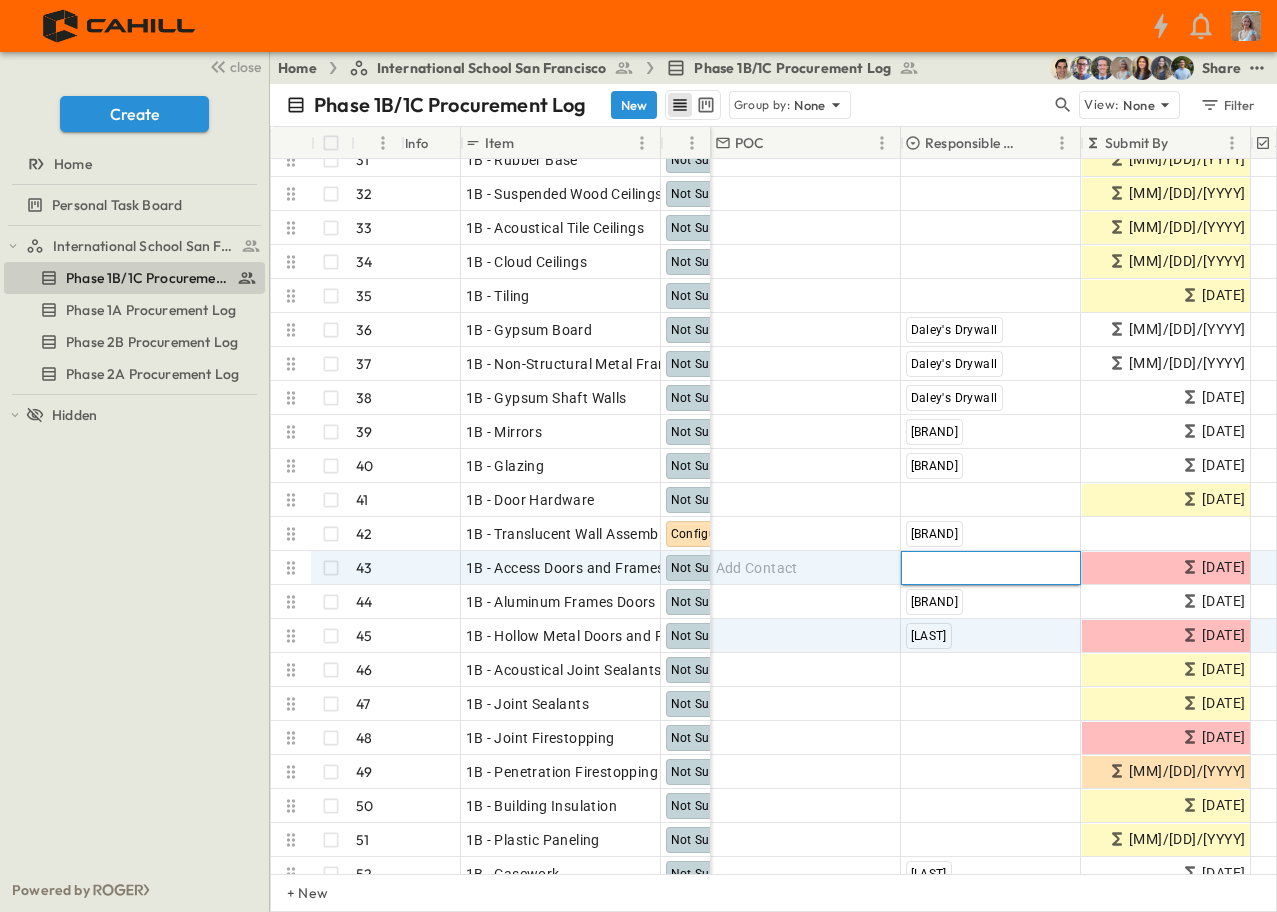 type on "*" 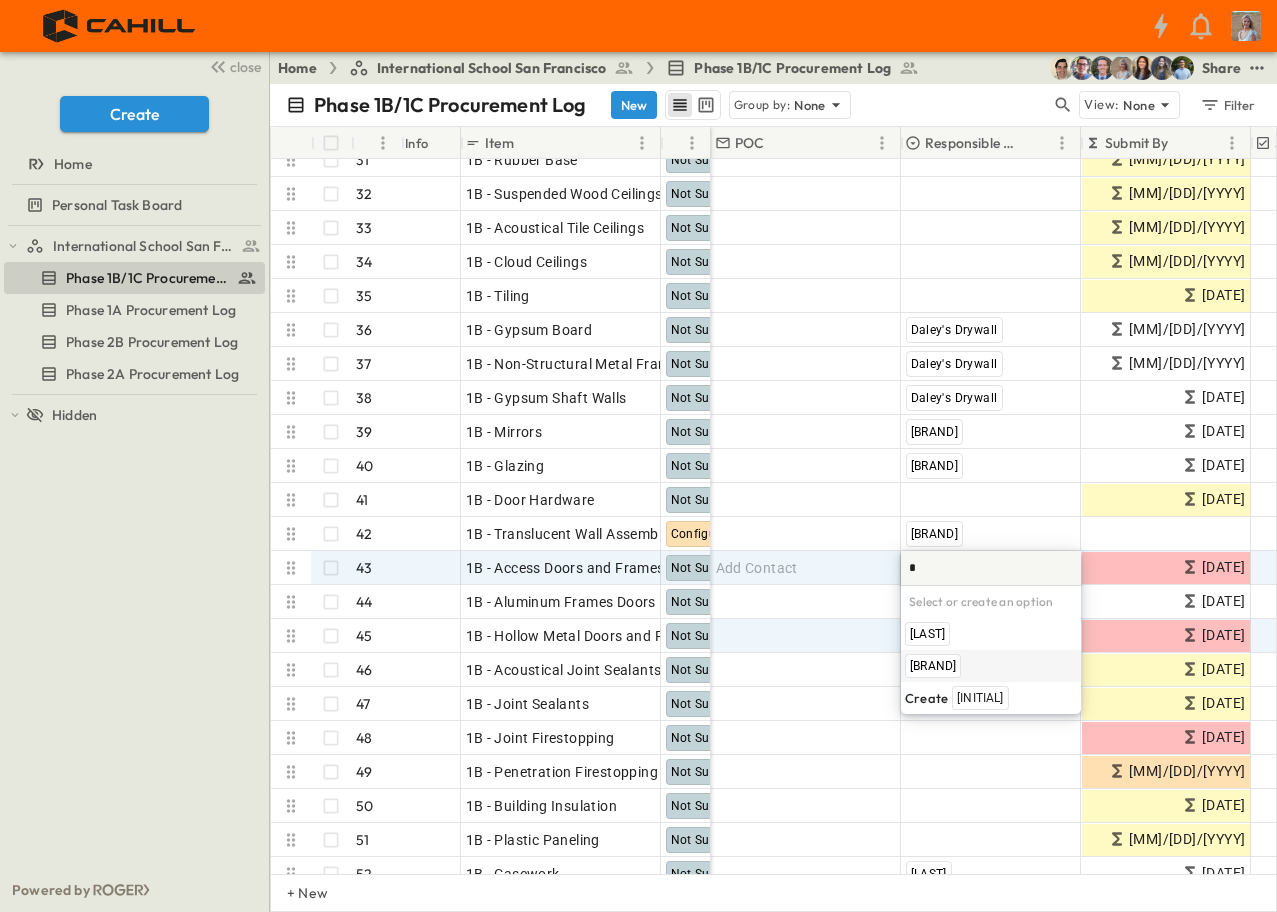 scroll, scrollTop: 0, scrollLeft: 0, axis: both 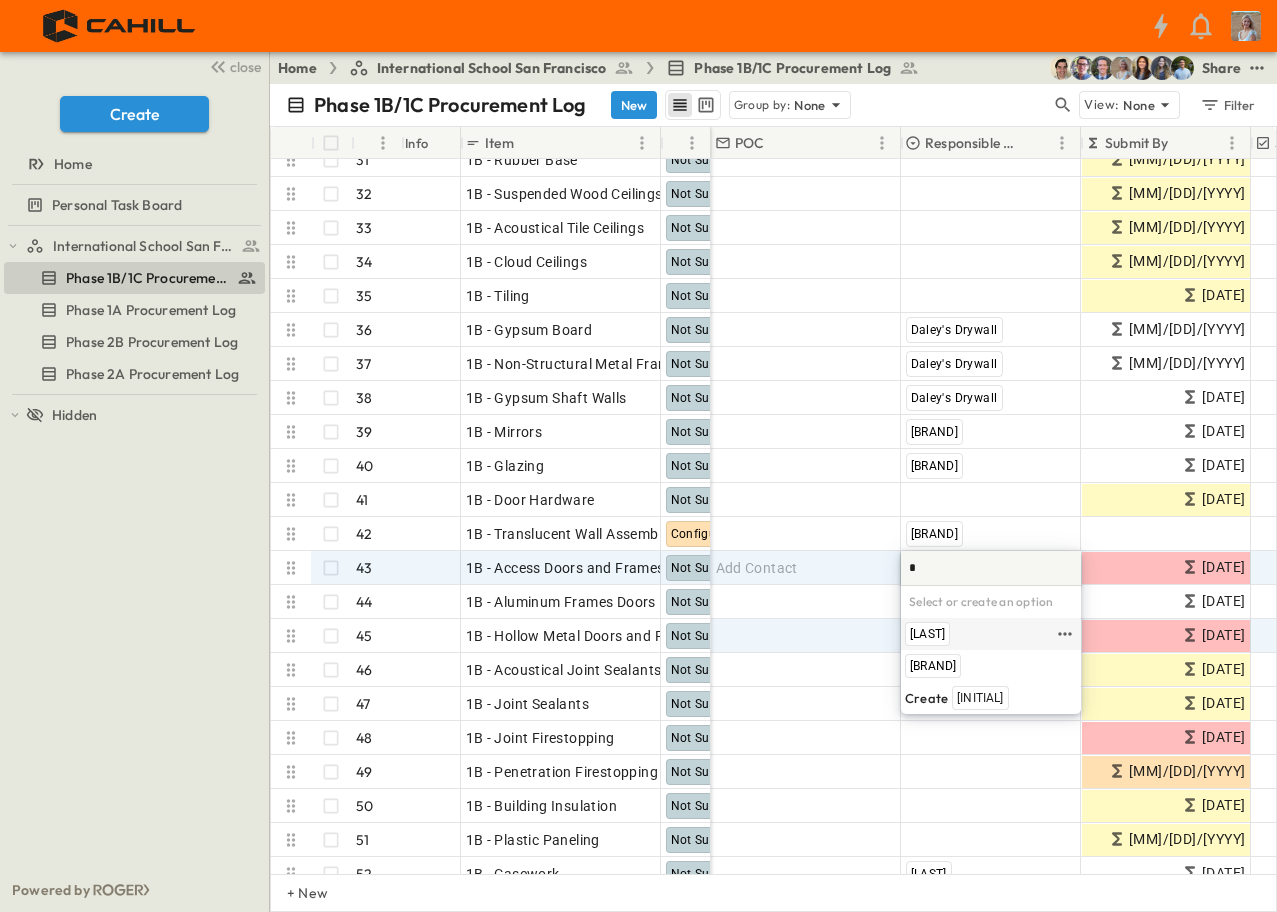 click on "[LAST]" at bounding box center (927, 634) 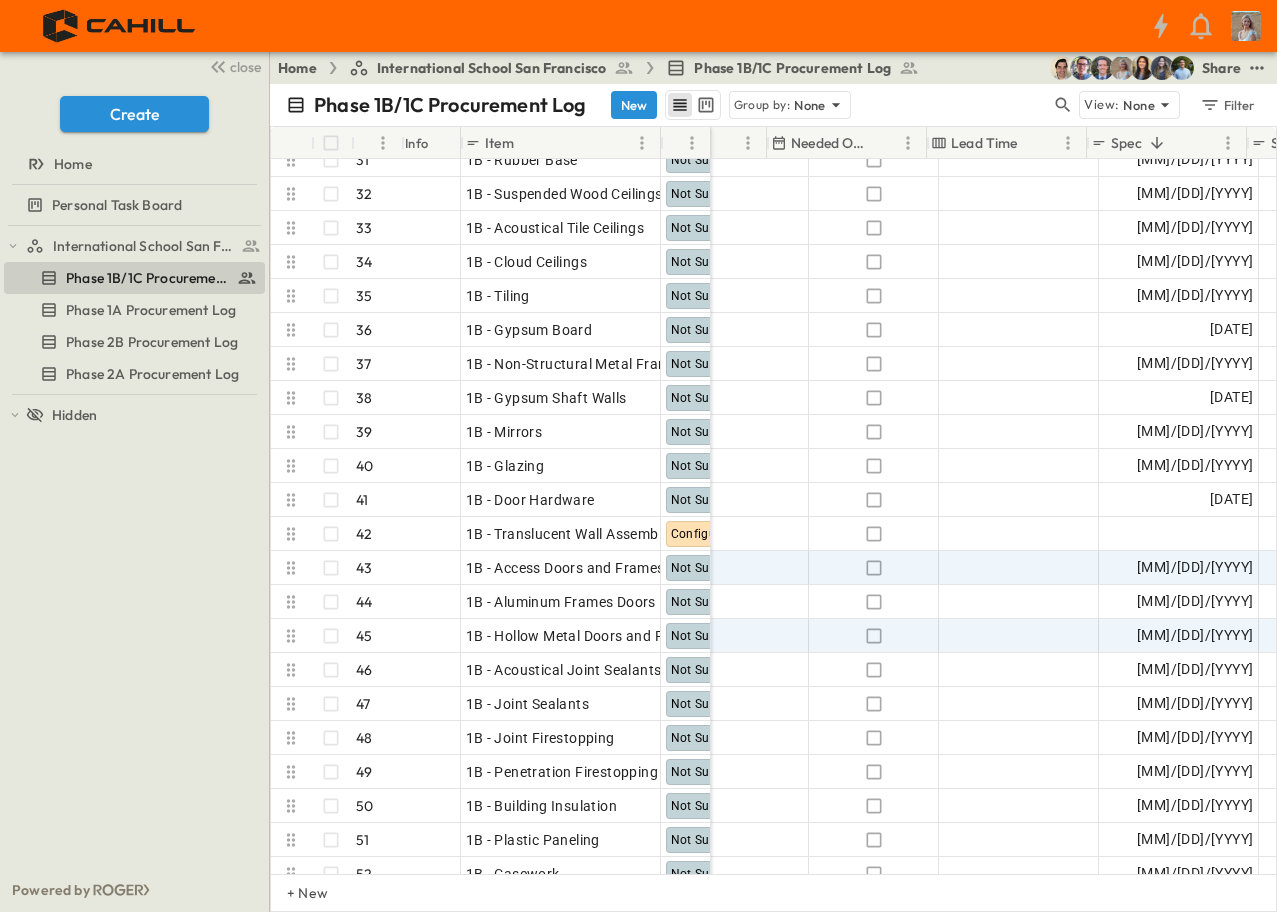 scroll, scrollTop: 900, scrollLeft: 1374, axis: both 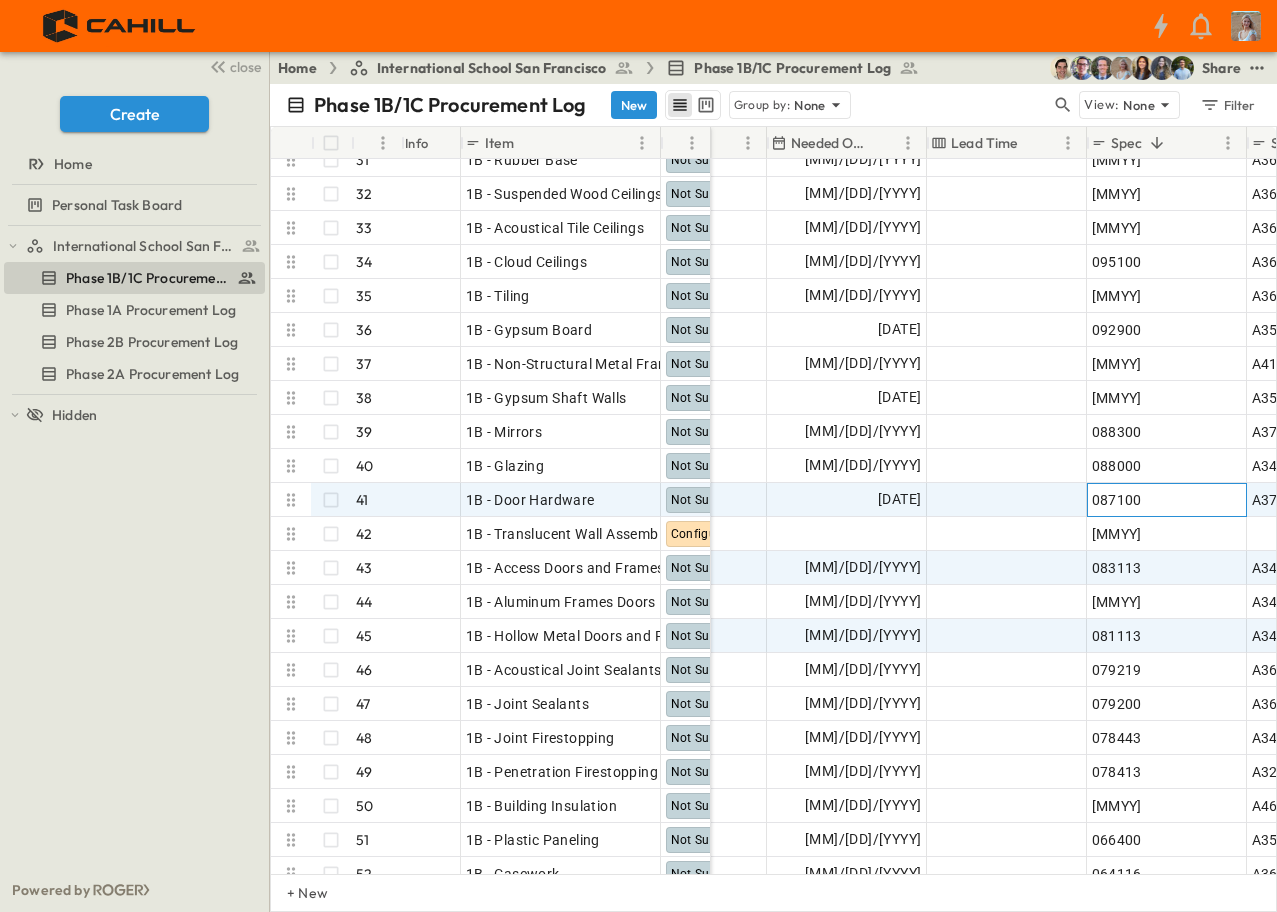 click on "087100" at bounding box center (1117, 500) 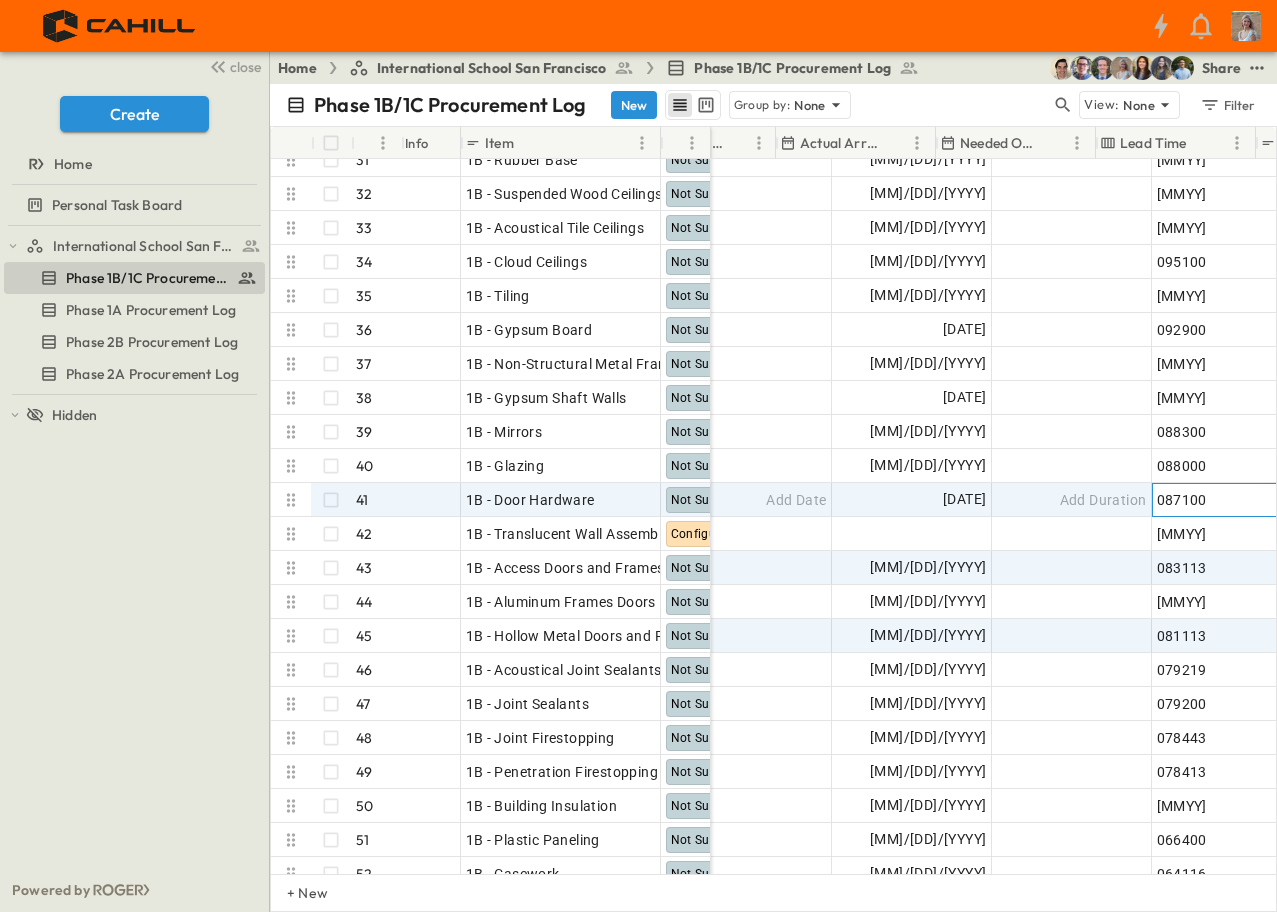 scroll, scrollTop: 900, scrollLeft: 1104, axis: both 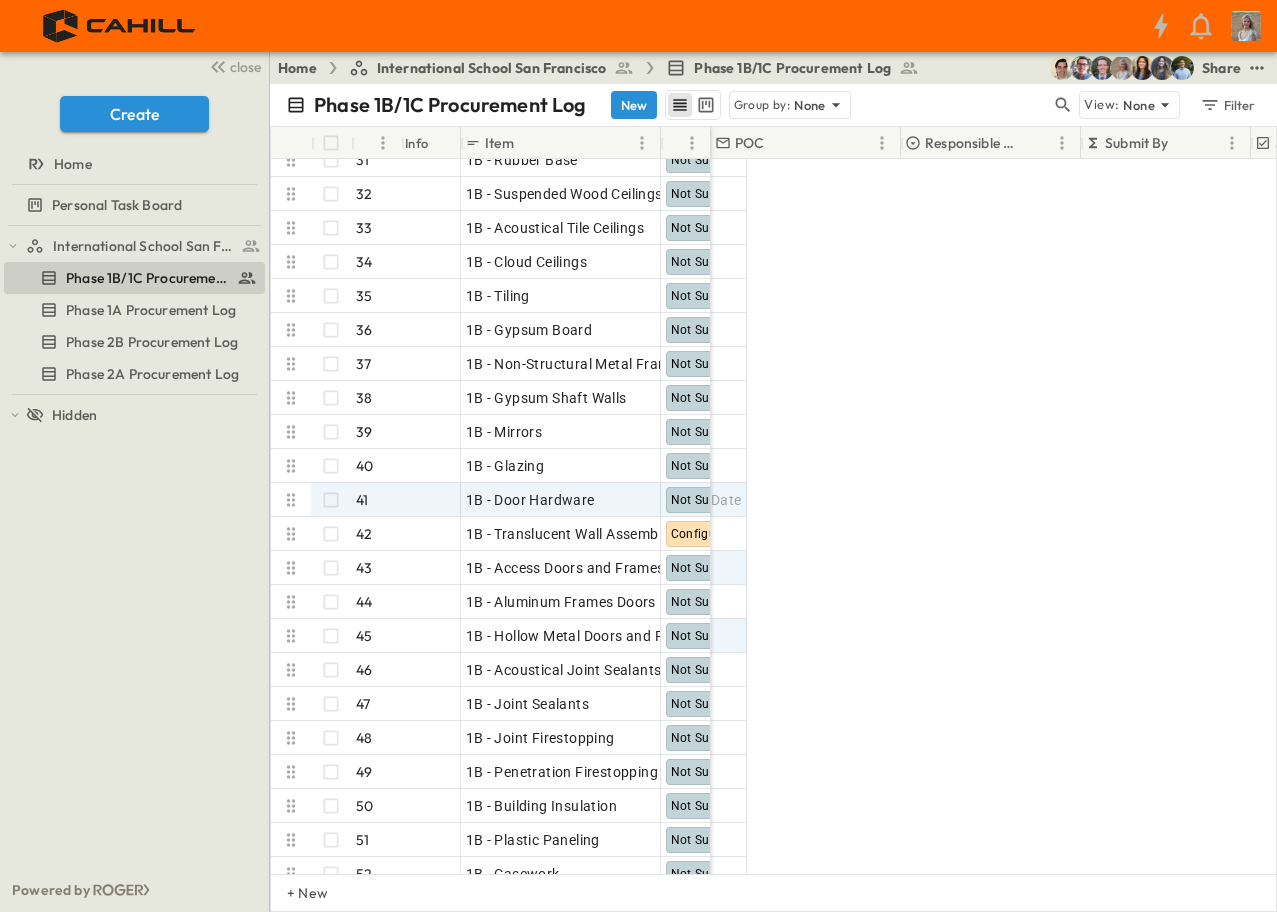click on "Add Contractor" at bounding box center [-147, 500] 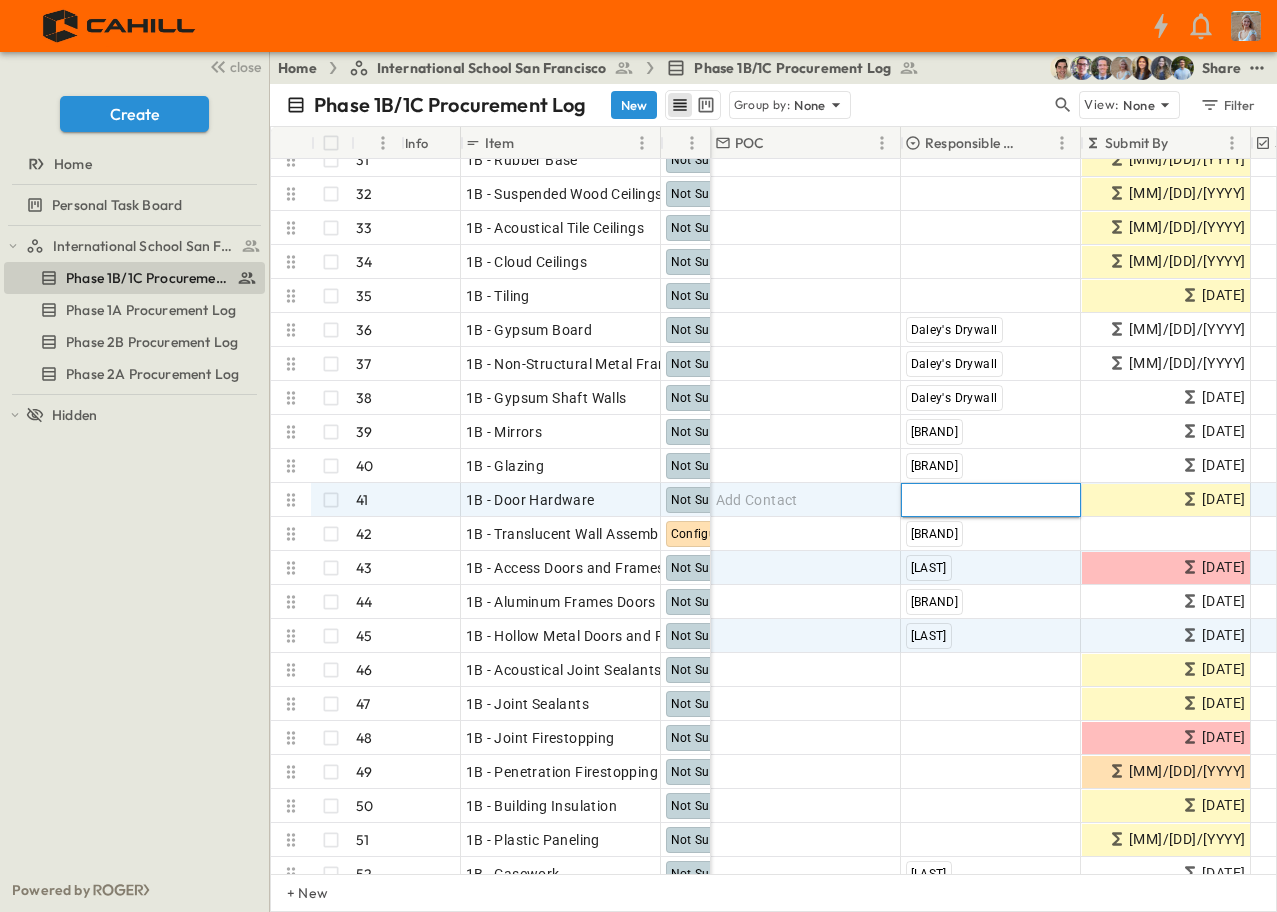 type on "***" 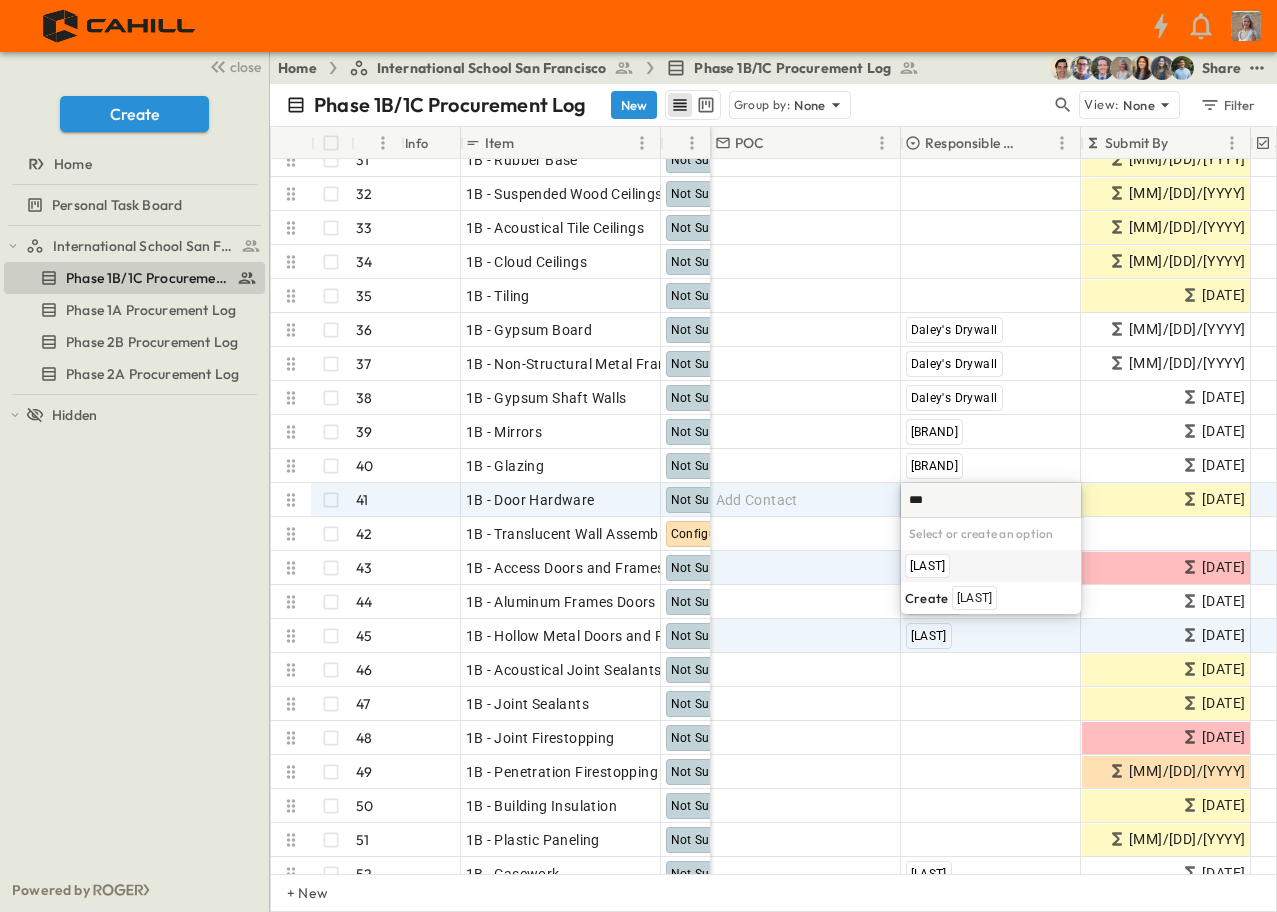 scroll, scrollTop: 0, scrollLeft: 0, axis: both 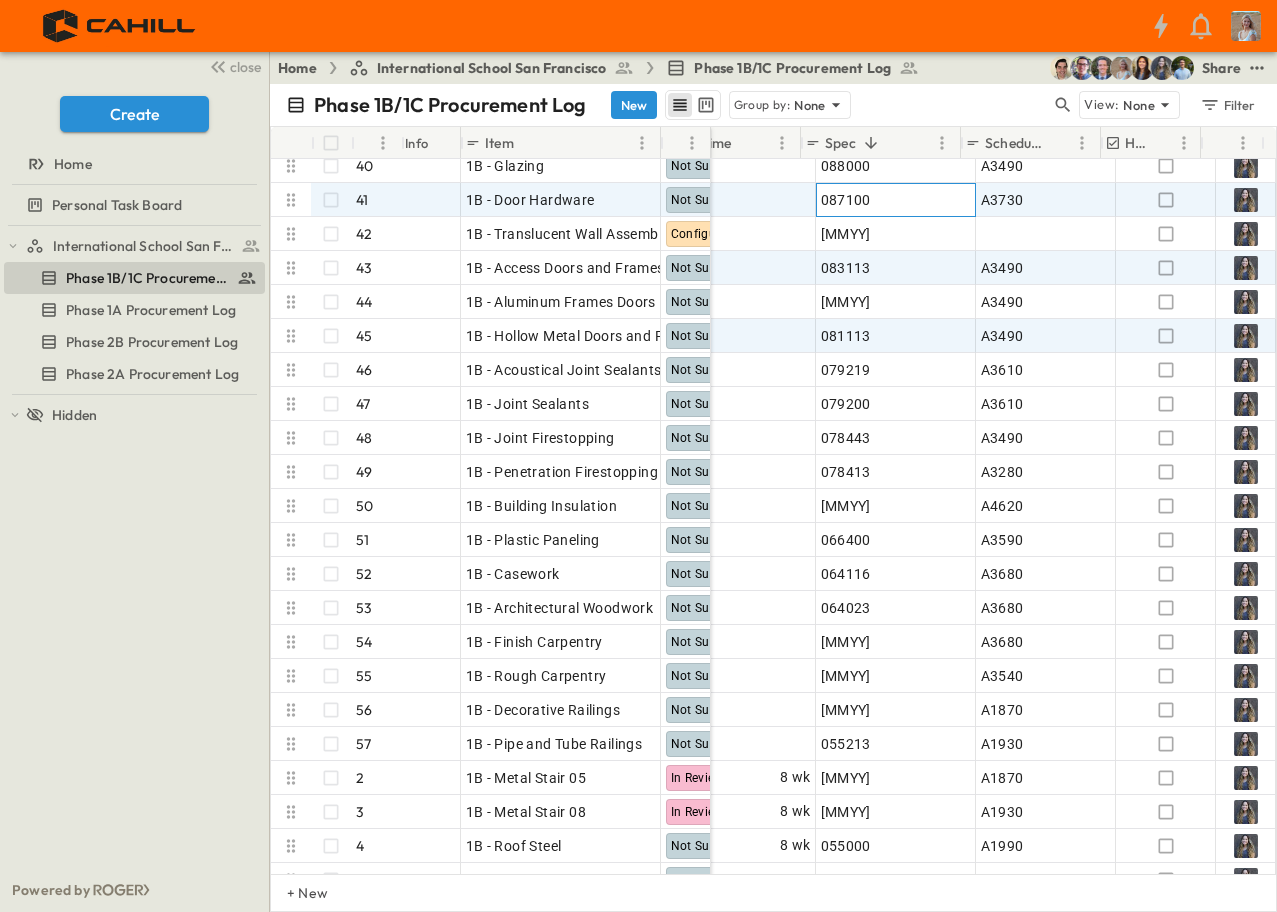 click on "087100" at bounding box center [896, 200] 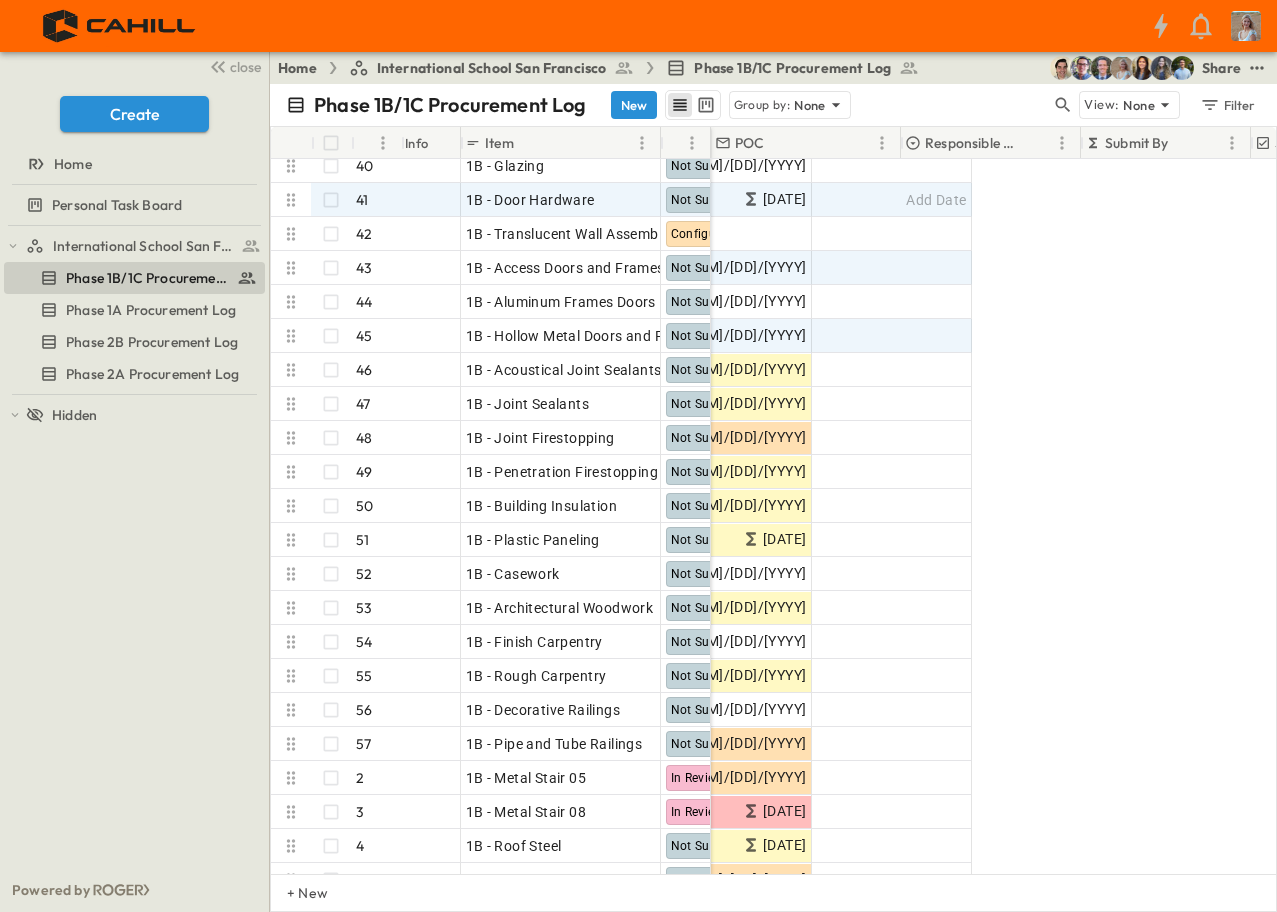 scroll, scrollTop: 1200, scrollLeft: 0, axis: vertical 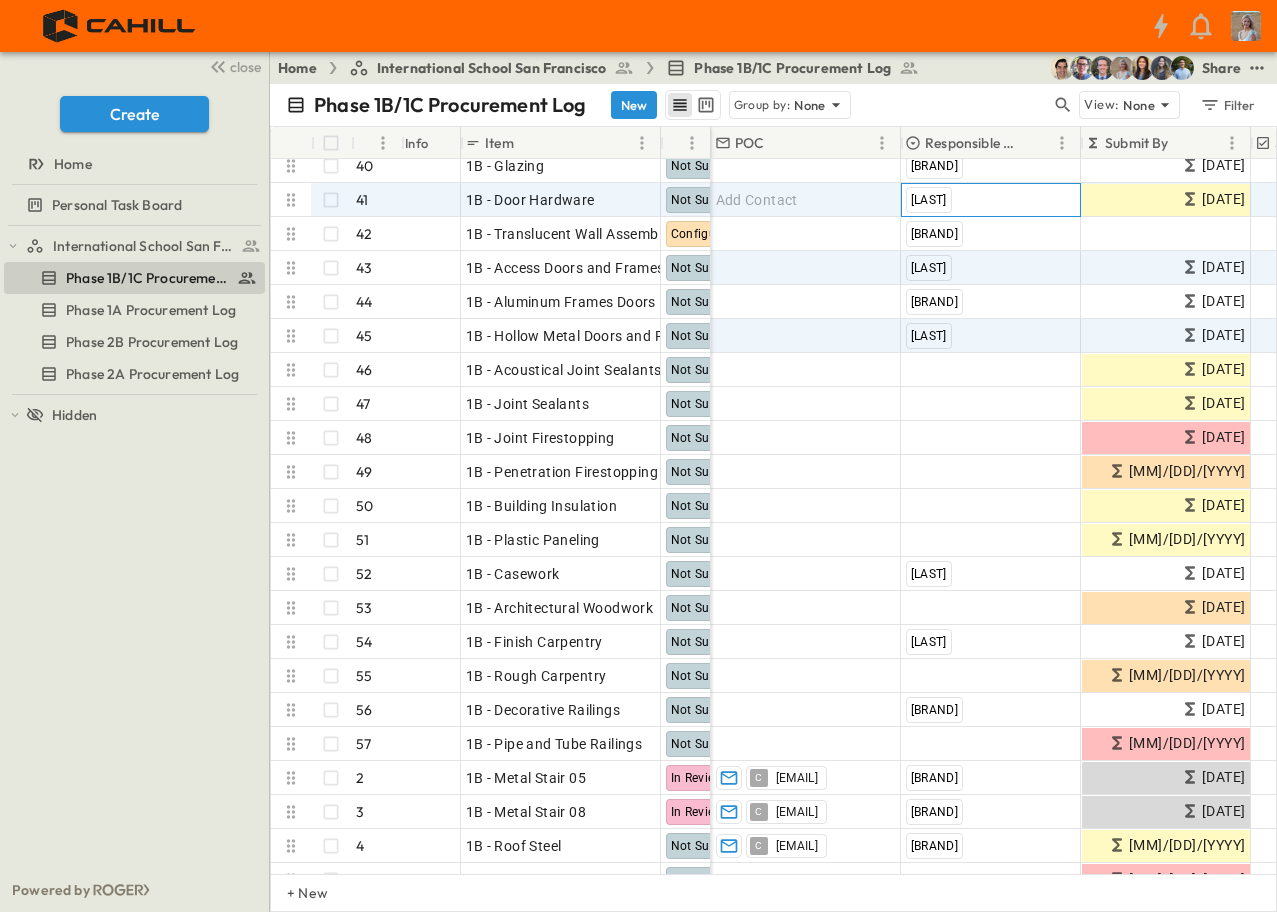 click on "[LAST]" at bounding box center [991, 200] 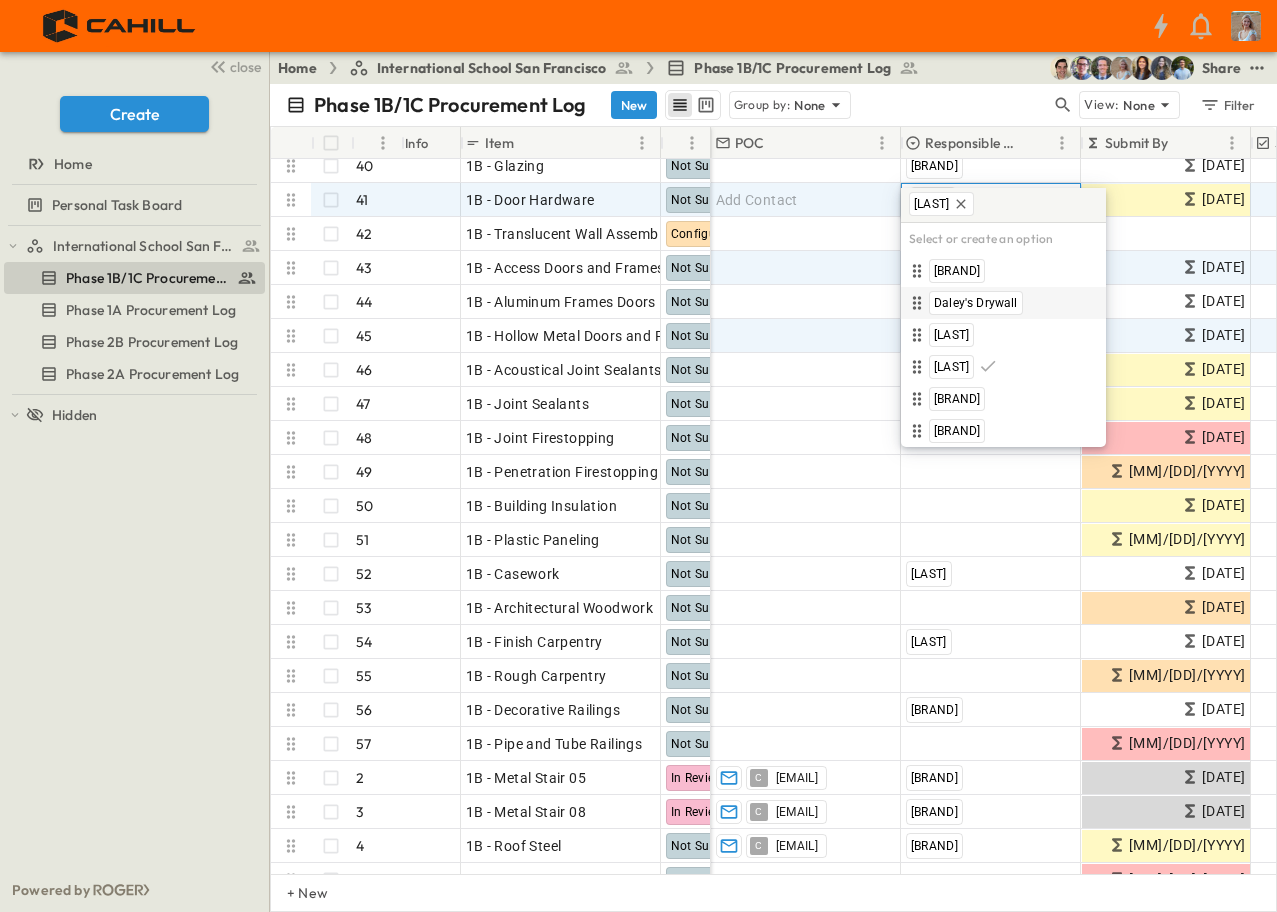 scroll, scrollTop: 1195, scrollLeft: 0, axis: vertical 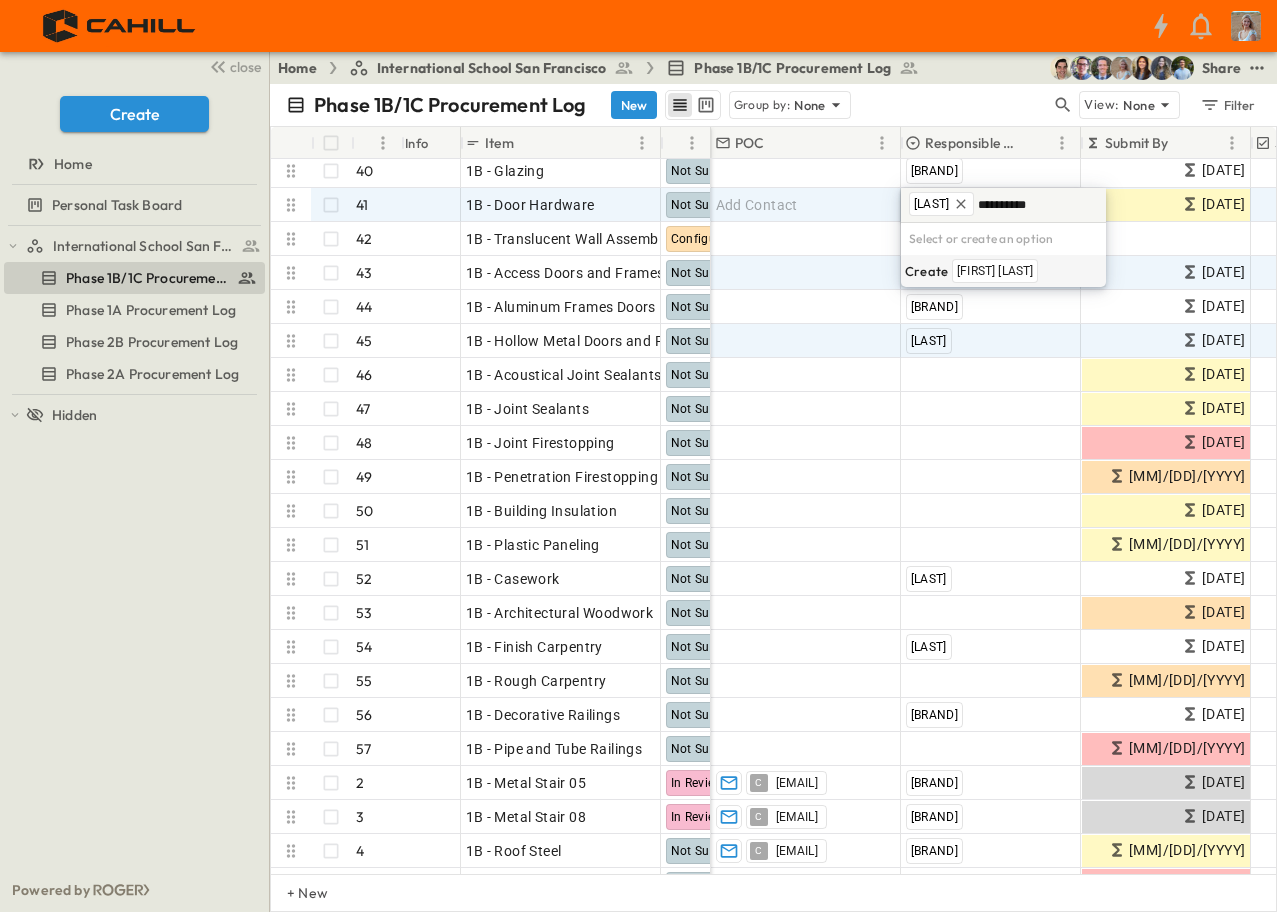 type on "**********" 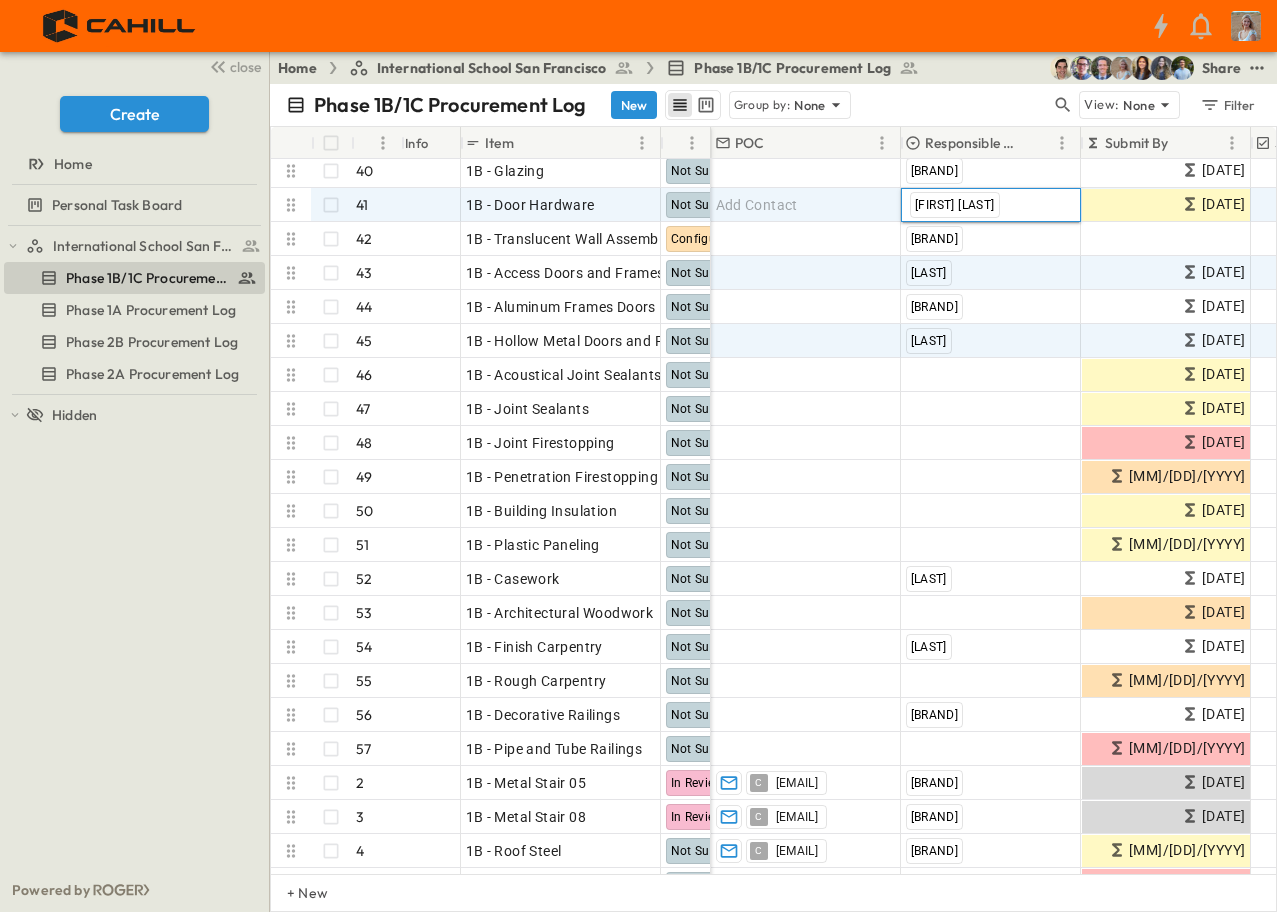 click on "[FIRST] [LAST]" at bounding box center [990, 204] 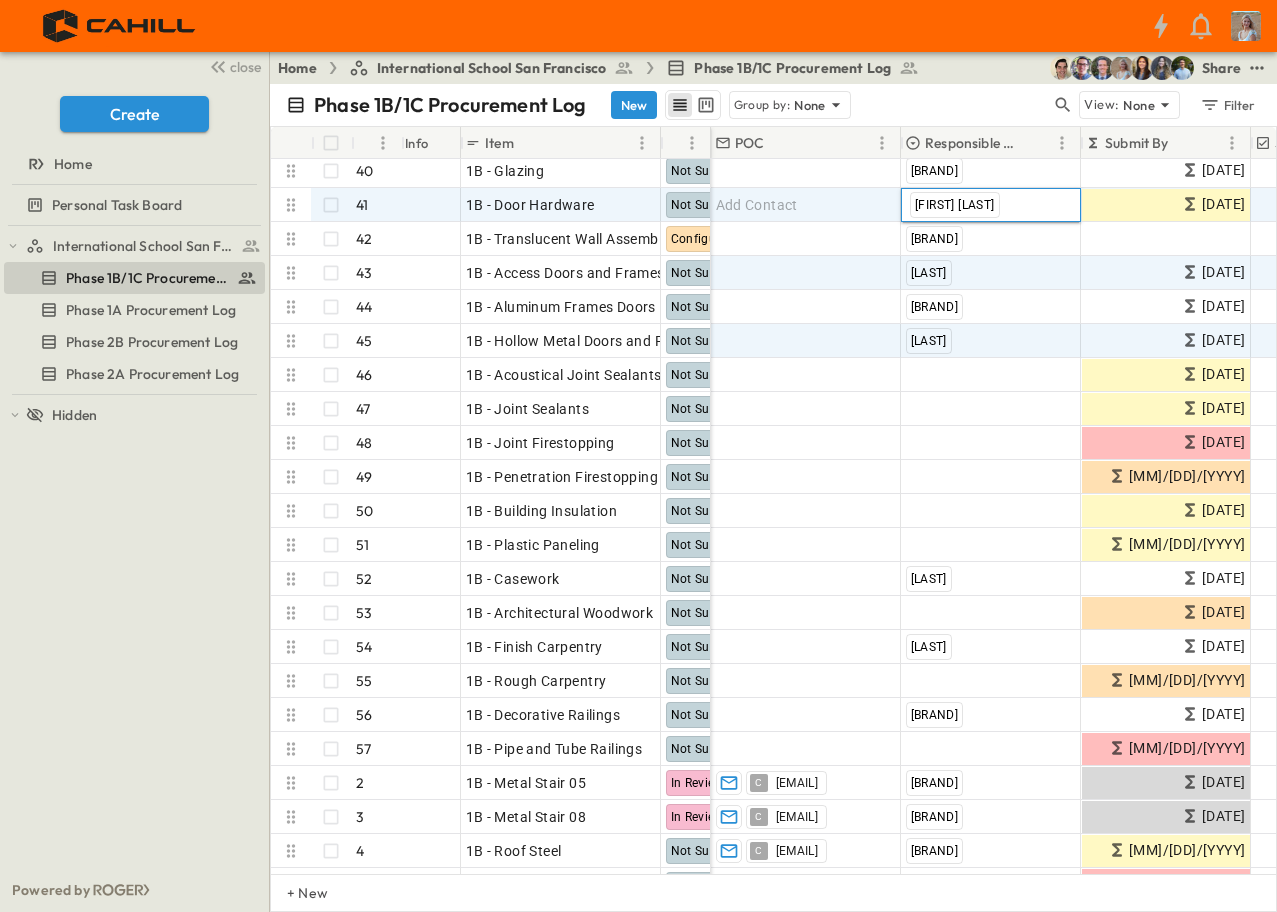 click on "[FIRST] [LAST]" at bounding box center [990, 204] 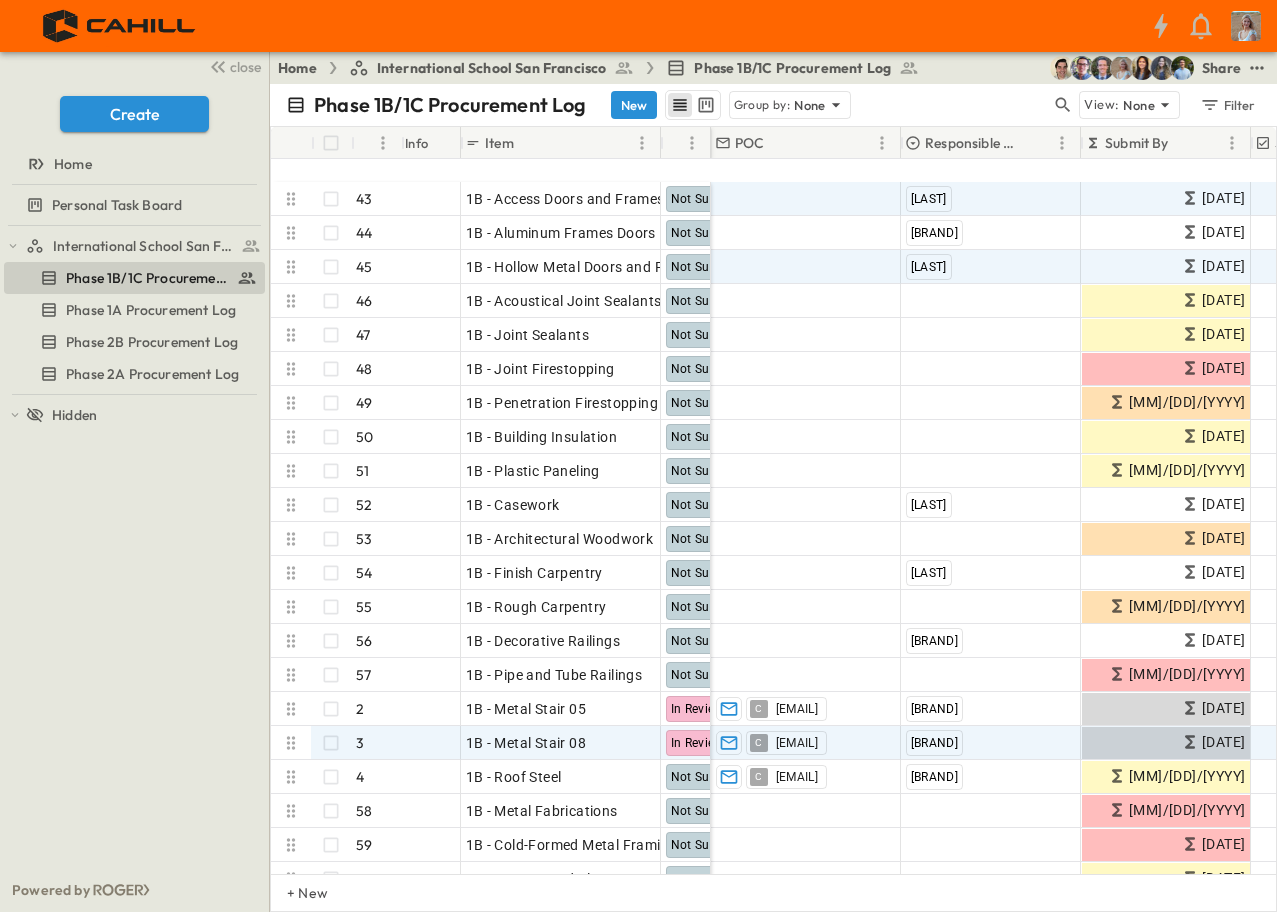 scroll, scrollTop: 1095, scrollLeft: 0, axis: vertical 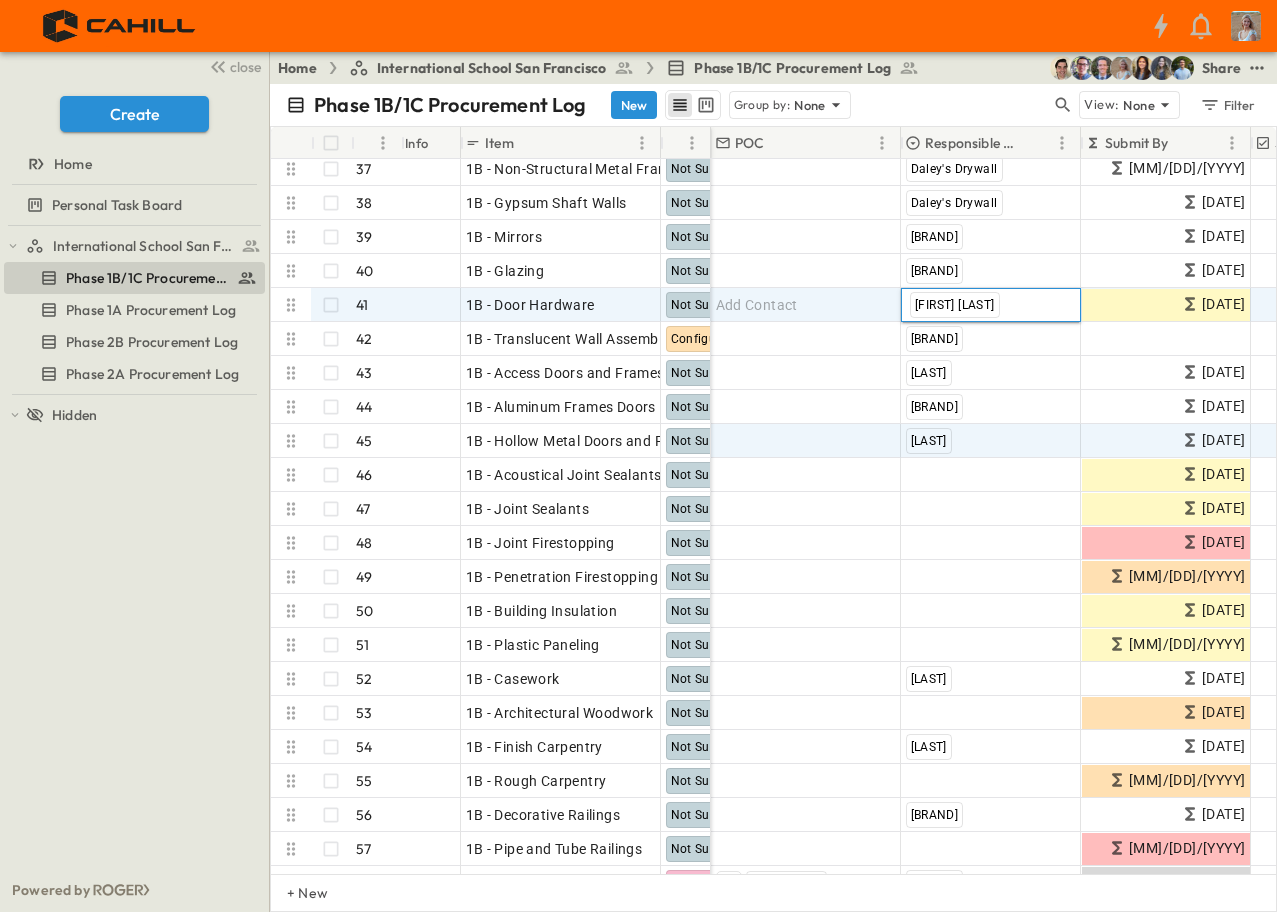 click on "[FIRST] [LAST]" at bounding box center (955, 305) 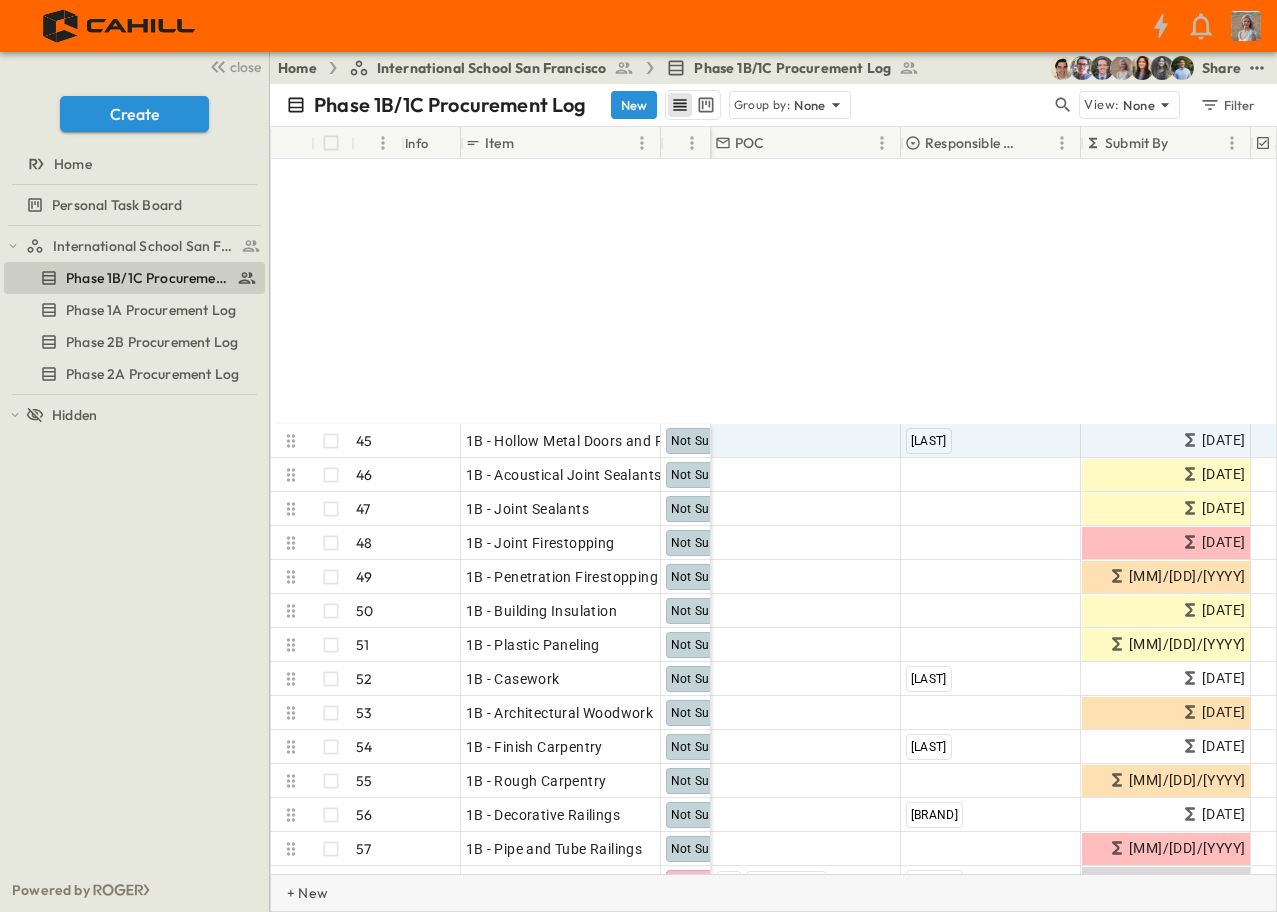 scroll, scrollTop: 1481, scrollLeft: 0, axis: vertical 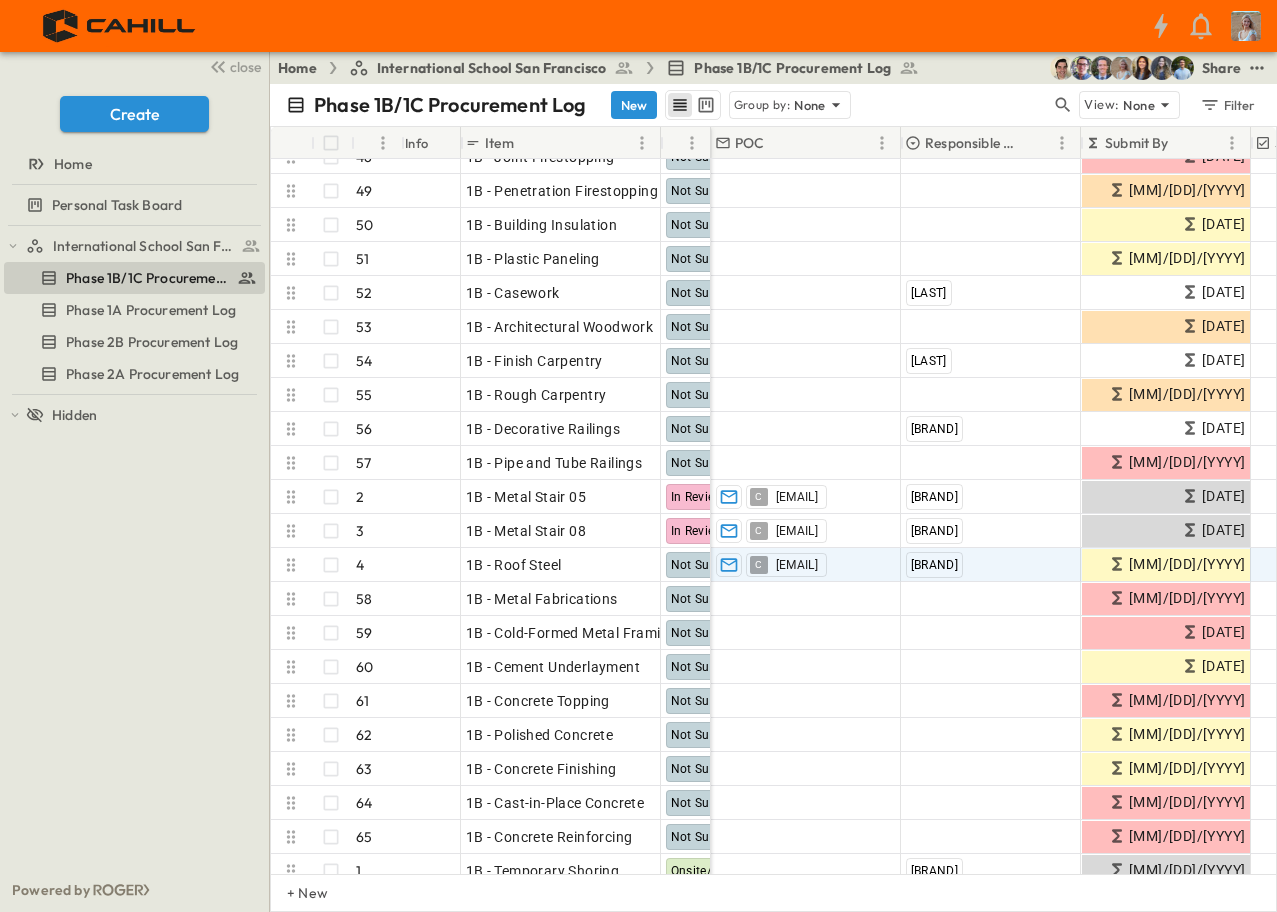 drag, startPoint x: 553, startPoint y: 874, endPoint x: 763, endPoint y: 514, distance: 416.77332 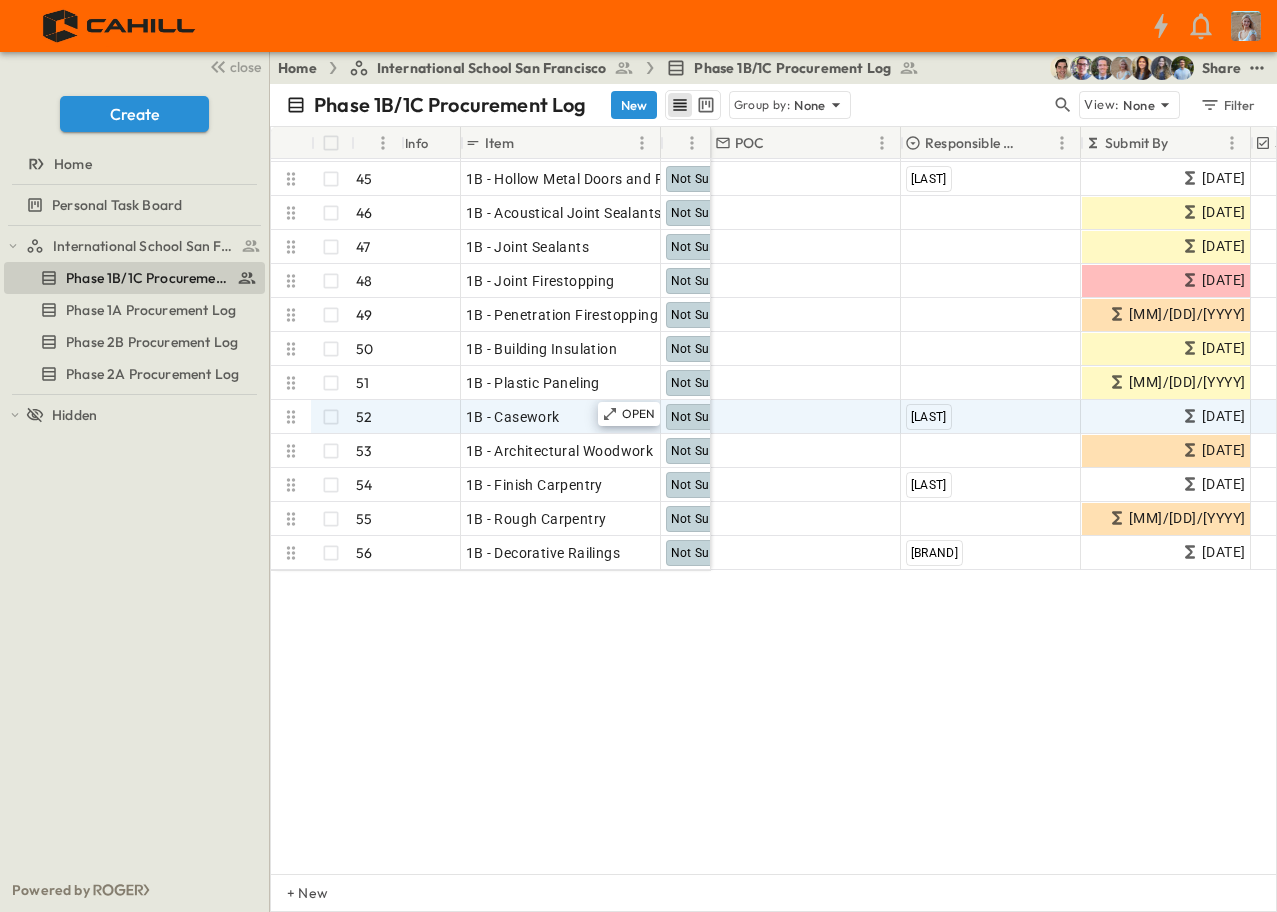 scroll, scrollTop: 946, scrollLeft: 0, axis: vertical 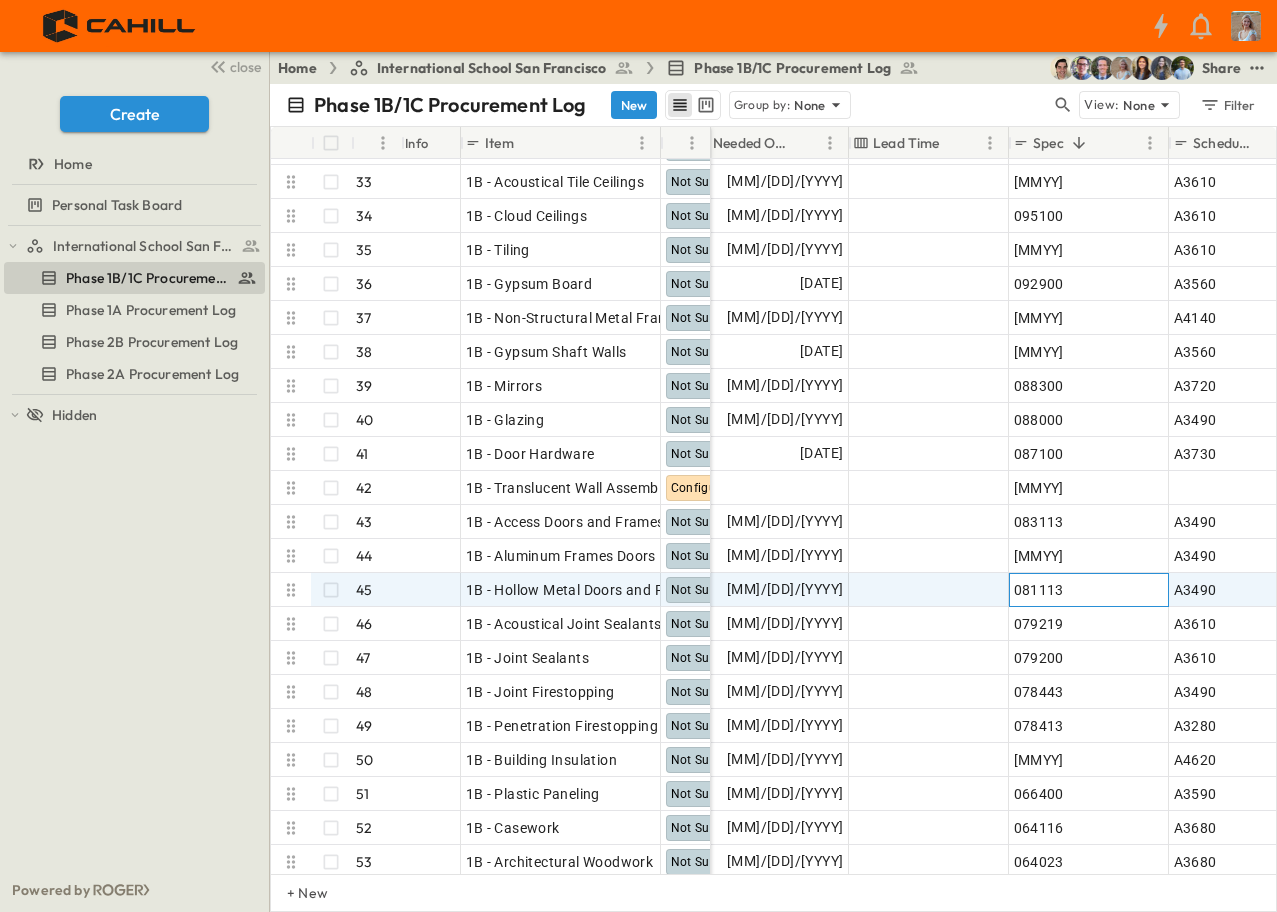 click on "081113" at bounding box center [1089, 590] 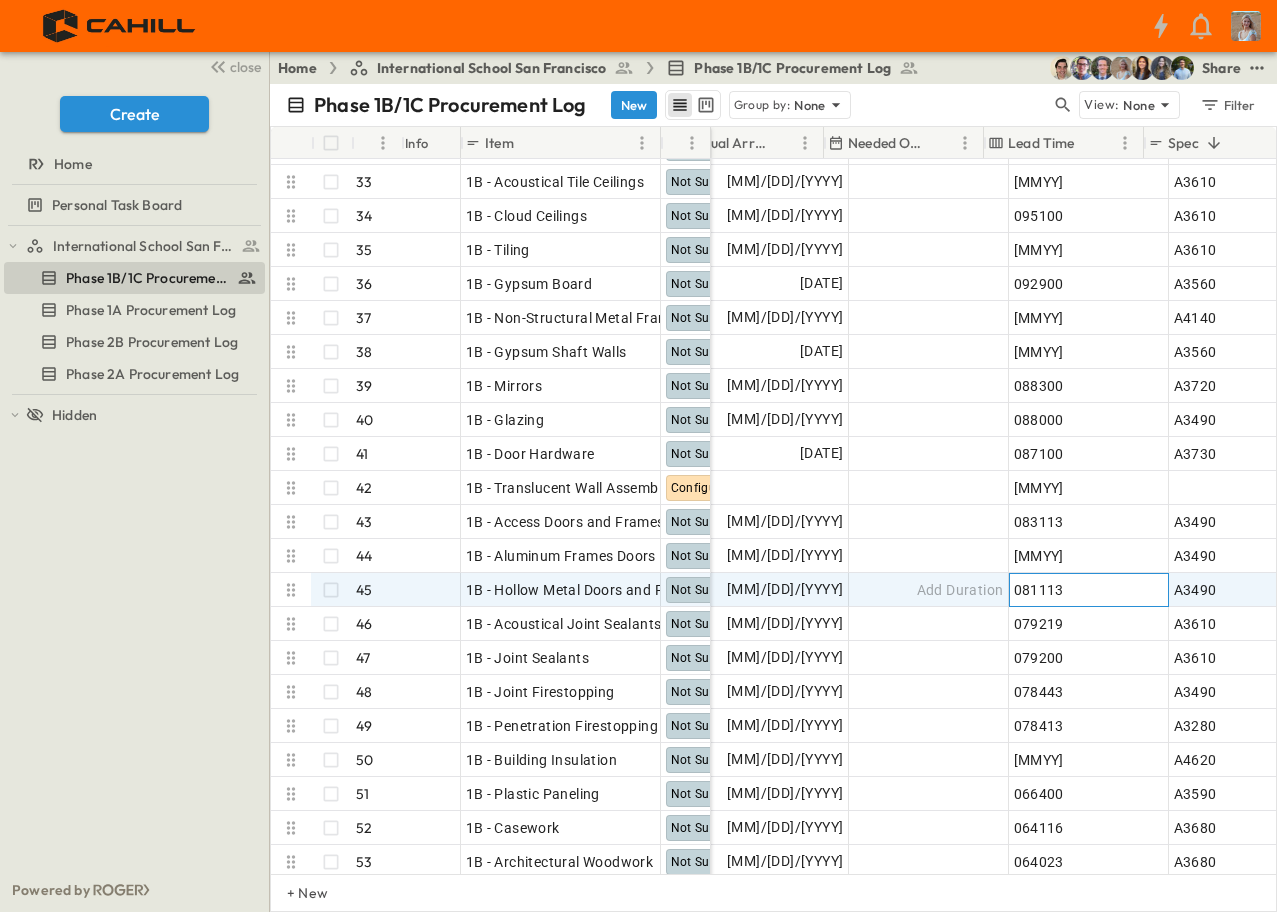 scroll, scrollTop: 946, scrollLeft: 1241, axis: both 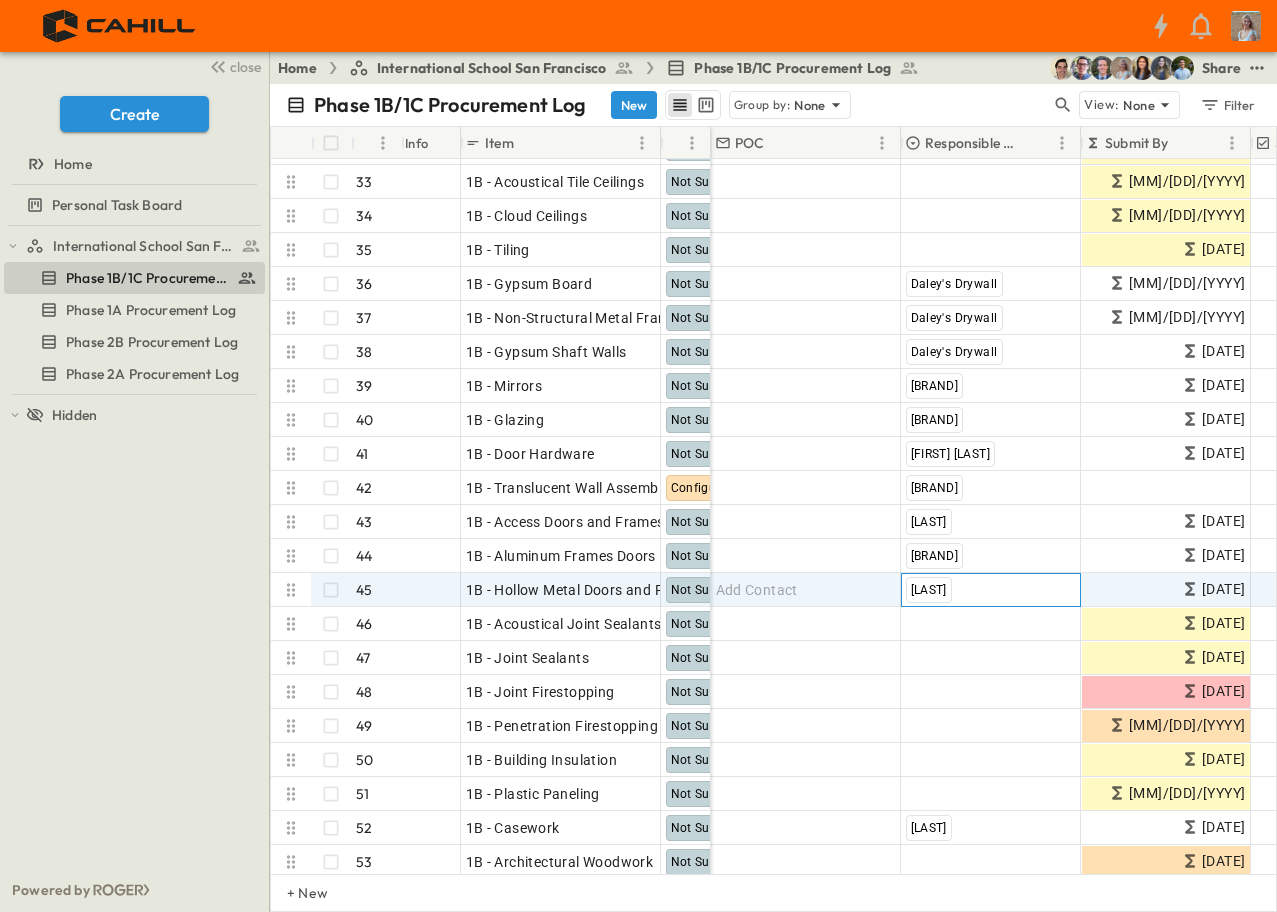 click on "[LAST]" at bounding box center (929, 590) 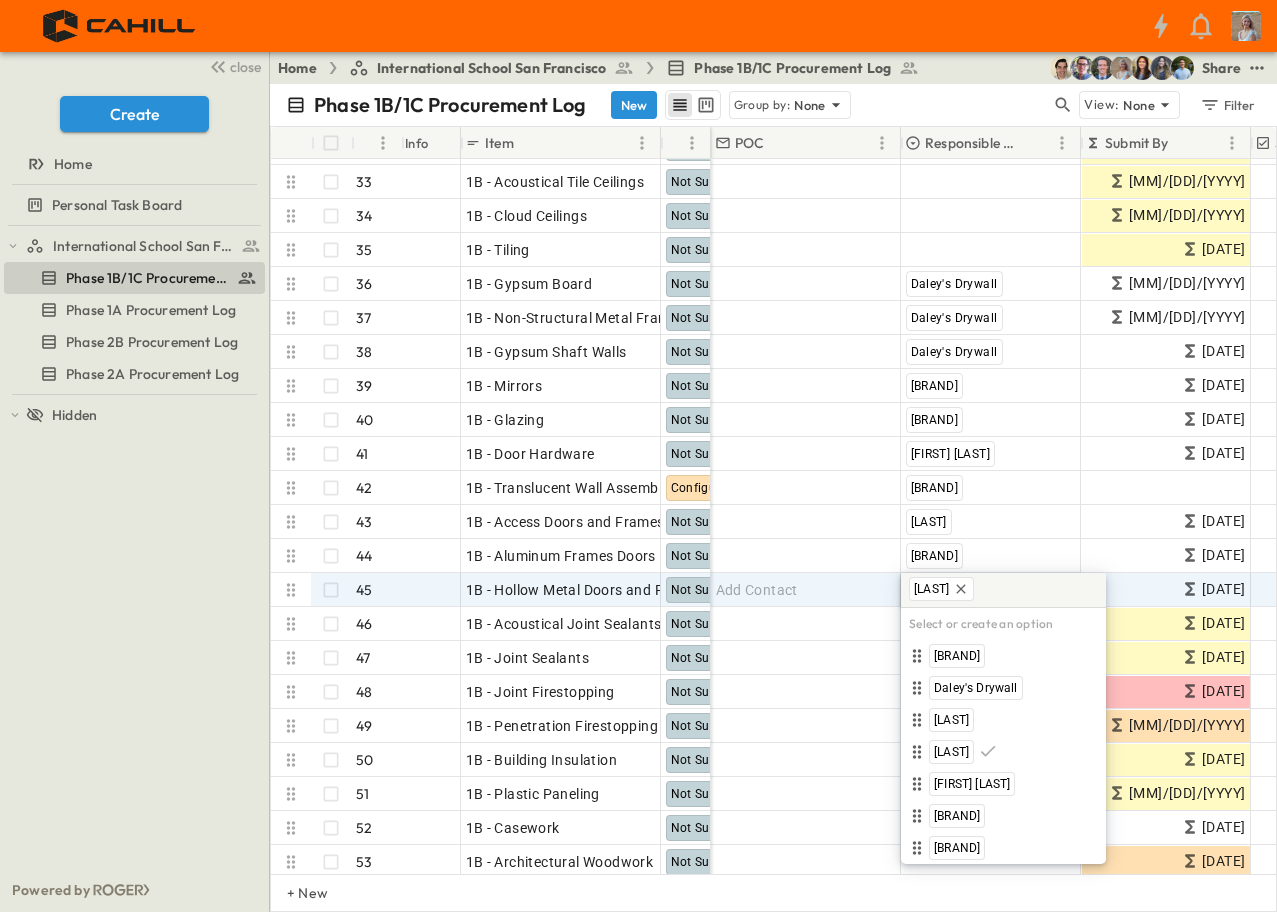 click on "[LAST] Select or create an option [BRAND] [LAST] [BRAND] [LAST] [BRAND]
To pick up a draggable item, press the space bar.
While dragging, use the arrow keys to move the item.
Press space again to drop the item in its new position, or press escape to cancel." at bounding box center [1003, 718] 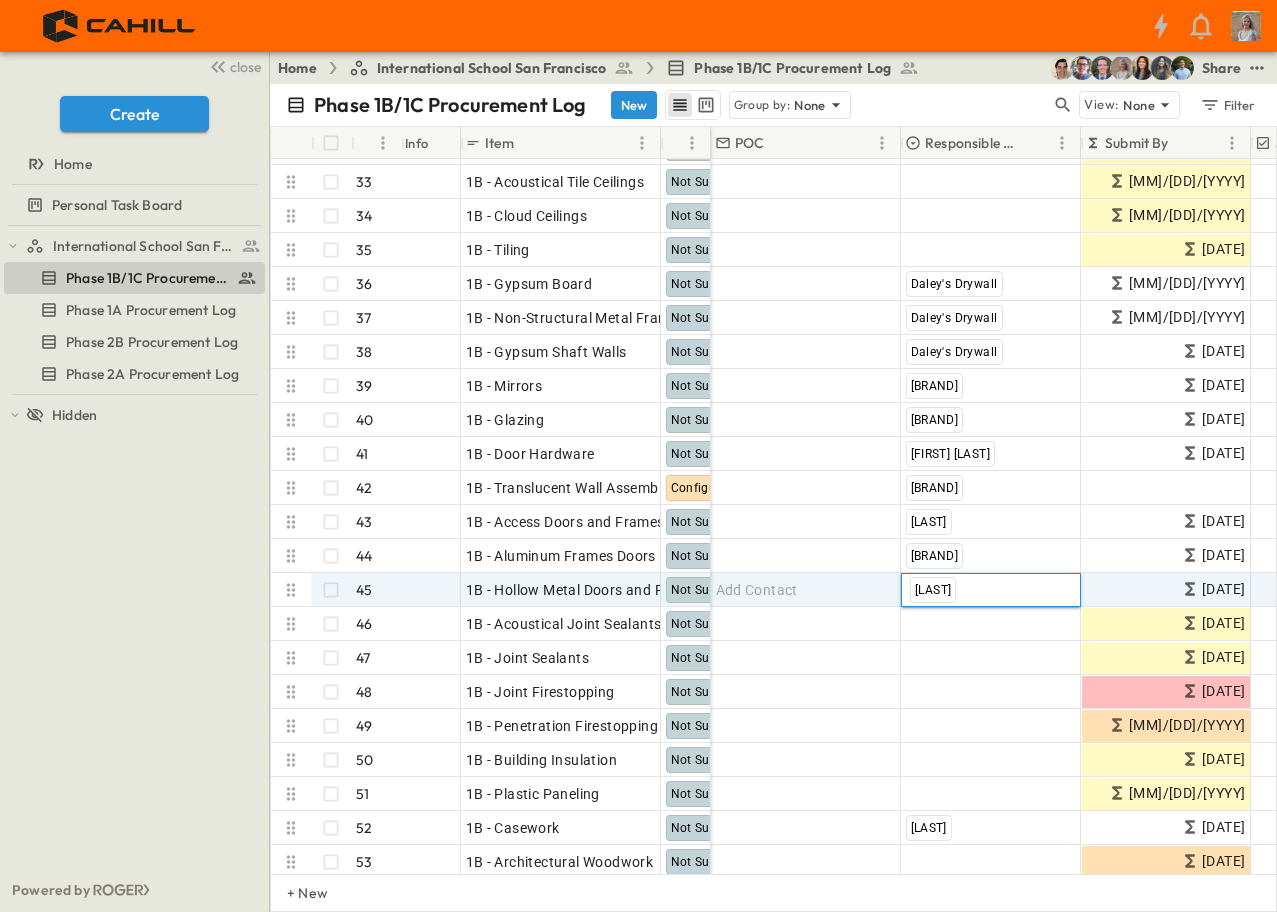 click on "[LAST]" at bounding box center (990, 589) 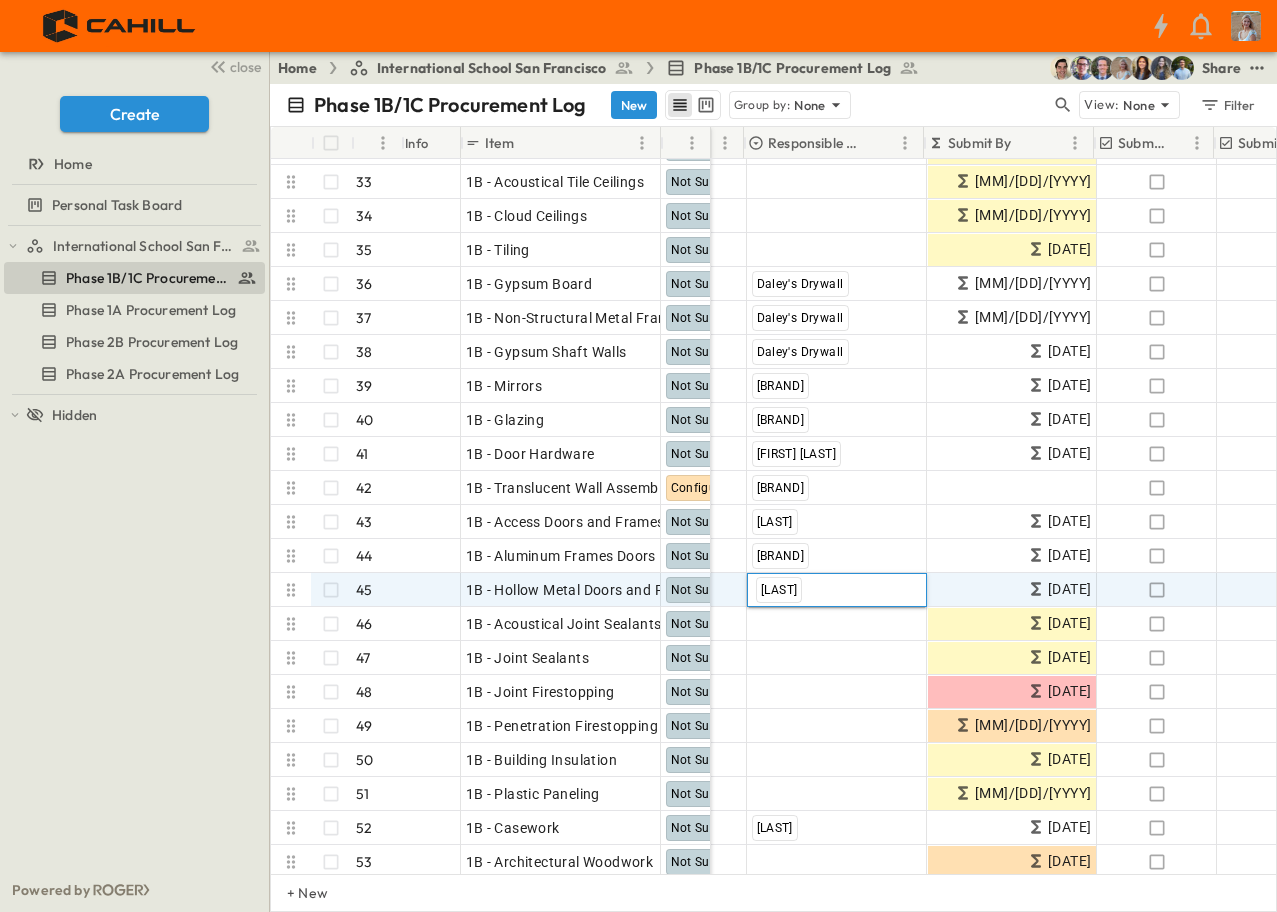 click on "[LAST] Select or create an option [BRAND] [LAST] [BRAND] [LAST] [BRAND]
To pick up a draggable item, press the space bar.
While dragging, use the arrow keys to move the item.
Press space again to drop the item in its new position, or press escape to cancel." at bounding box center (846, 718) 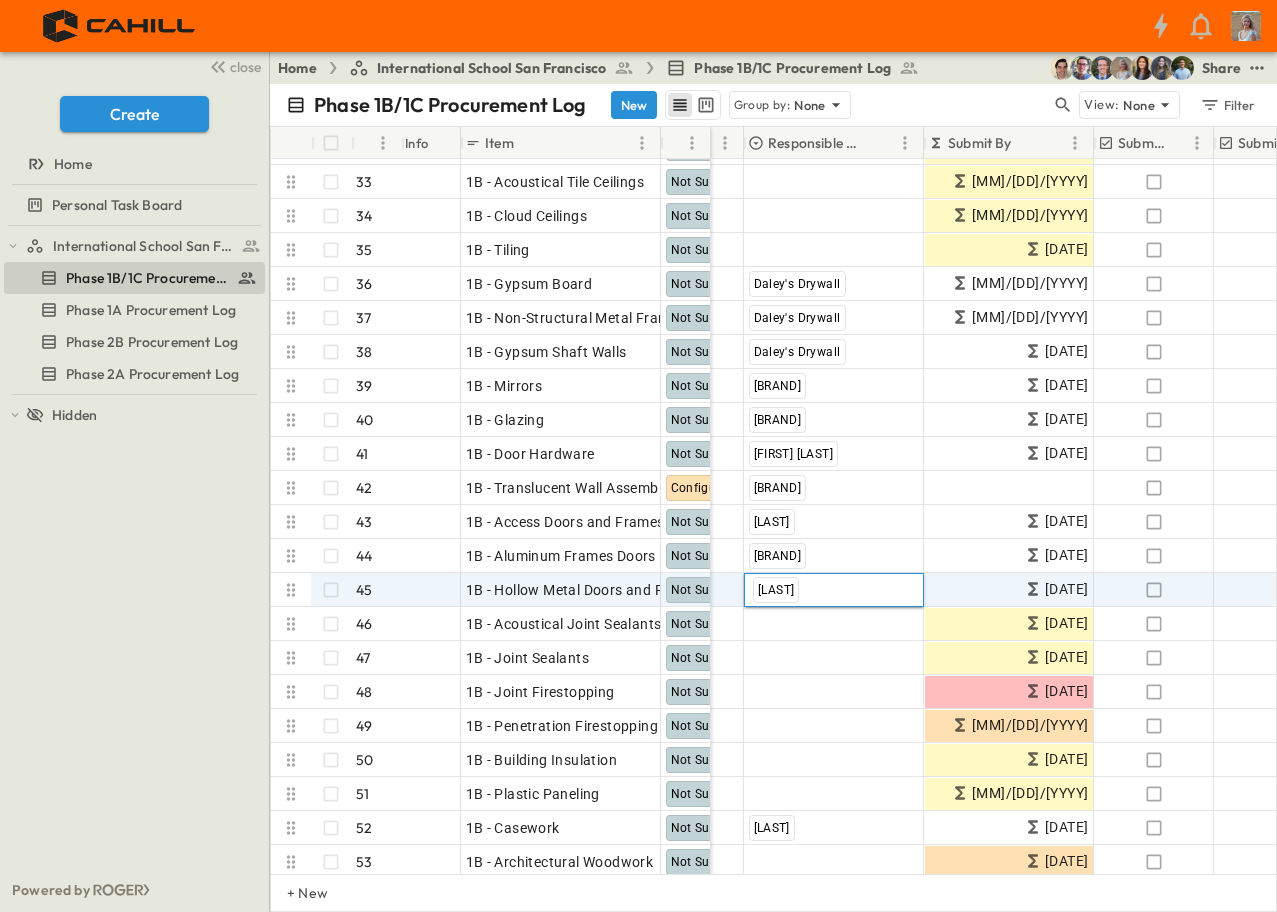 click on "[LAST]" at bounding box center (776, 590) 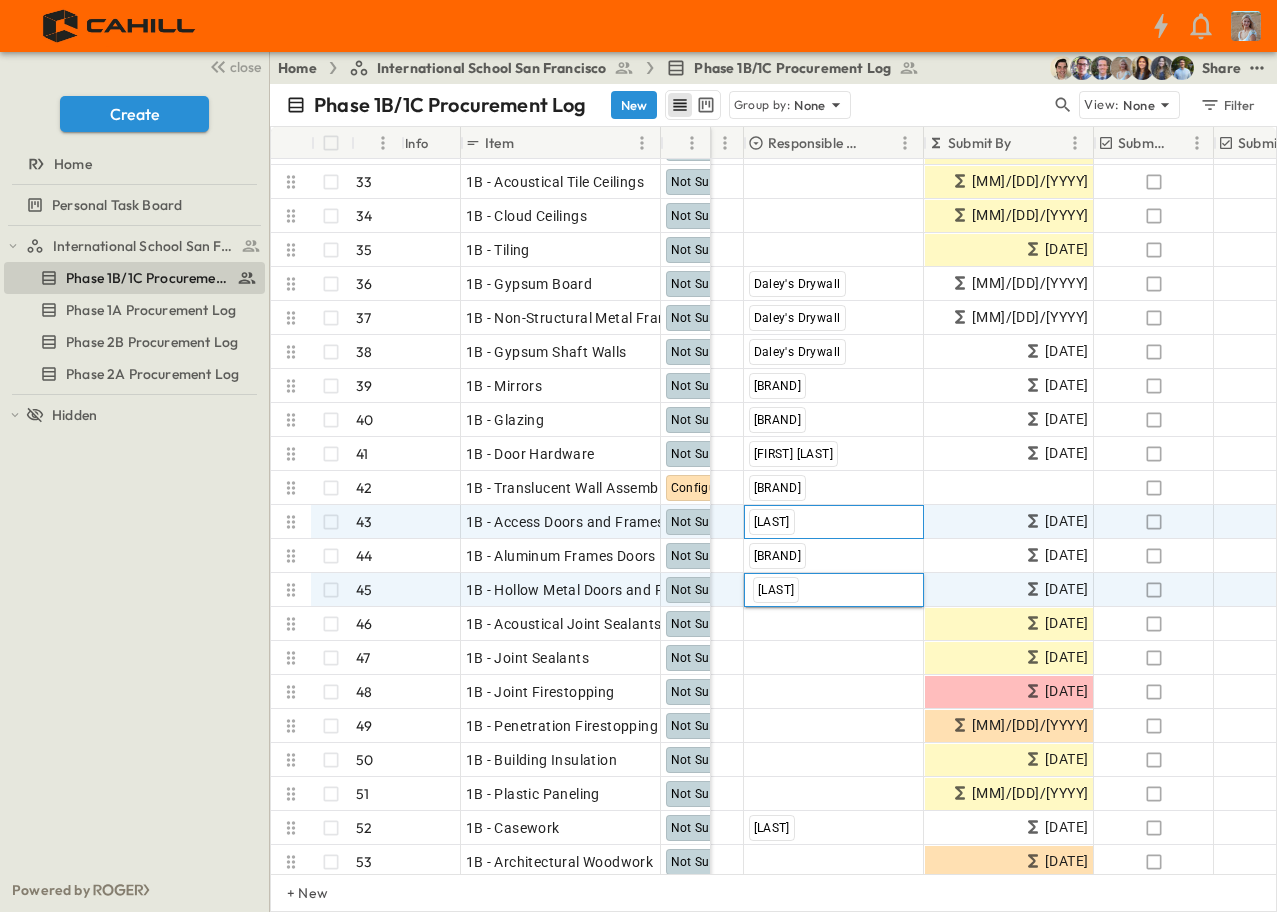 click on "[LAST]" at bounding box center (772, 522) 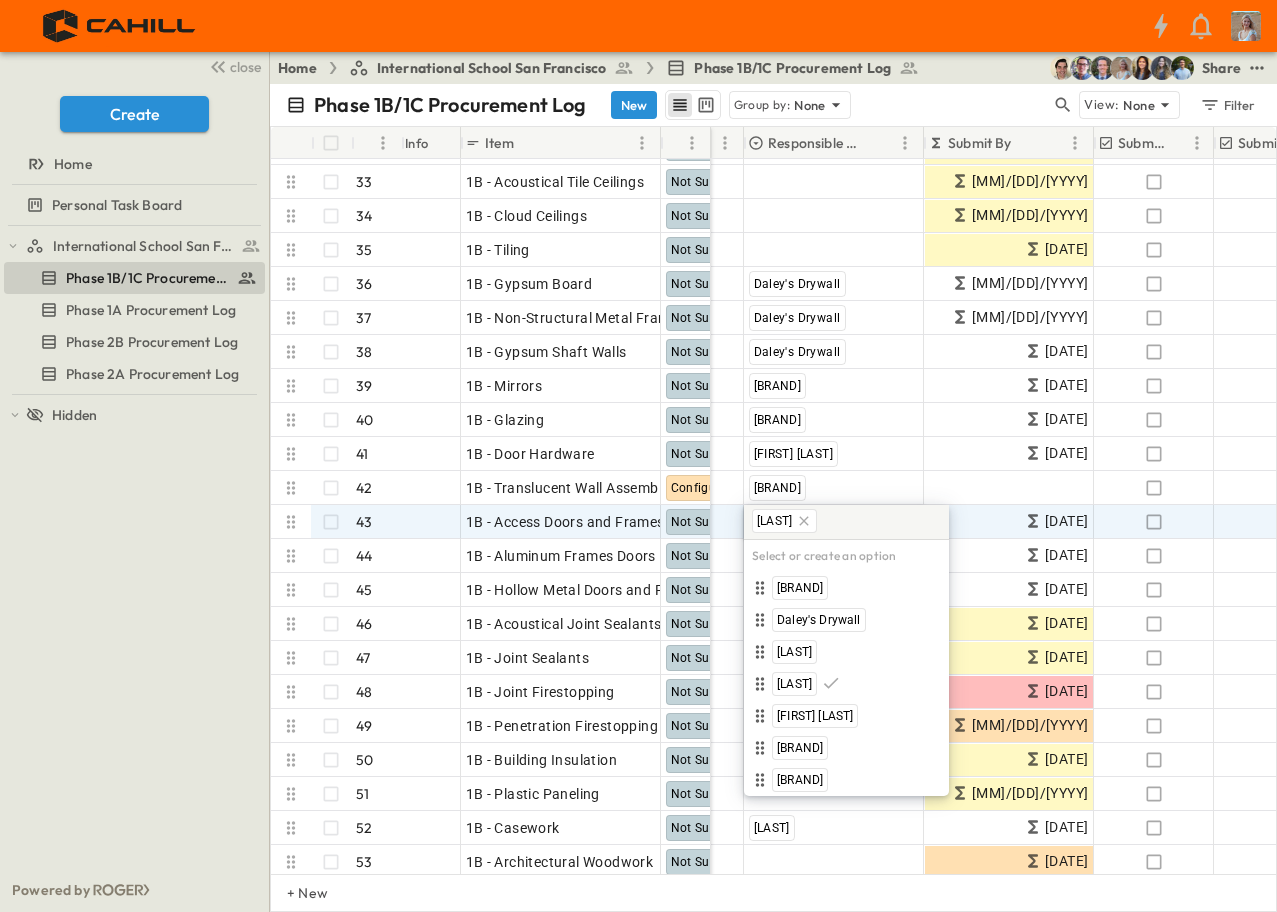 click 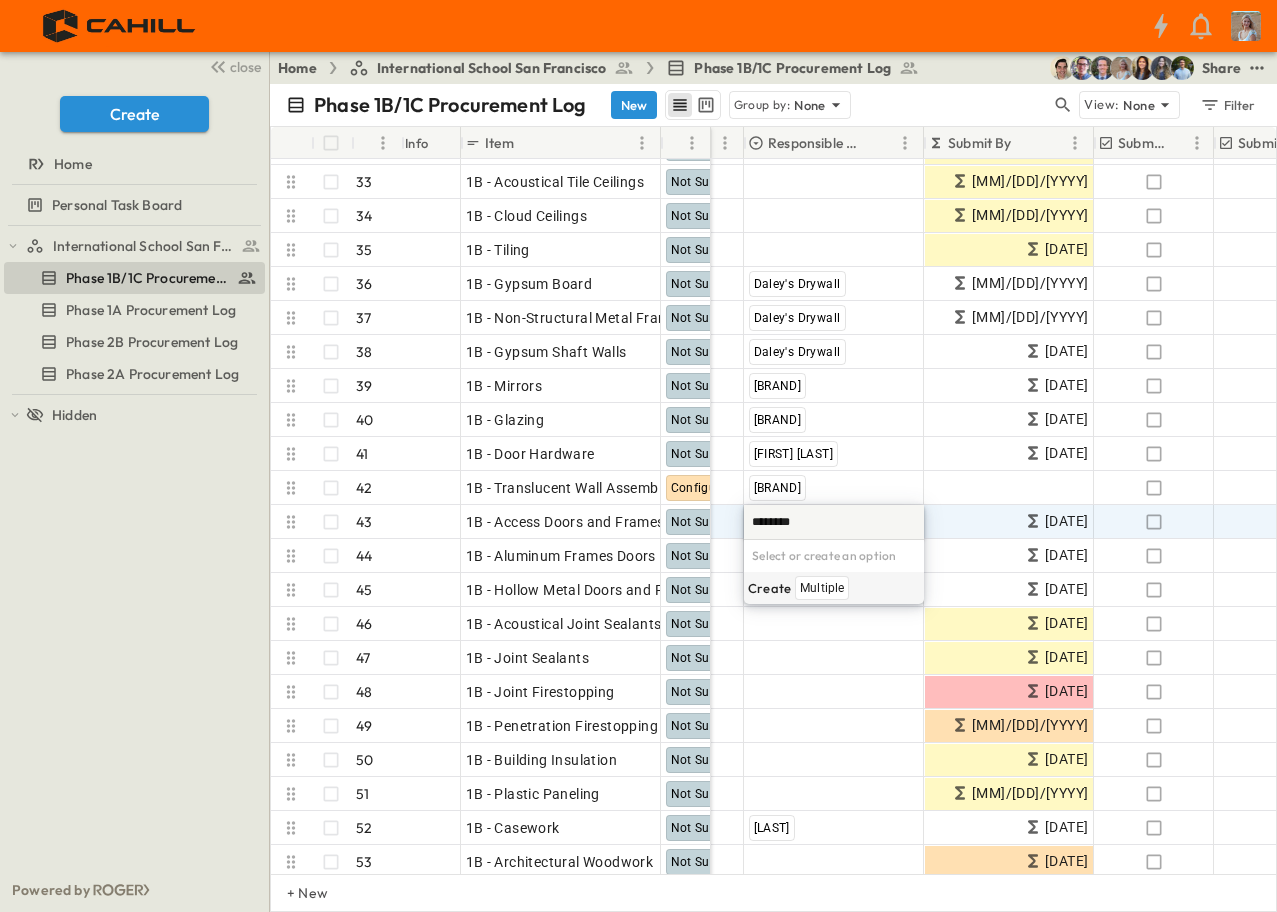 type on "********" 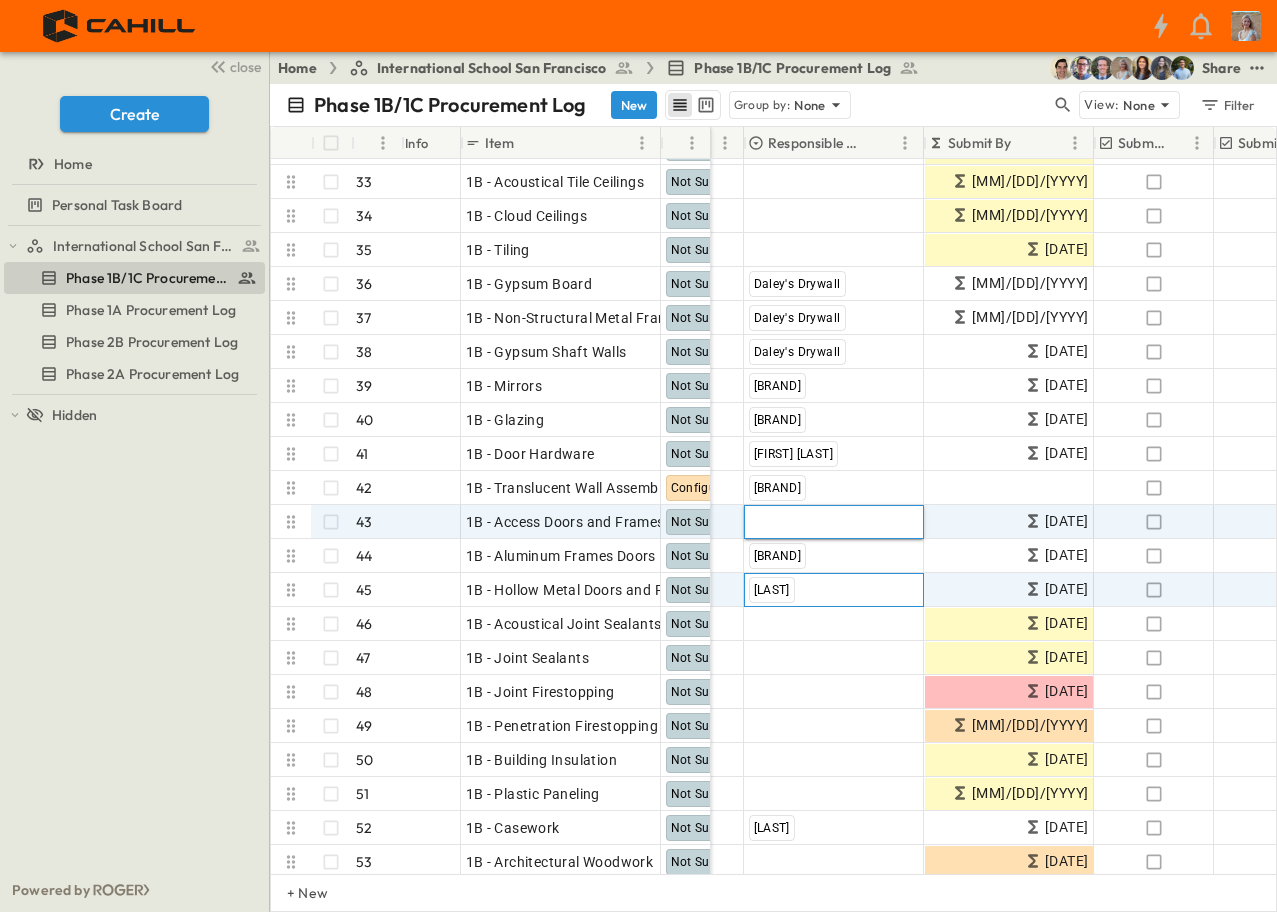 click on "[LAST]" at bounding box center (772, 590) 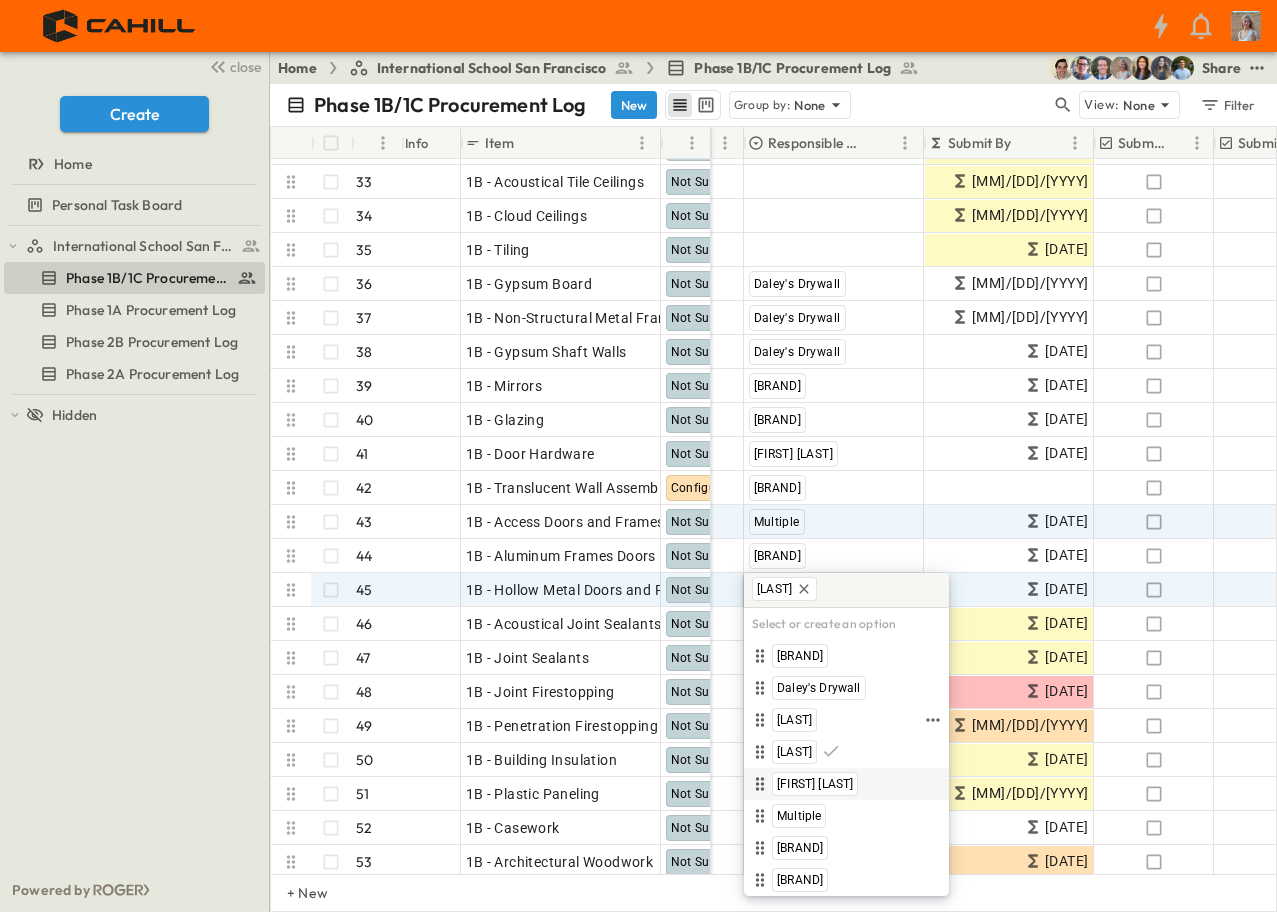 click on "[FIRST] [LAST]" at bounding box center [815, 784] 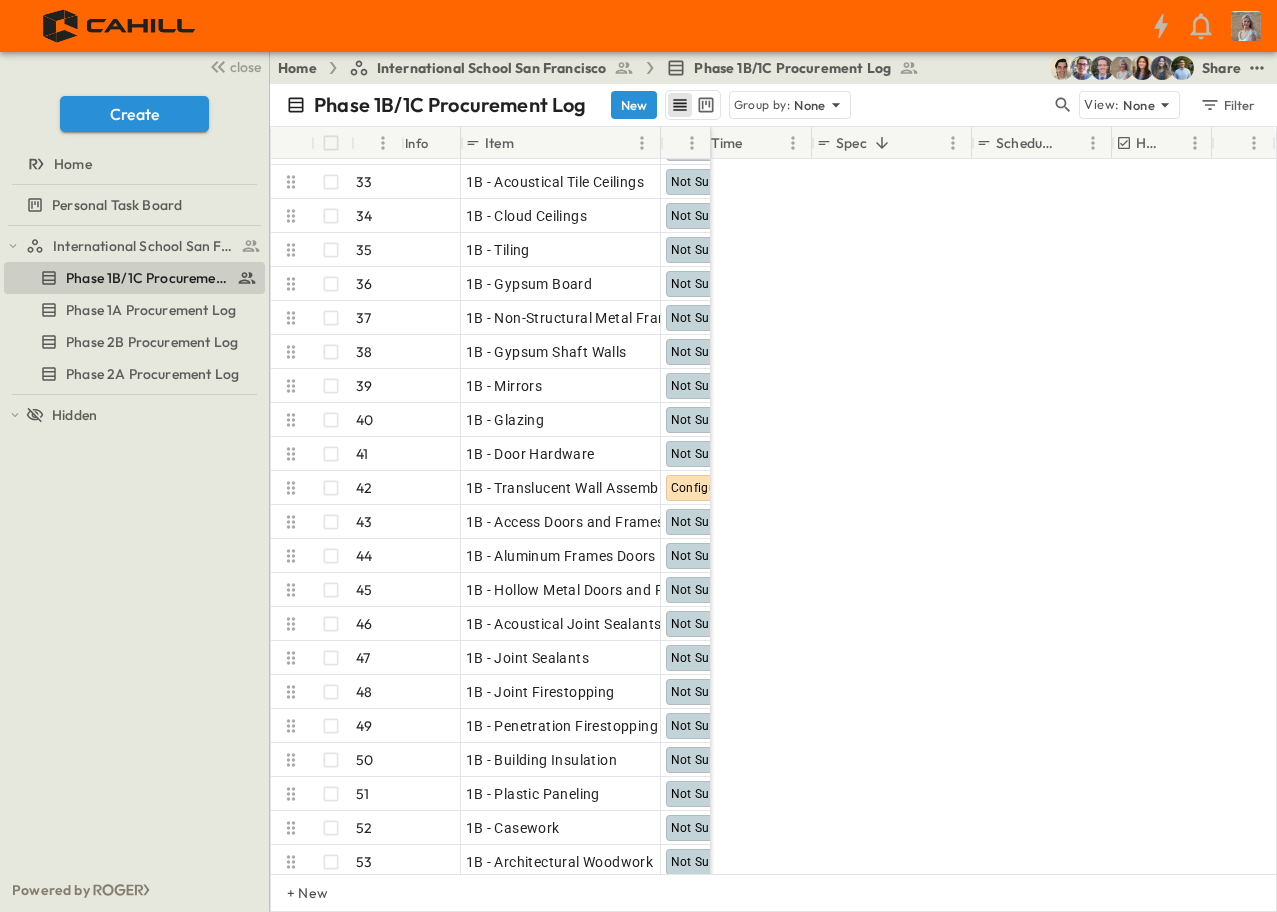 scroll, scrollTop: 946, scrollLeft: 1649, axis: both 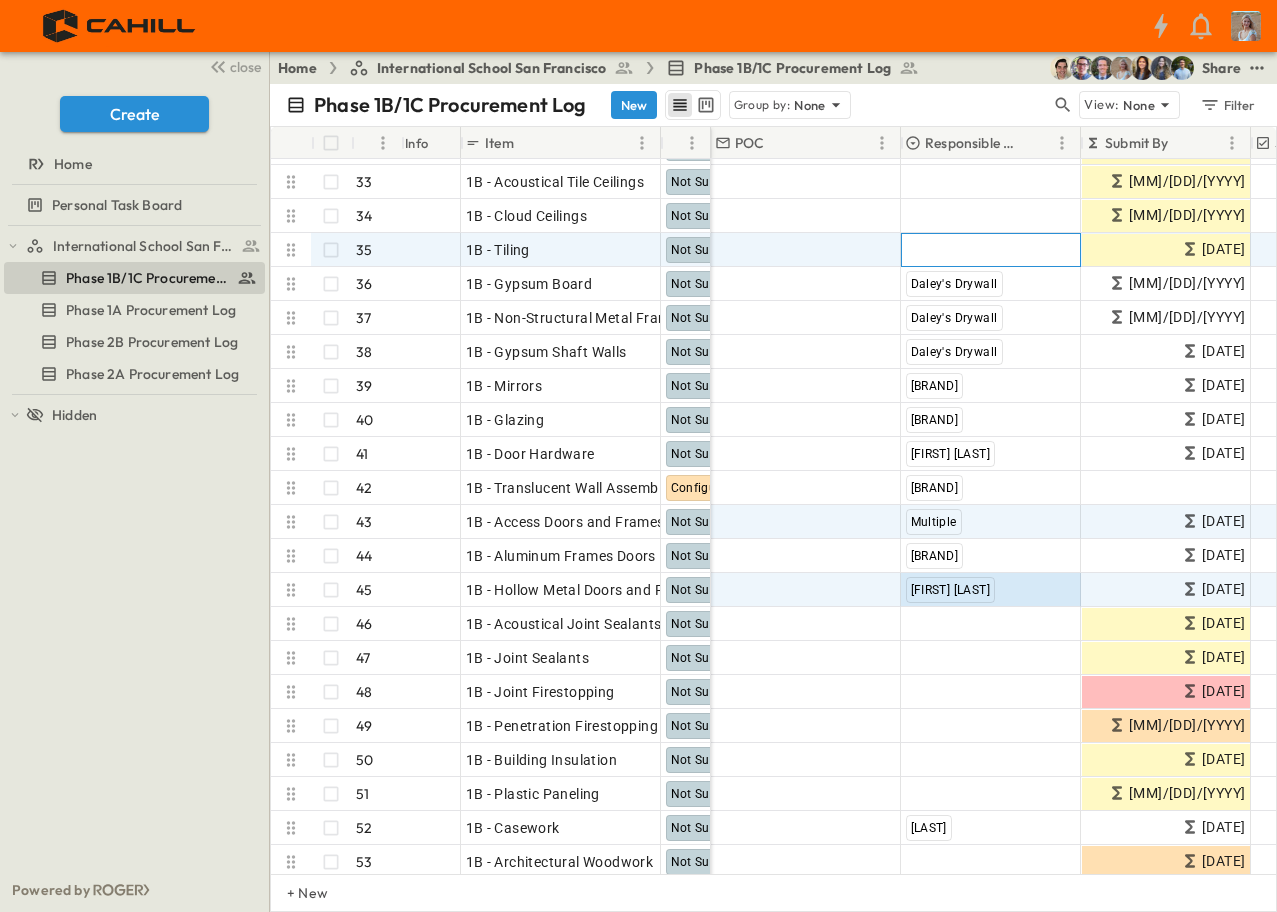 click on "Add Contractor" at bounding box center [957, 250] 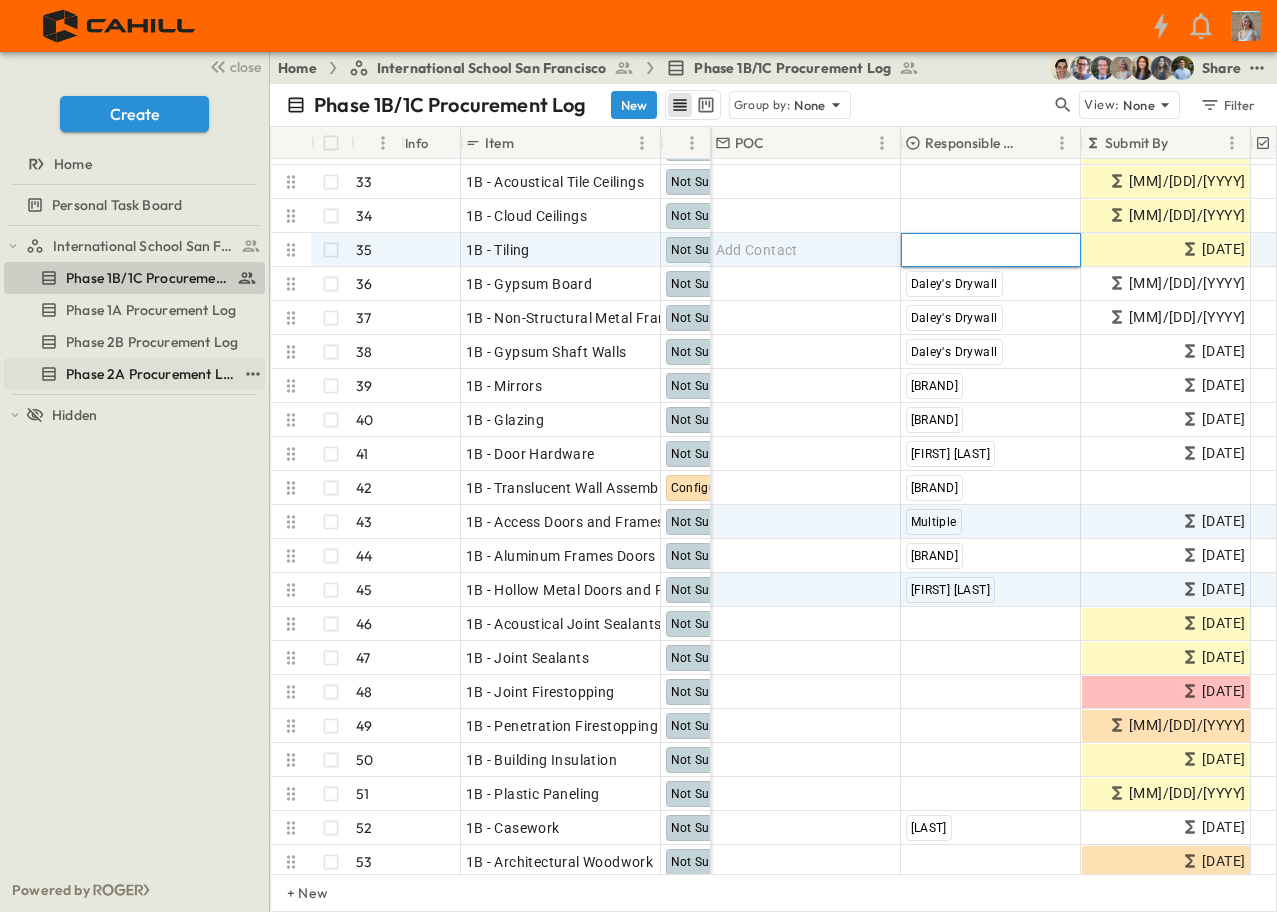 type on "***" 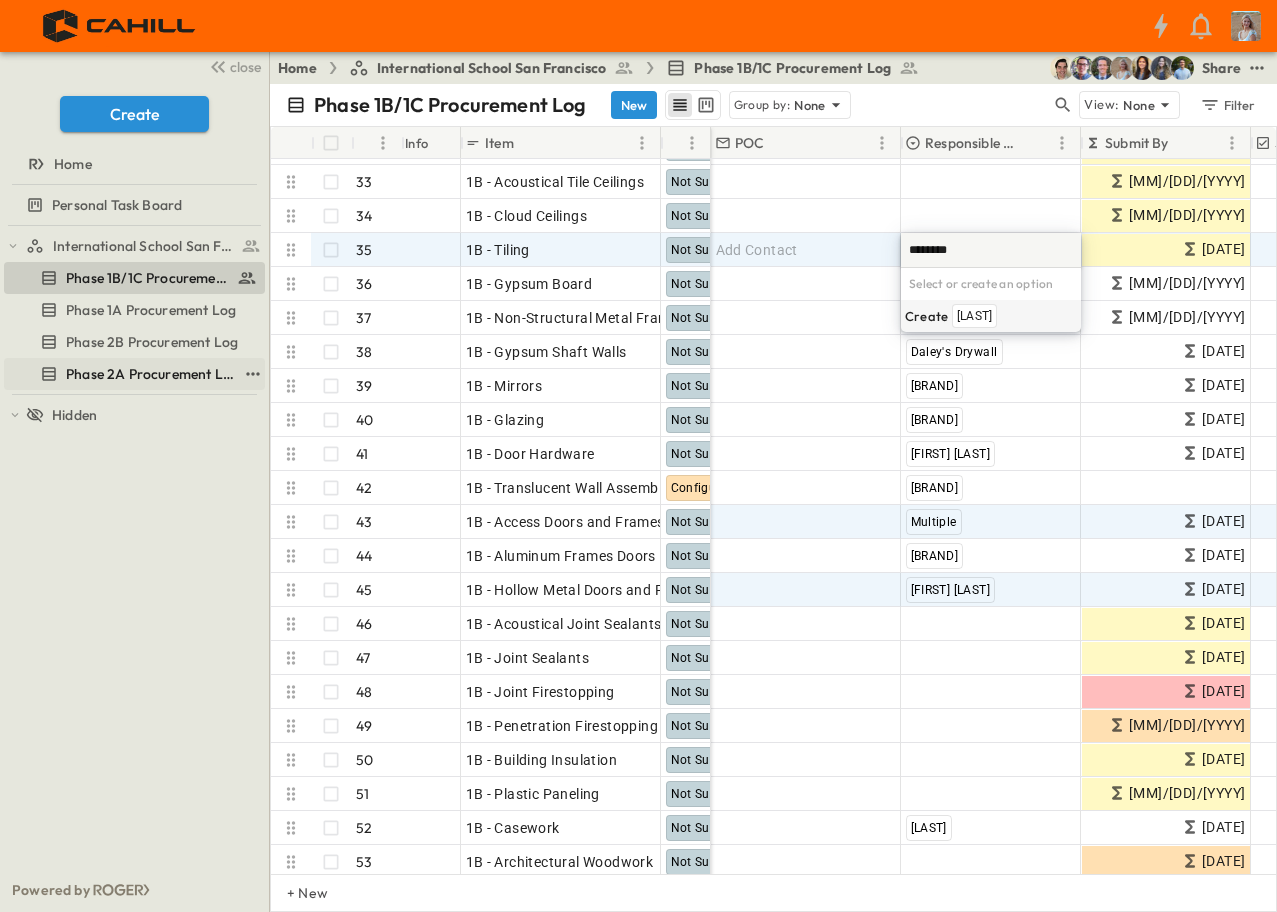 scroll, scrollTop: 0, scrollLeft: 0, axis: both 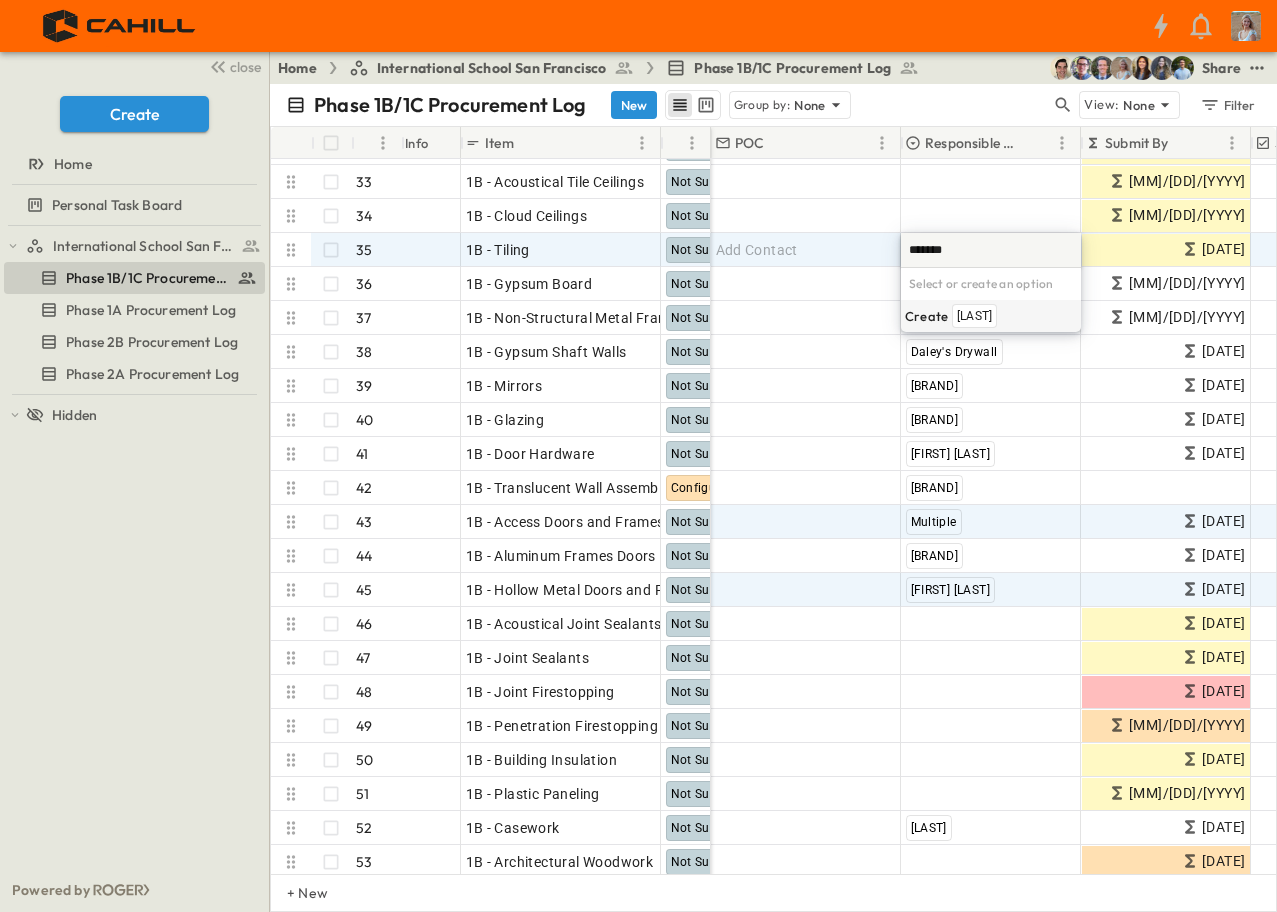 type on "*******" 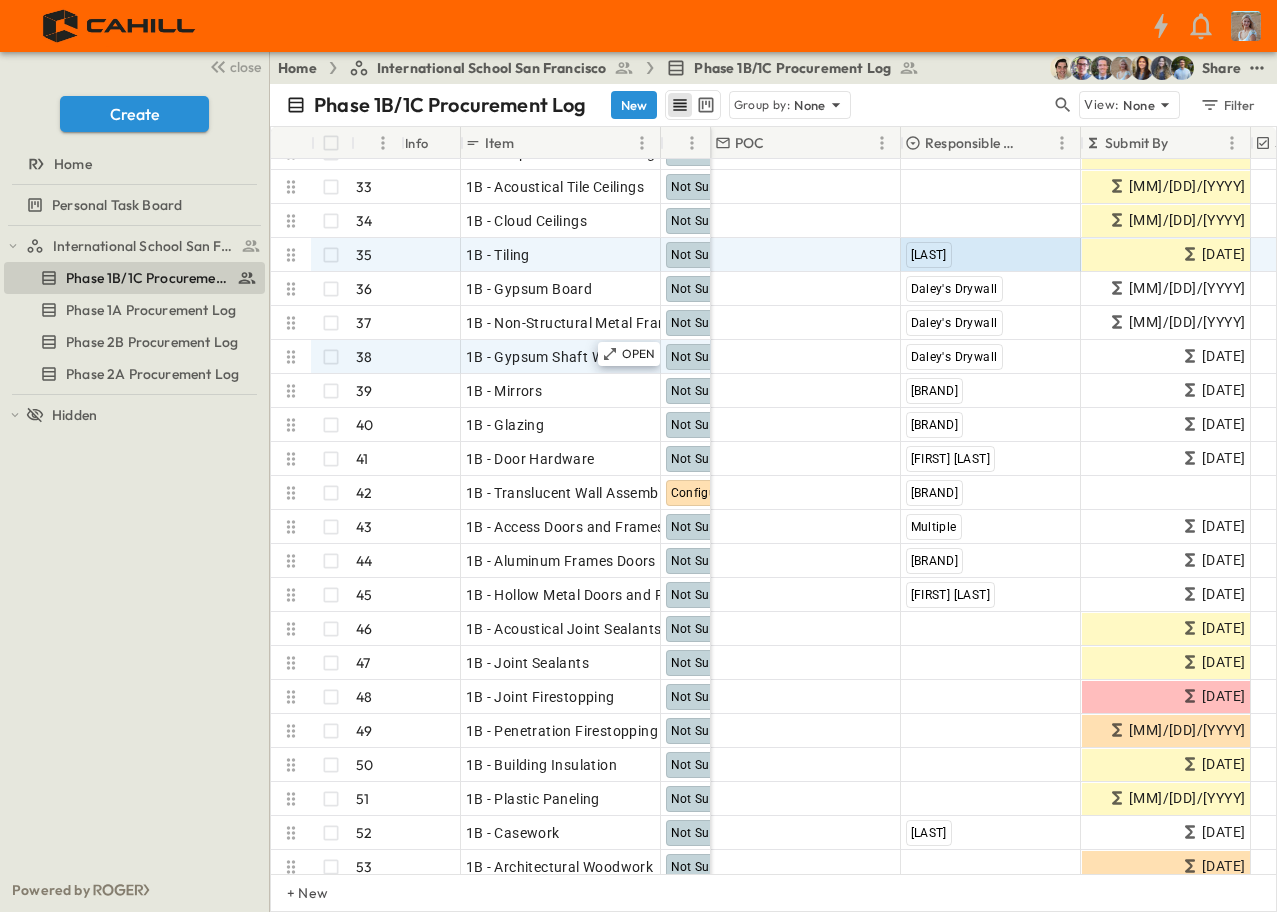 scroll, scrollTop: 847, scrollLeft: 0, axis: vertical 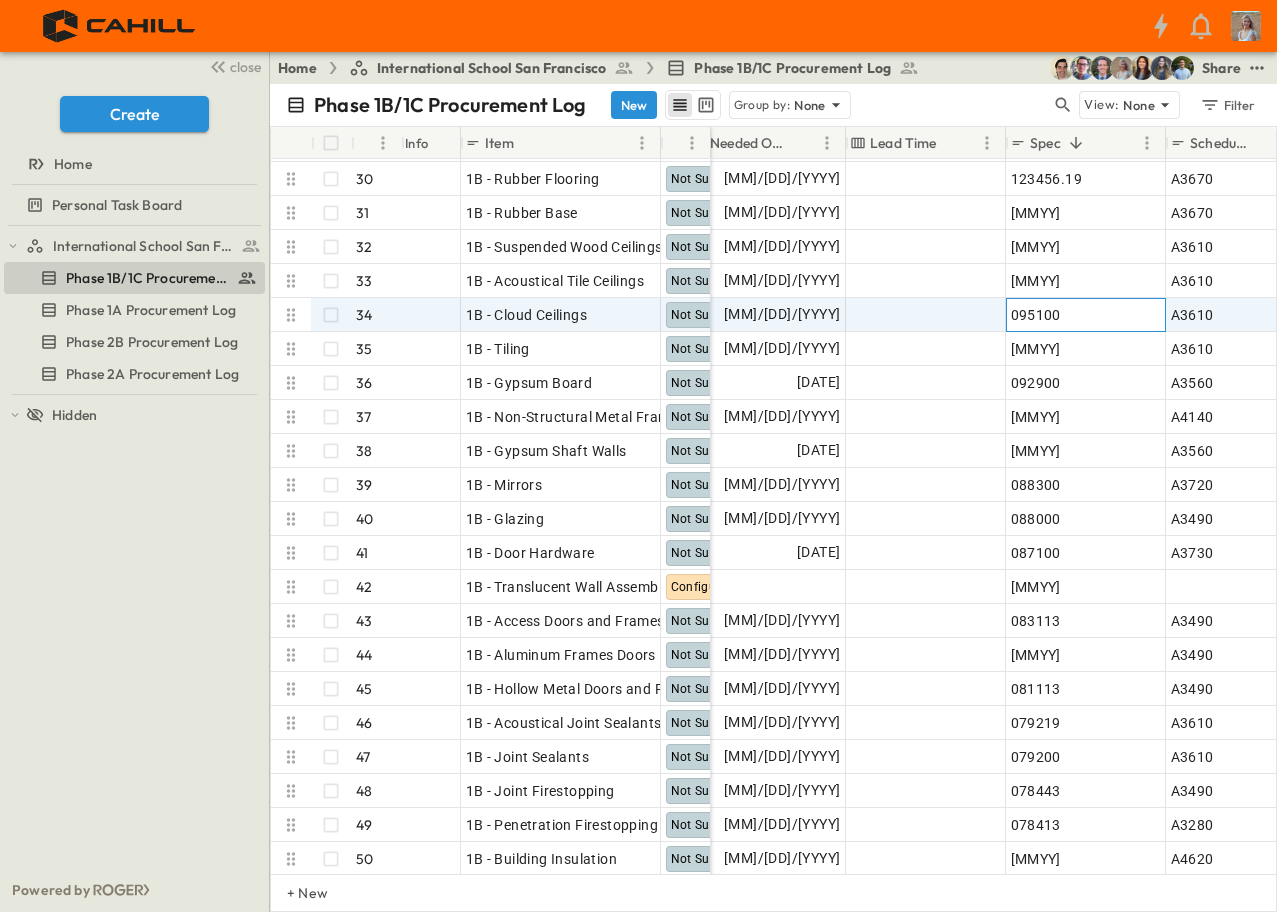 click on "095100" at bounding box center [1036, 315] 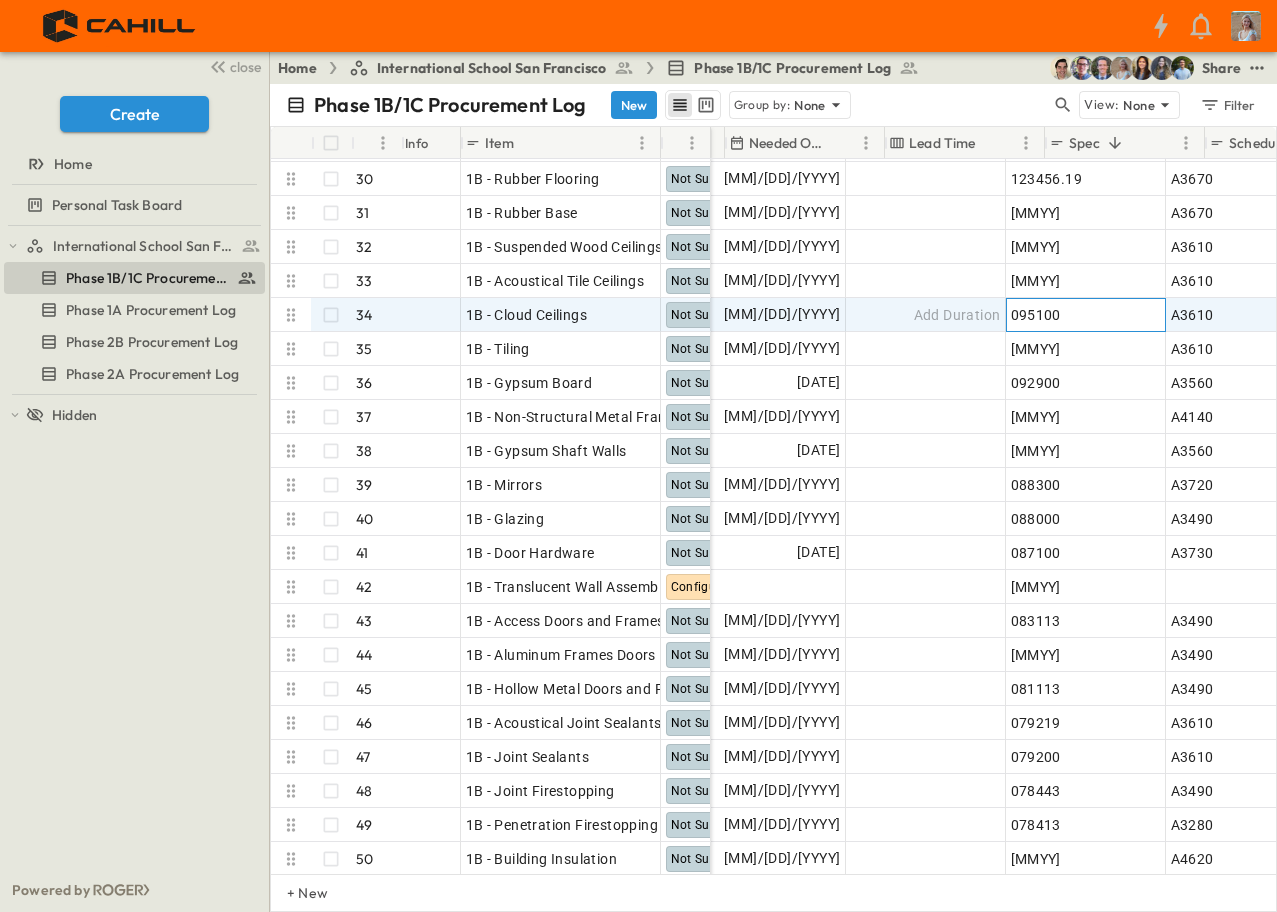scroll, scrollTop: 847, scrollLeft: 1225, axis: both 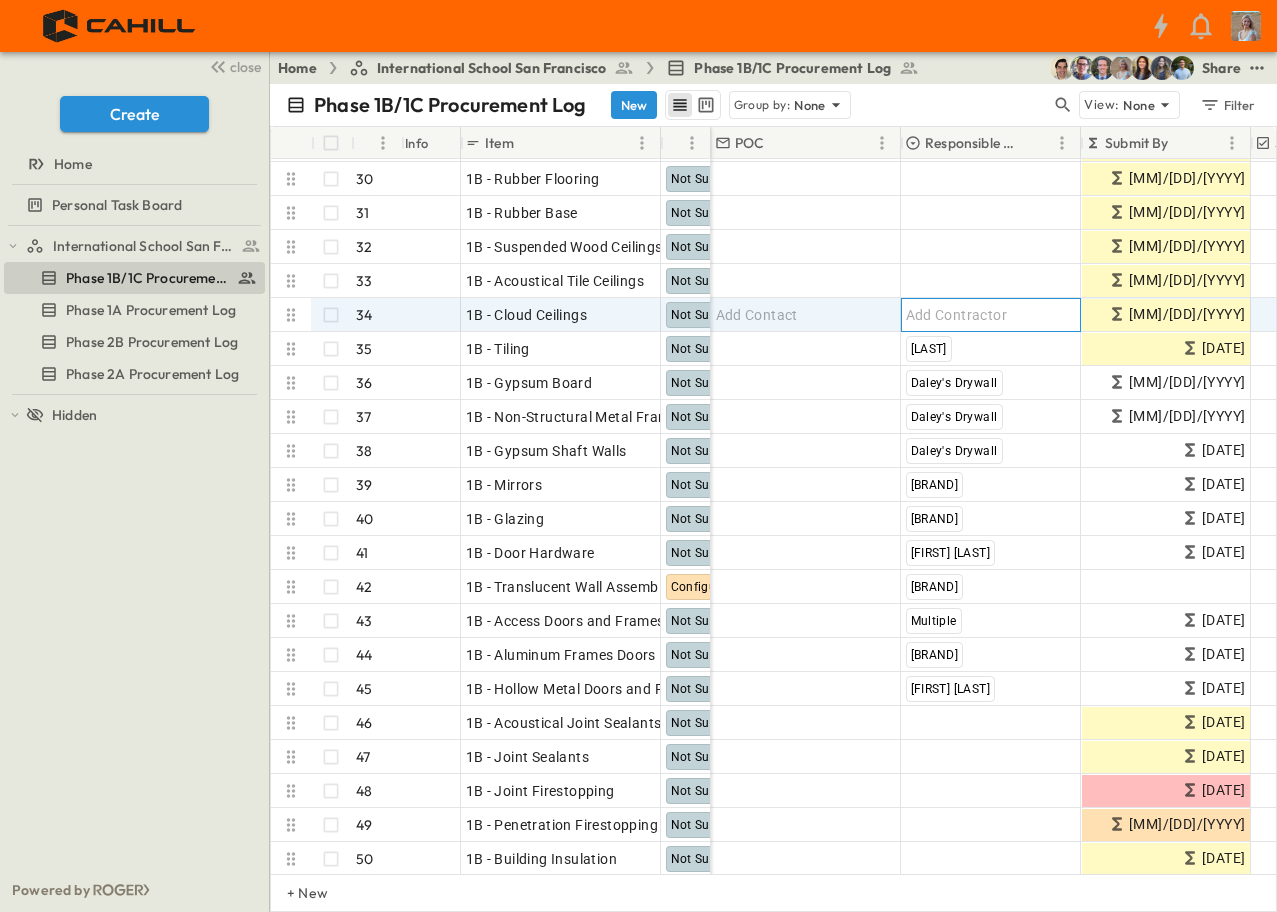 click on "Add Contractor" at bounding box center [957, 315] 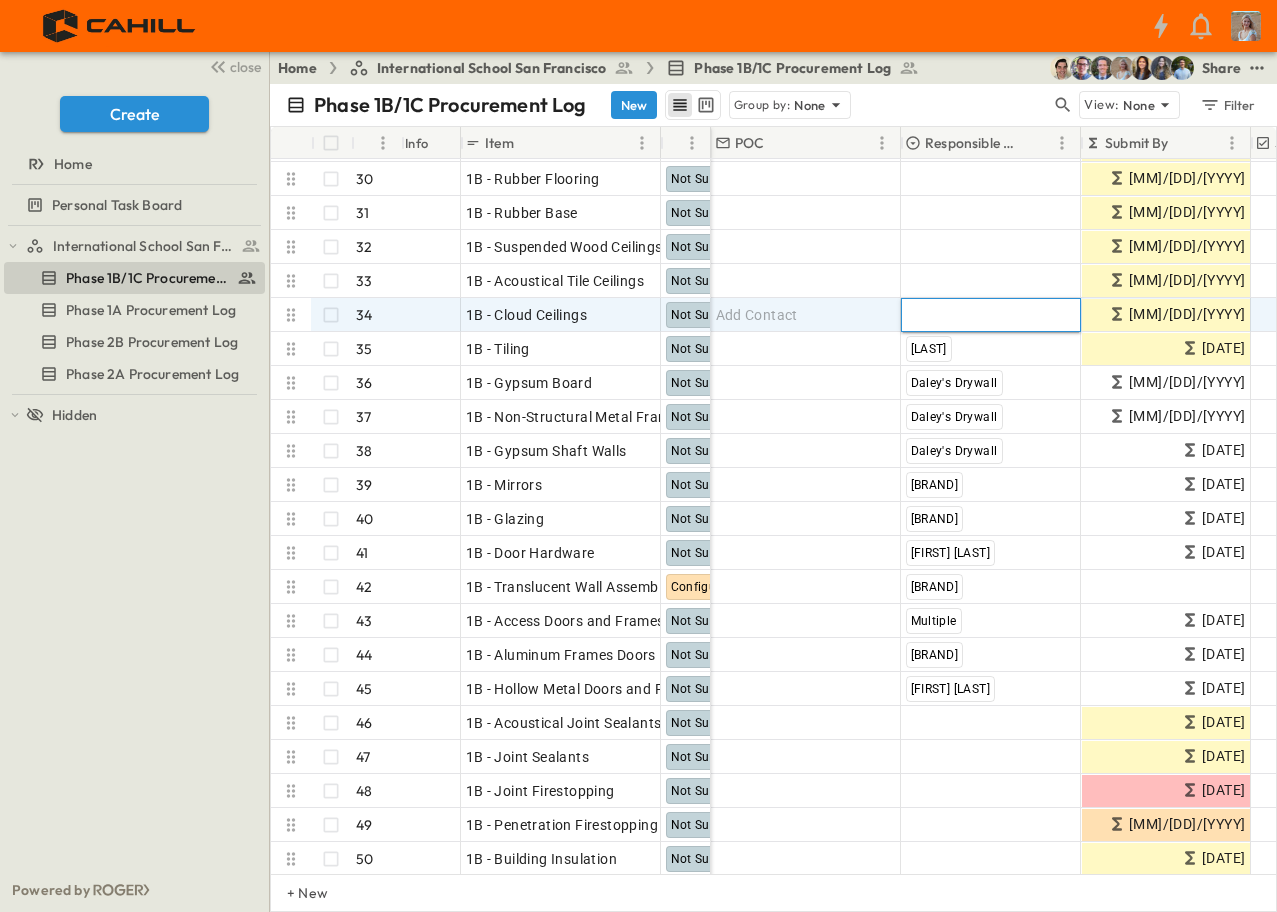 type on "**" 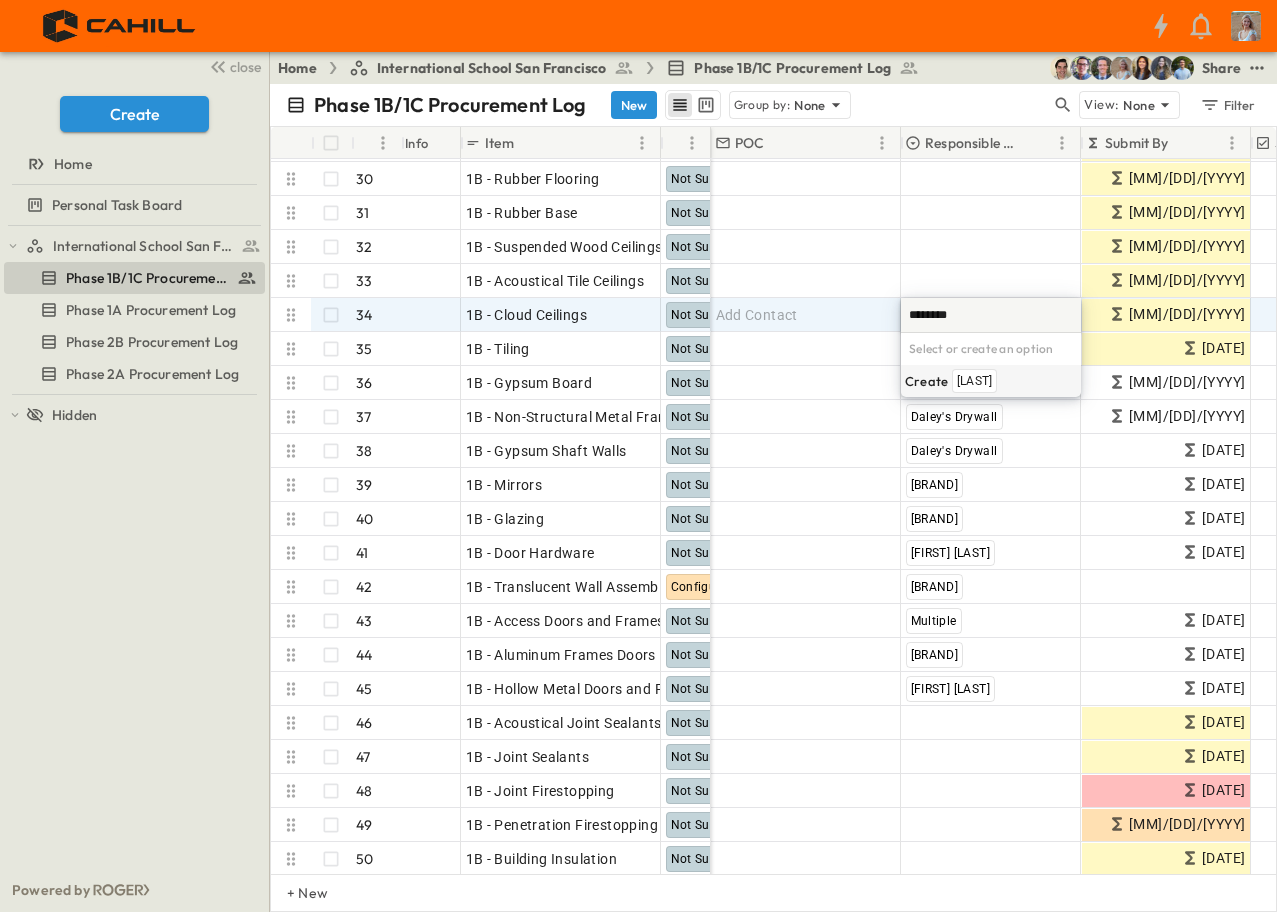 scroll, scrollTop: 0, scrollLeft: 0, axis: both 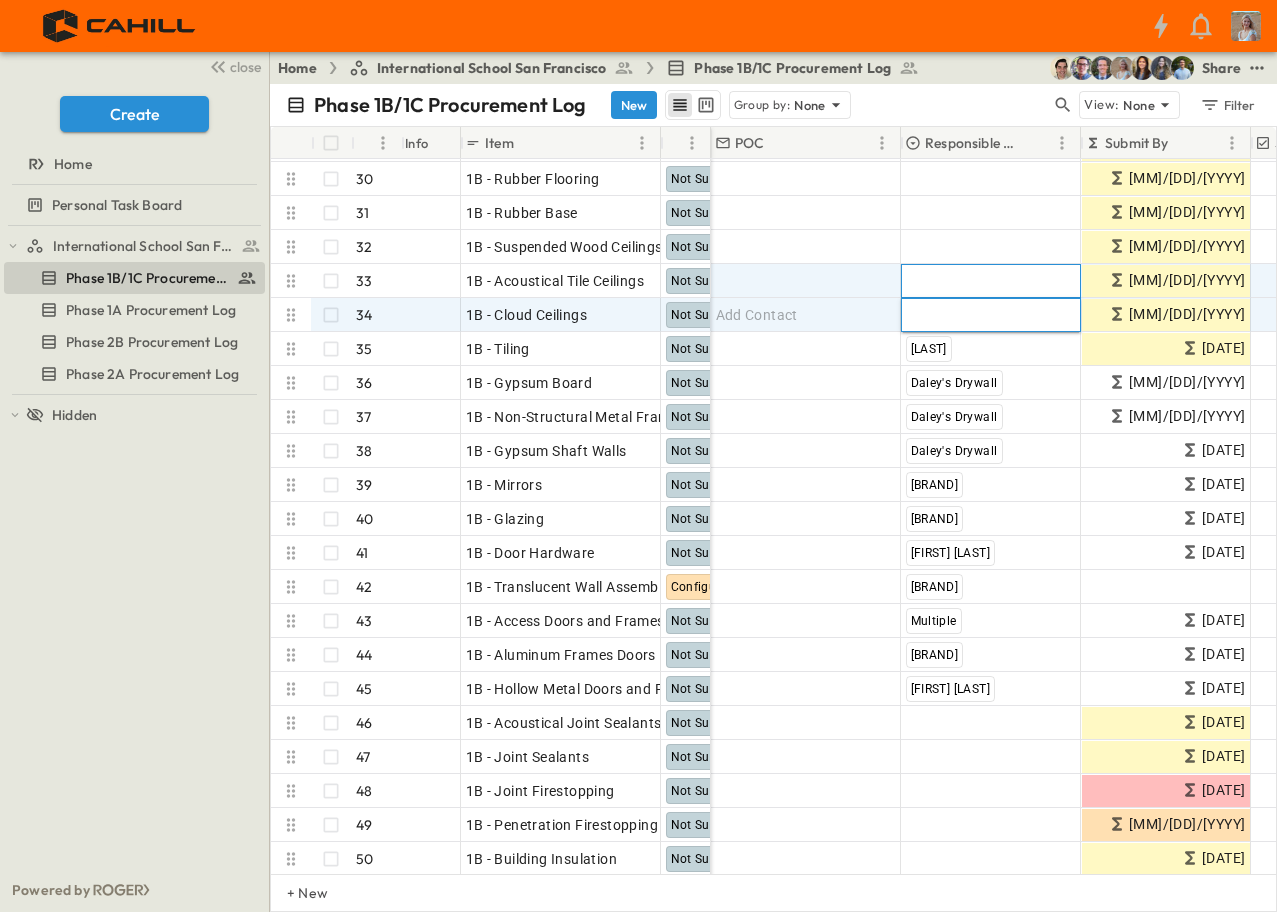 click on "Add Contractor" at bounding box center (957, 281) 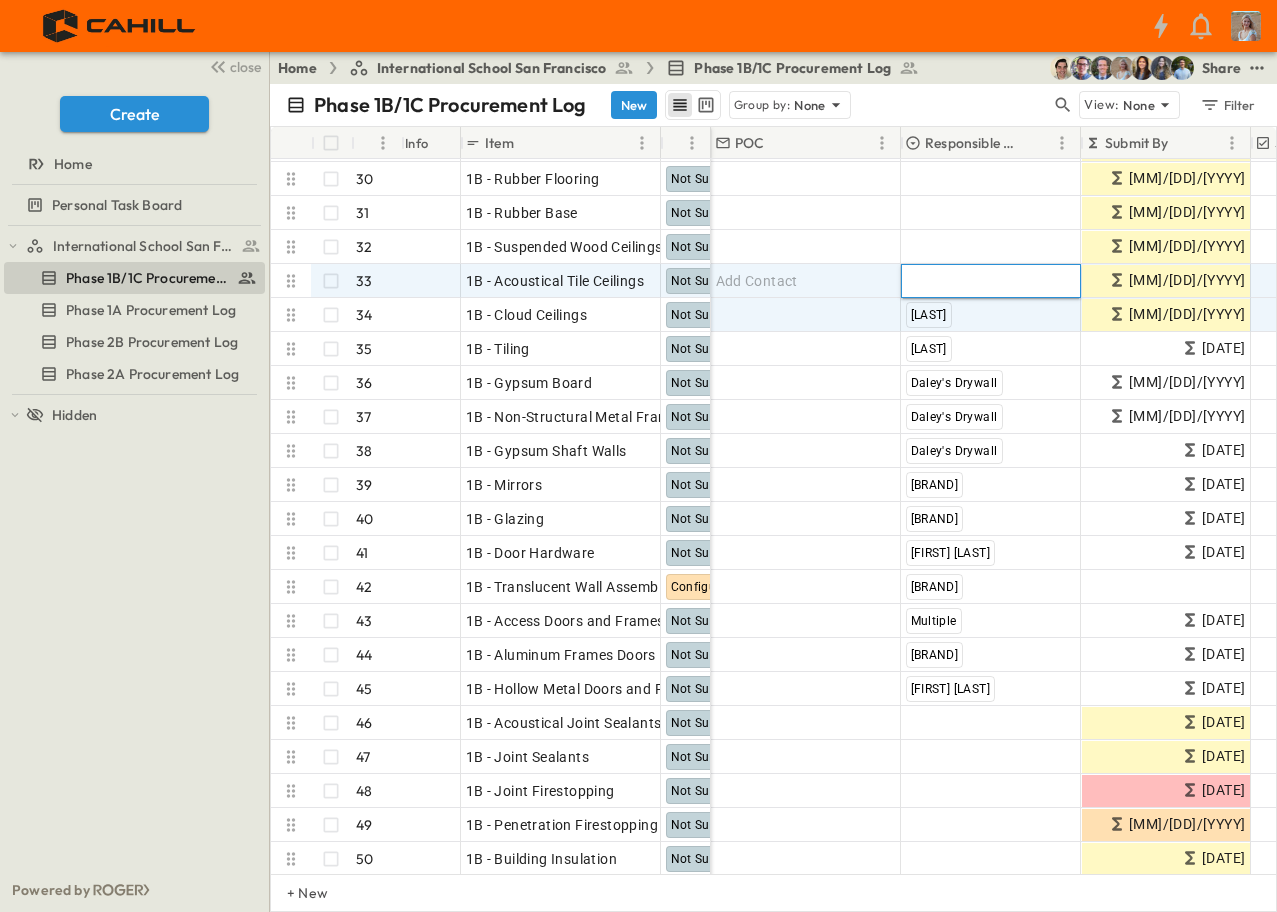 type on "***" 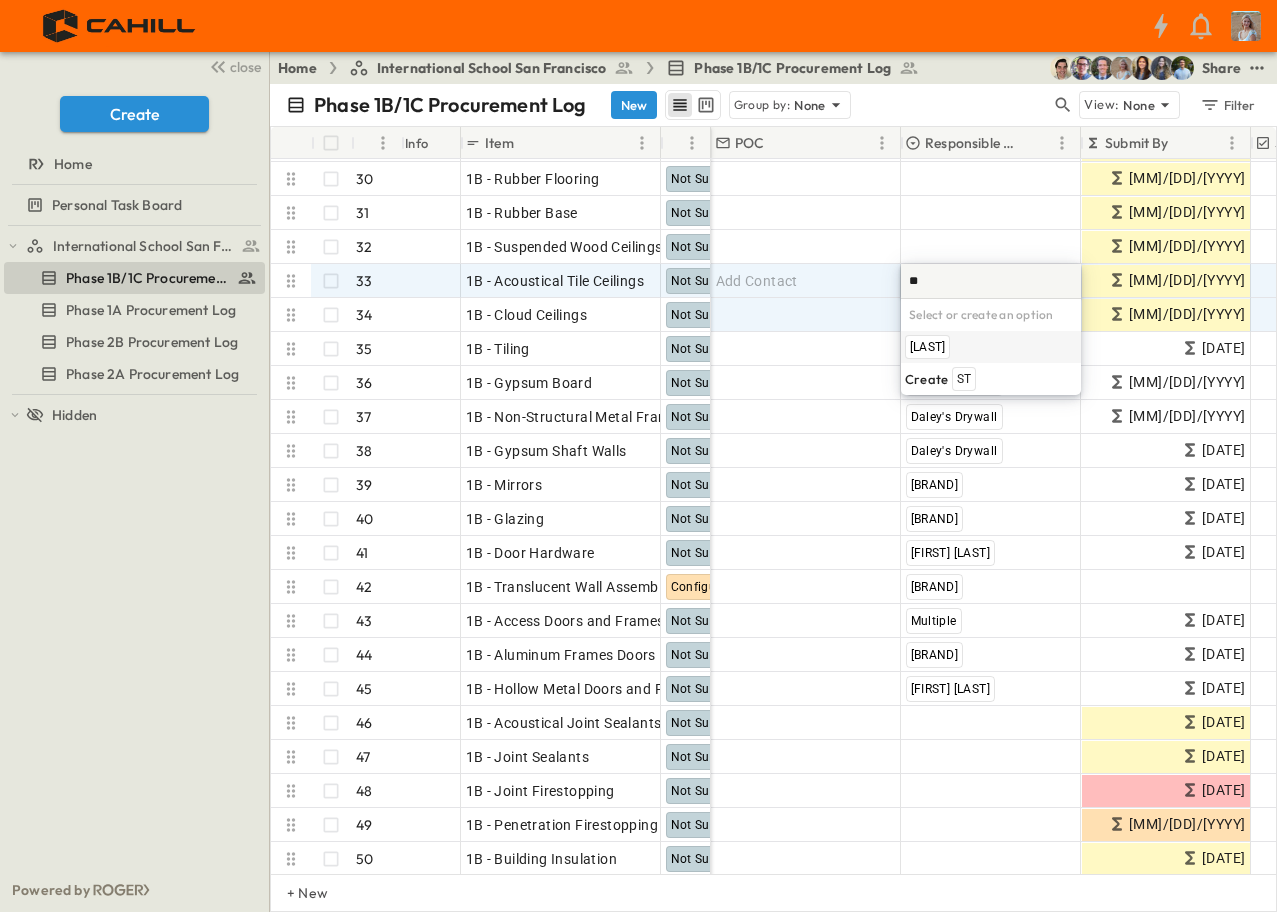 scroll, scrollTop: 0, scrollLeft: 0, axis: both 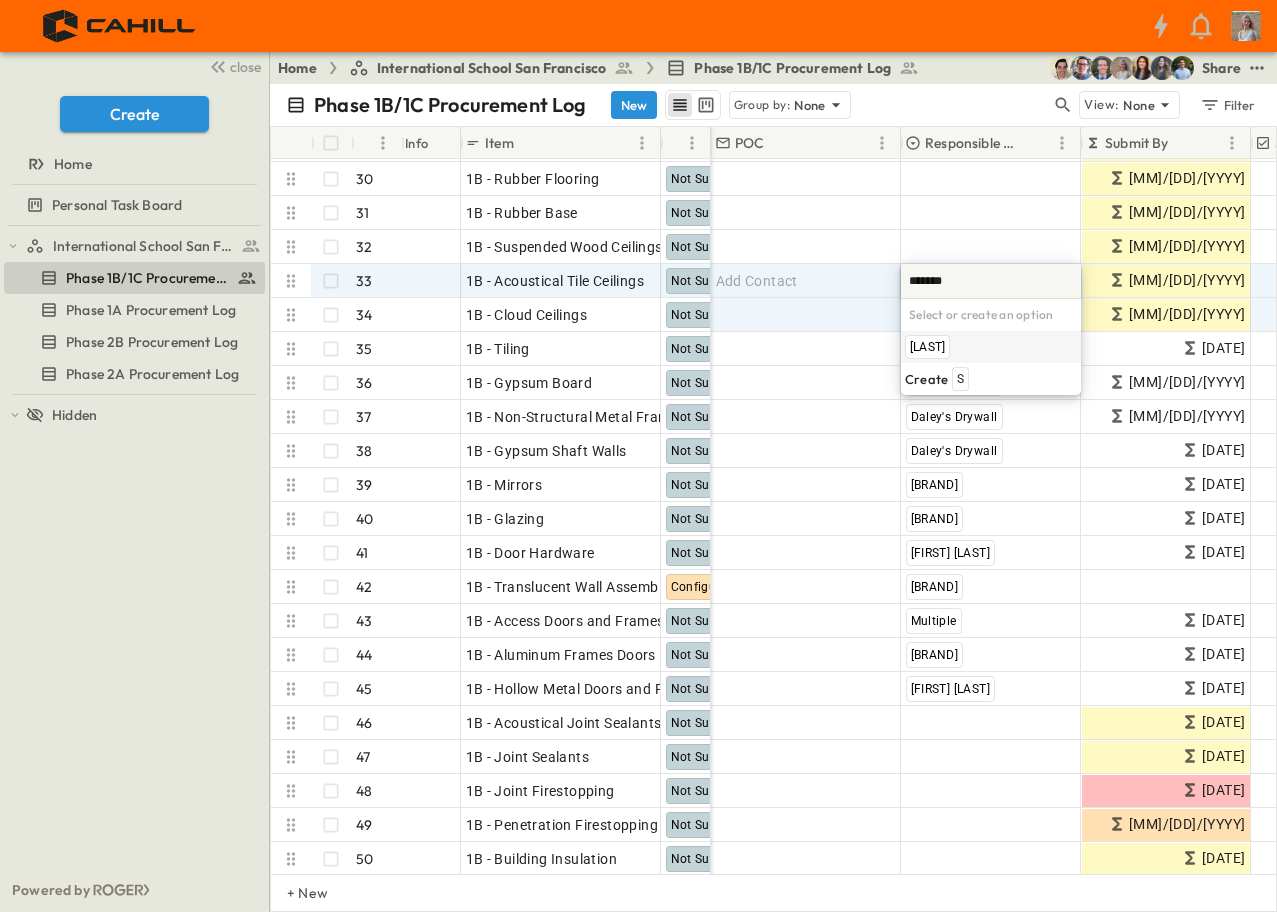 type on "********" 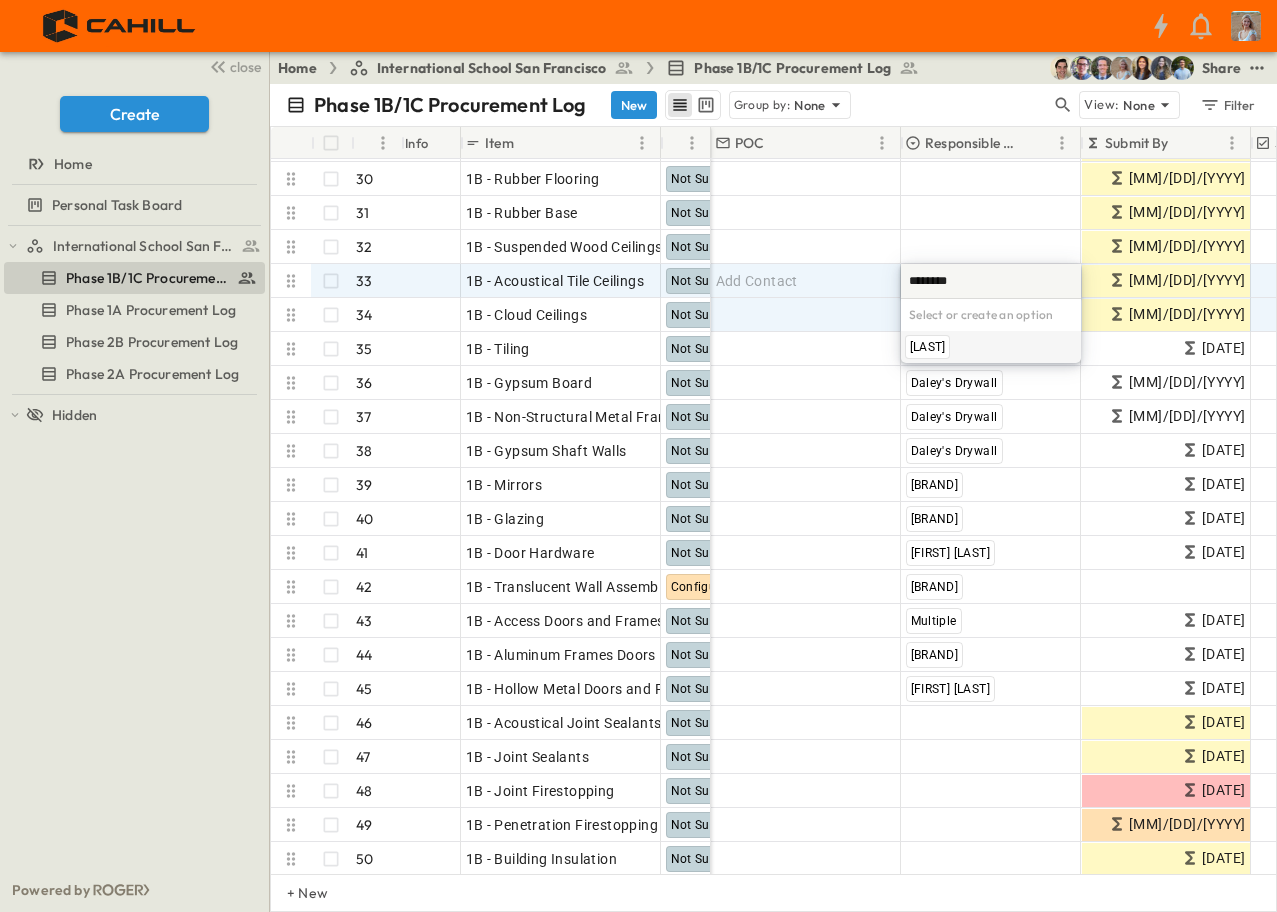 click on "[LAST]" at bounding box center [927, 347] 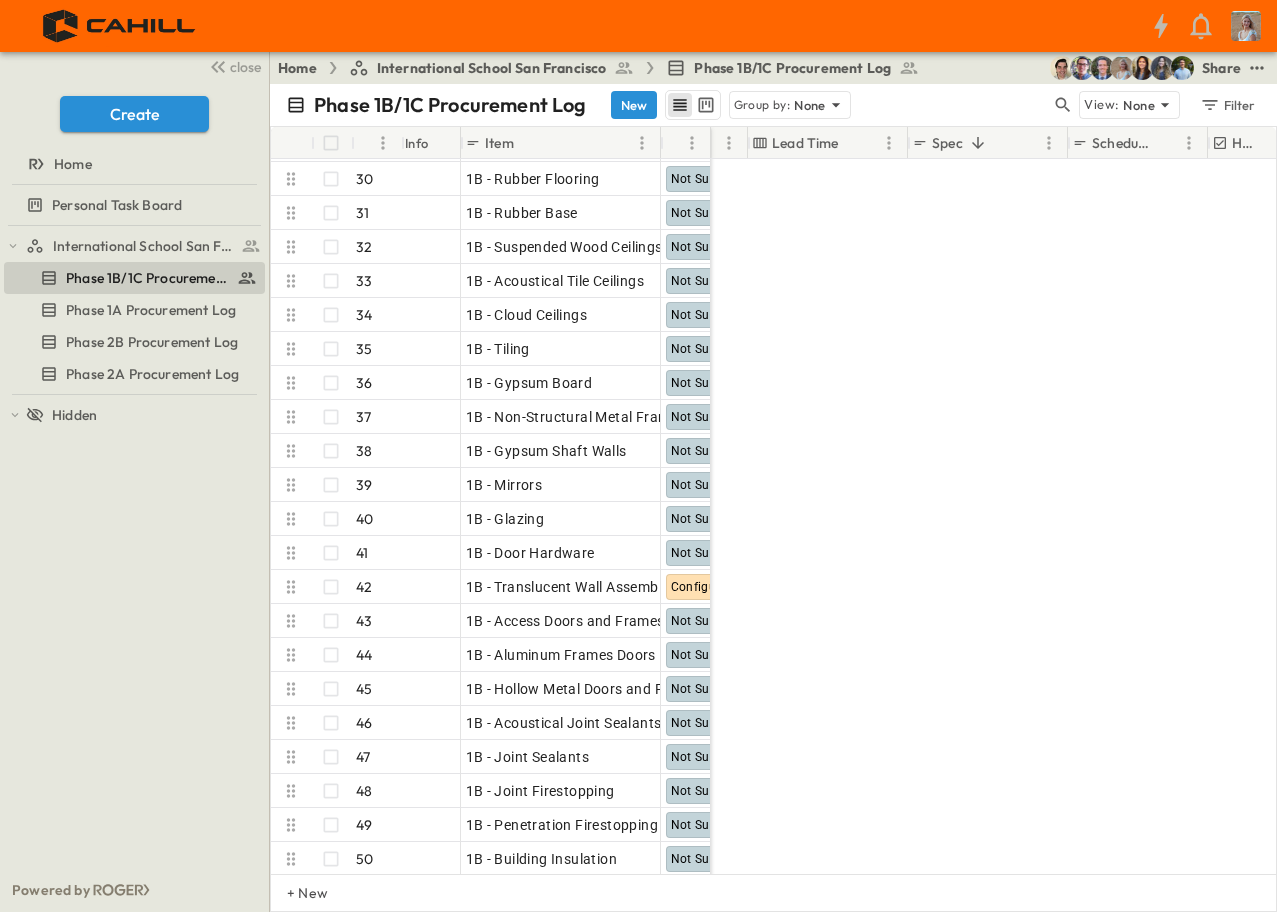 scroll, scrollTop: 847, scrollLeft: 1553, axis: both 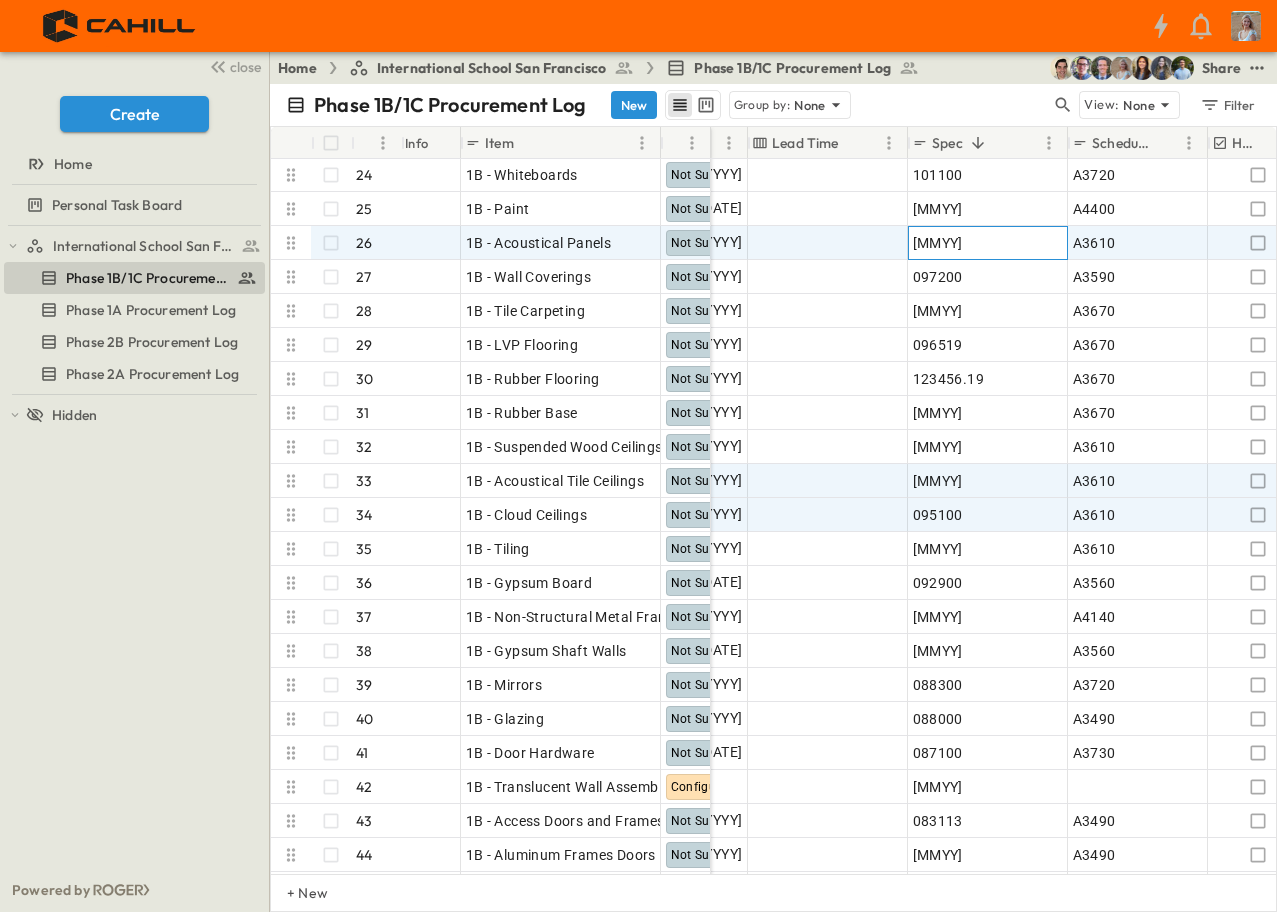 click on "[MMYY]" at bounding box center (988, 243) 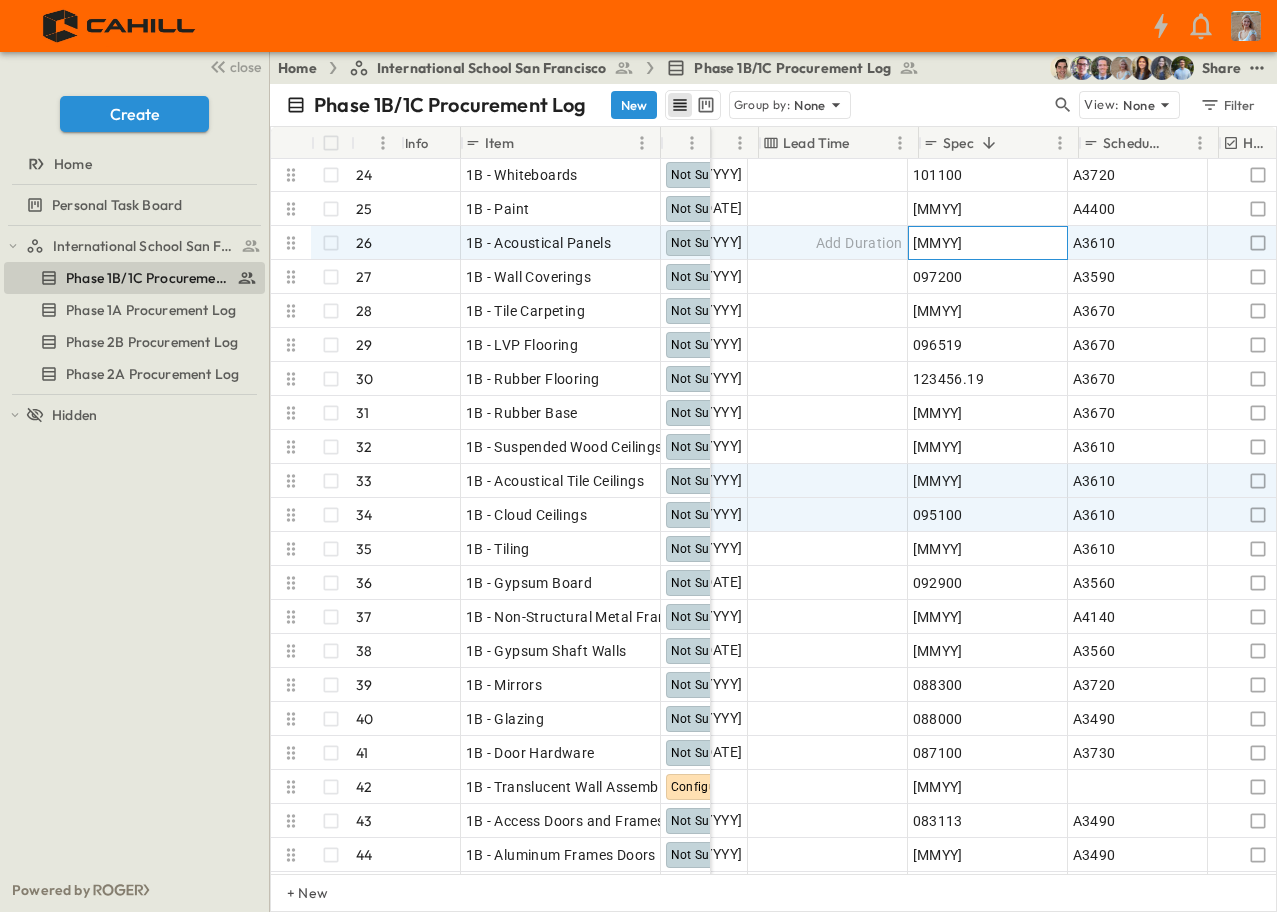 scroll, scrollTop: 647, scrollLeft: 1270, axis: both 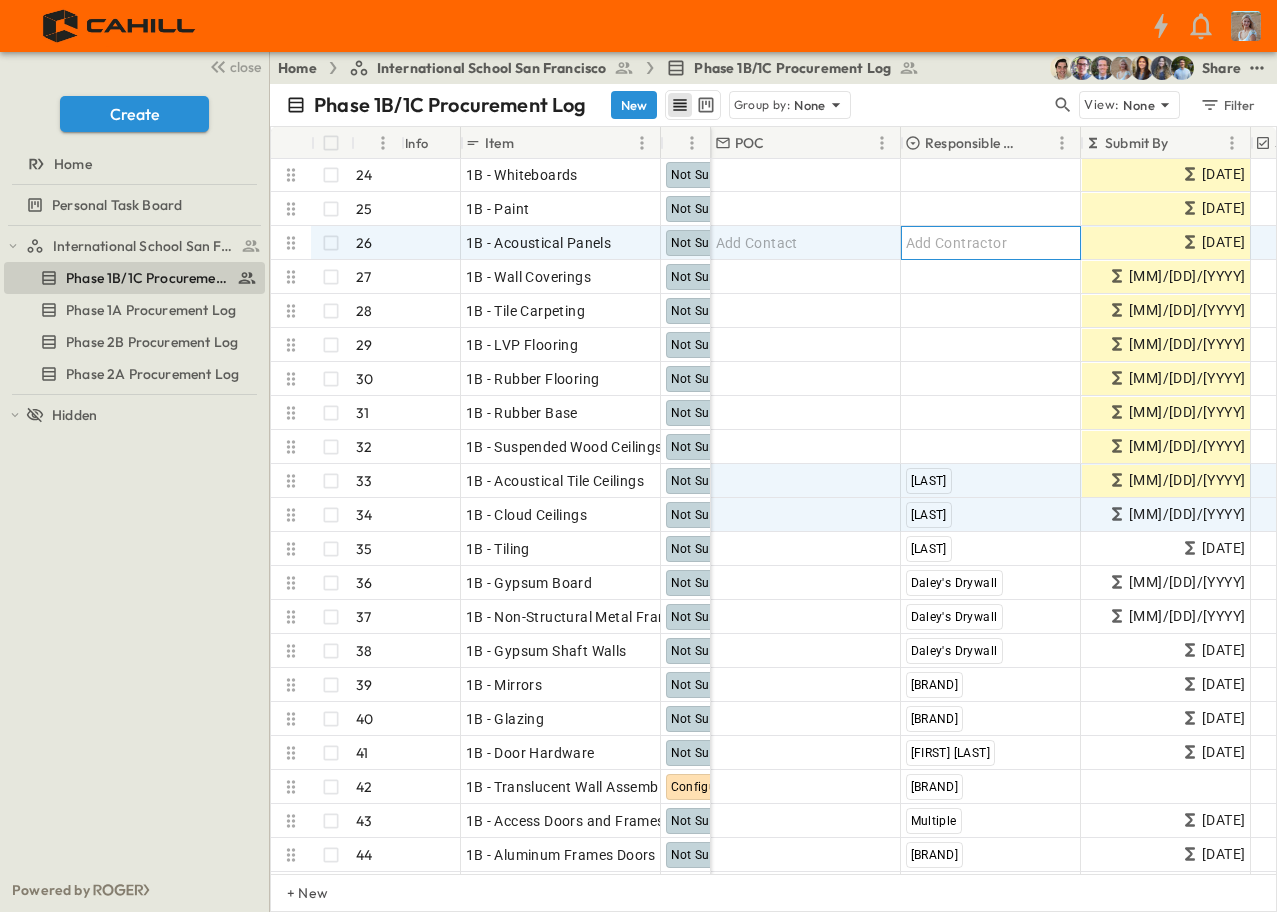 click on "Add Contractor" at bounding box center [991, 243] 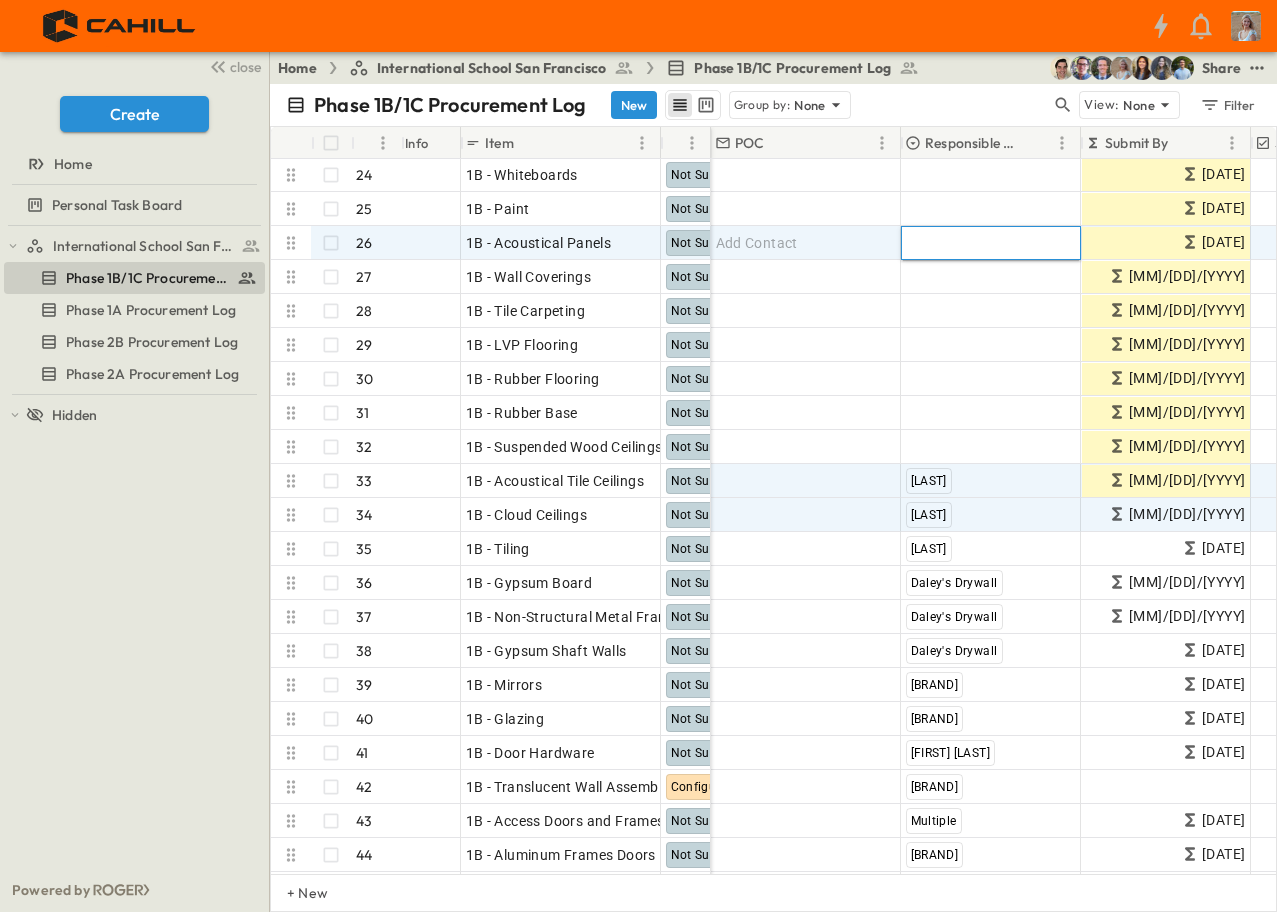 type on "***" 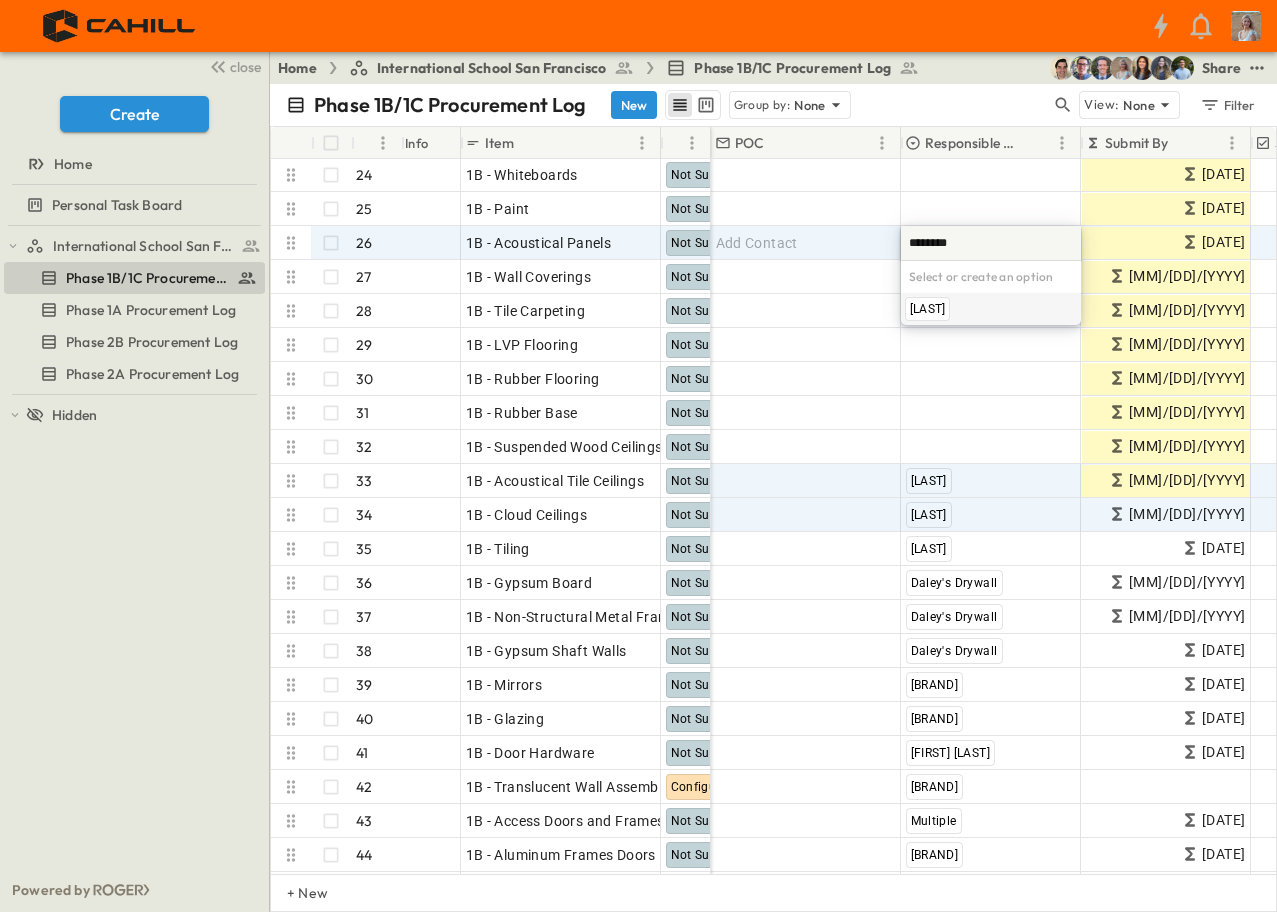 scroll, scrollTop: 0, scrollLeft: 0, axis: both 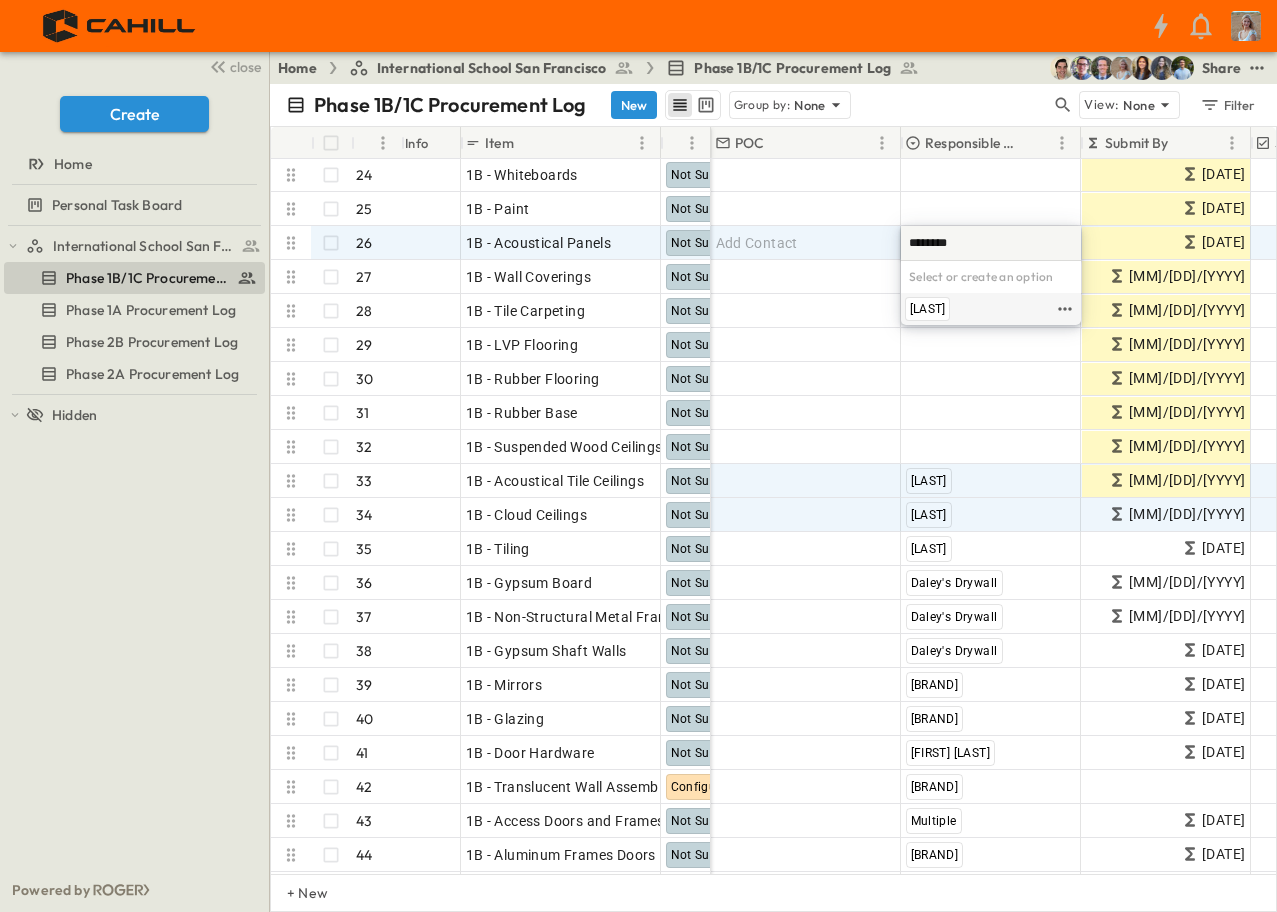 click on "[LAST]" at bounding box center [927, 309] 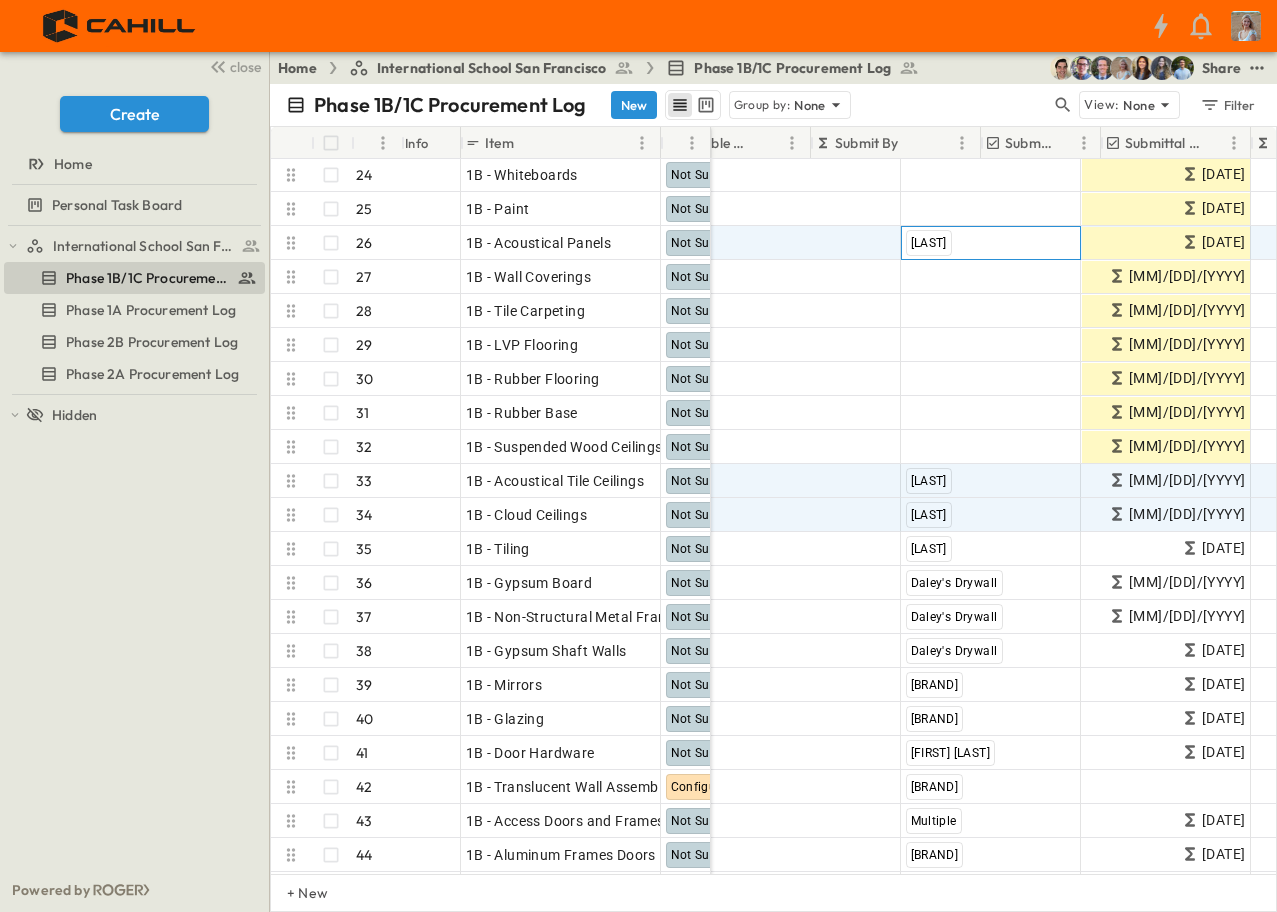 scroll, scrollTop: 647, scrollLeft: 368, axis: both 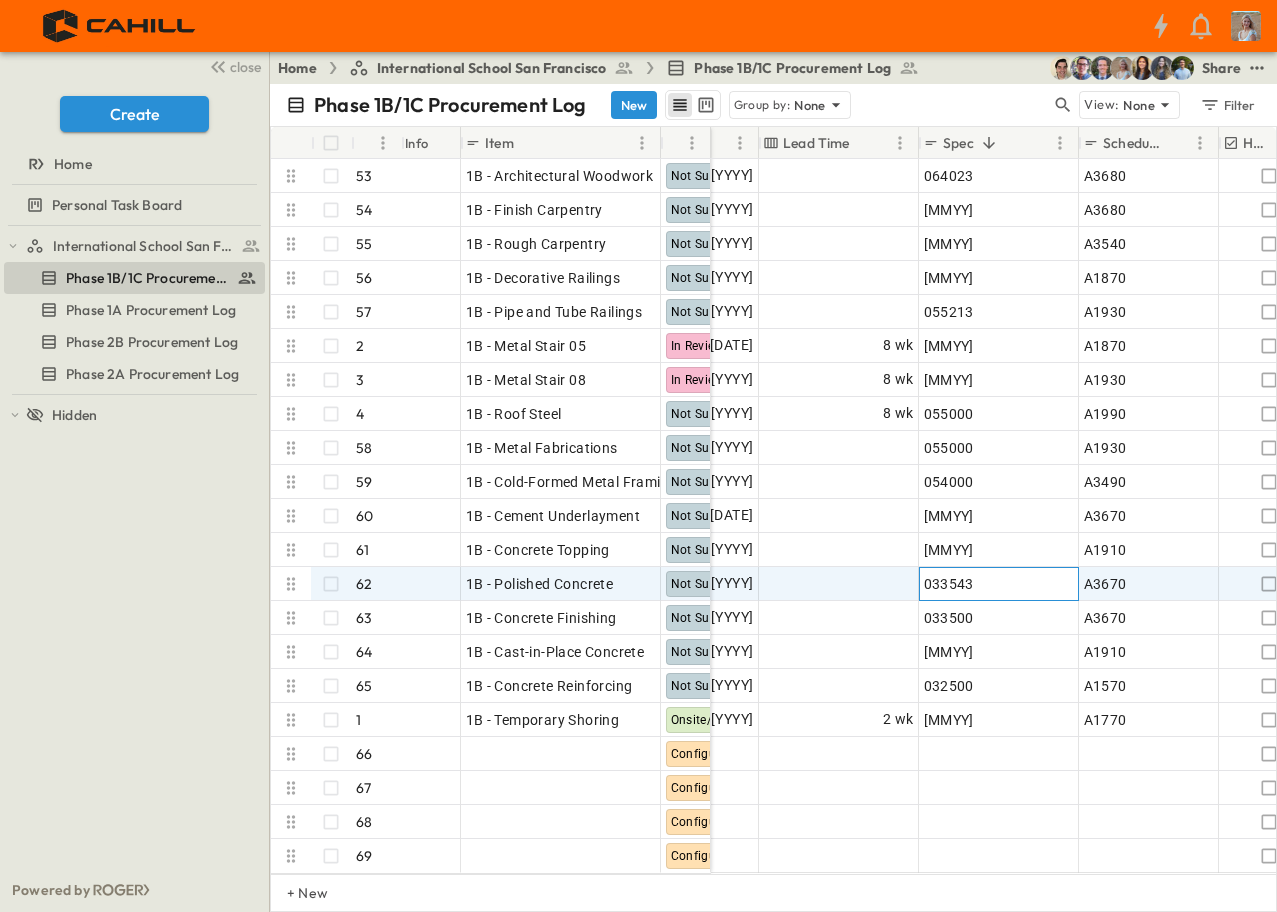 click on "033543" at bounding box center (999, 584) 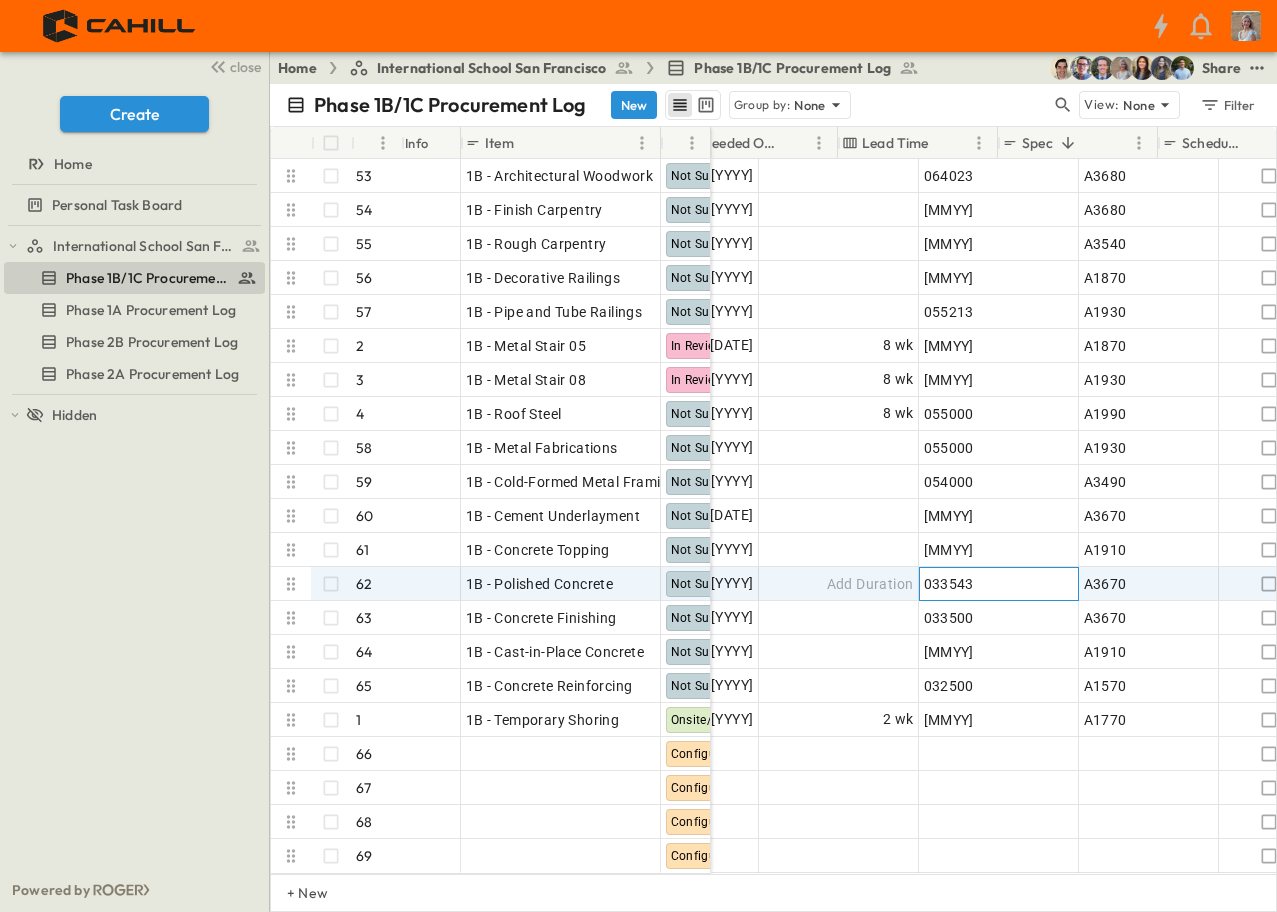 scroll, scrollTop: 1646, scrollLeft: 1275, axis: both 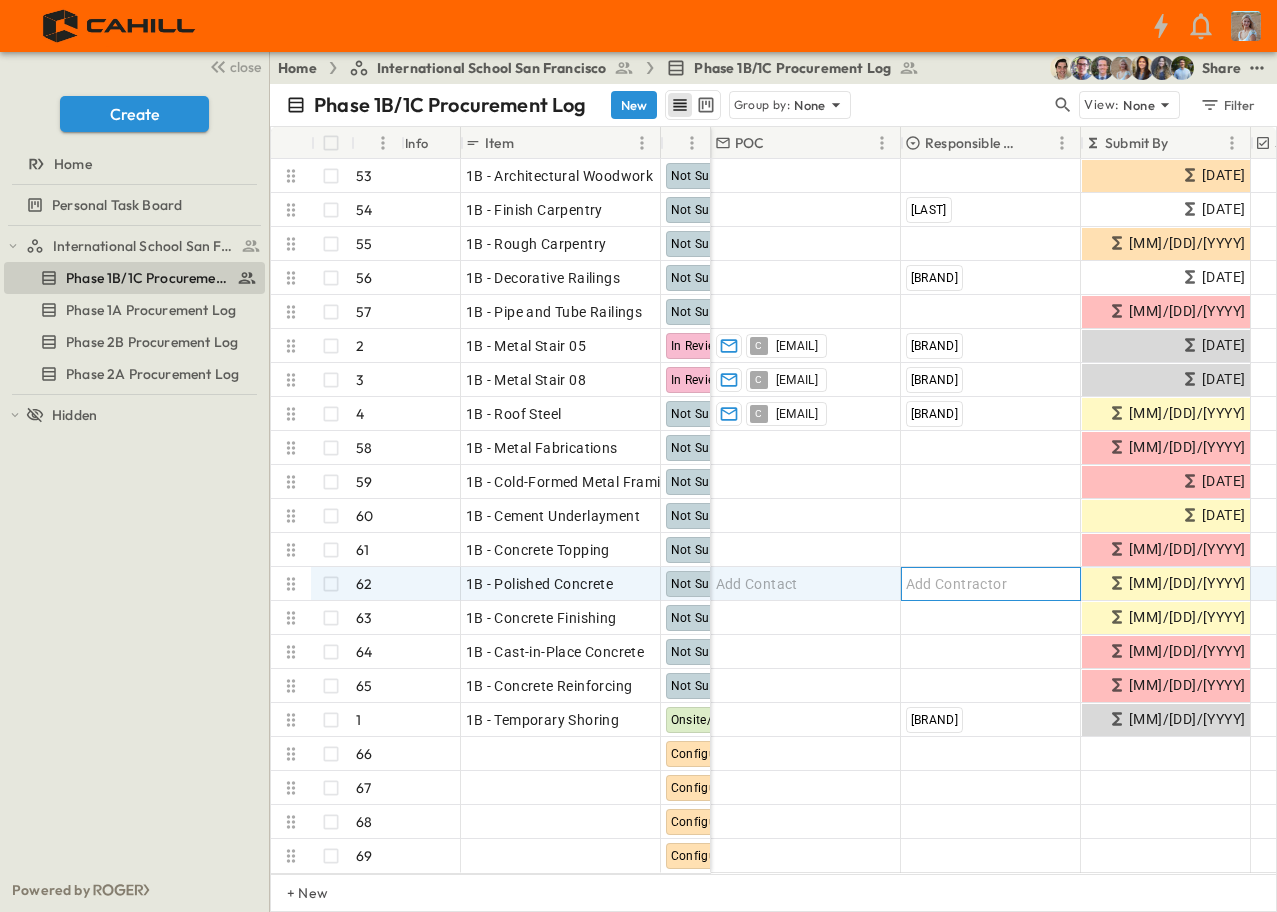 click on "Add Contractor" at bounding box center (957, 584) 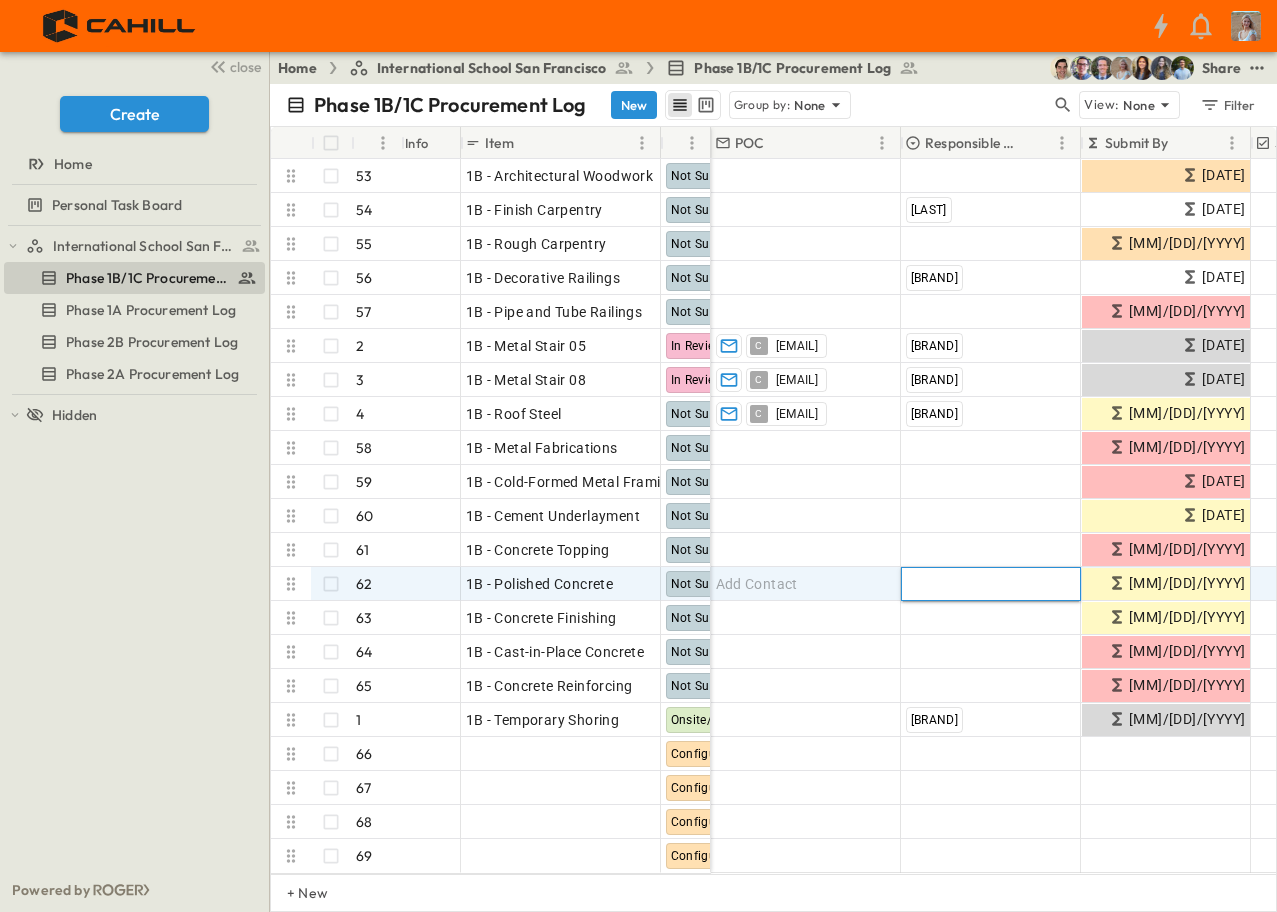 type on "***" 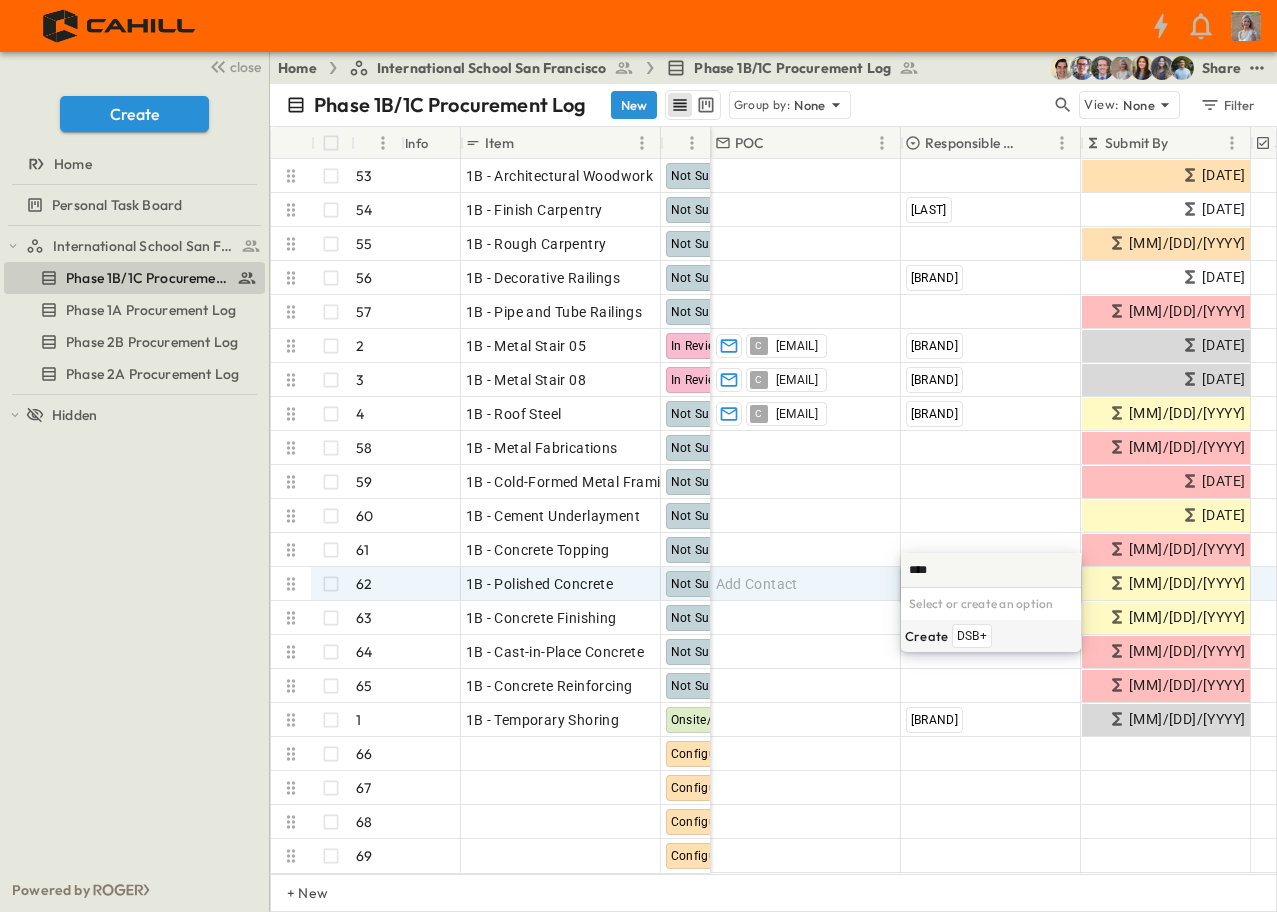 scroll, scrollTop: 0, scrollLeft: 0, axis: both 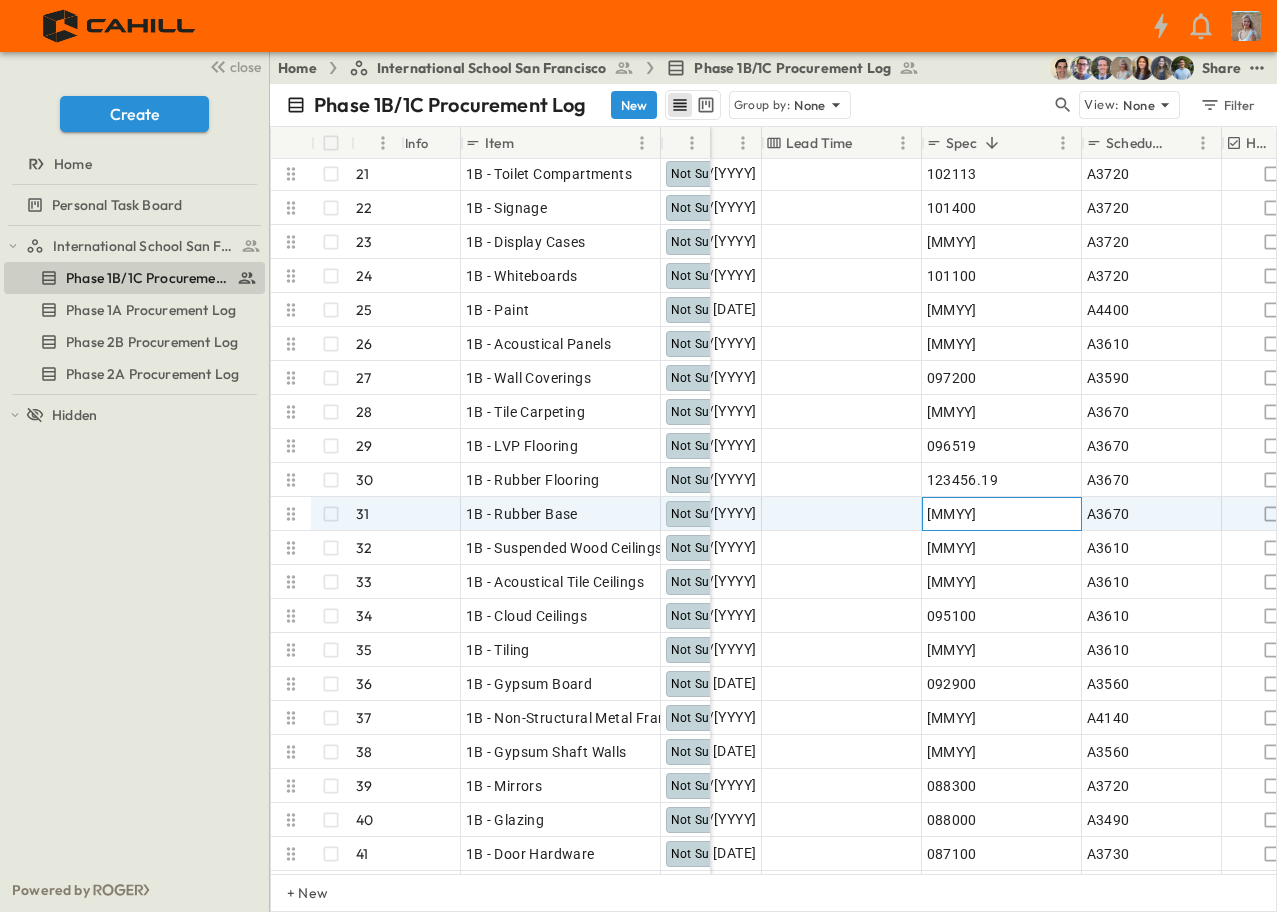 click on "[MMYY]" at bounding box center [1002, 514] 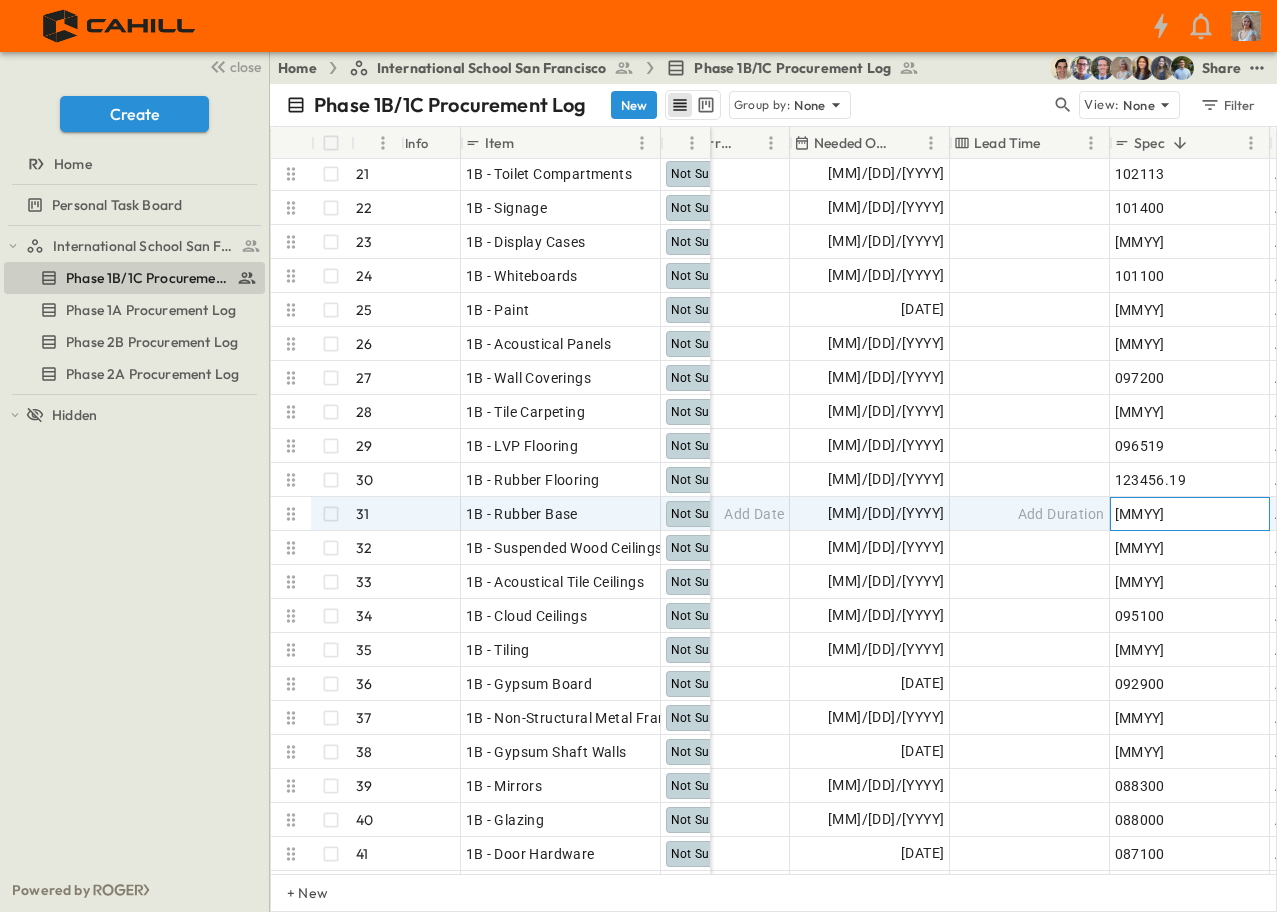 scroll, scrollTop: 546, scrollLeft: 758, axis: both 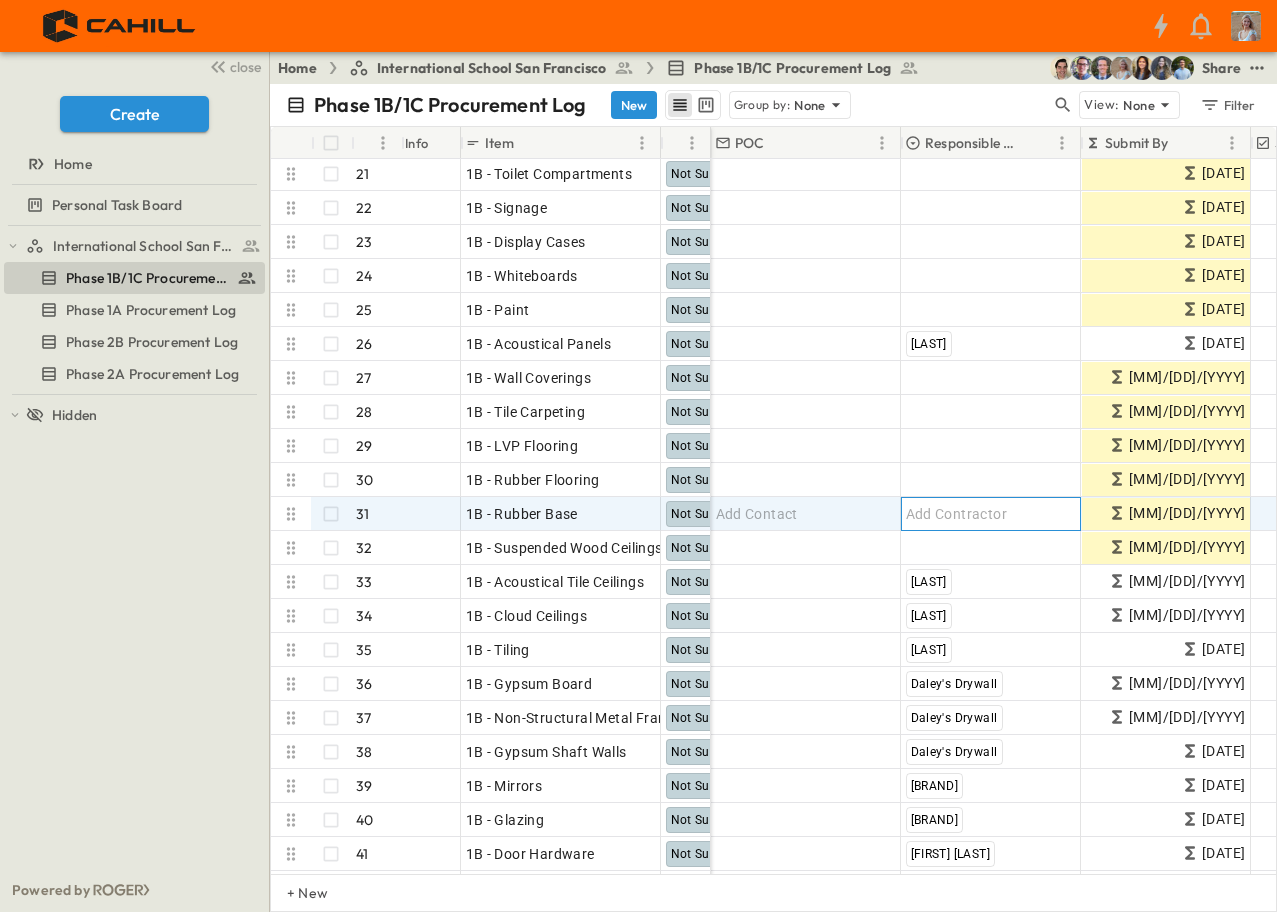 click on "Add Contractor" at bounding box center (957, 514) 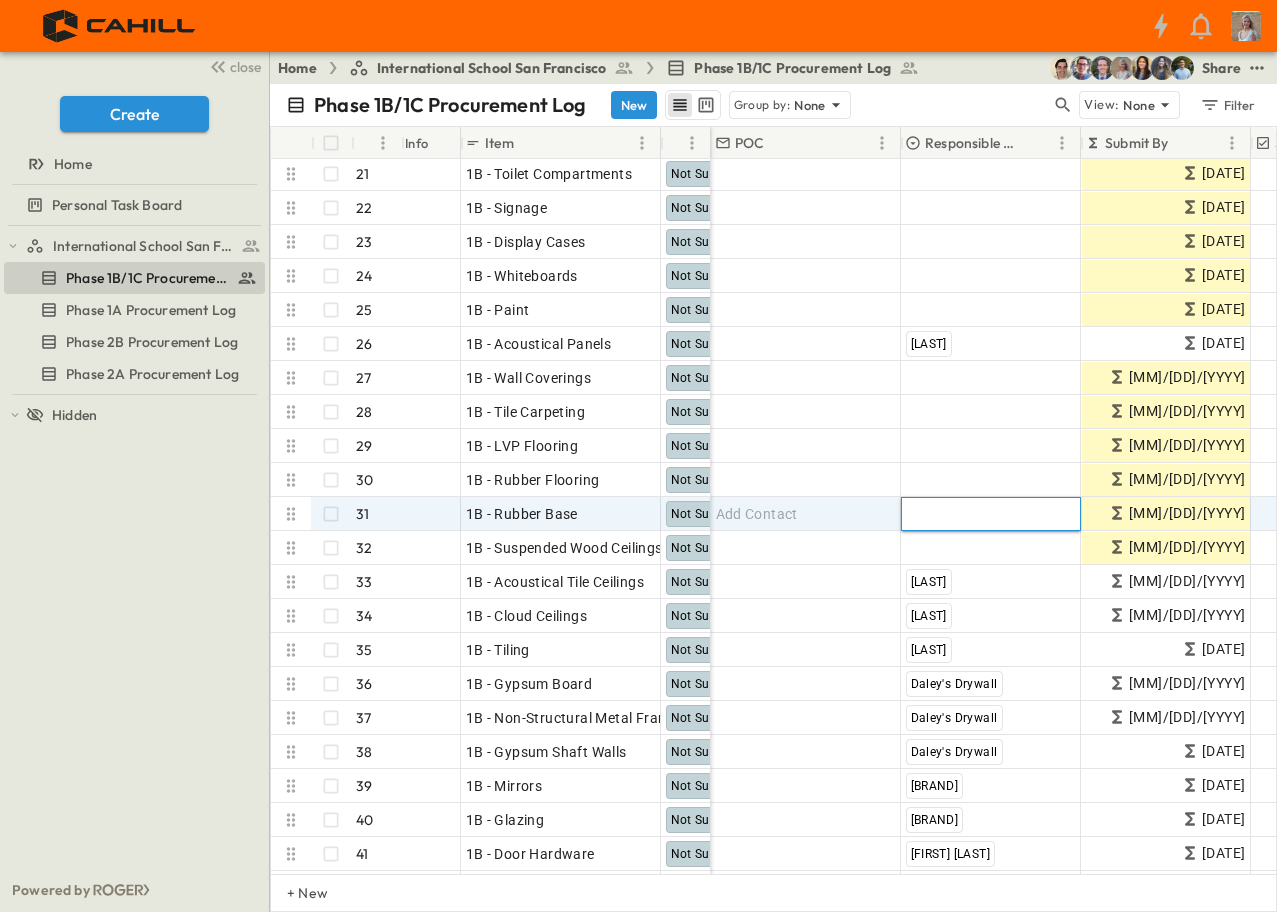 type on "***" 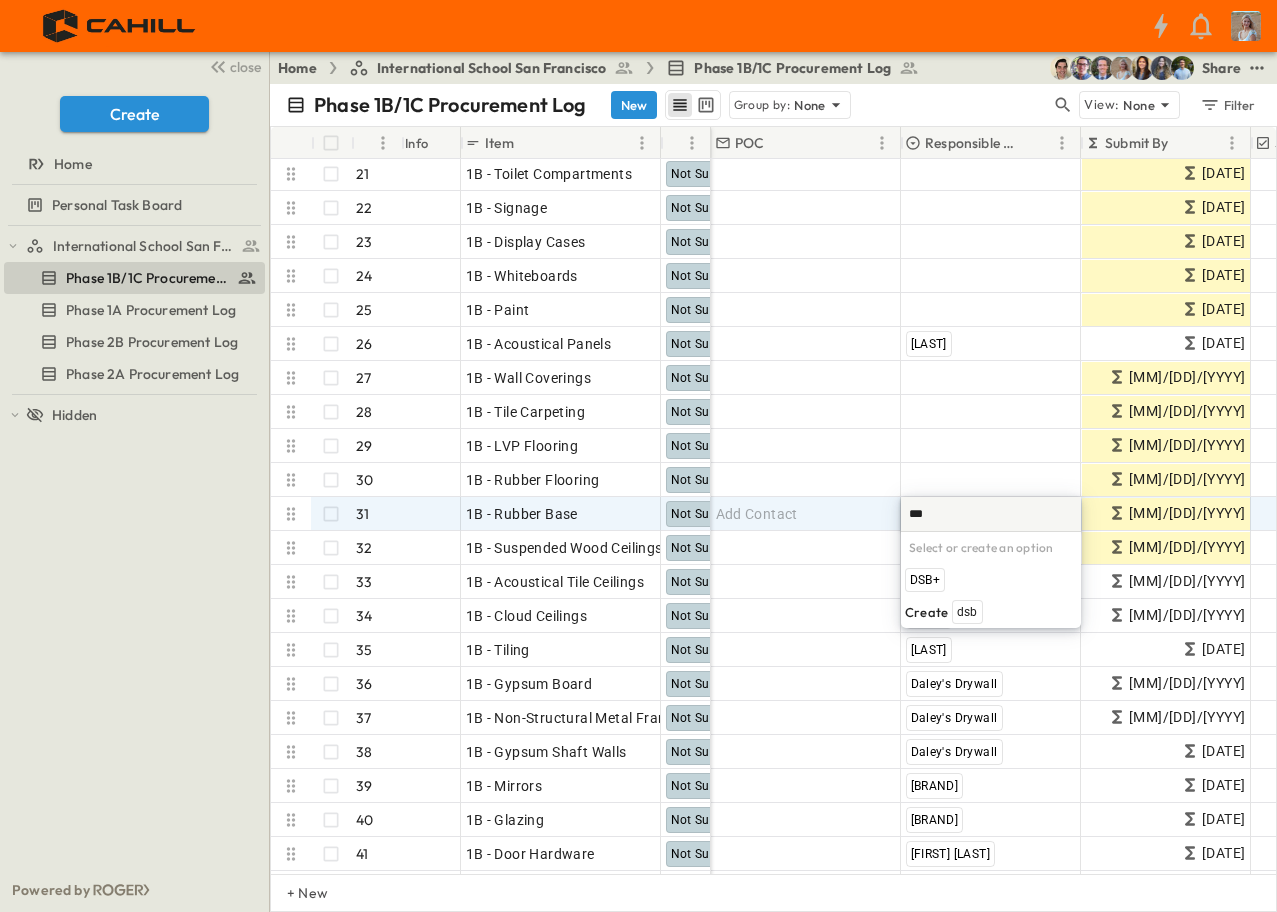 type on "****" 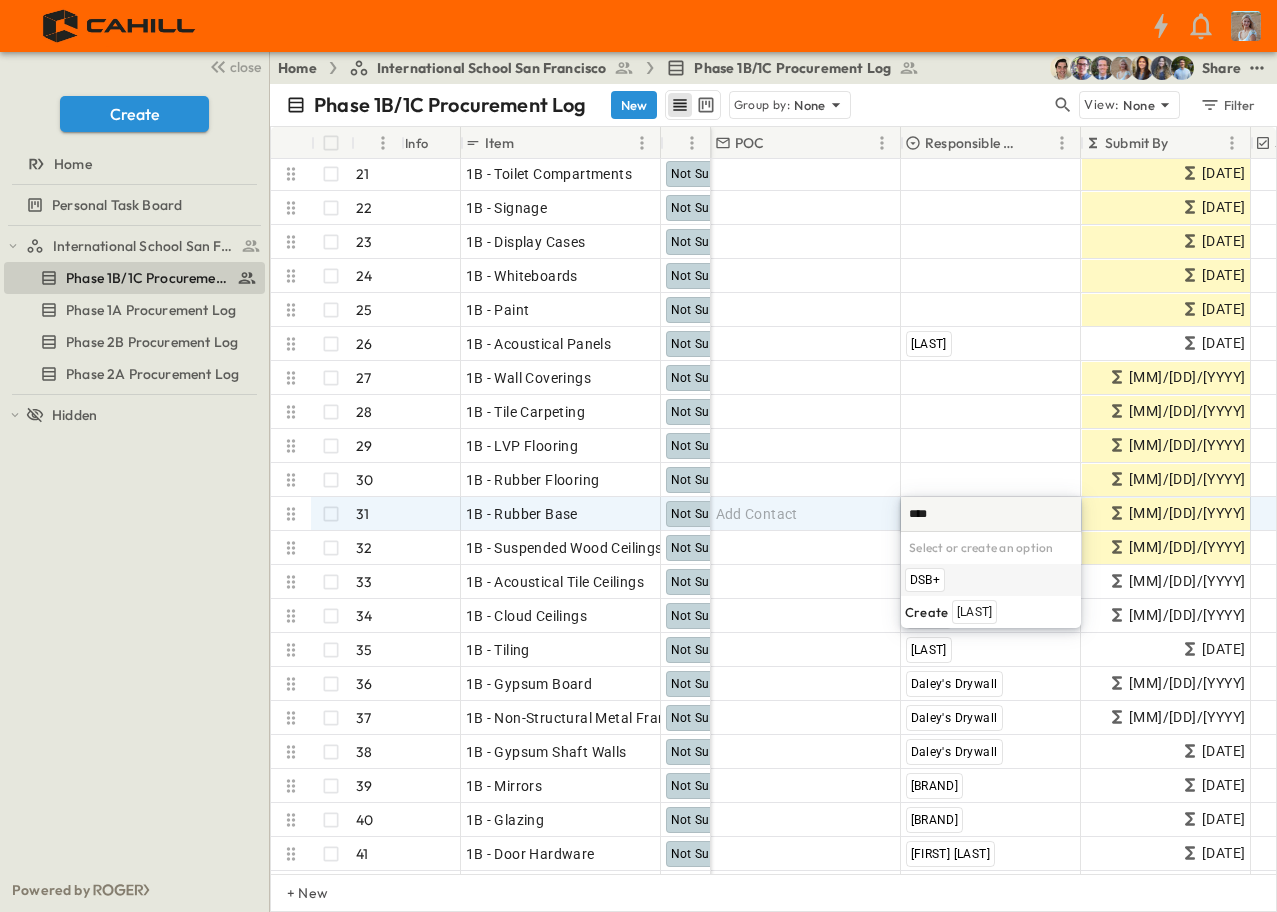 scroll, scrollTop: 0, scrollLeft: 0, axis: both 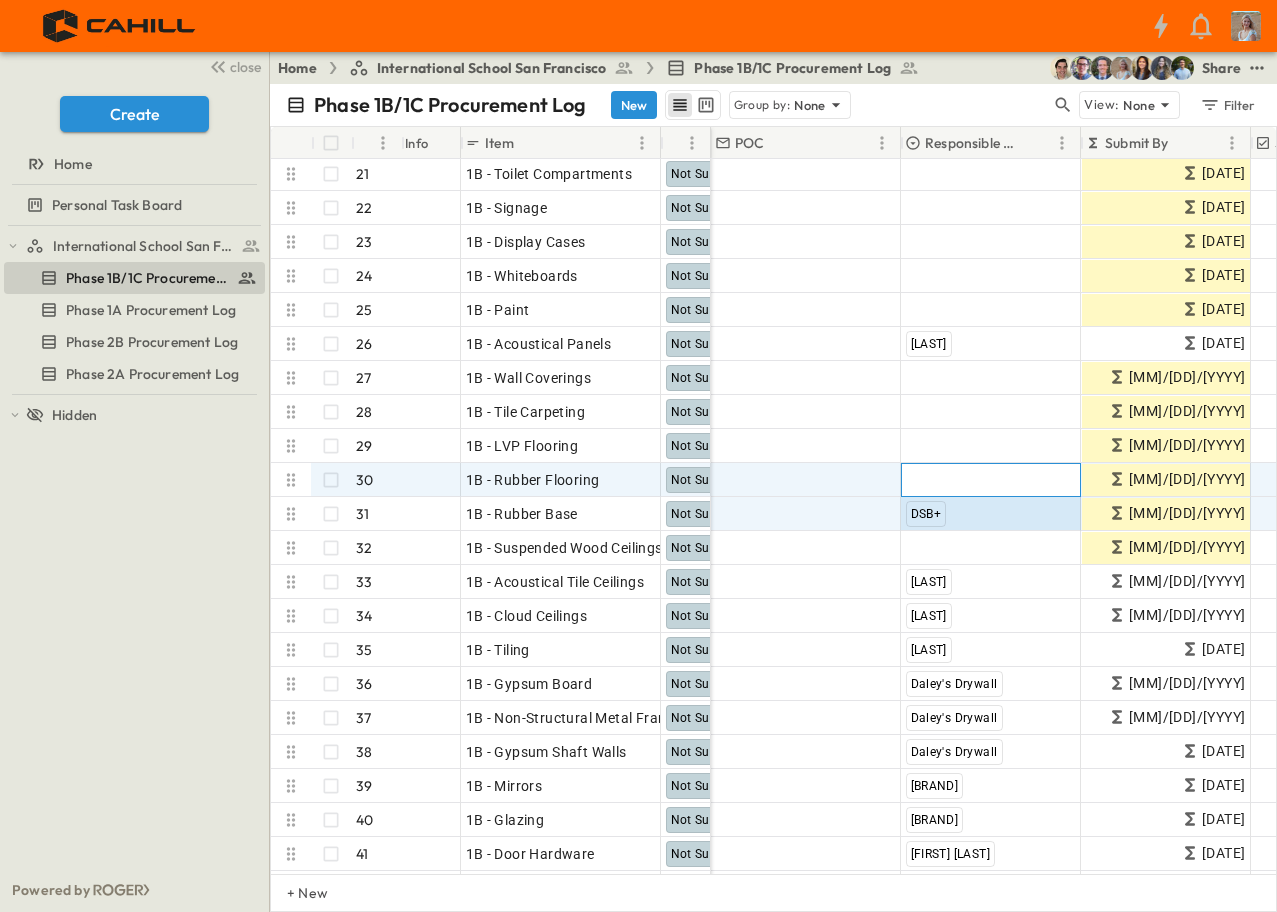 click on "Add Contractor" at bounding box center [957, 480] 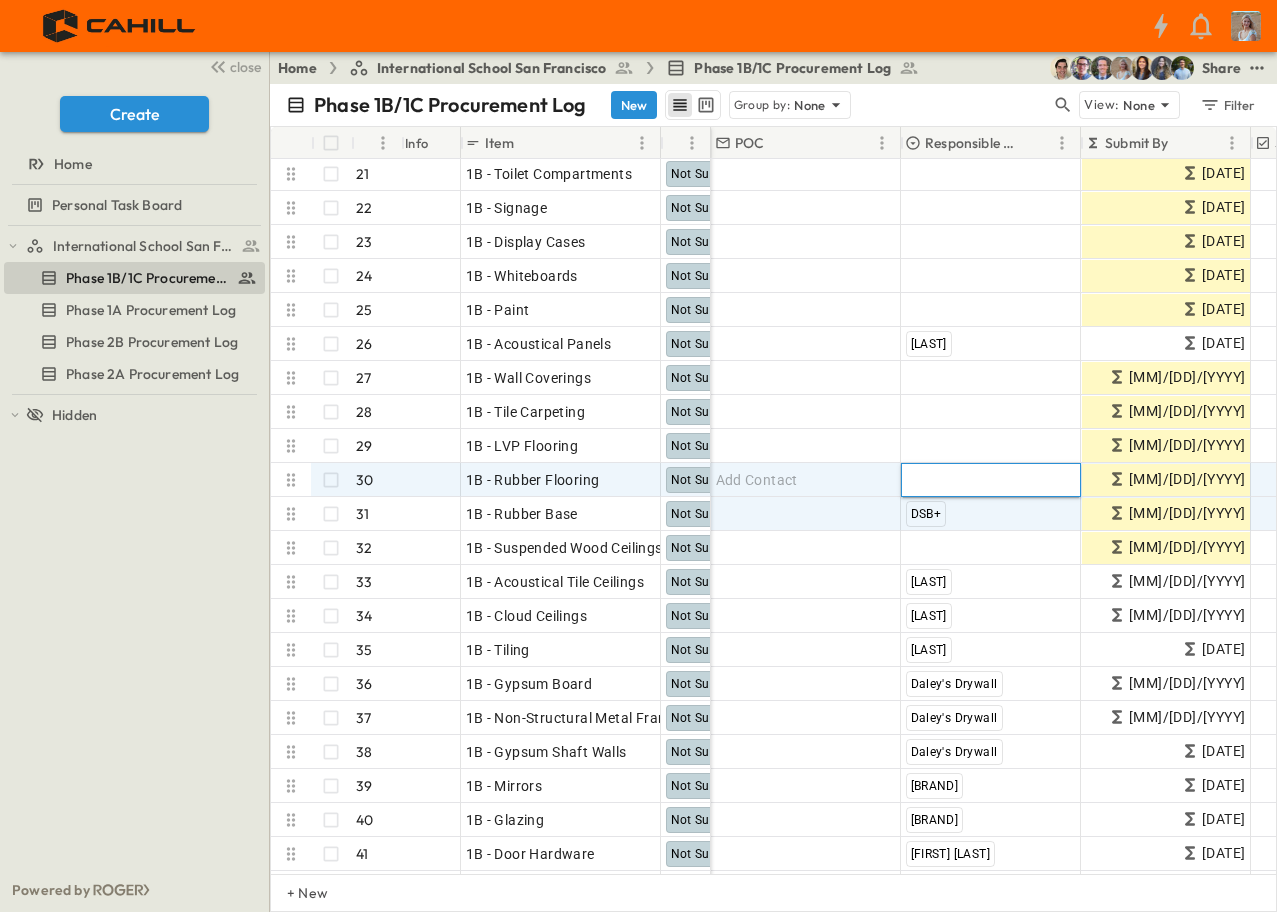 type on "**" 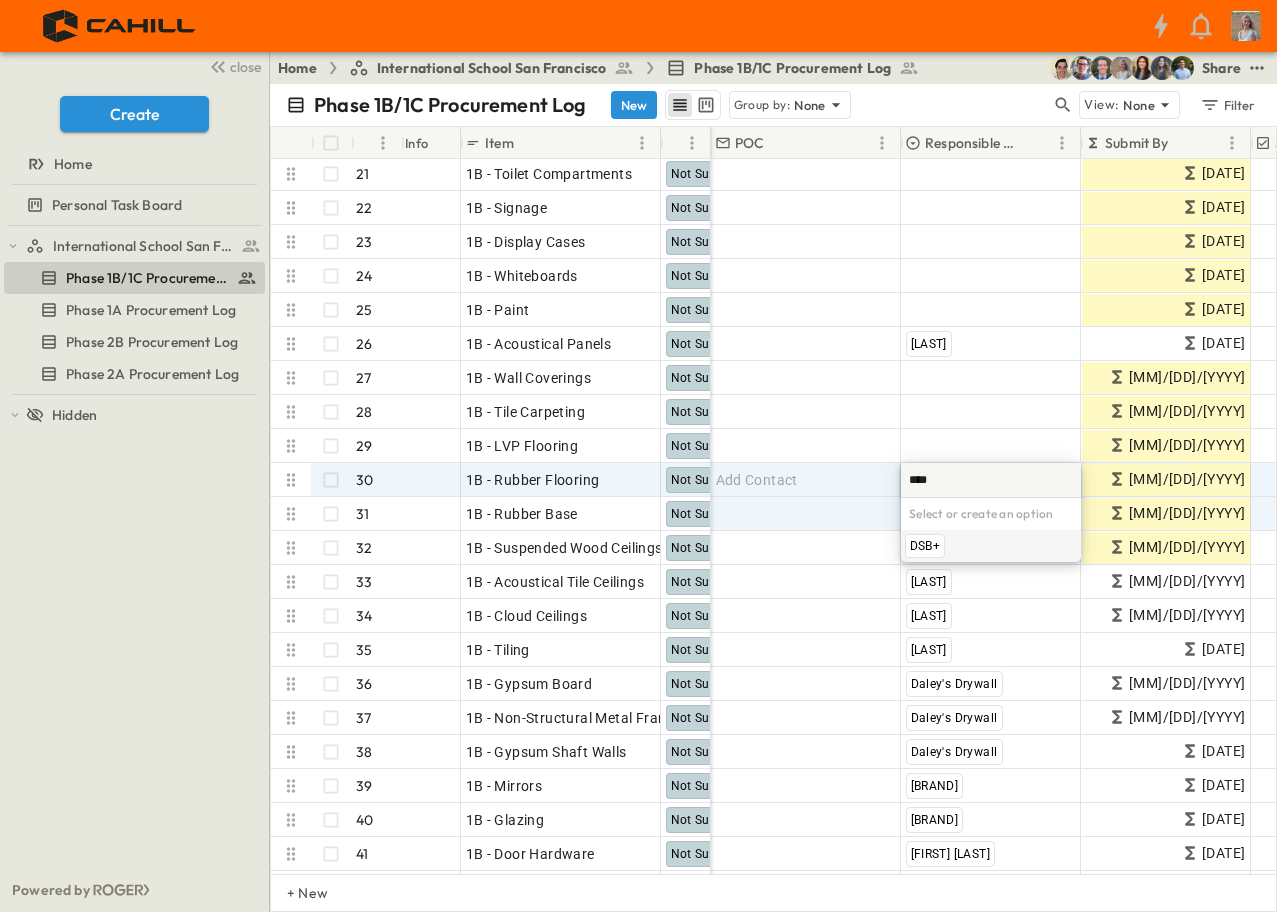 scroll, scrollTop: 0, scrollLeft: 0, axis: both 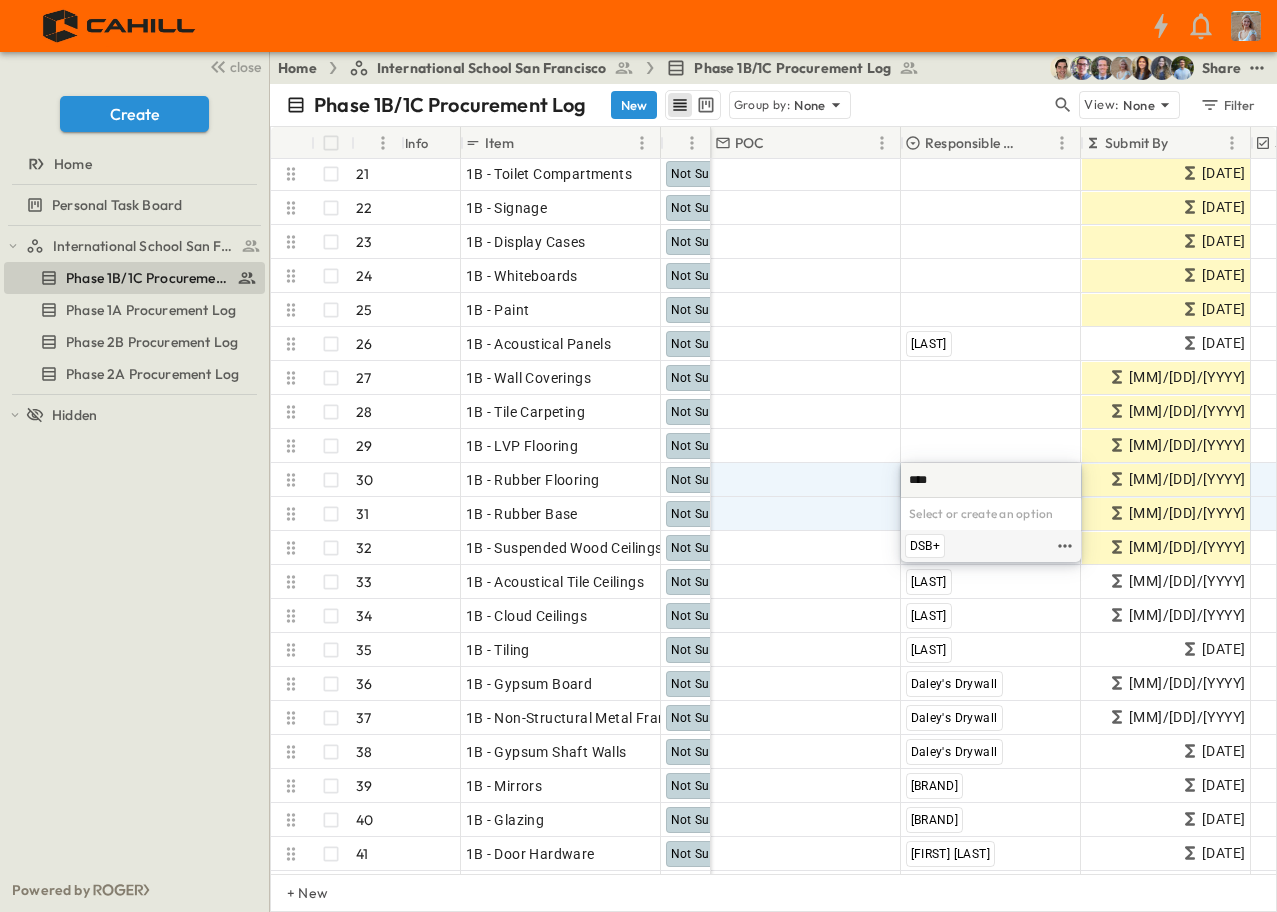 click on "DSB+" at bounding box center (925, 546) 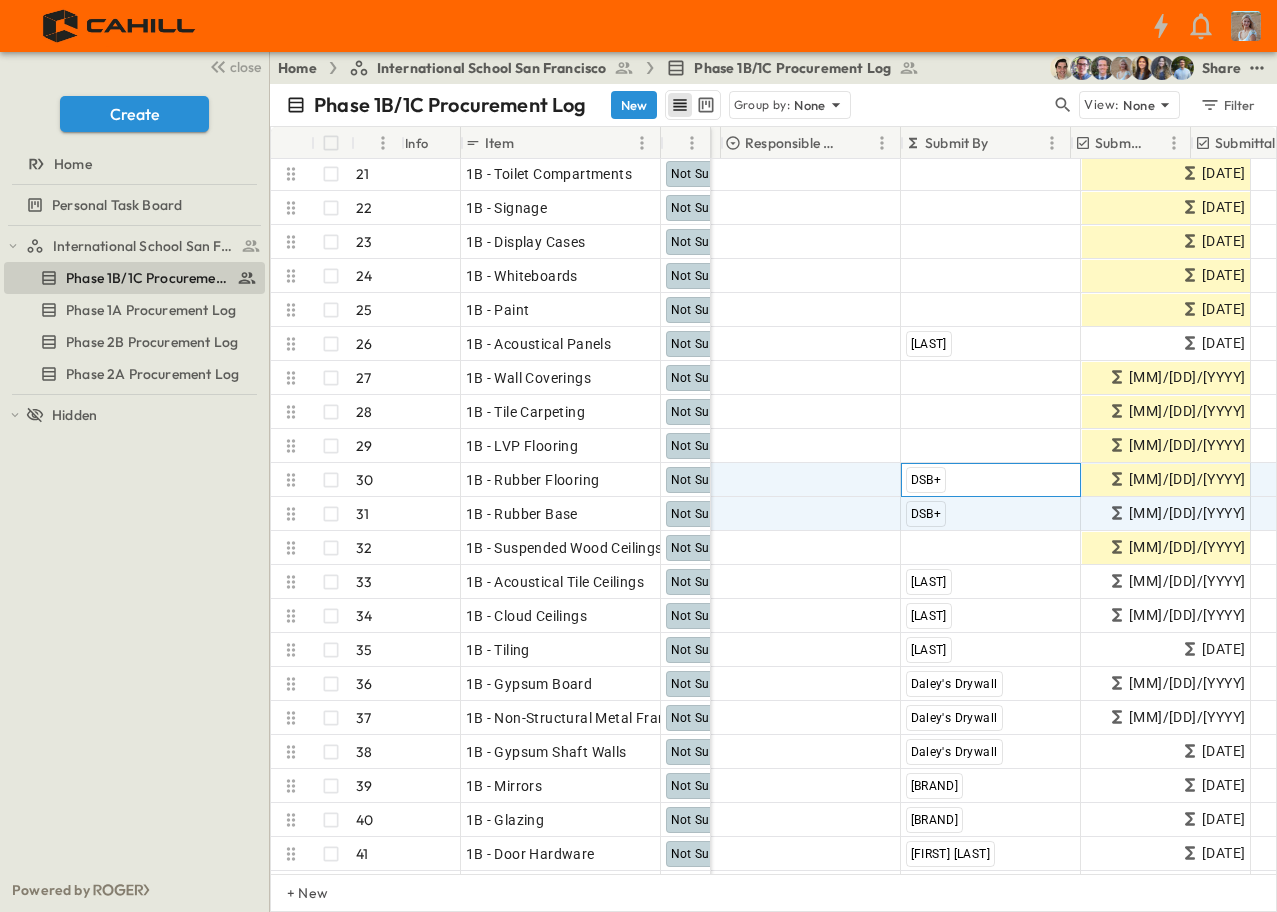 scroll, scrollTop: 546, scrollLeft: 376, axis: both 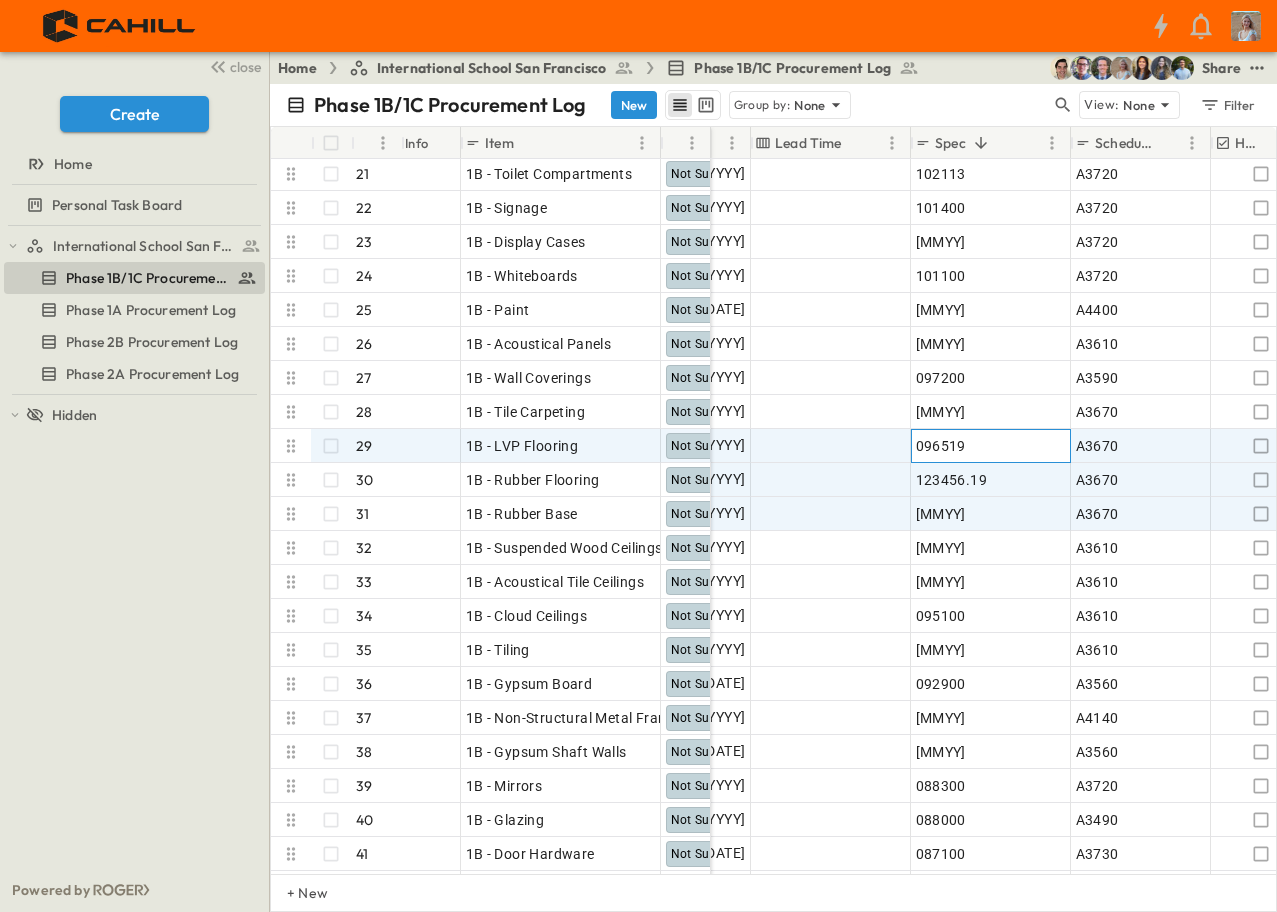 click on "096519" at bounding box center [991, 446] 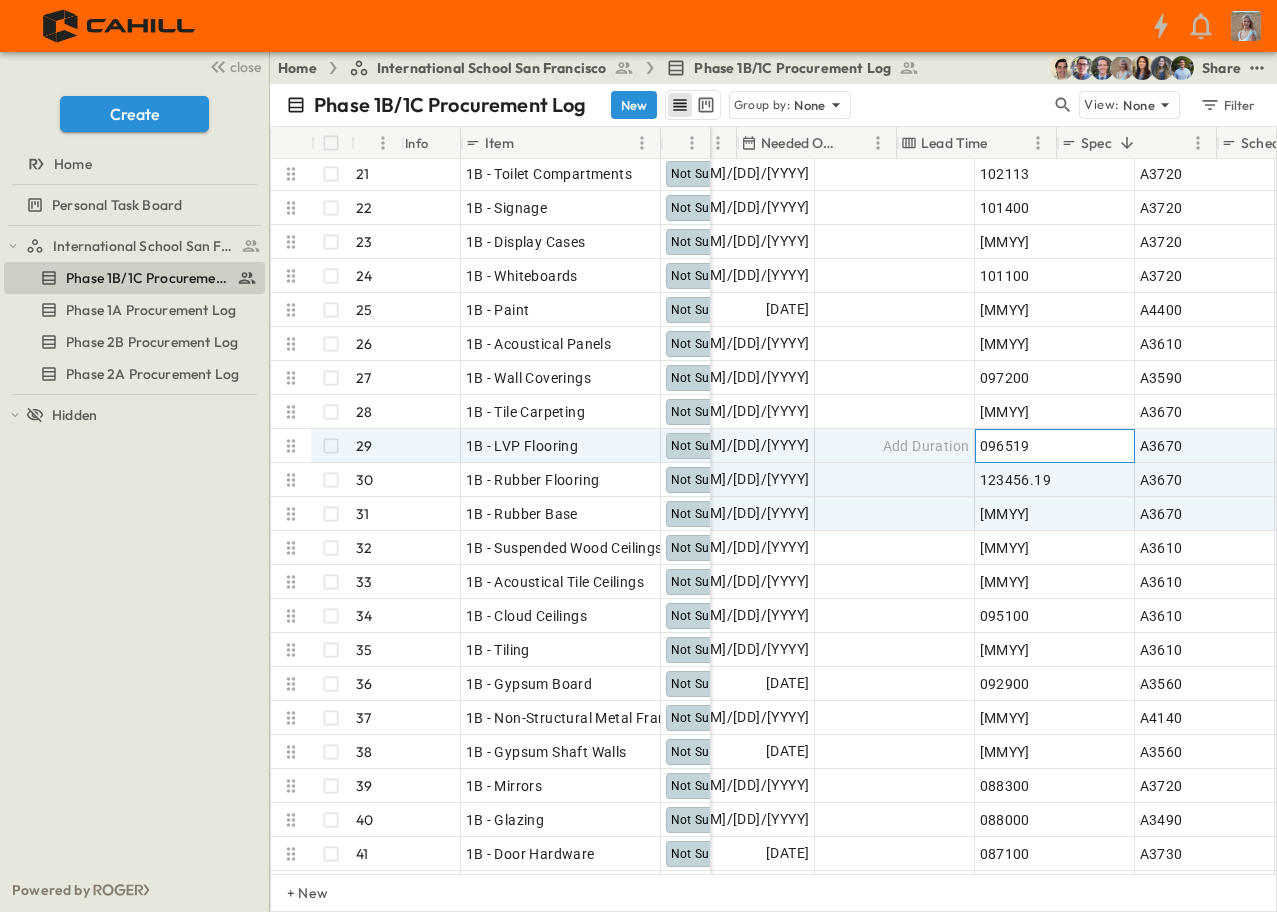 scroll, scrollTop: 546, scrollLeft: 1208, axis: both 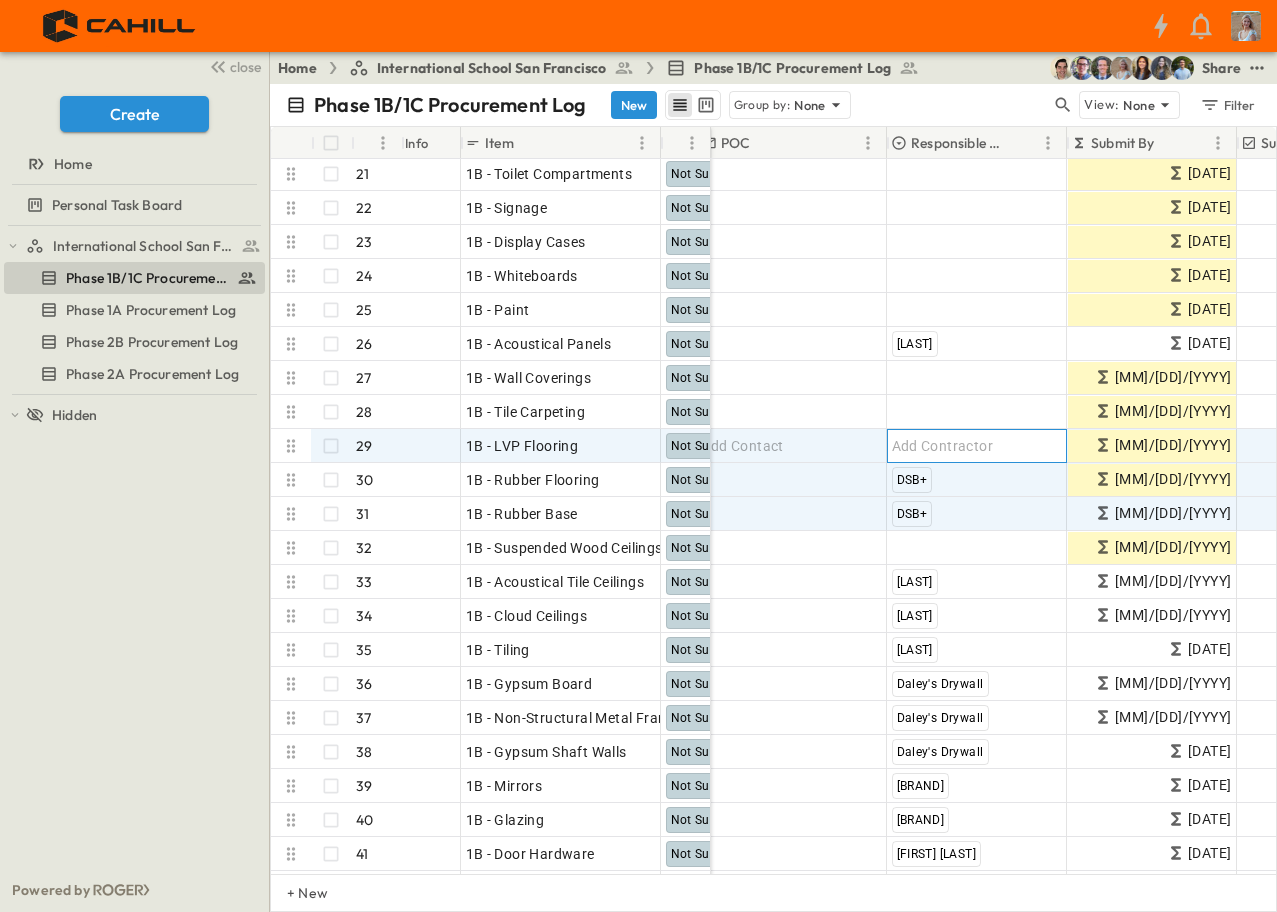 click on "Add Contractor" at bounding box center (943, 446) 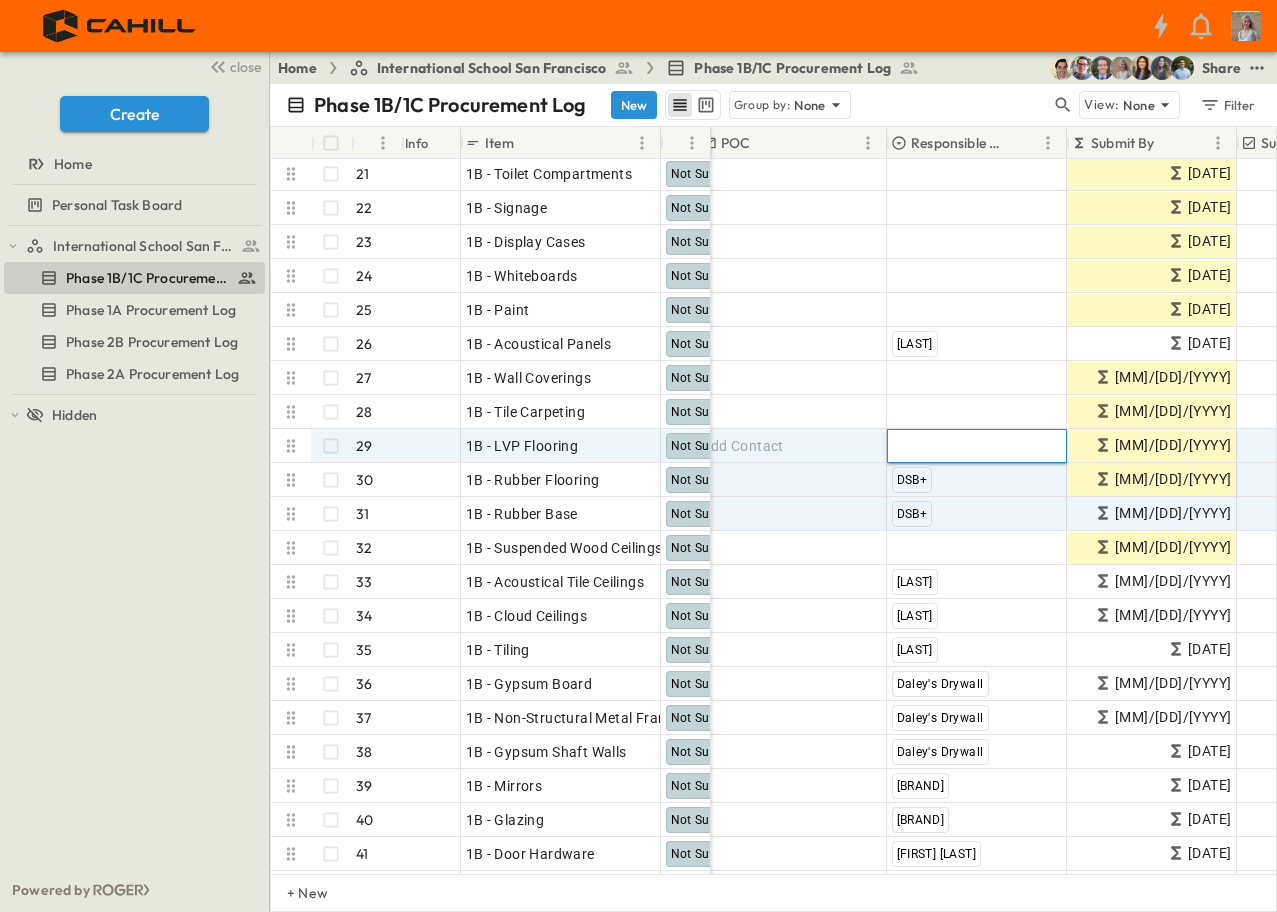 type on "***" 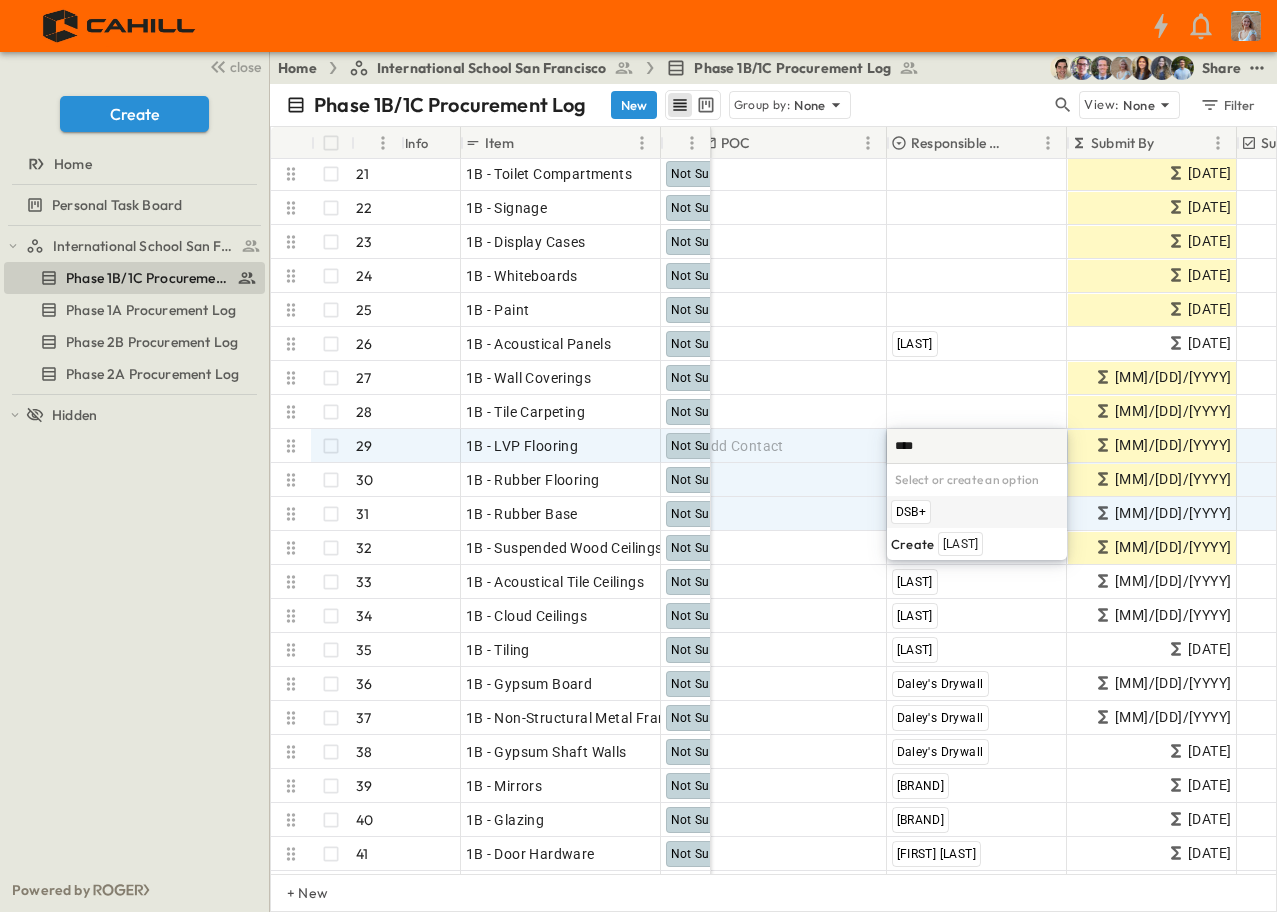 scroll, scrollTop: 0, scrollLeft: 0, axis: both 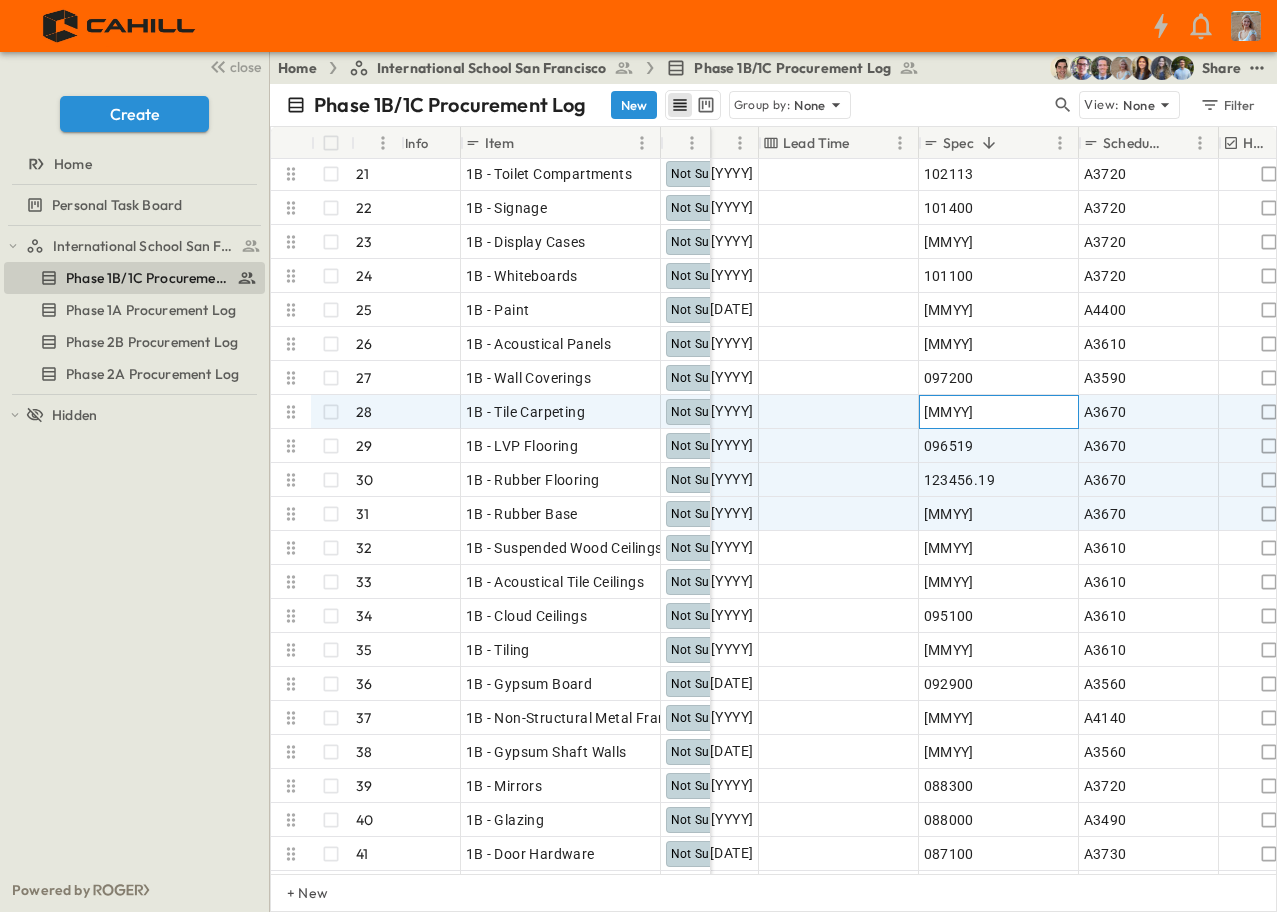 click on "[MMYY]" at bounding box center (999, 412) 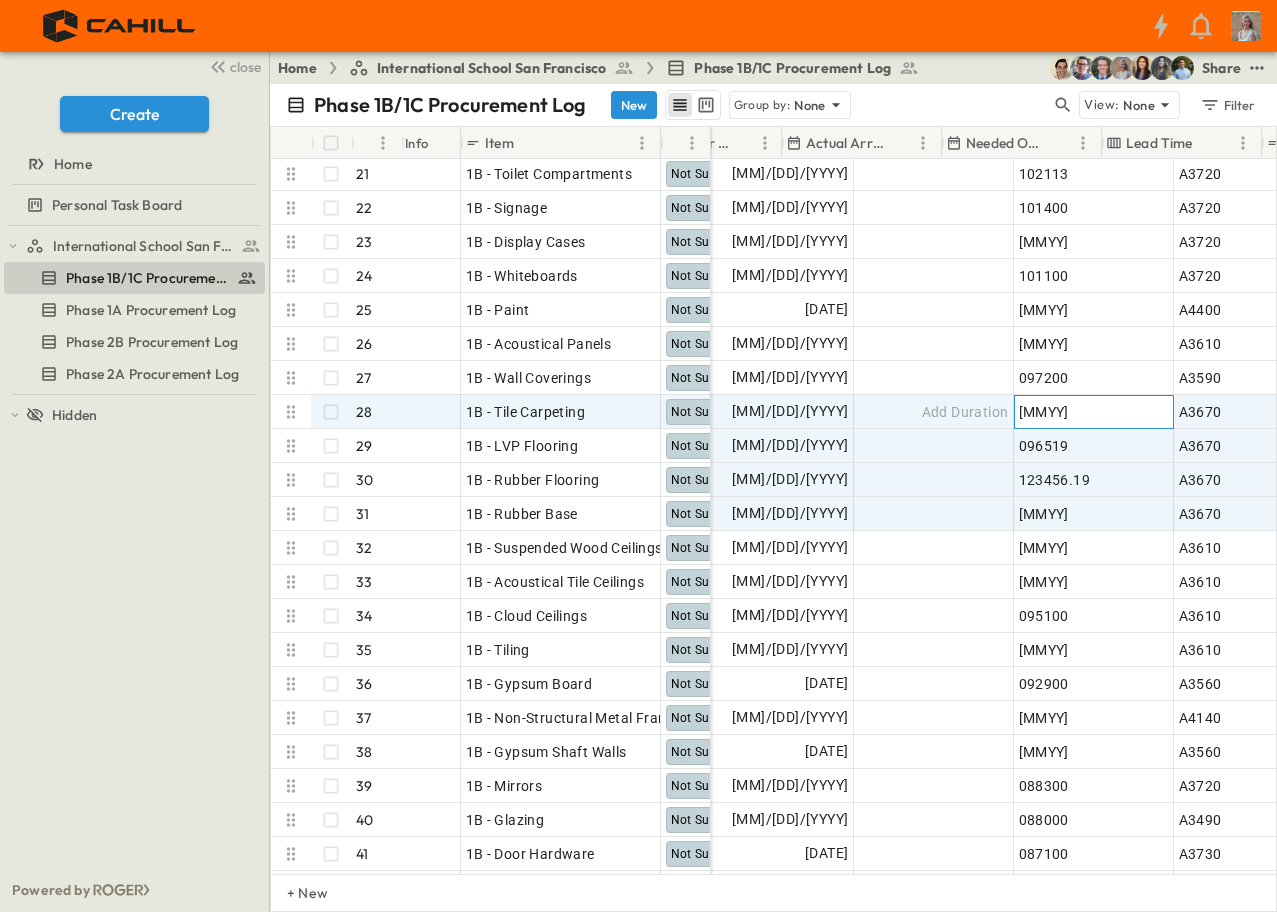 scroll, scrollTop: 546, scrollLeft: 483, axis: both 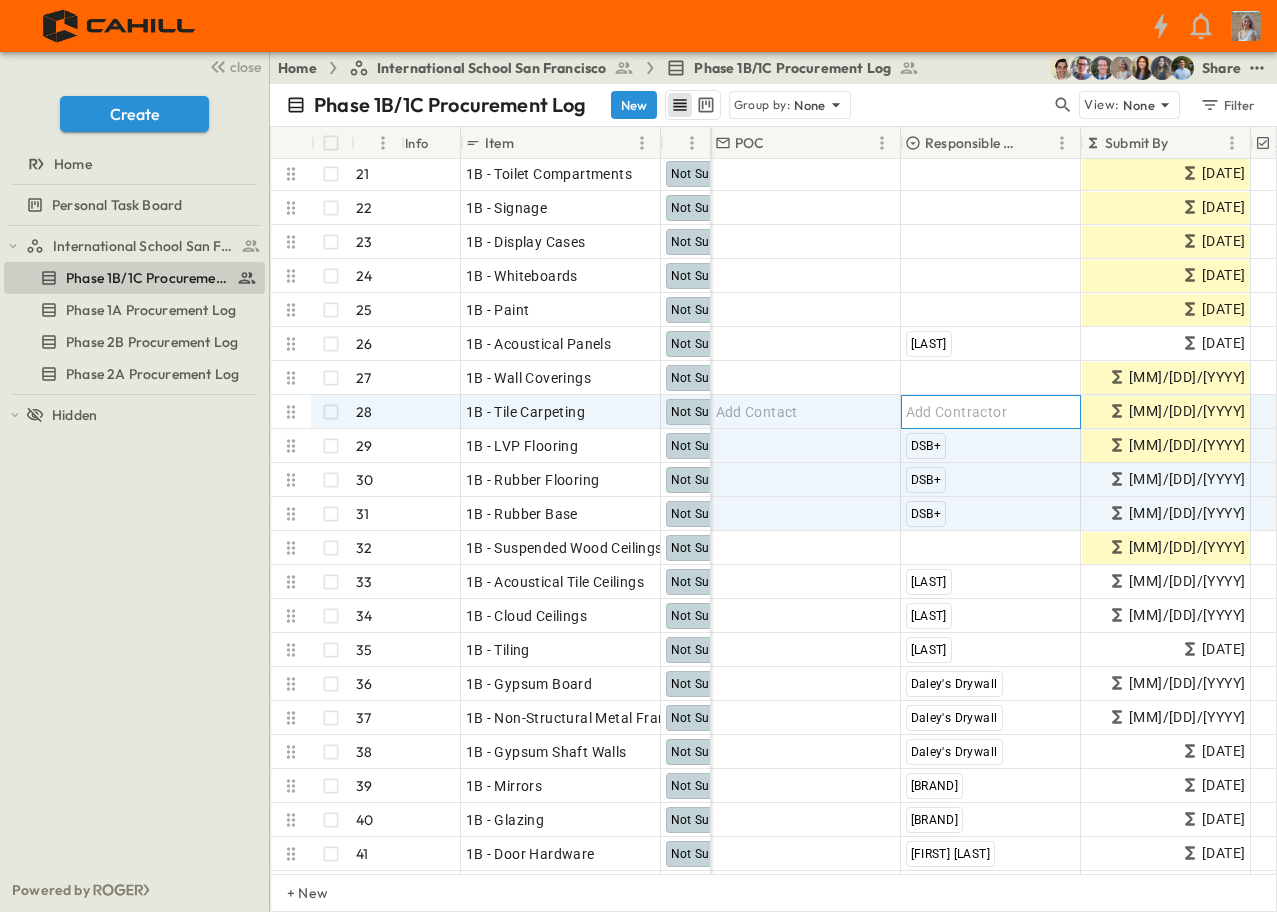 click on "Add Contractor" at bounding box center [991, 412] 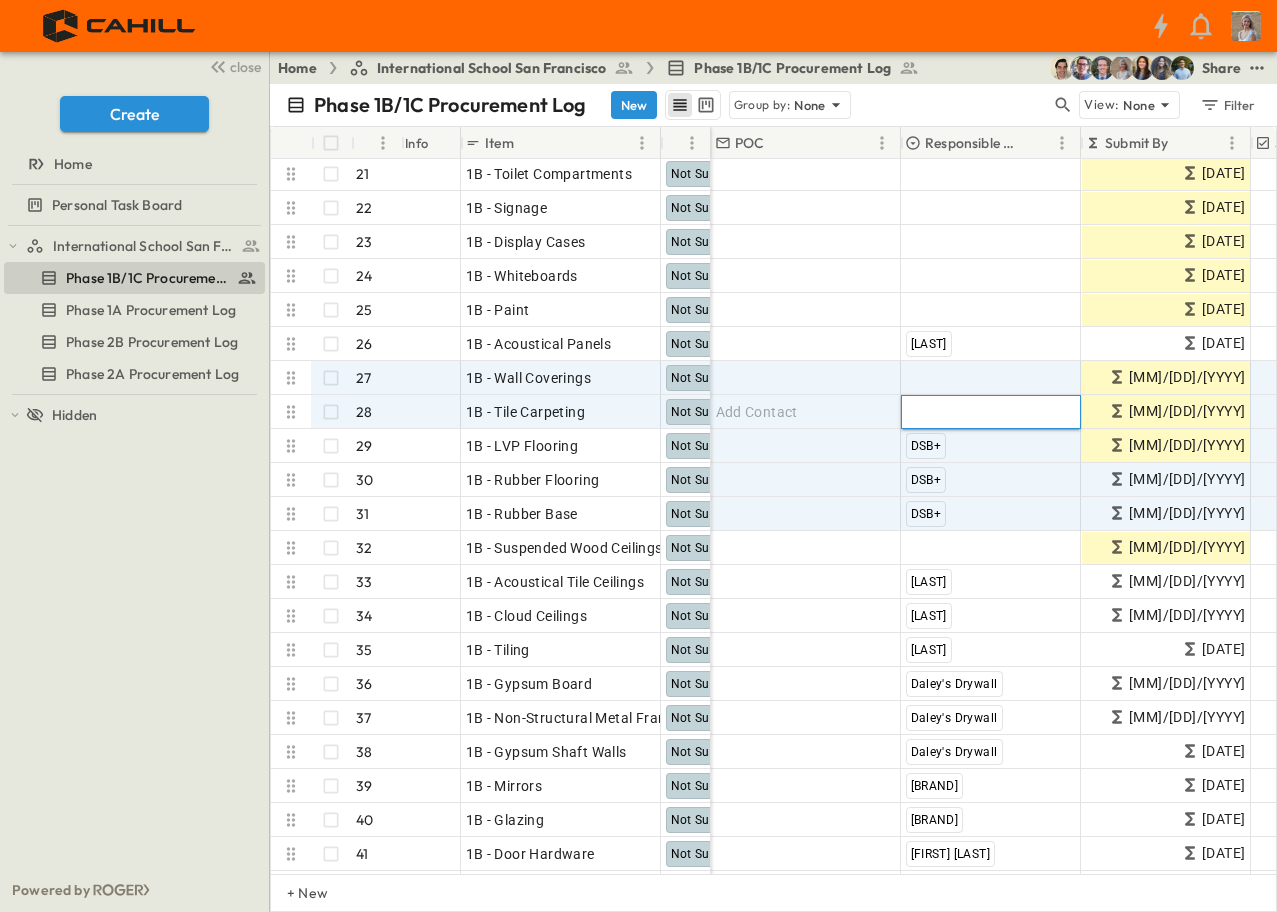 type on "***" 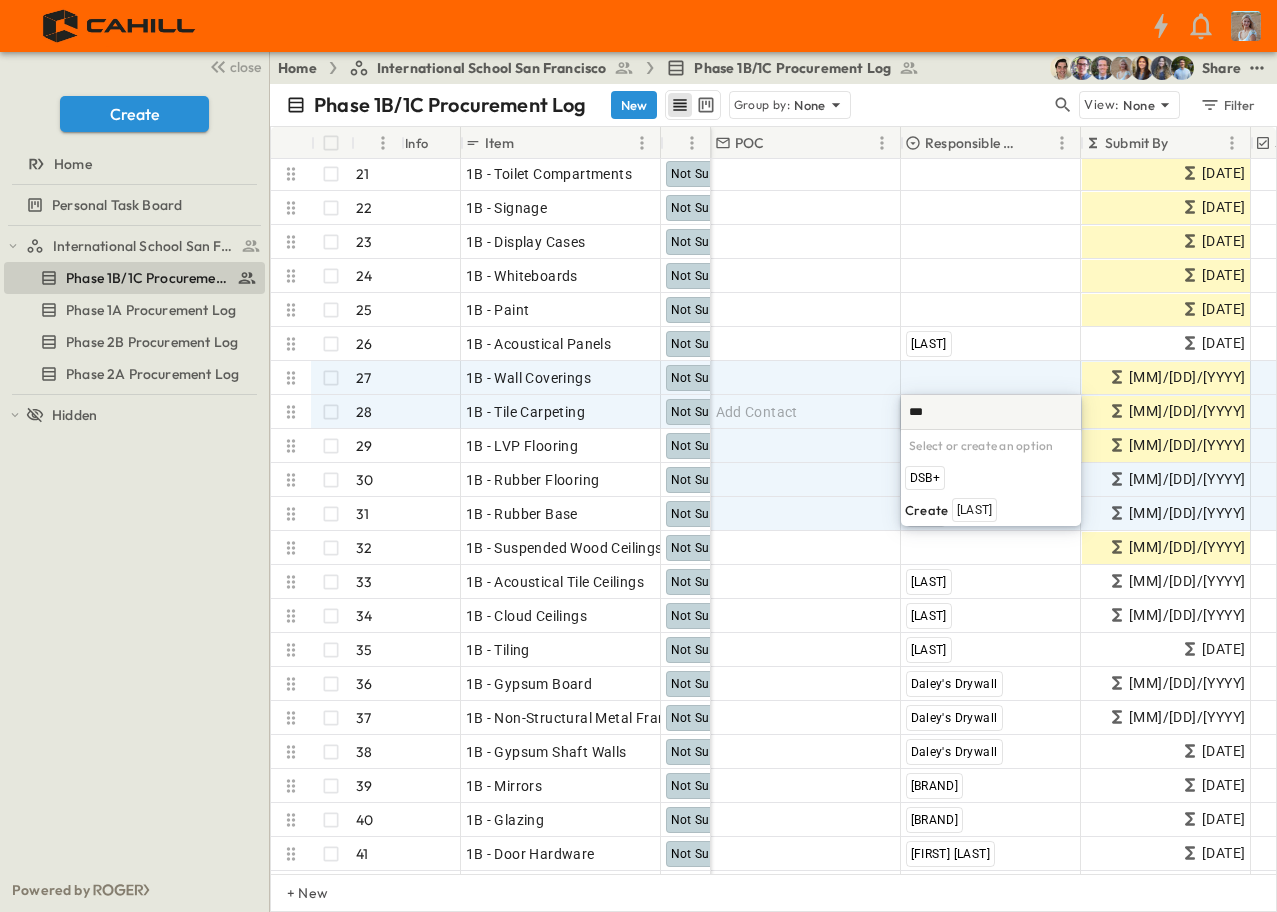 scroll, scrollTop: 0, scrollLeft: 0, axis: both 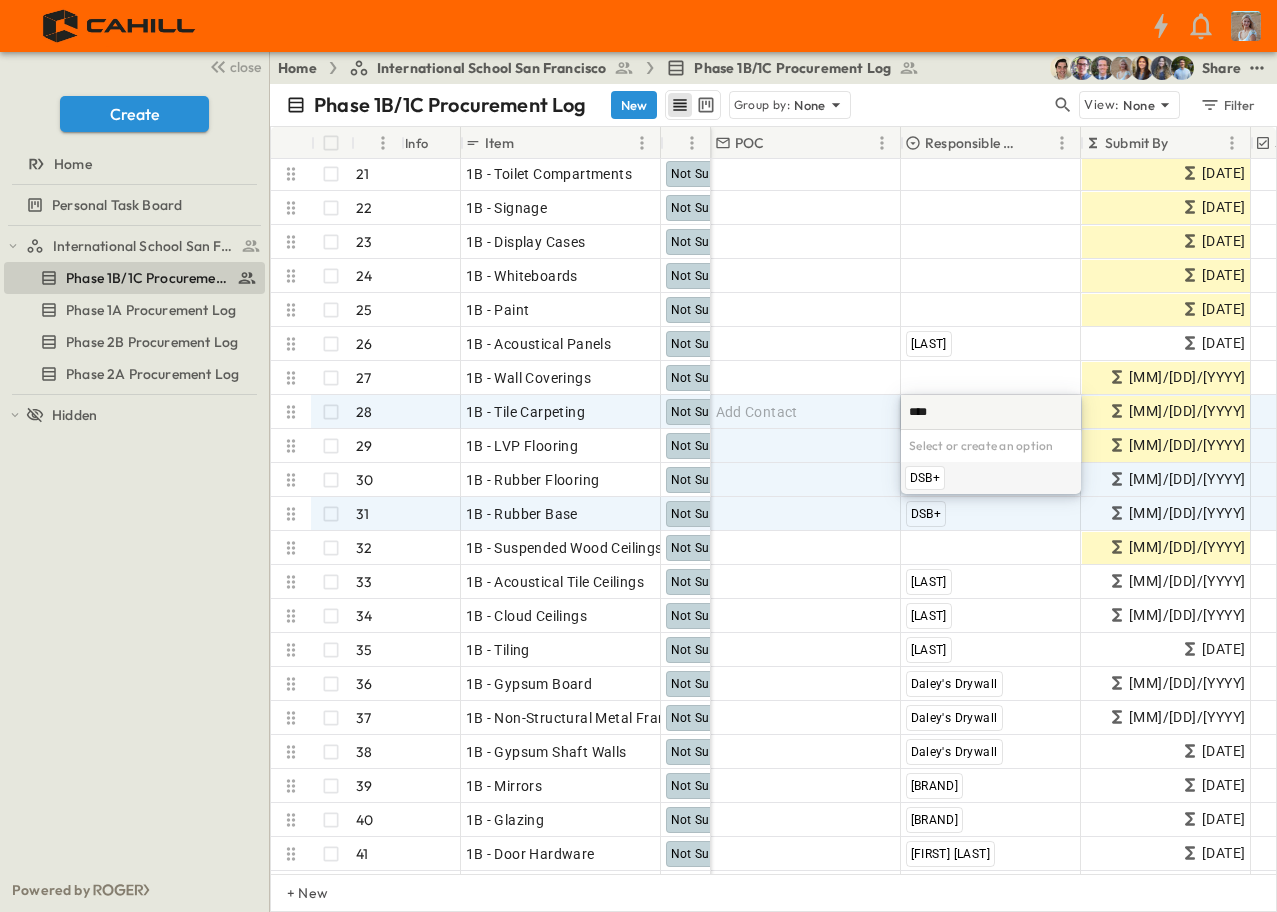 click on "DSB+" at bounding box center [925, 478] 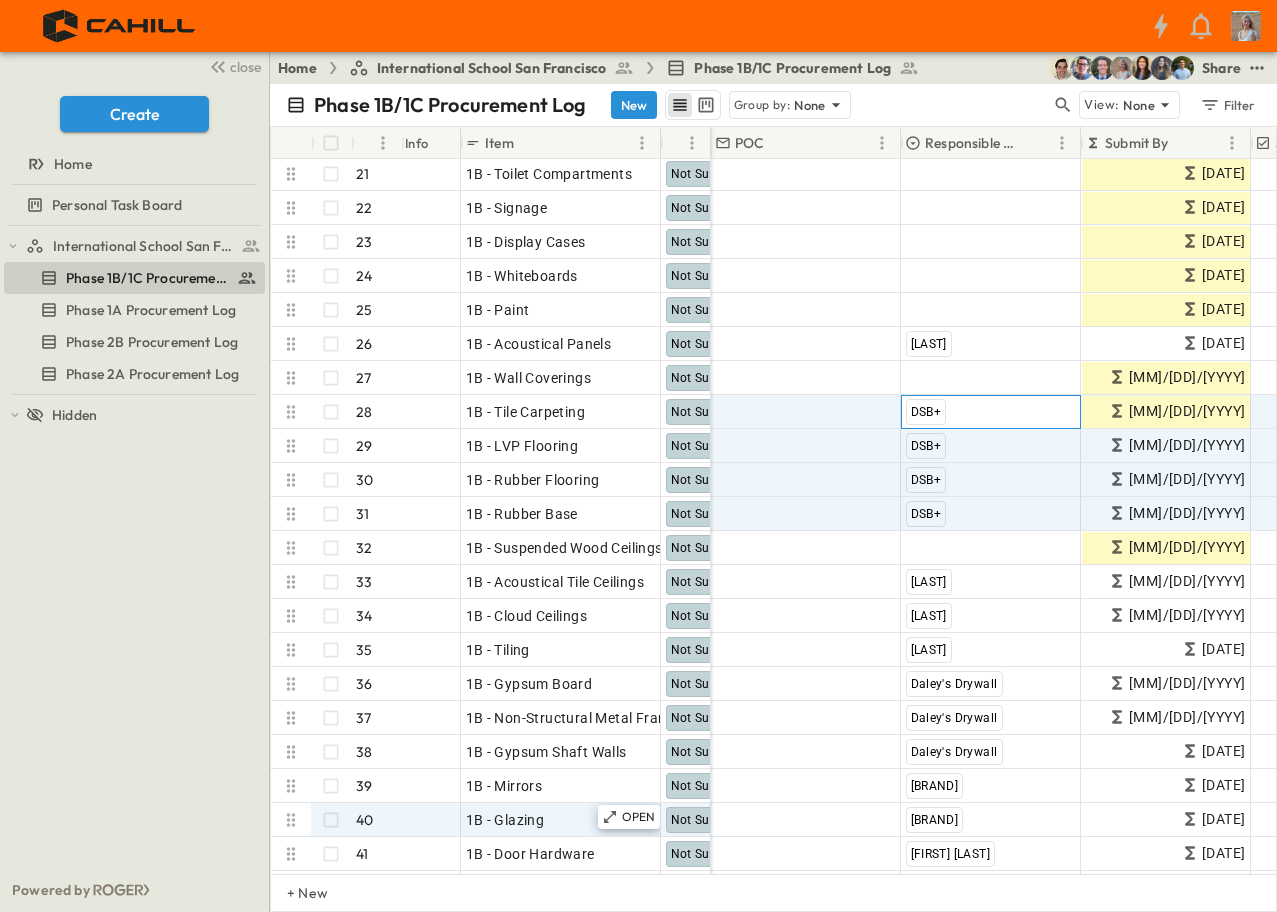 scroll, scrollTop: 546, scrollLeft: 0, axis: vertical 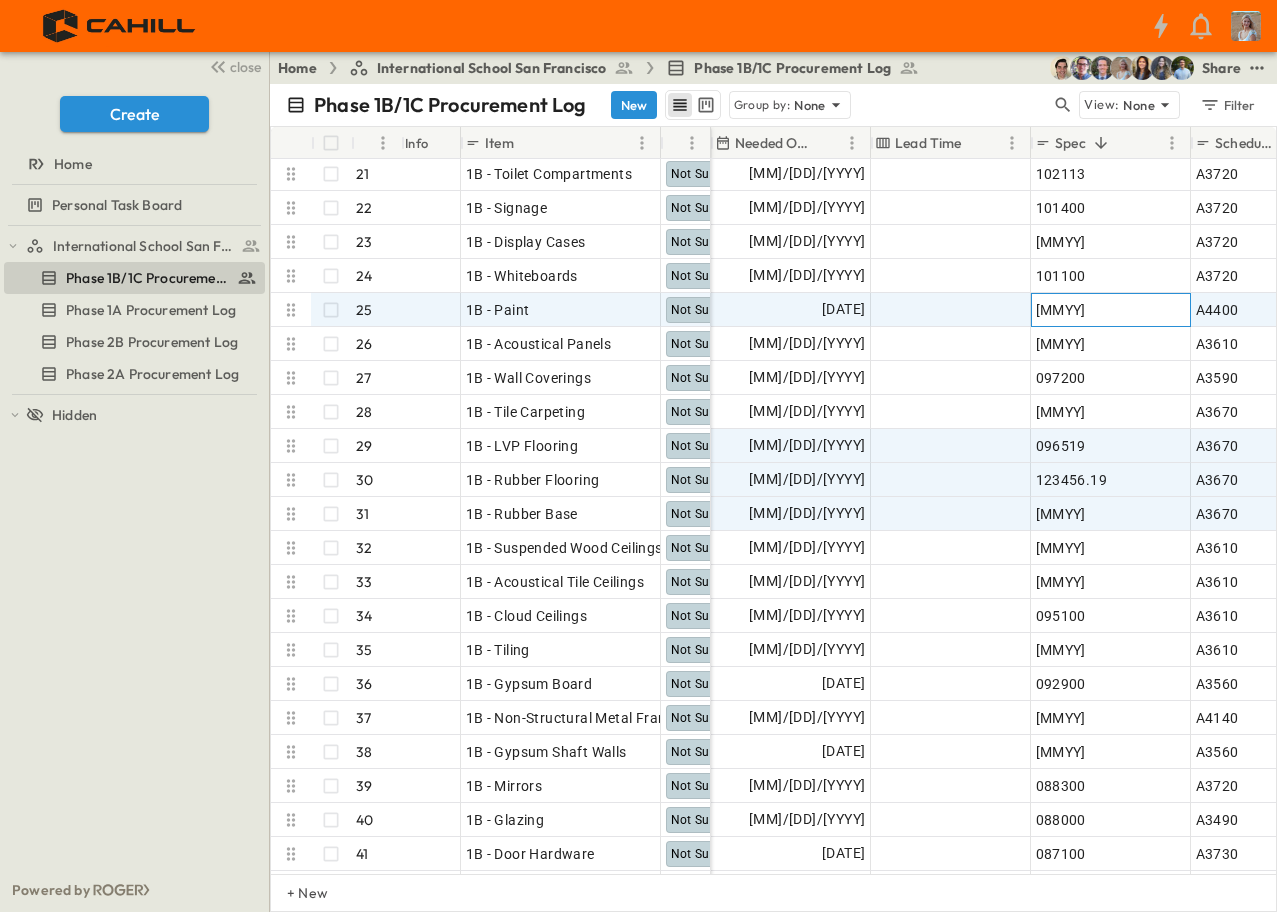 click on "[MMYY]" at bounding box center (1111, 310) 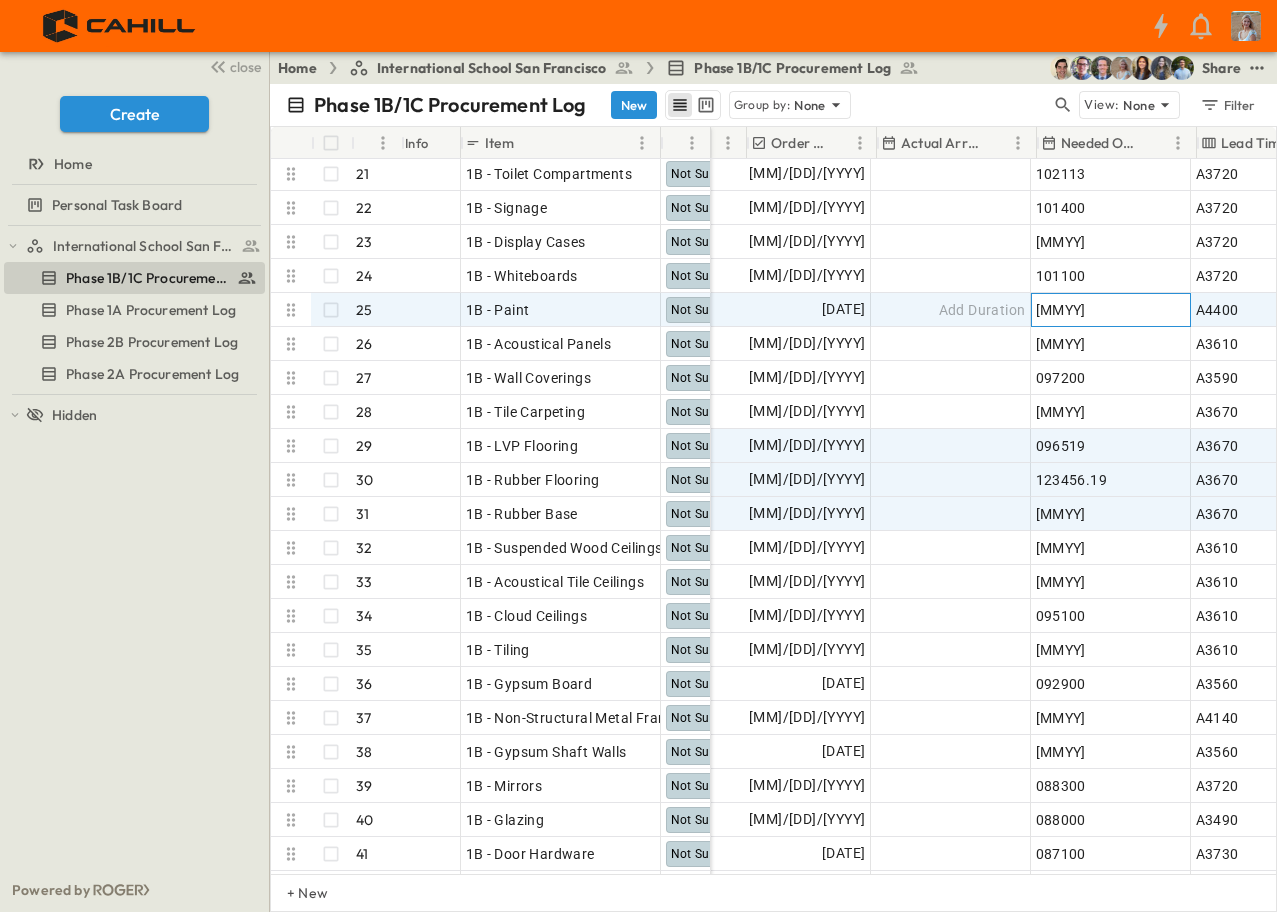 scroll, scrollTop: 546, scrollLeft: 890, axis: both 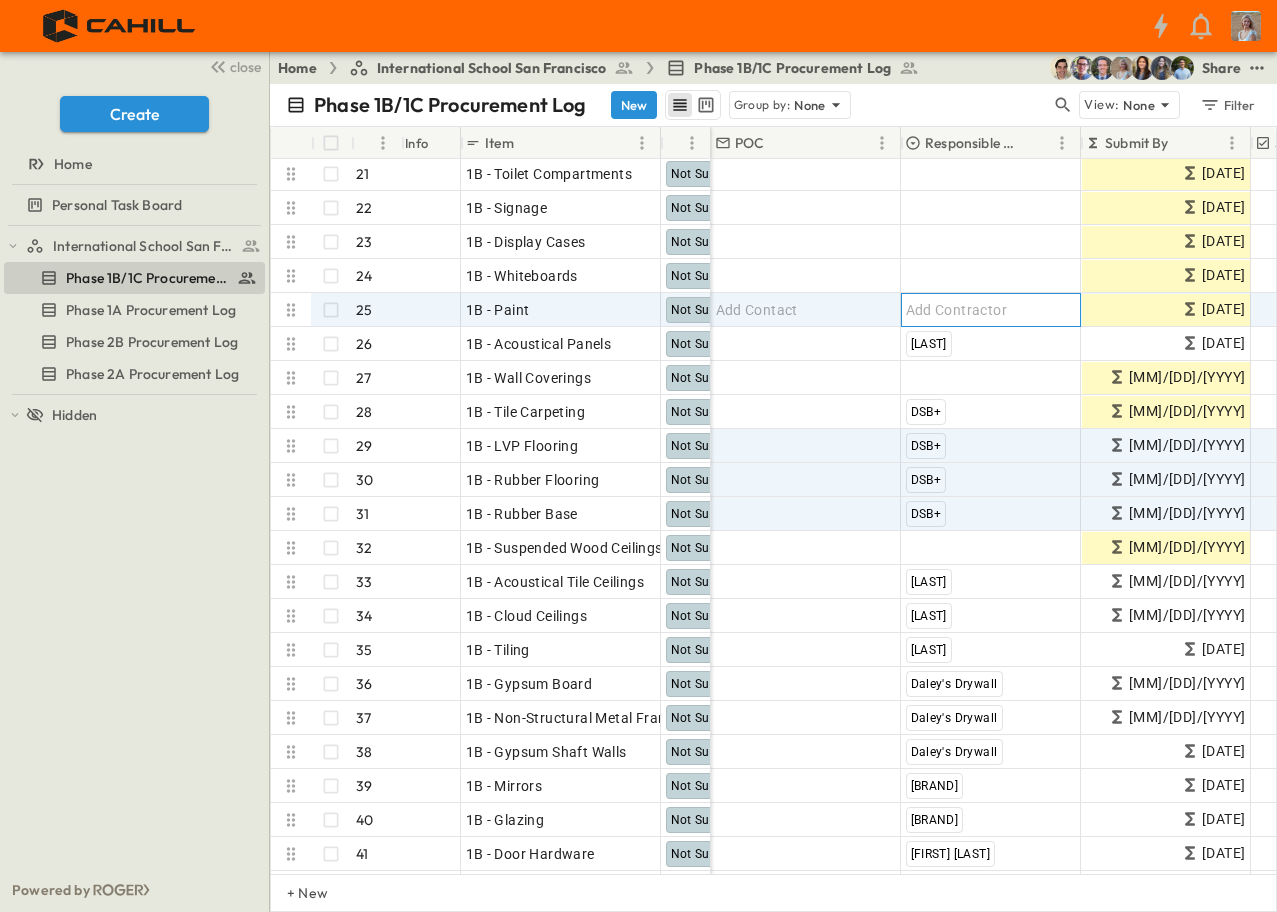 click on "Add Contractor" at bounding box center [991, 310] 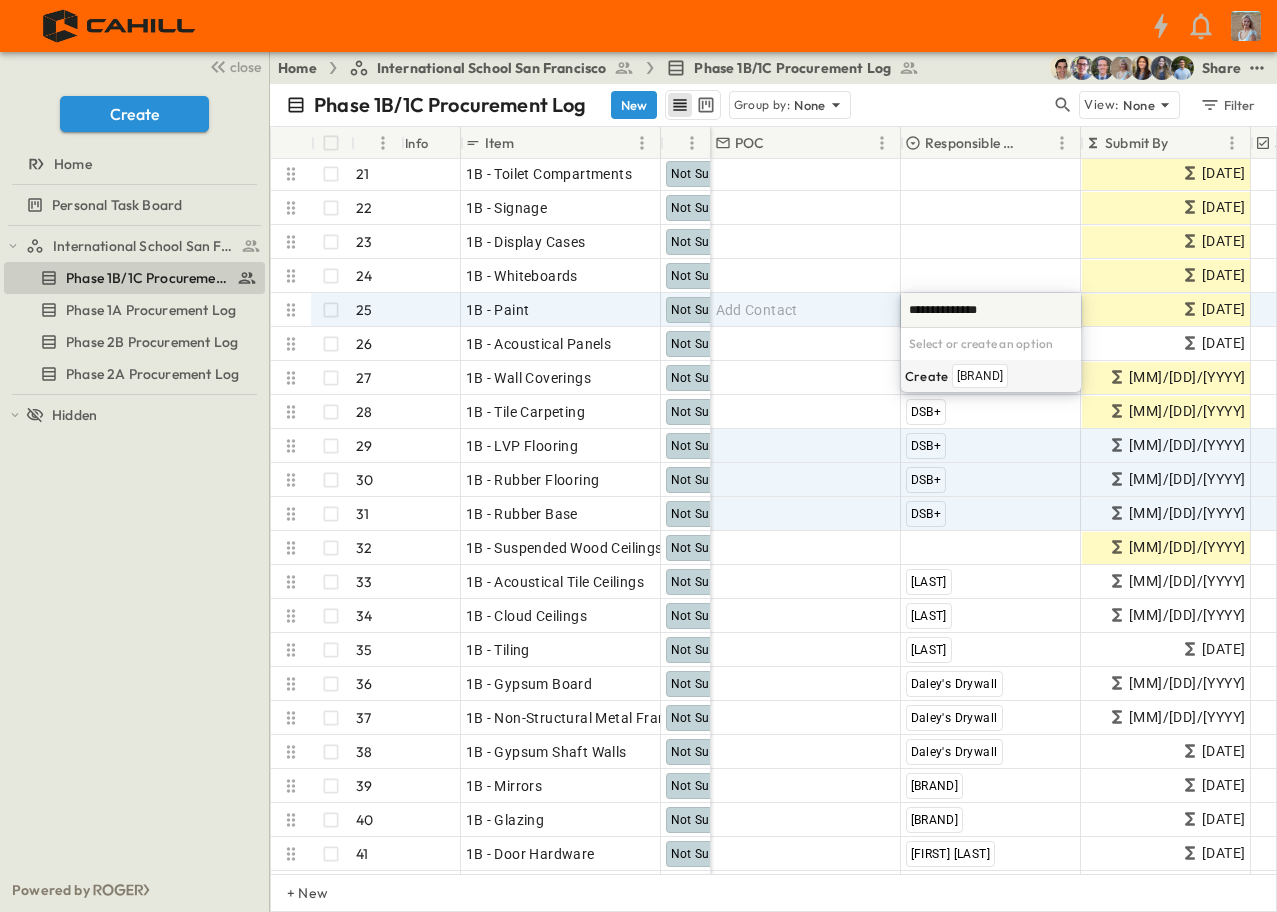 type on "**********" 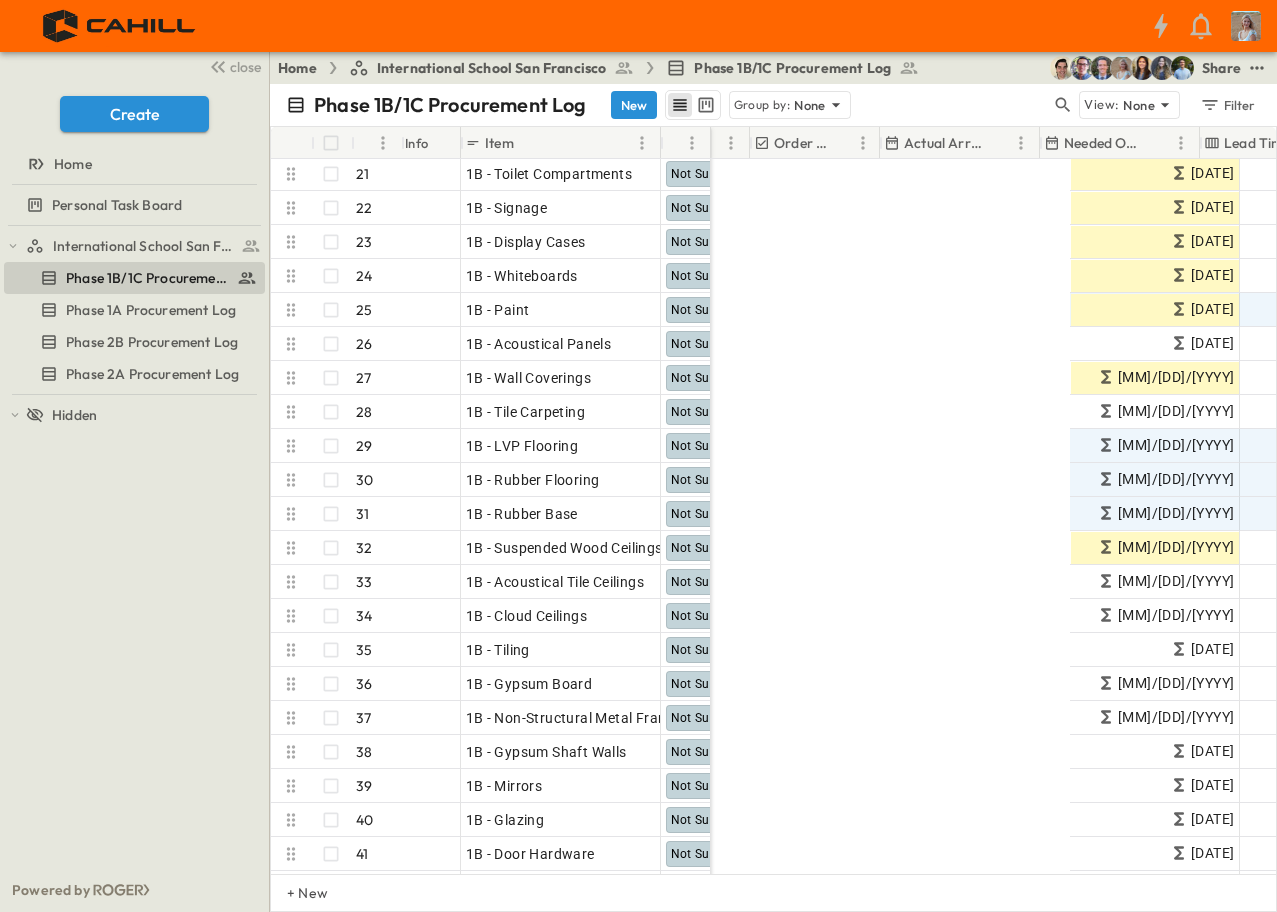 scroll, scrollTop: 546, scrollLeft: 1444, axis: both 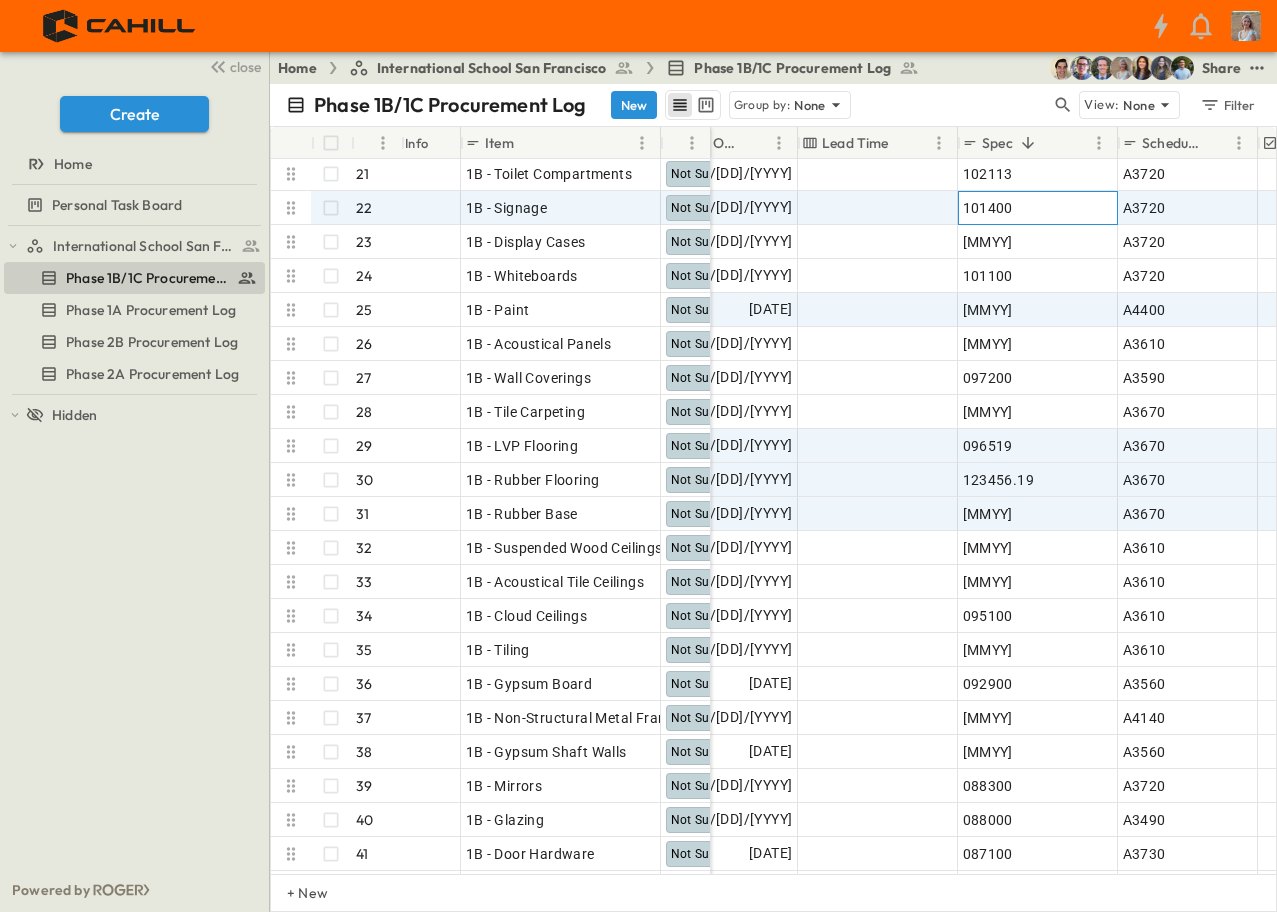 click on "101400" at bounding box center [1038, 208] 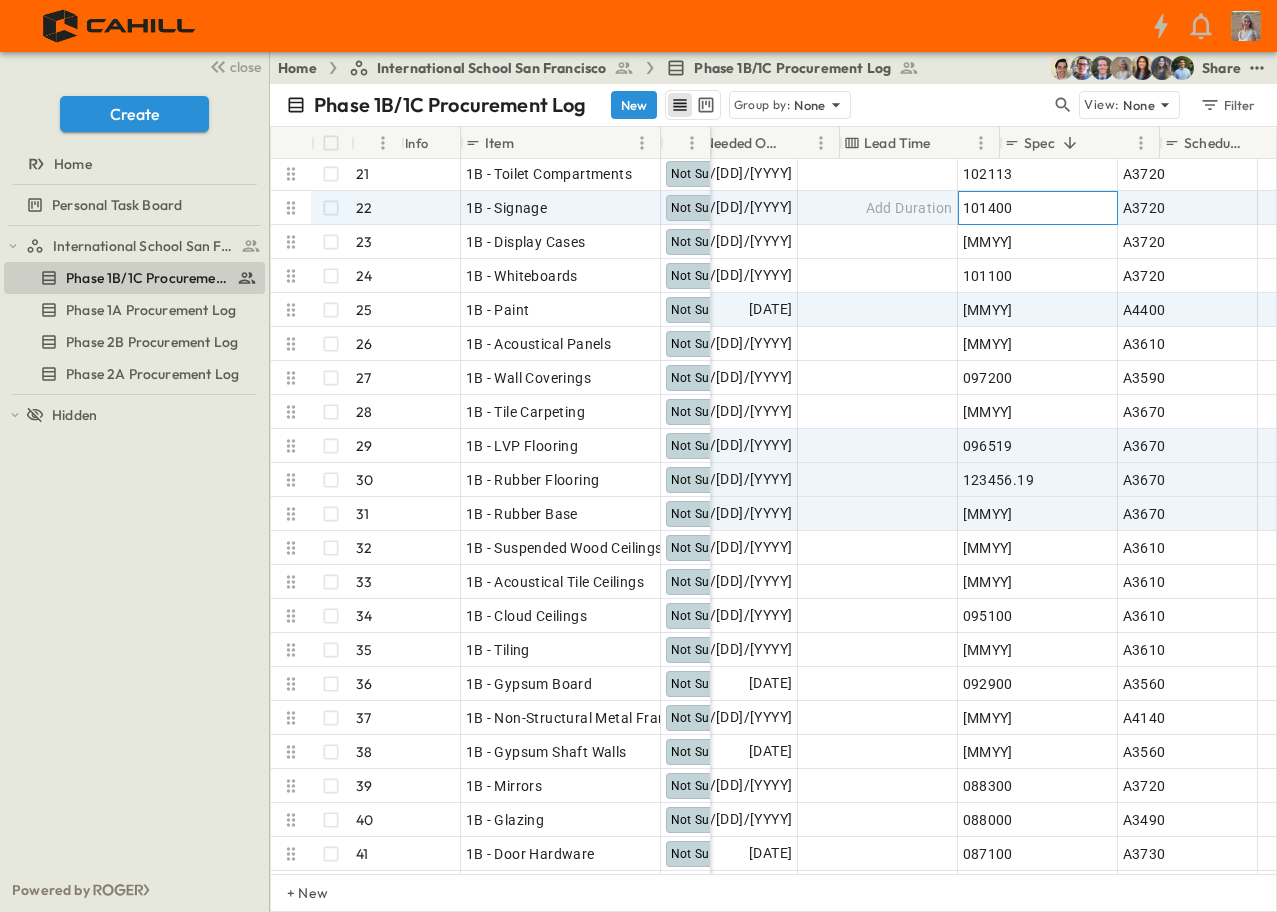 scroll, scrollTop: 546, scrollLeft: 1211, axis: both 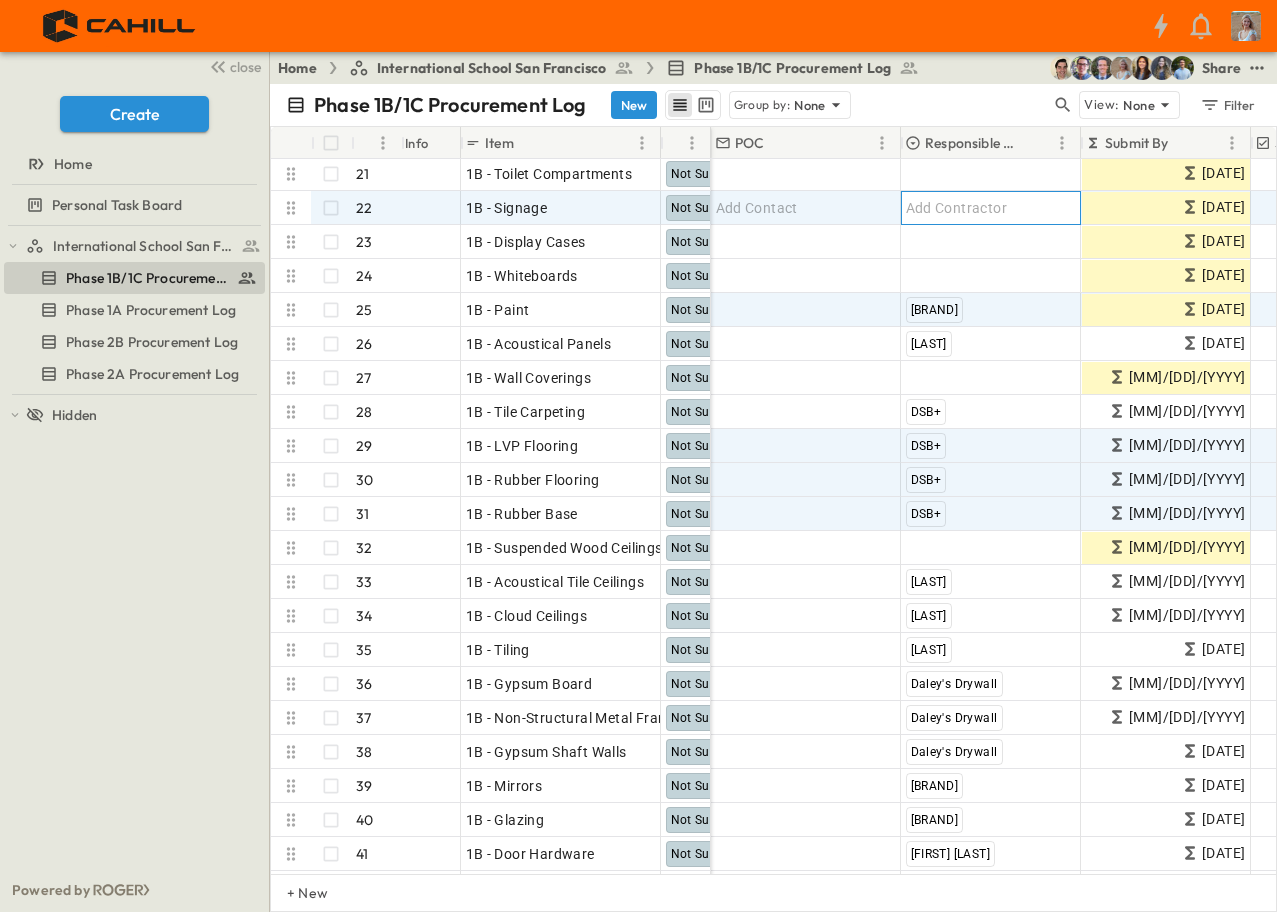click on "Add Contractor" at bounding box center [991, 208] 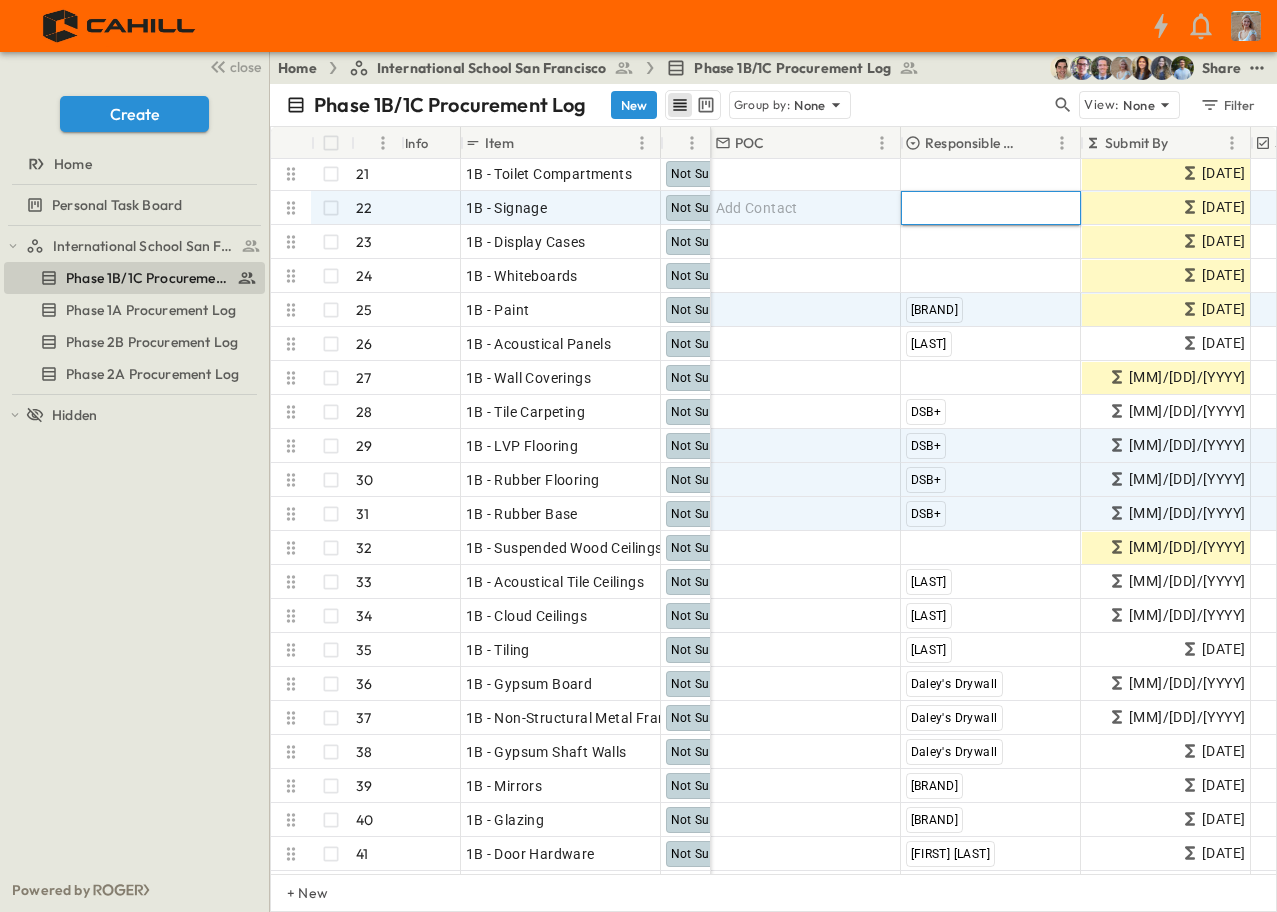 type on "***" 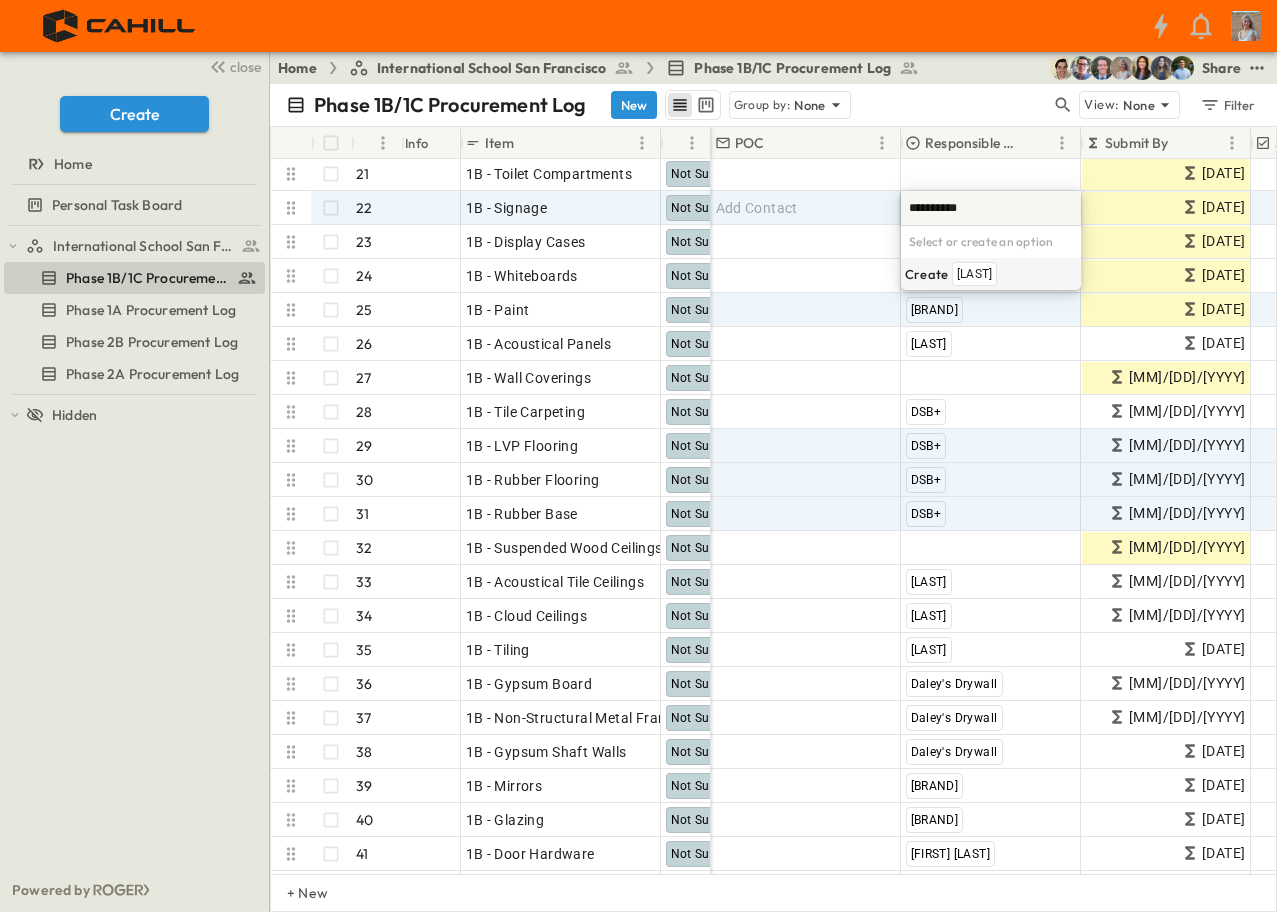 scroll, scrollTop: 0, scrollLeft: 0, axis: both 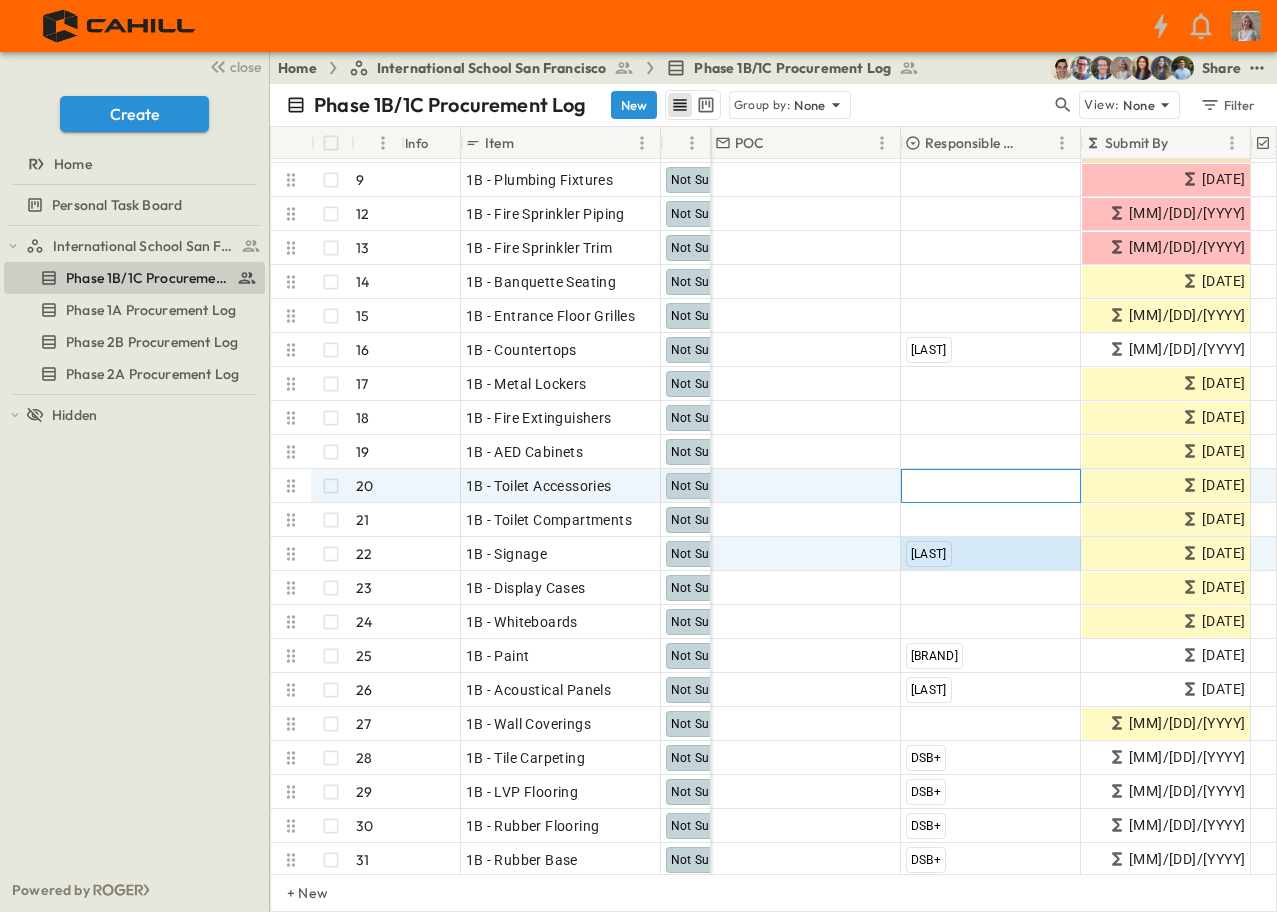 click on "Add Contractor" at bounding box center (957, 486) 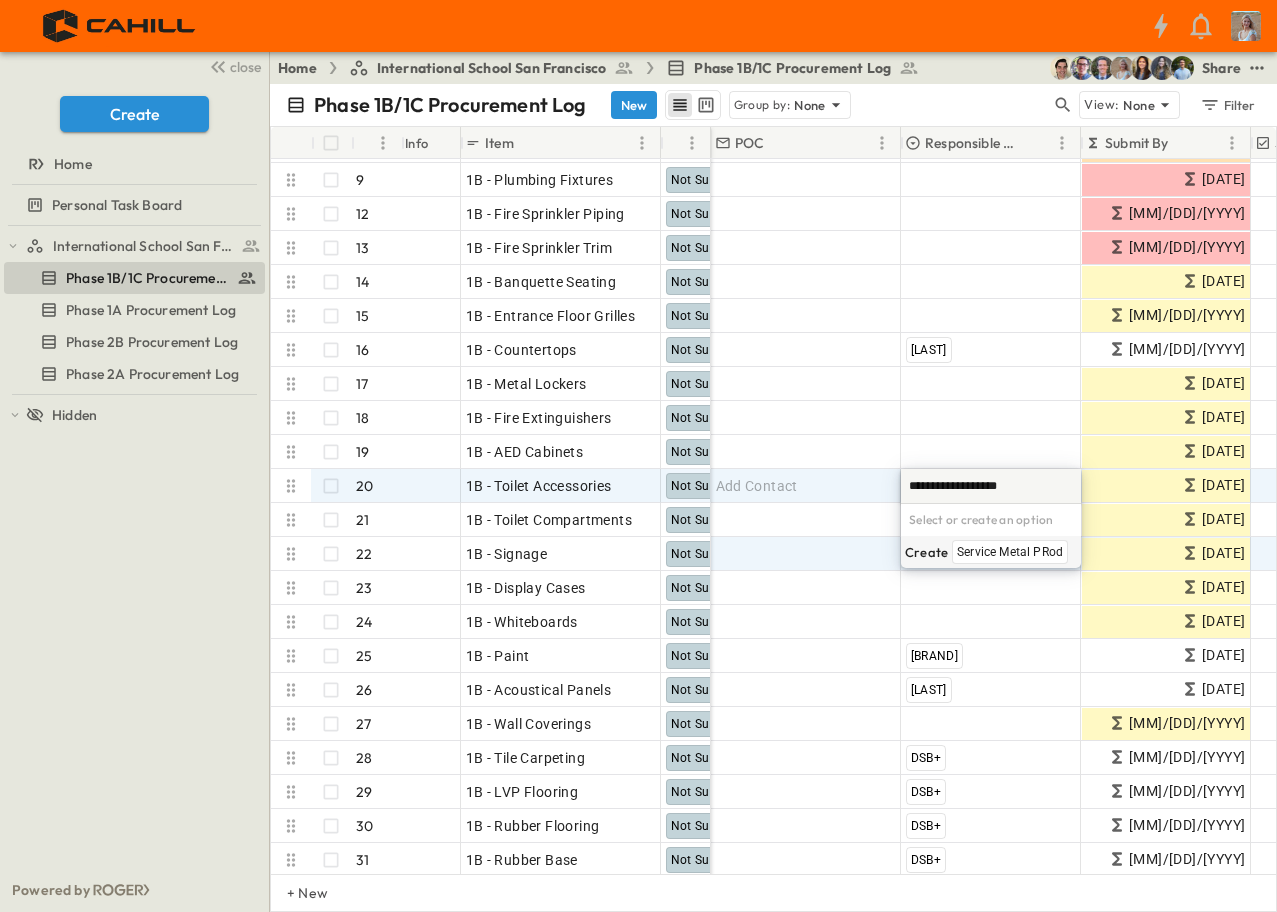 type on "**********" 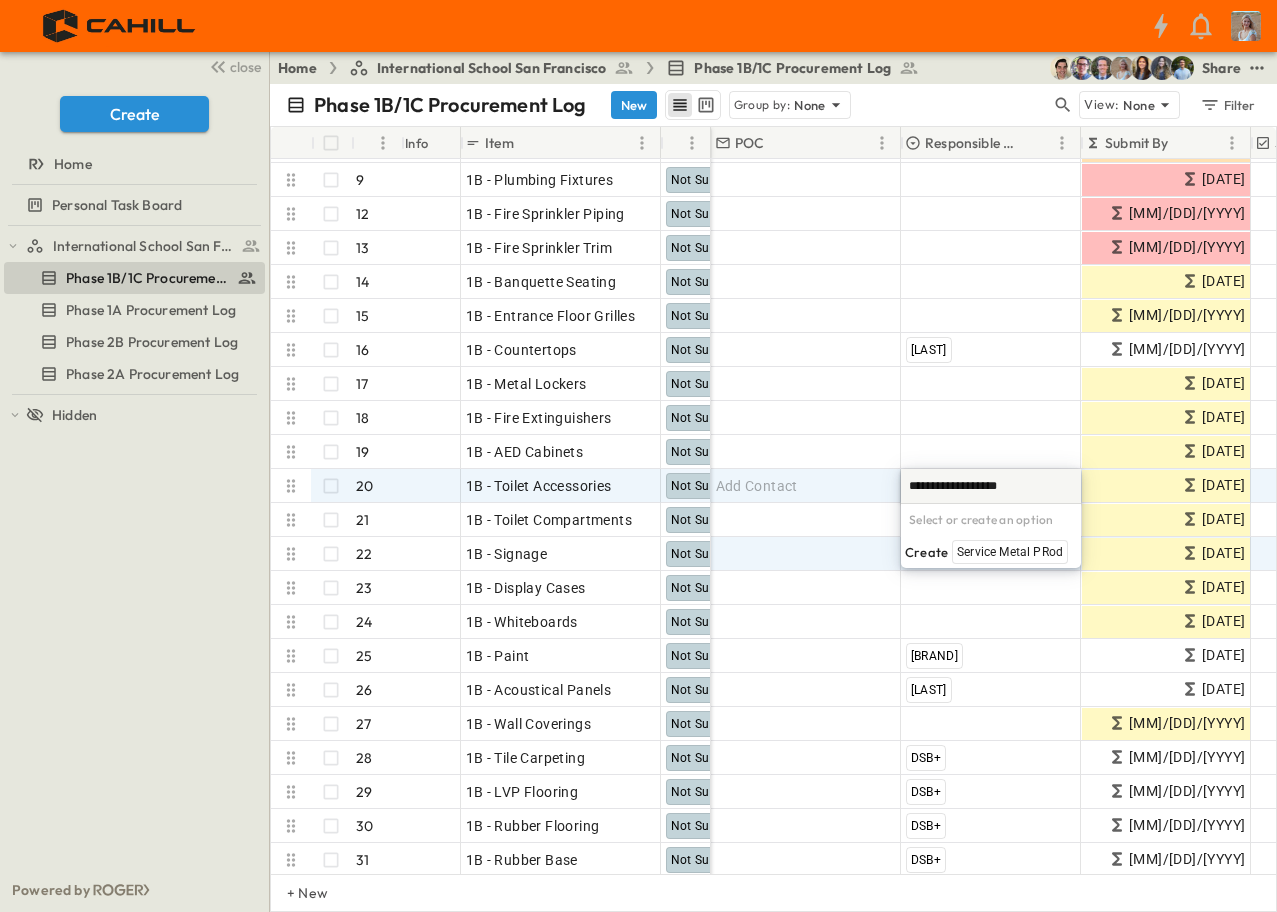 type 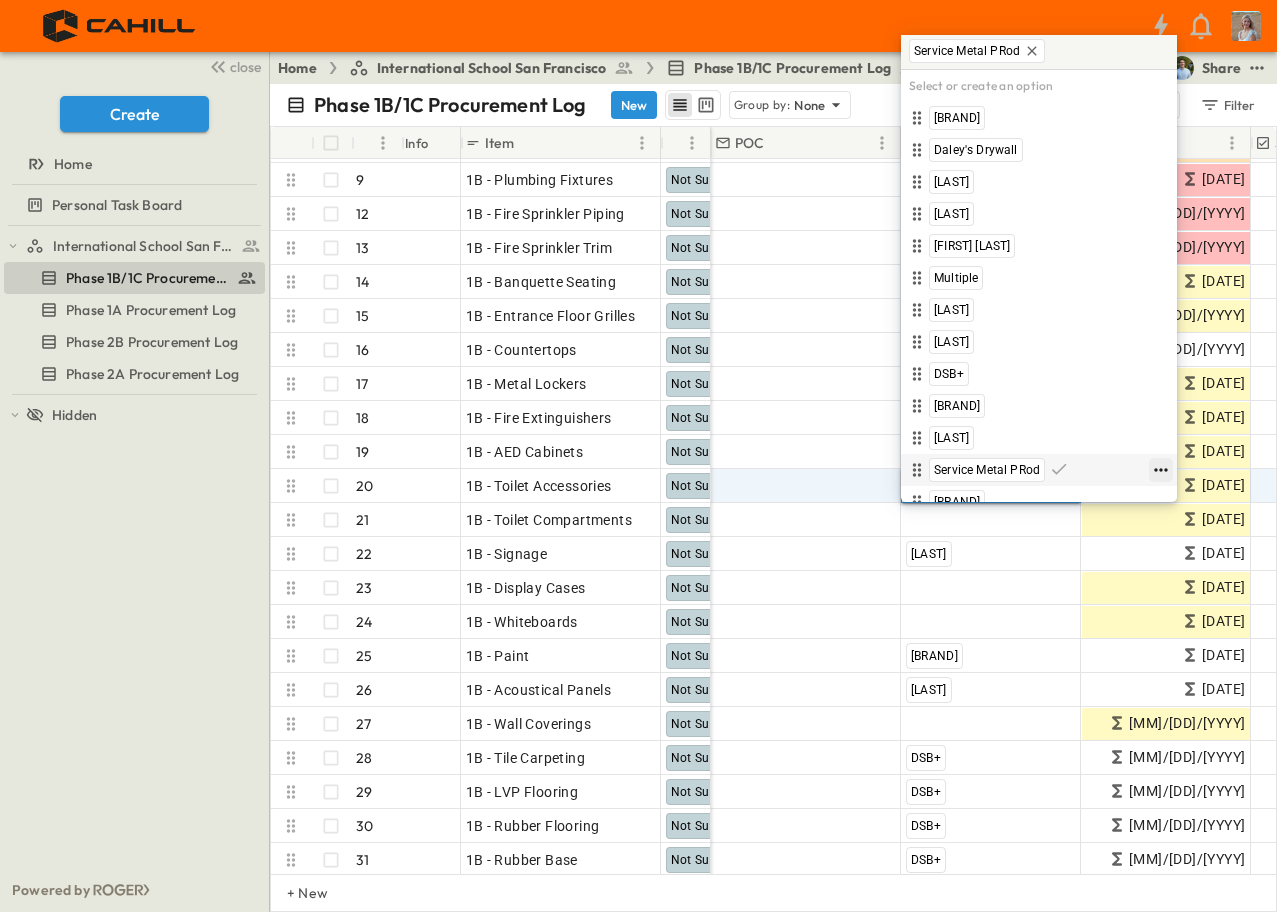 click 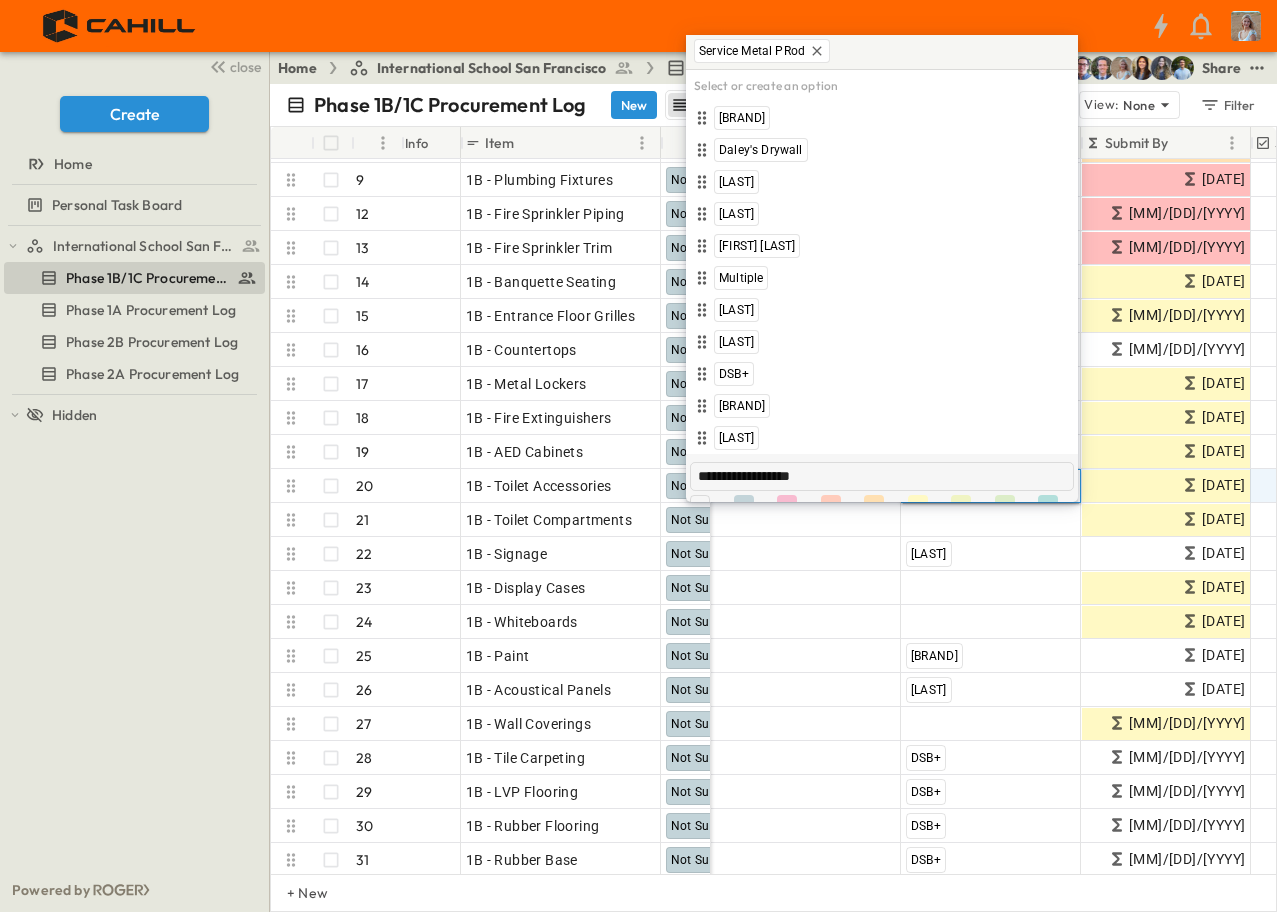 click on "**********" at bounding box center (882, 476) 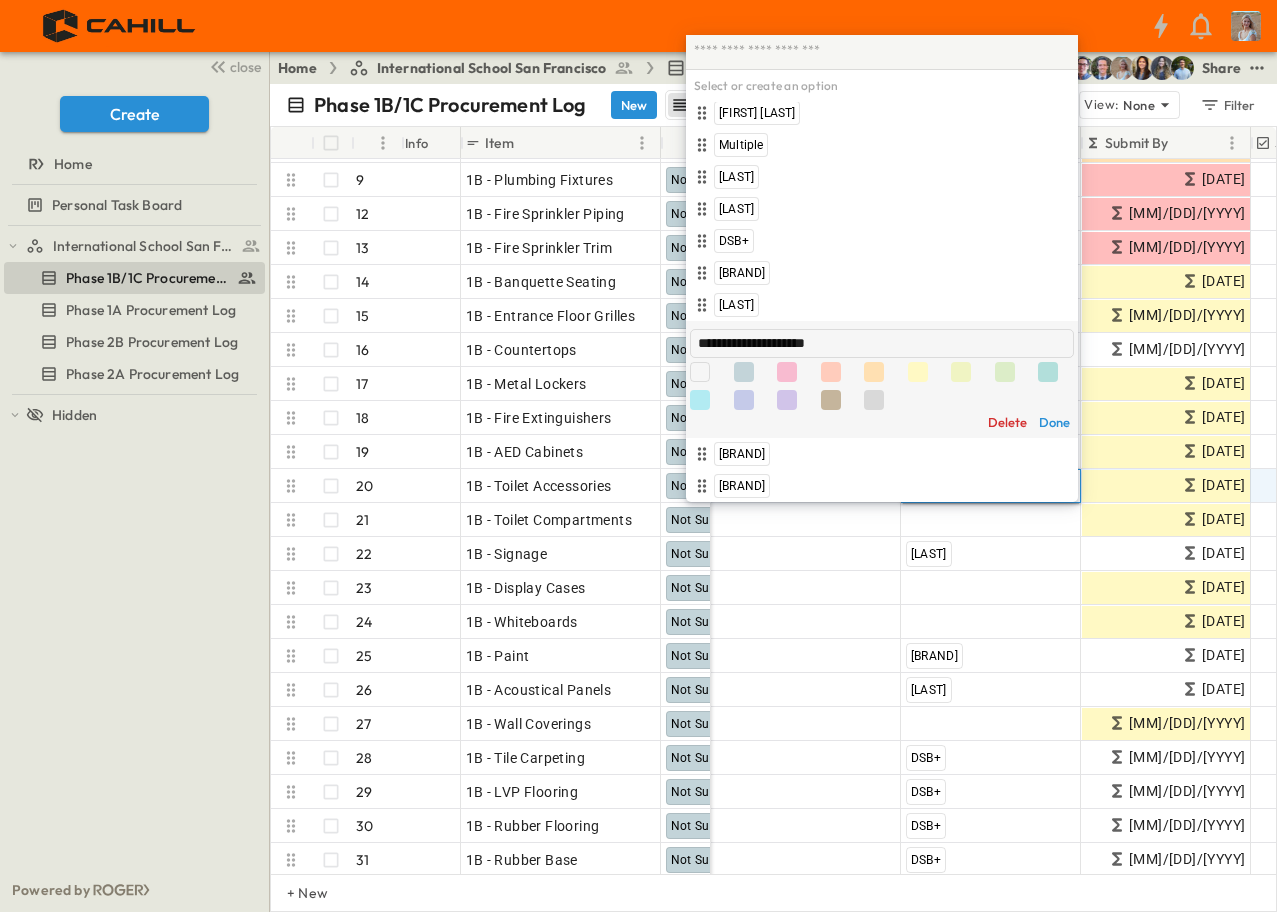 type on "**********" 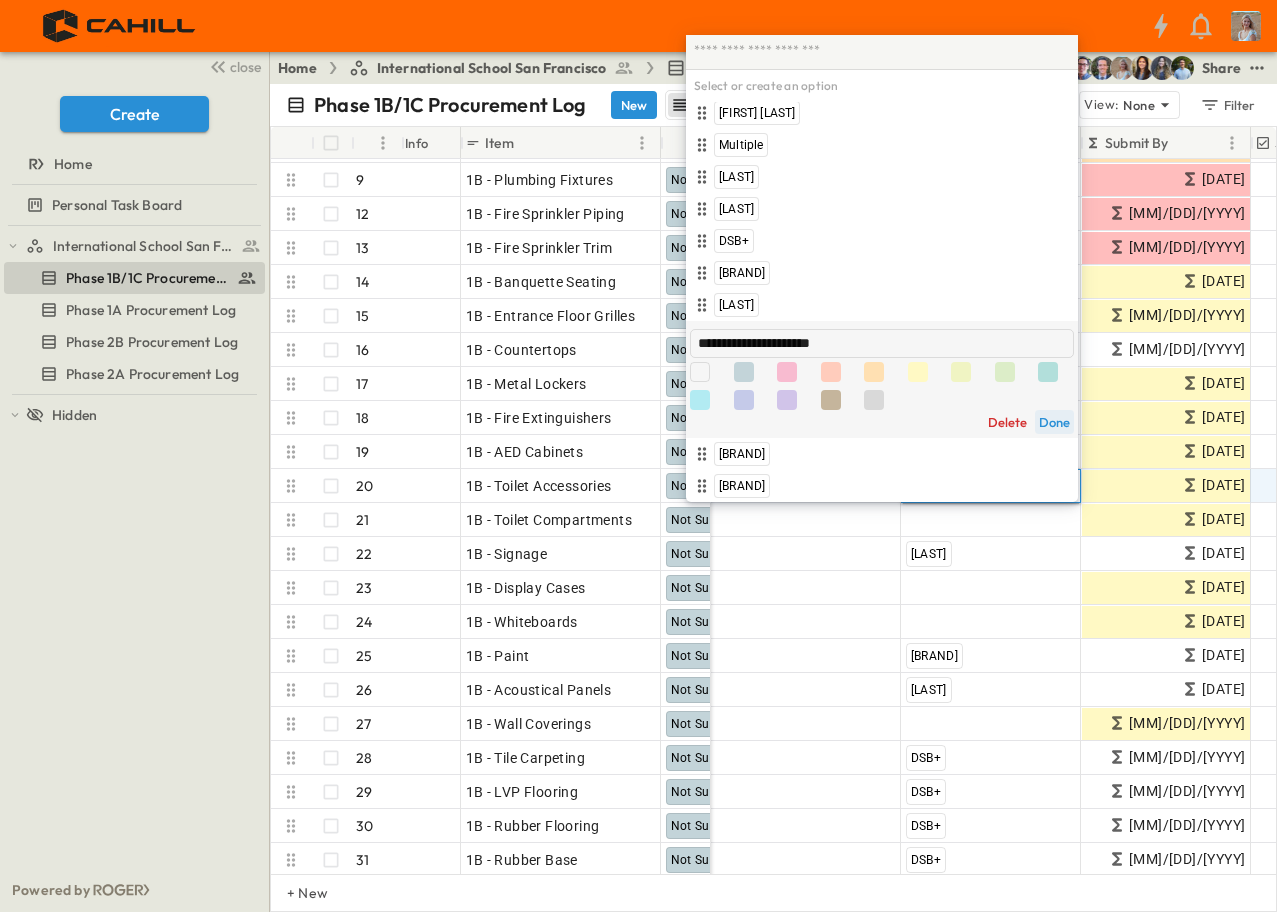 click on "Done" at bounding box center (1054, 422) 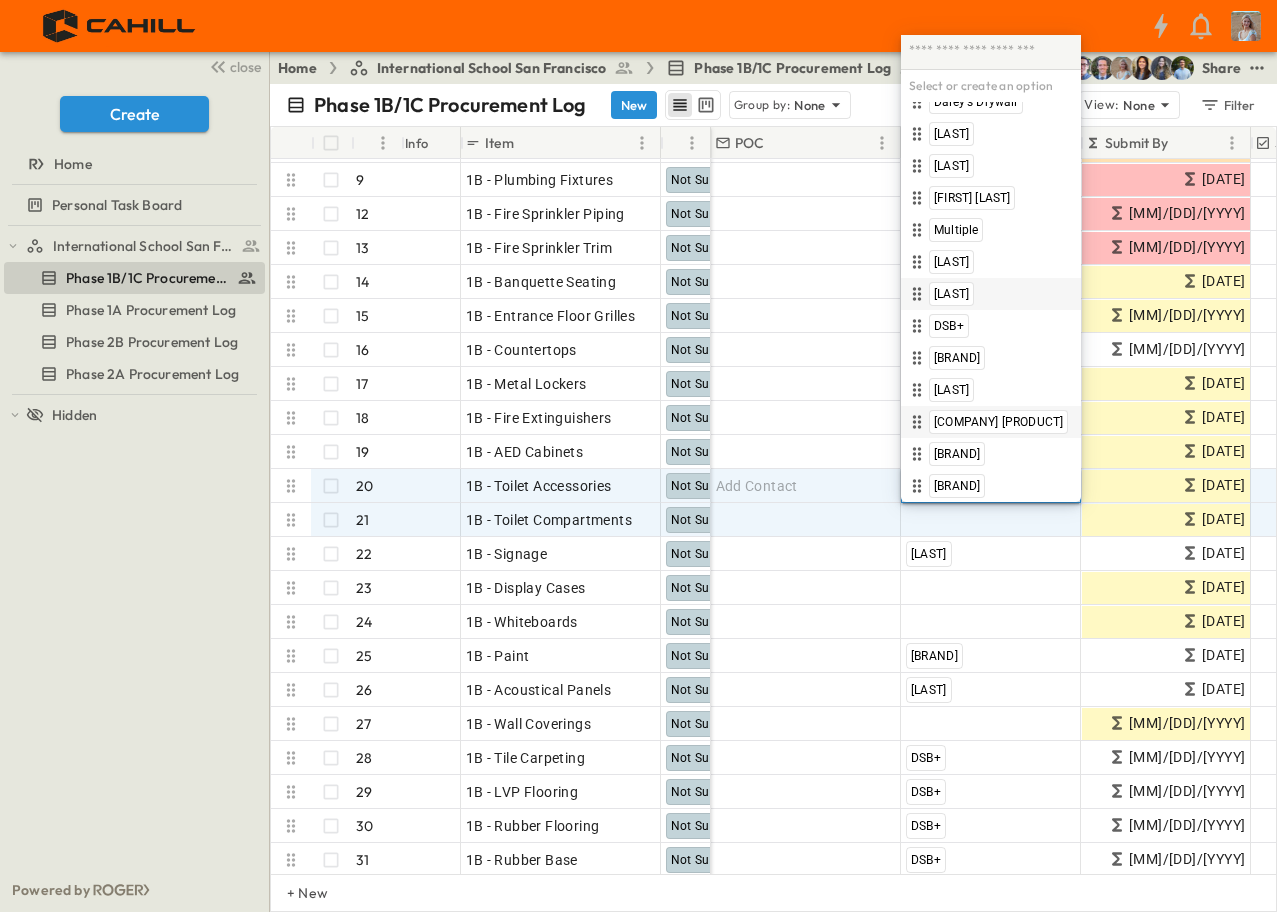 scroll, scrollTop: 48, scrollLeft: 0, axis: vertical 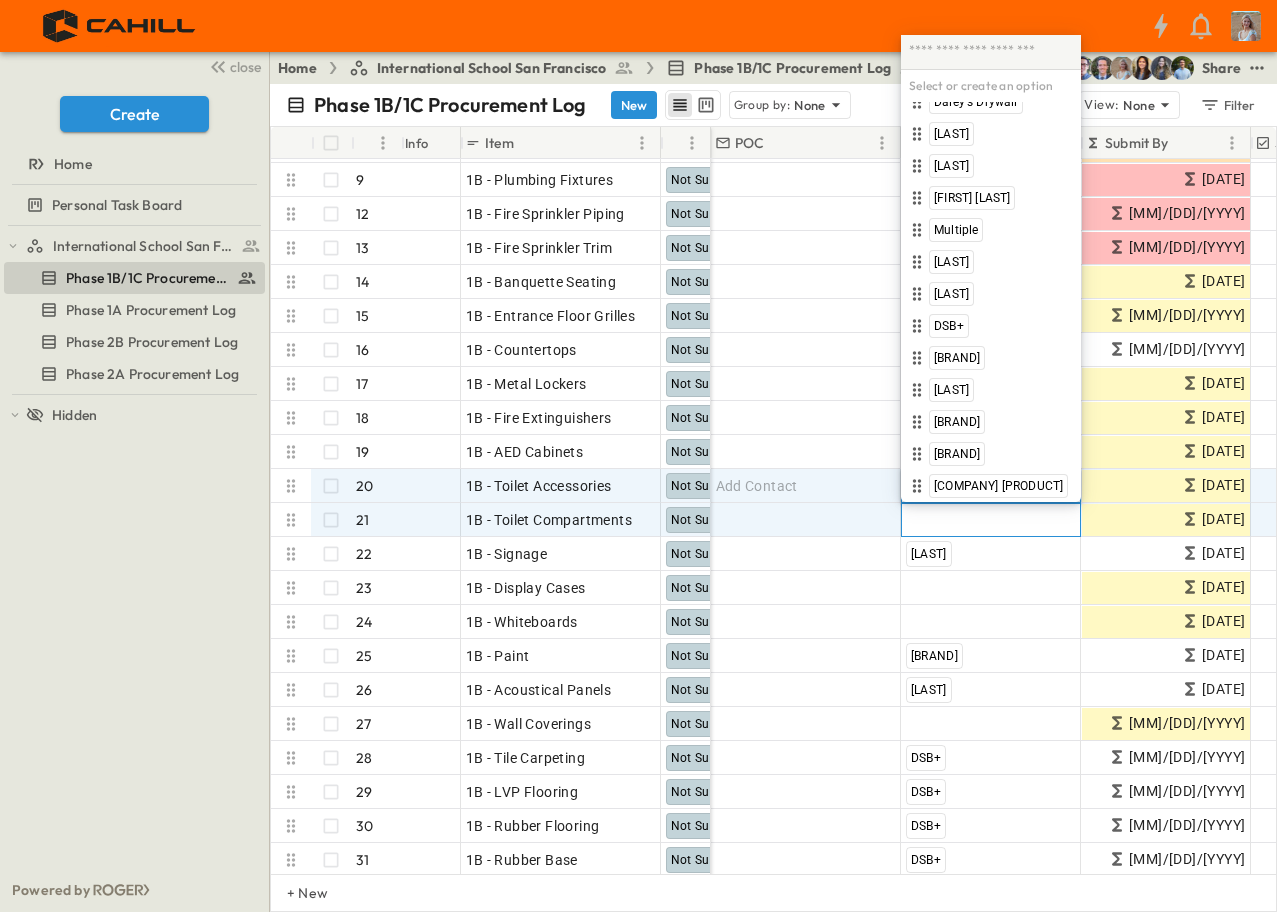 click on "Add Contractor" at bounding box center (957, 520) 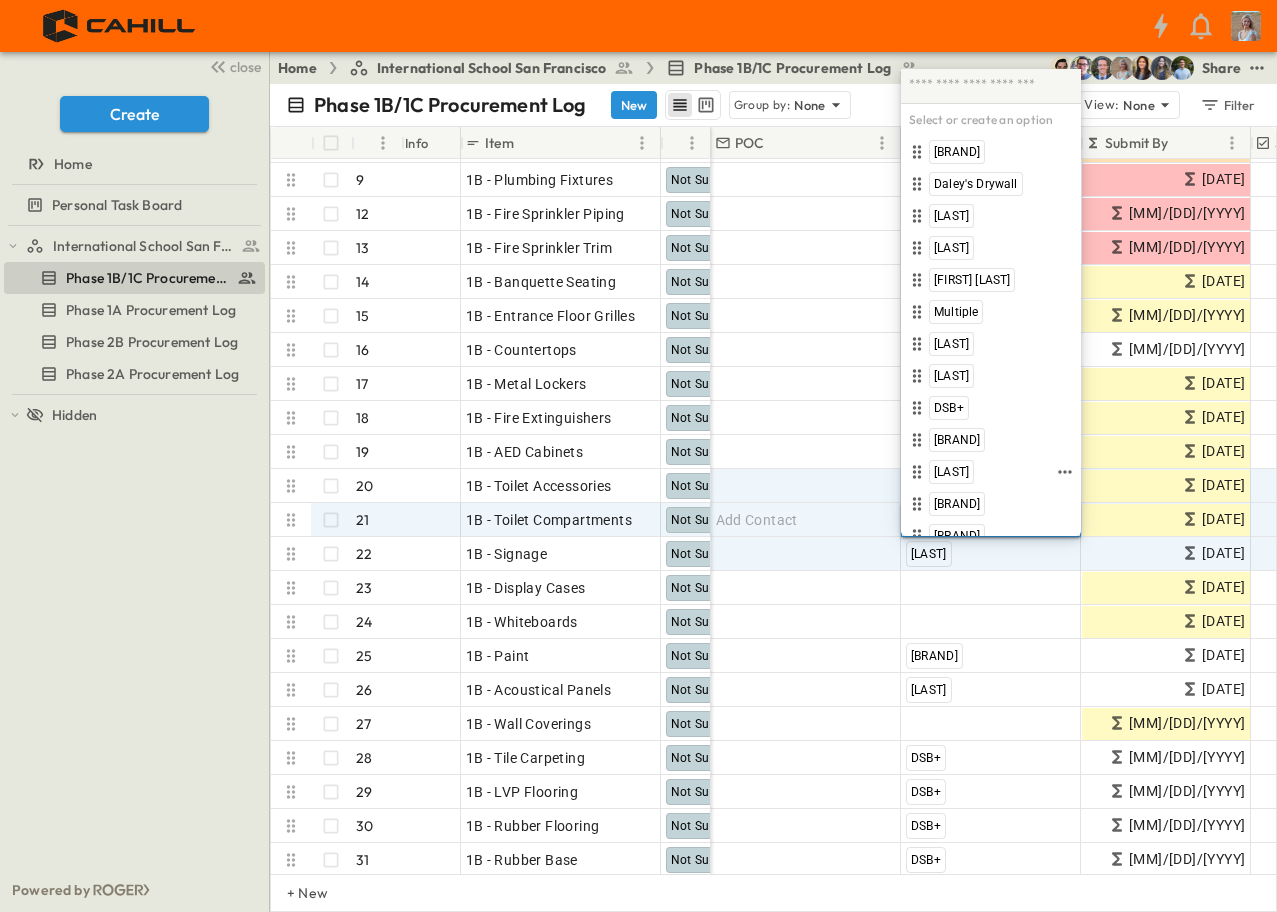 click on "[COMPANY] [PRODUCT]" at bounding box center [998, 568] 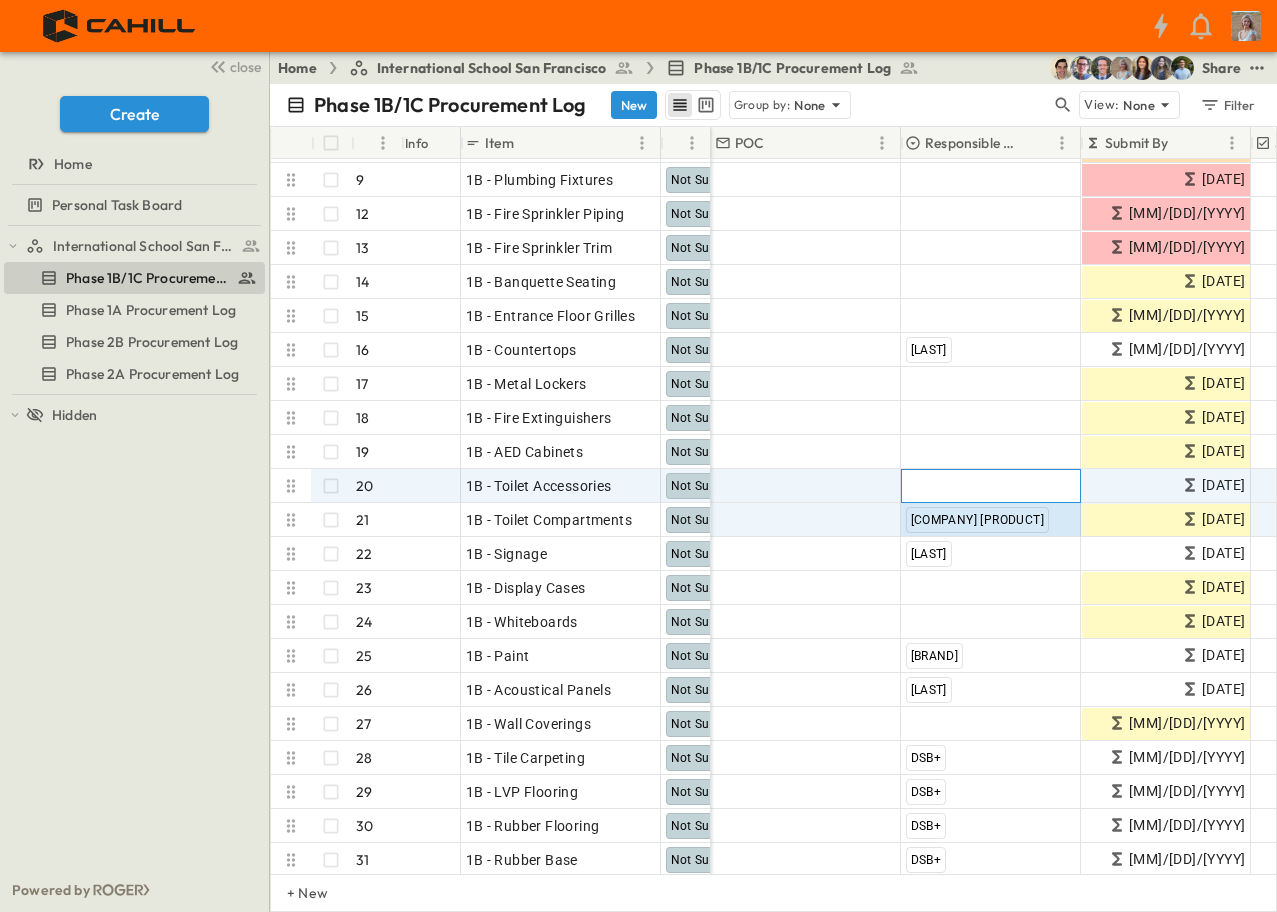 click on "Add Contractor" at bounding box center (957, 486) 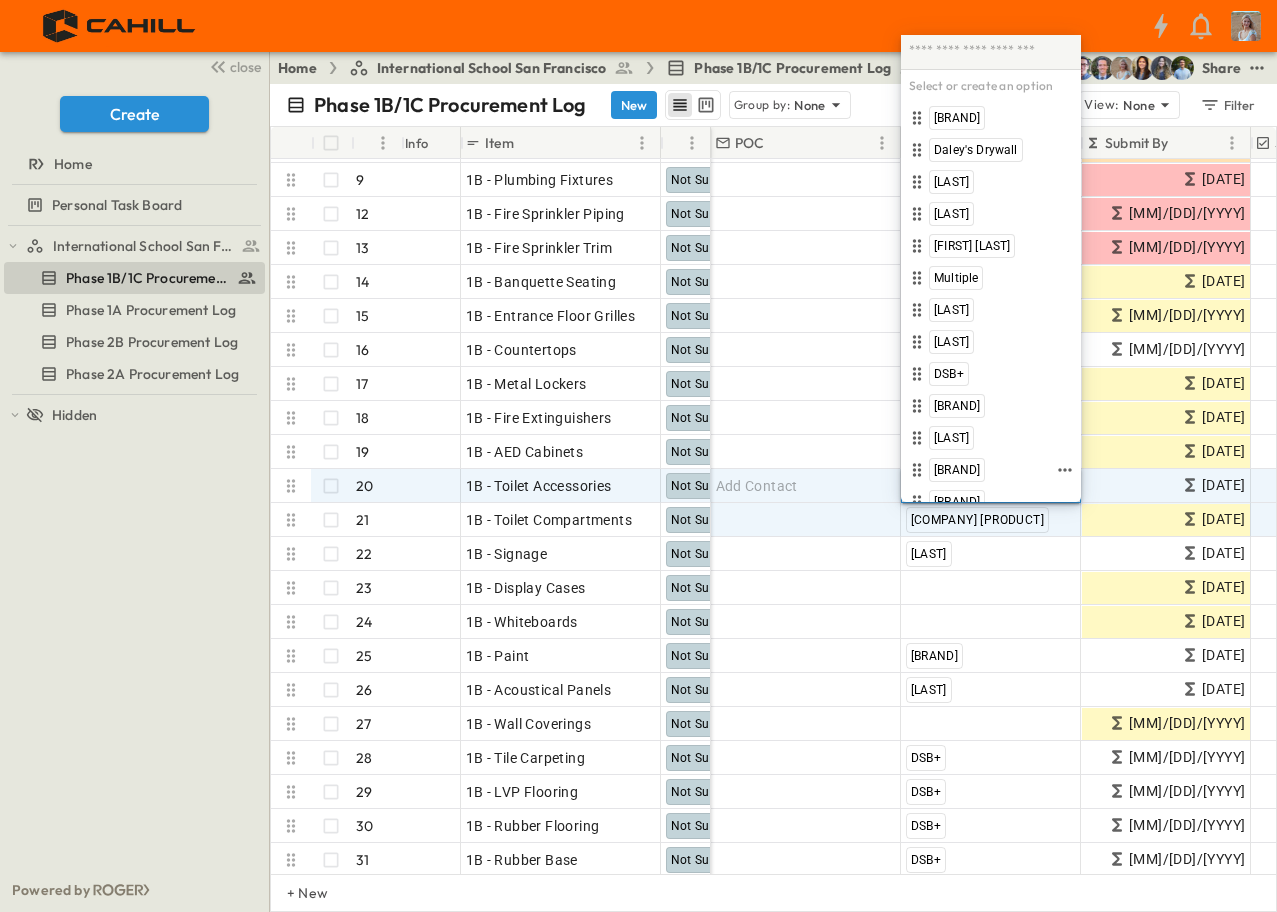scroll, scrollTop: 48, scrollLeft: 0, axis: vertical 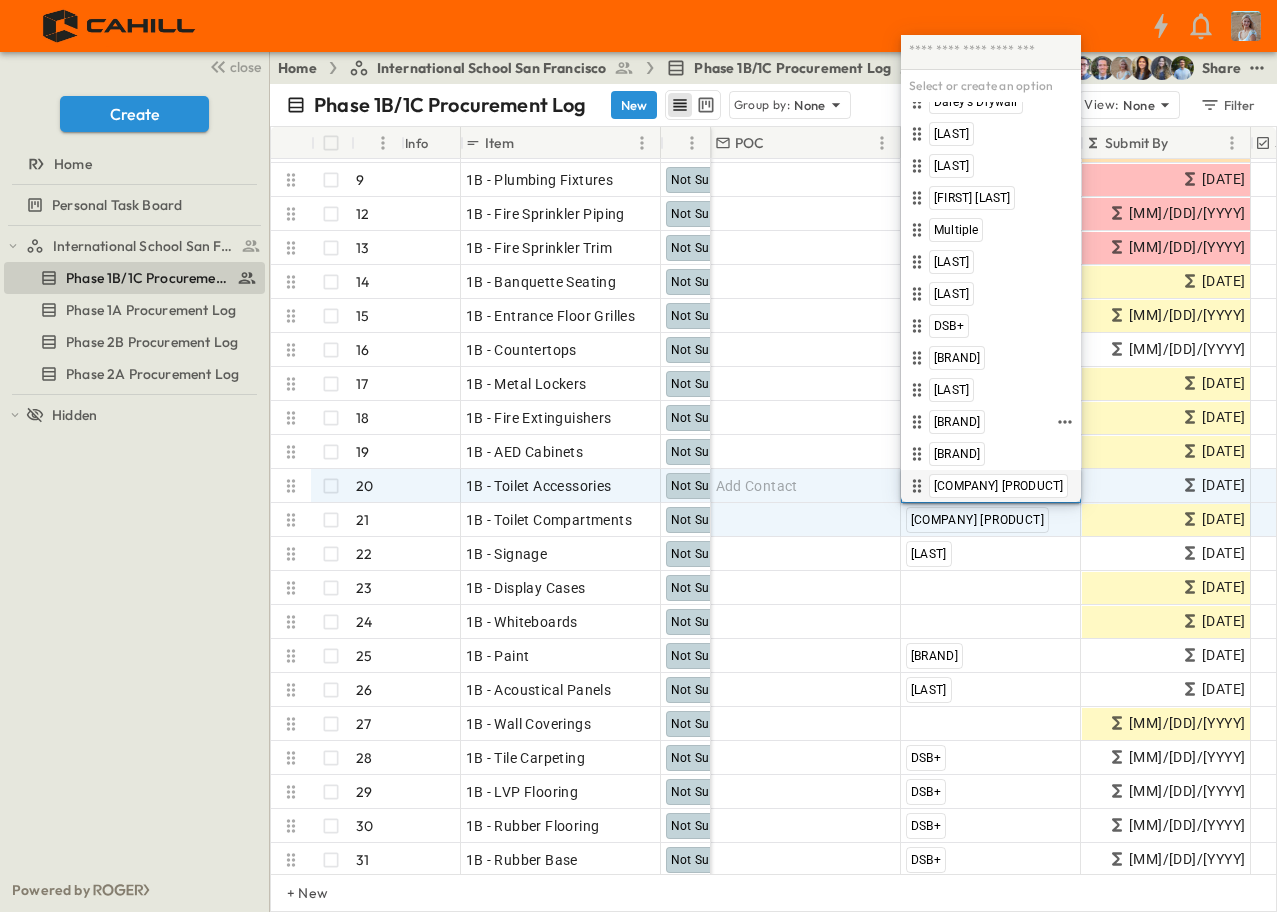 click on "[COMPANY] [PRODUCT]" at bounding box center (998, 486) 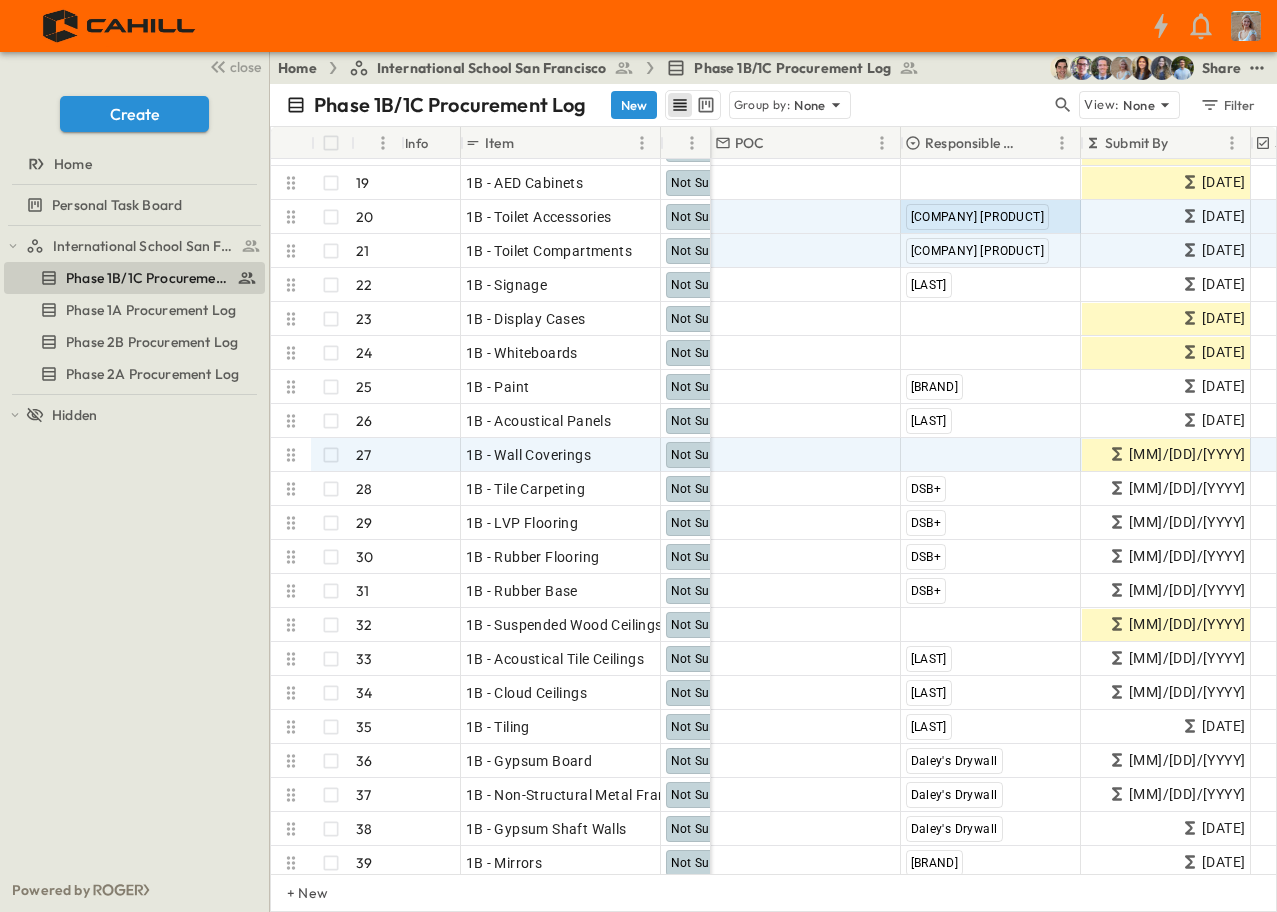 scroll, scrollTop: 500, scrollLeft: 0, axis: vertical 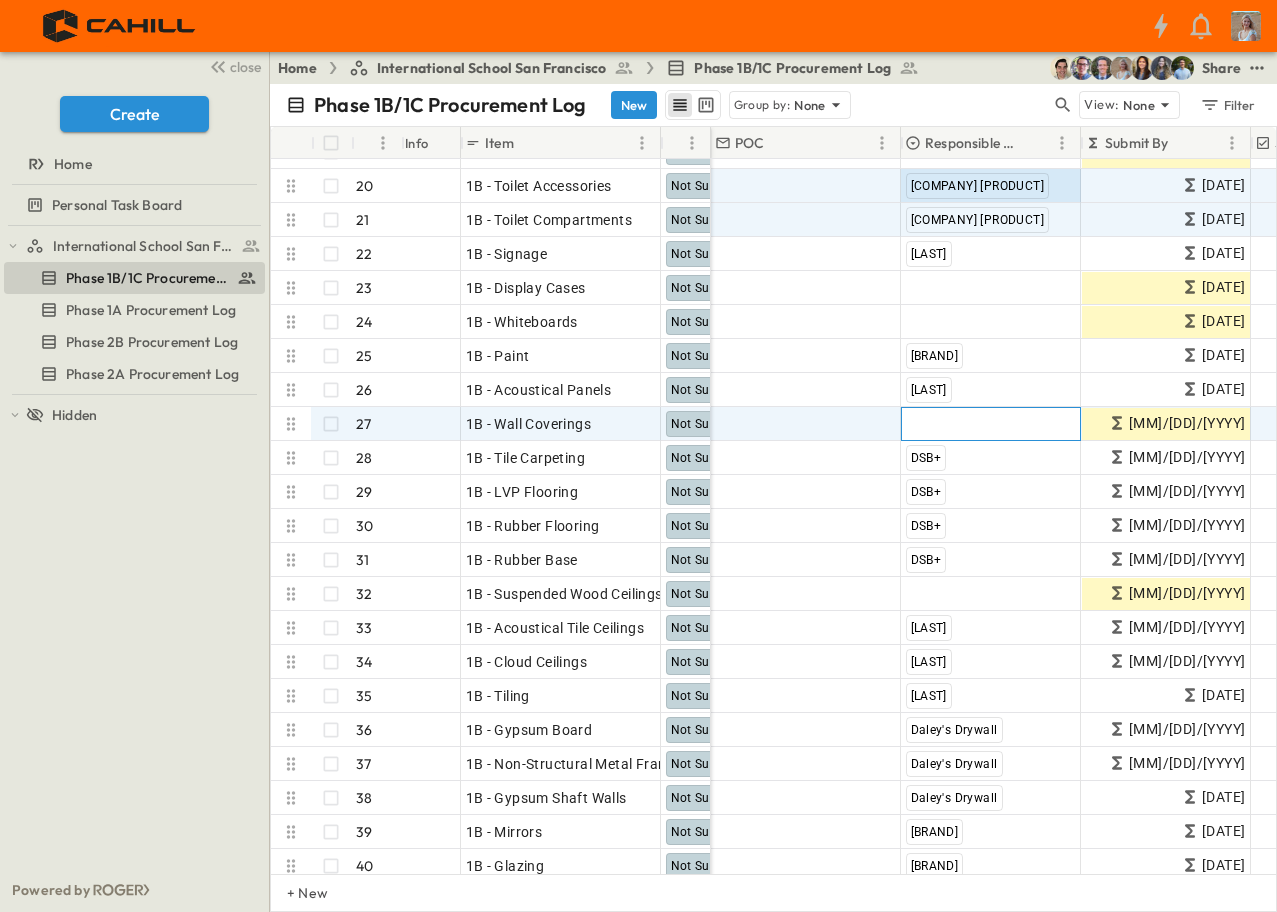 click on "Add Contractor" at bounding box center (957, 424) 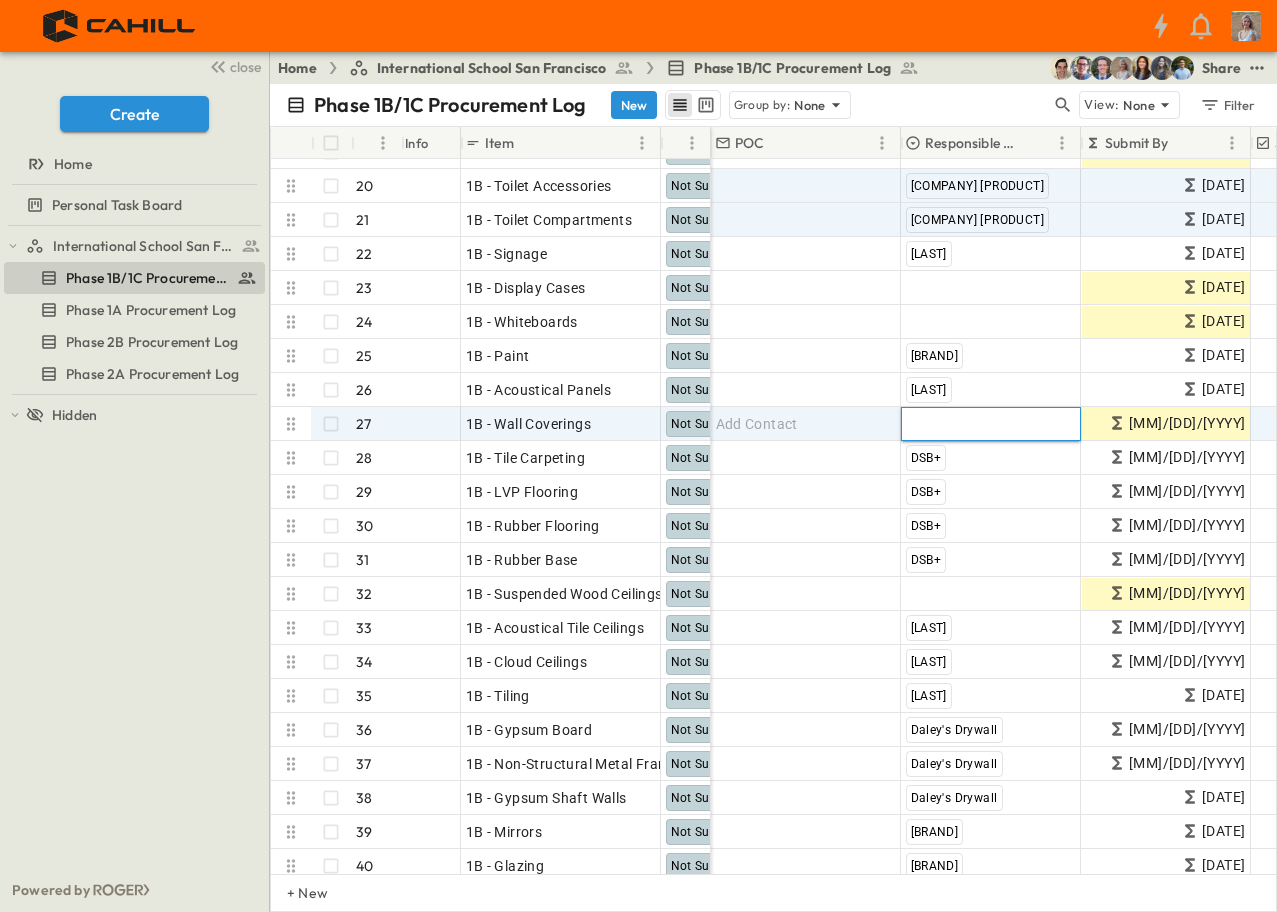 type on "****" 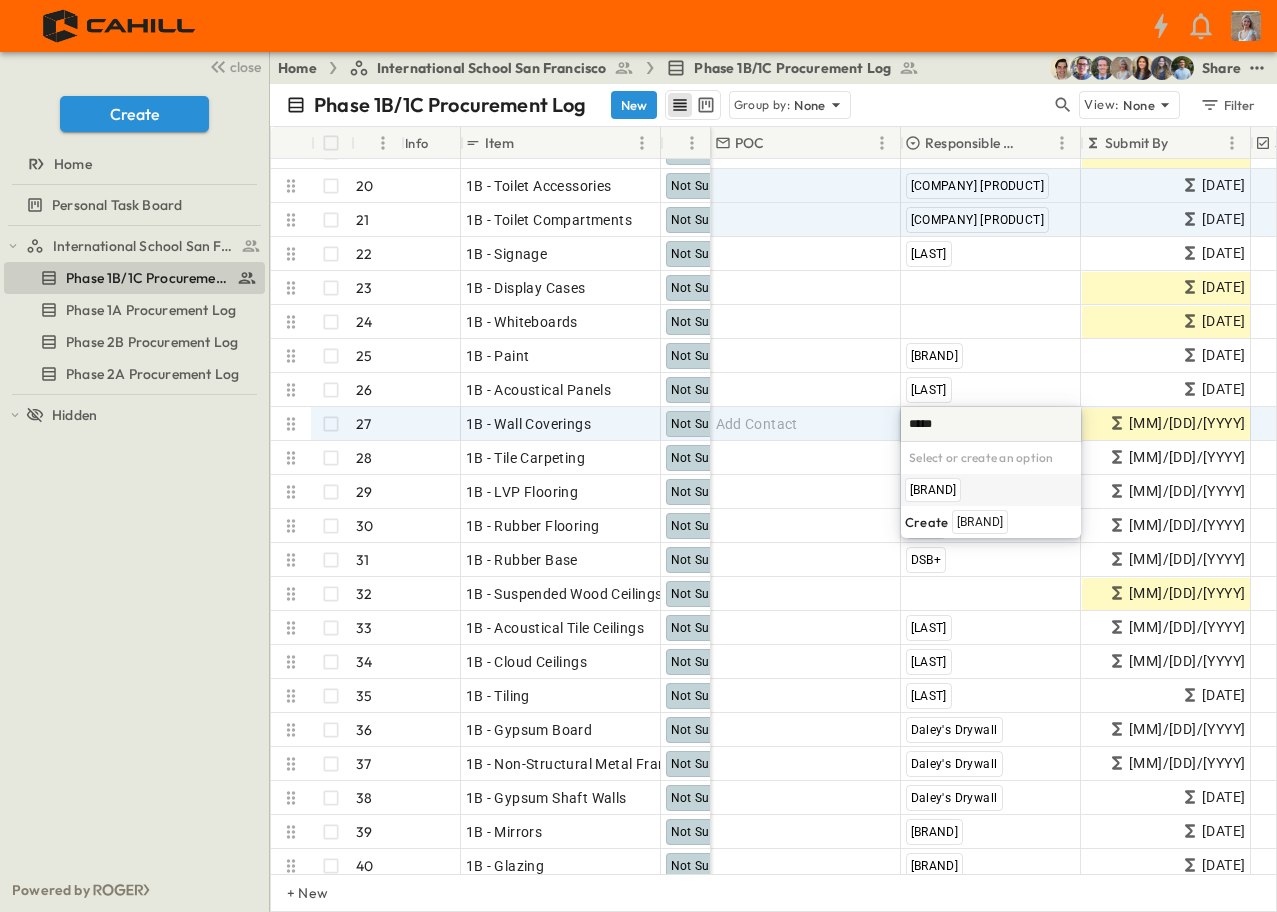 scroll, scrollTop: 0, scrollLeft: 0, axis: both 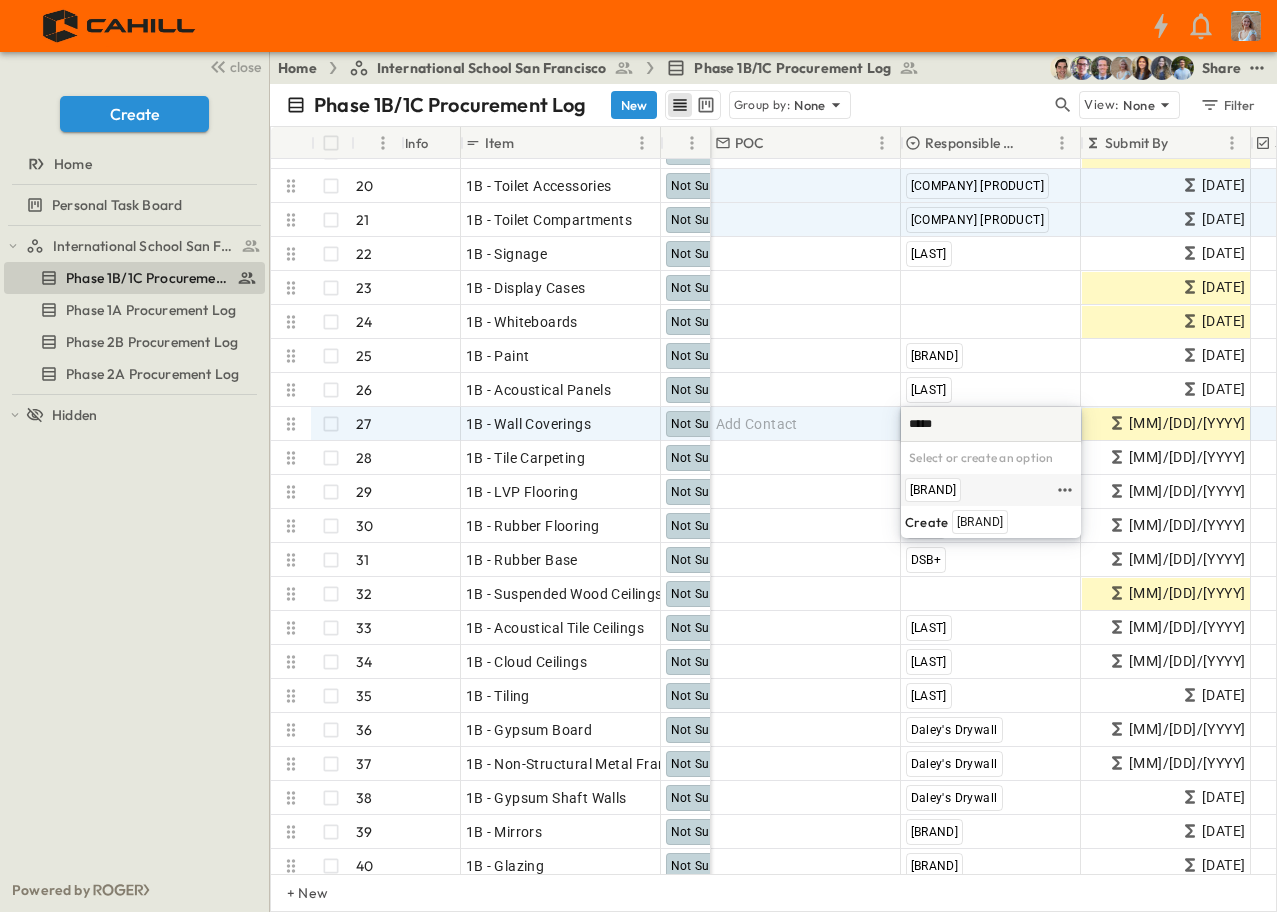 click on "[BRAND]" at bounding box center (933, 490) 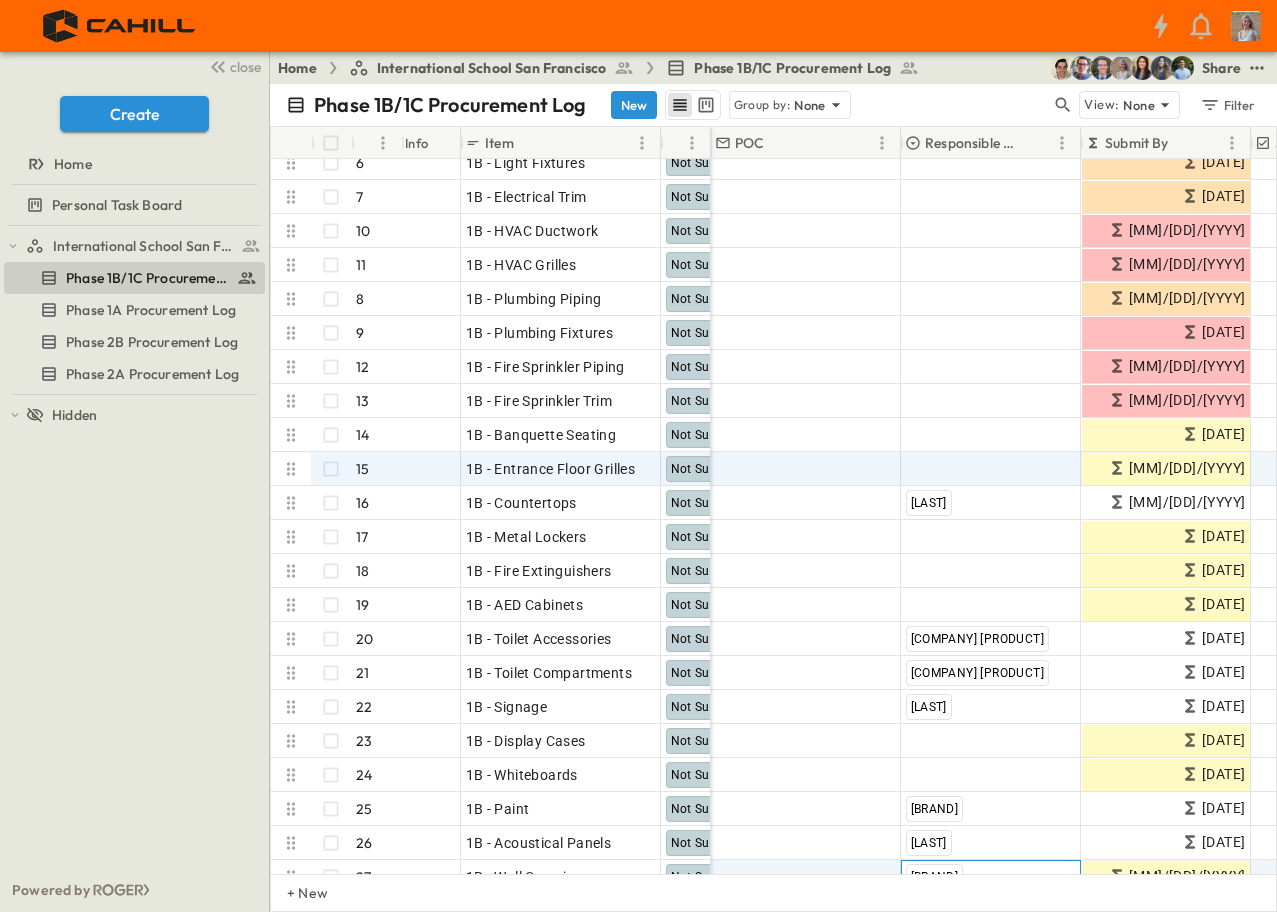 scroll, scrollTop: 0, scrollLeft: 0, axis: both 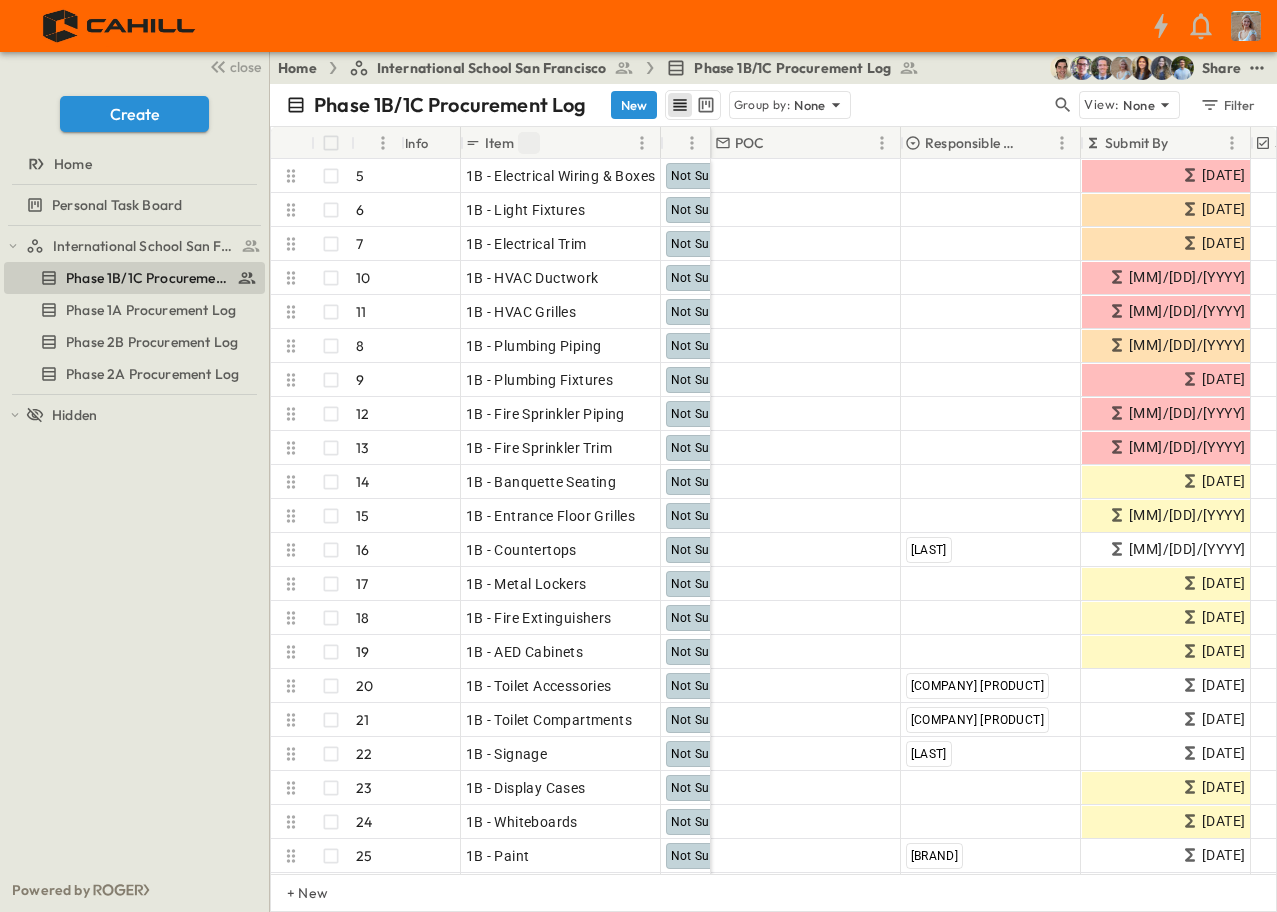 click 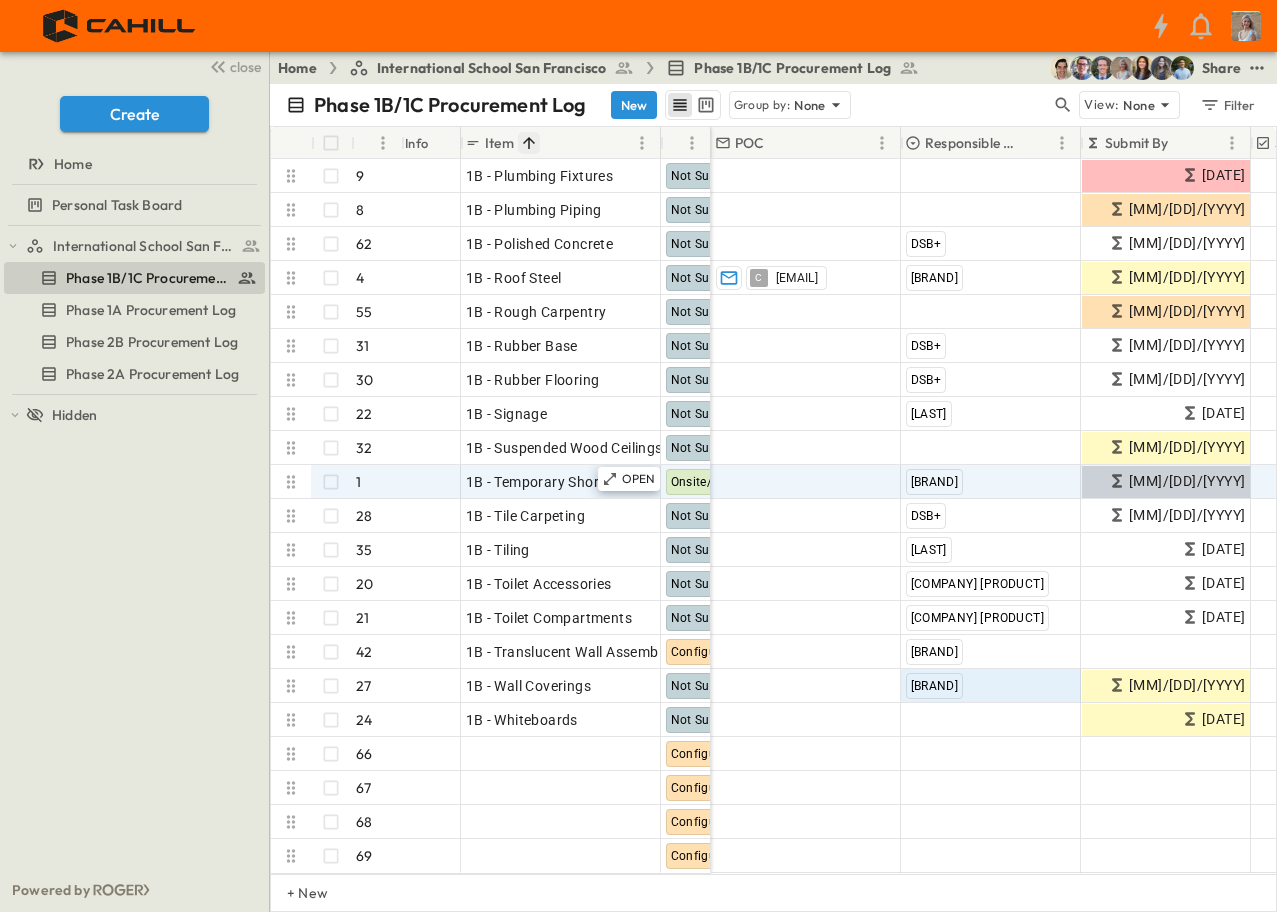 scroll, scrollTop: 1647, scrollLeft: 0, axis: vertical 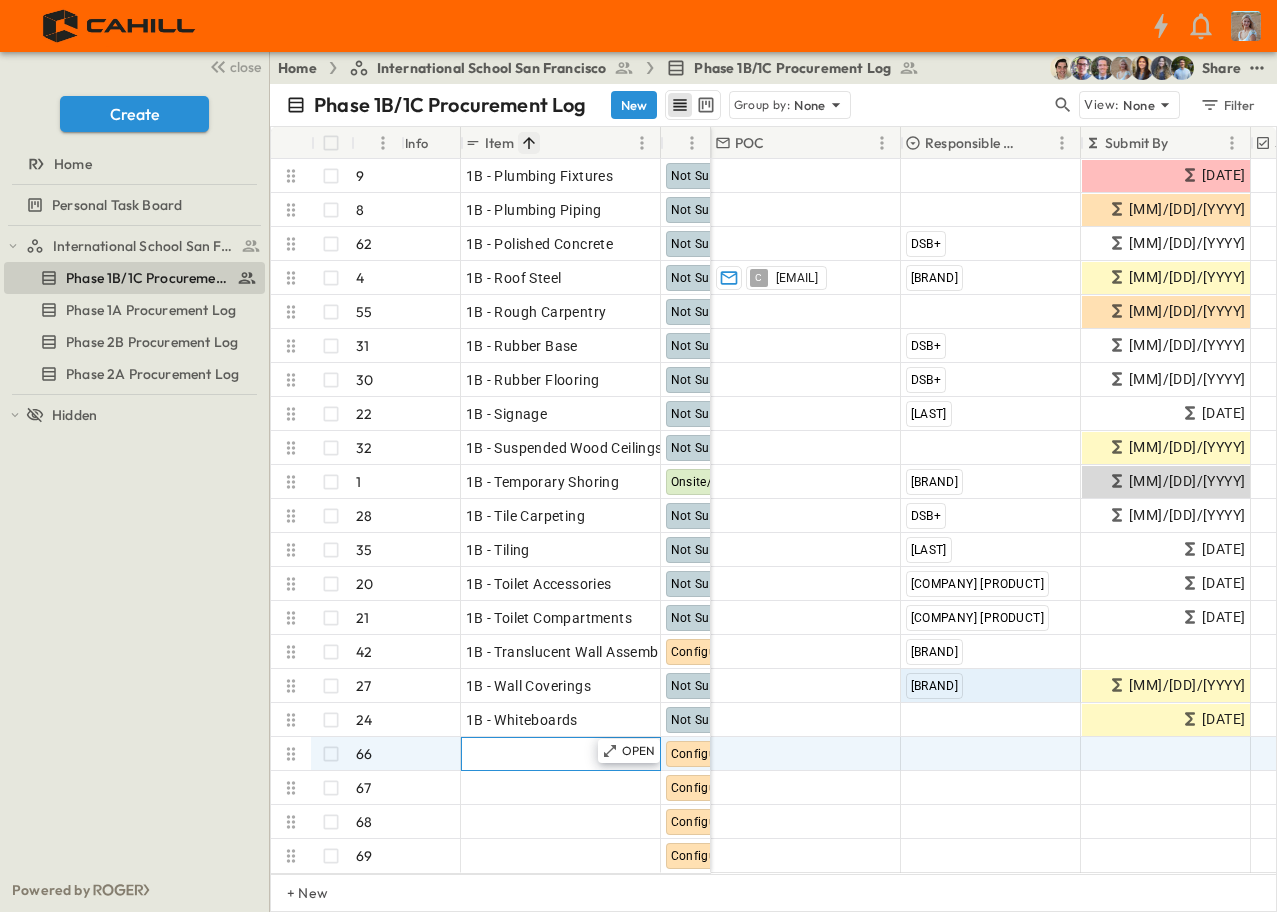 click on "Add Item" at bounding box center (495, 754) 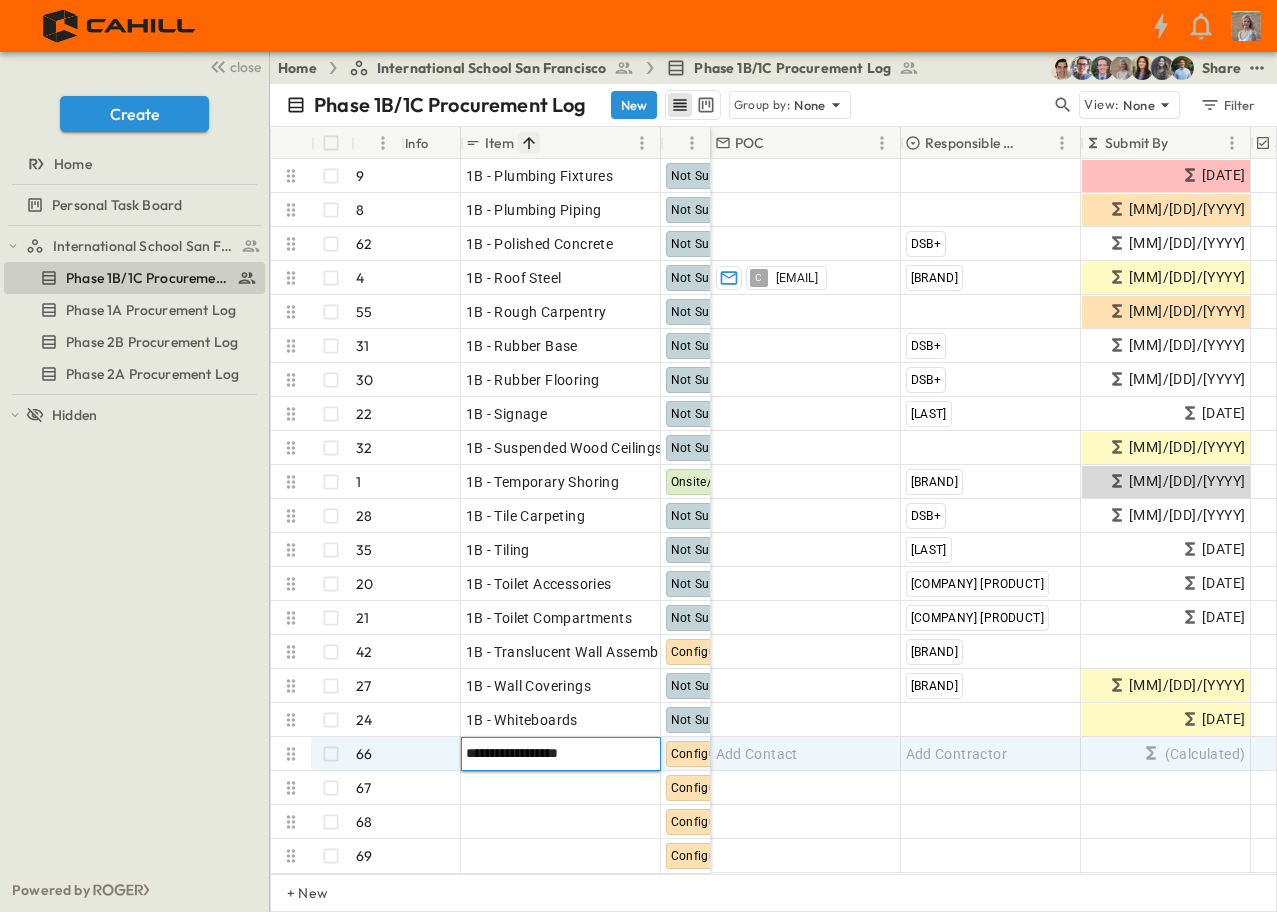 type on "**********" 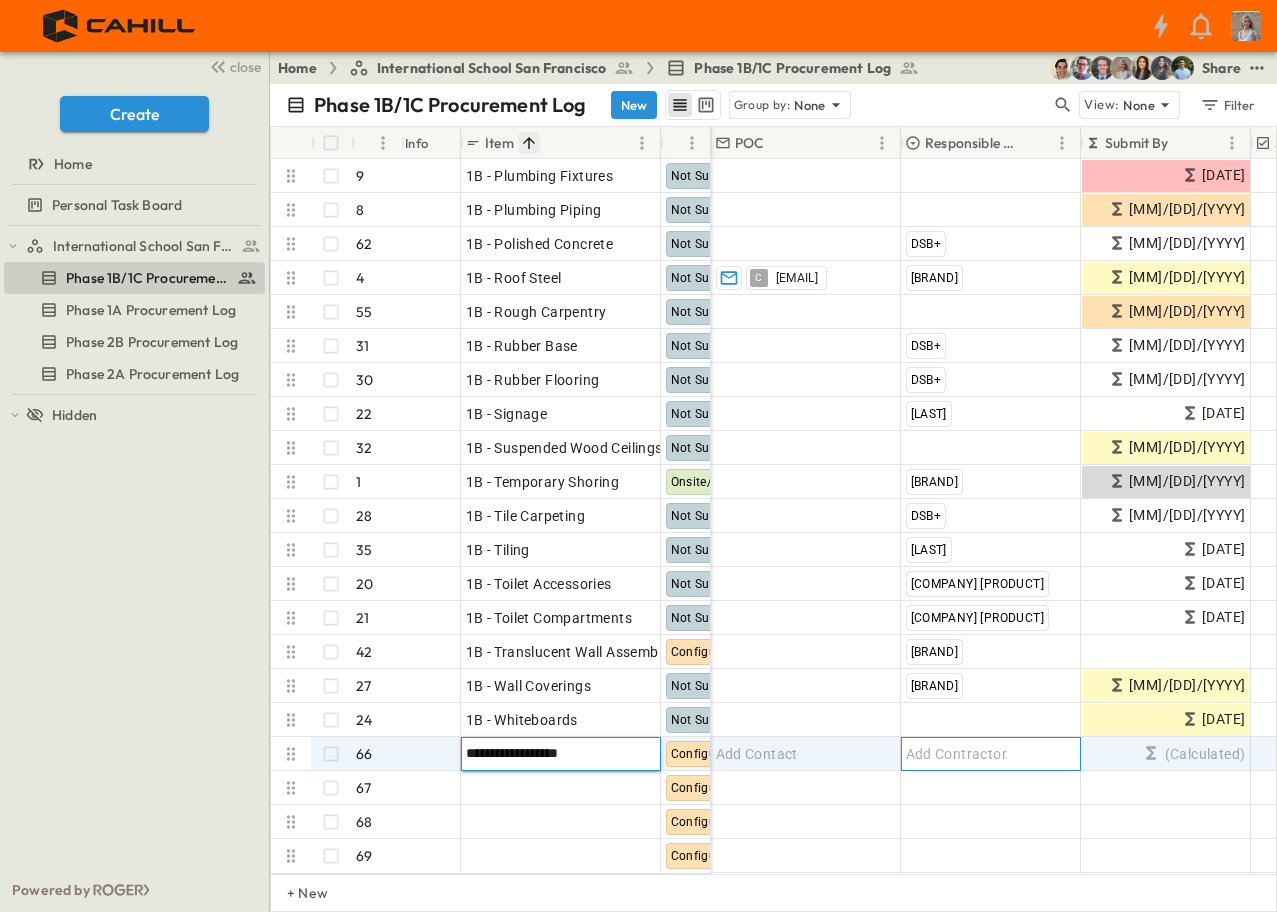 click on "Add Contractor" at bounding box center (957, 754) 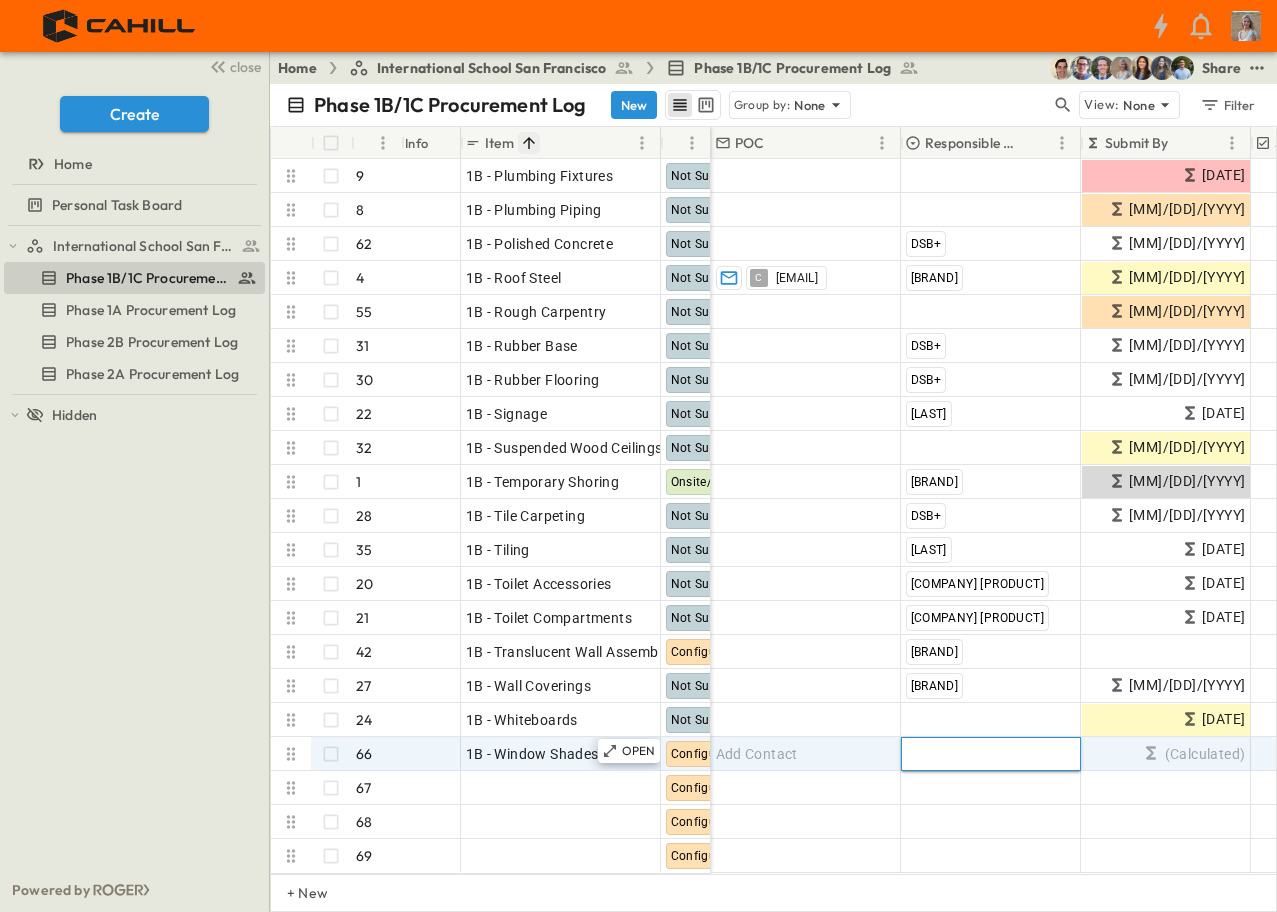 type on "***" 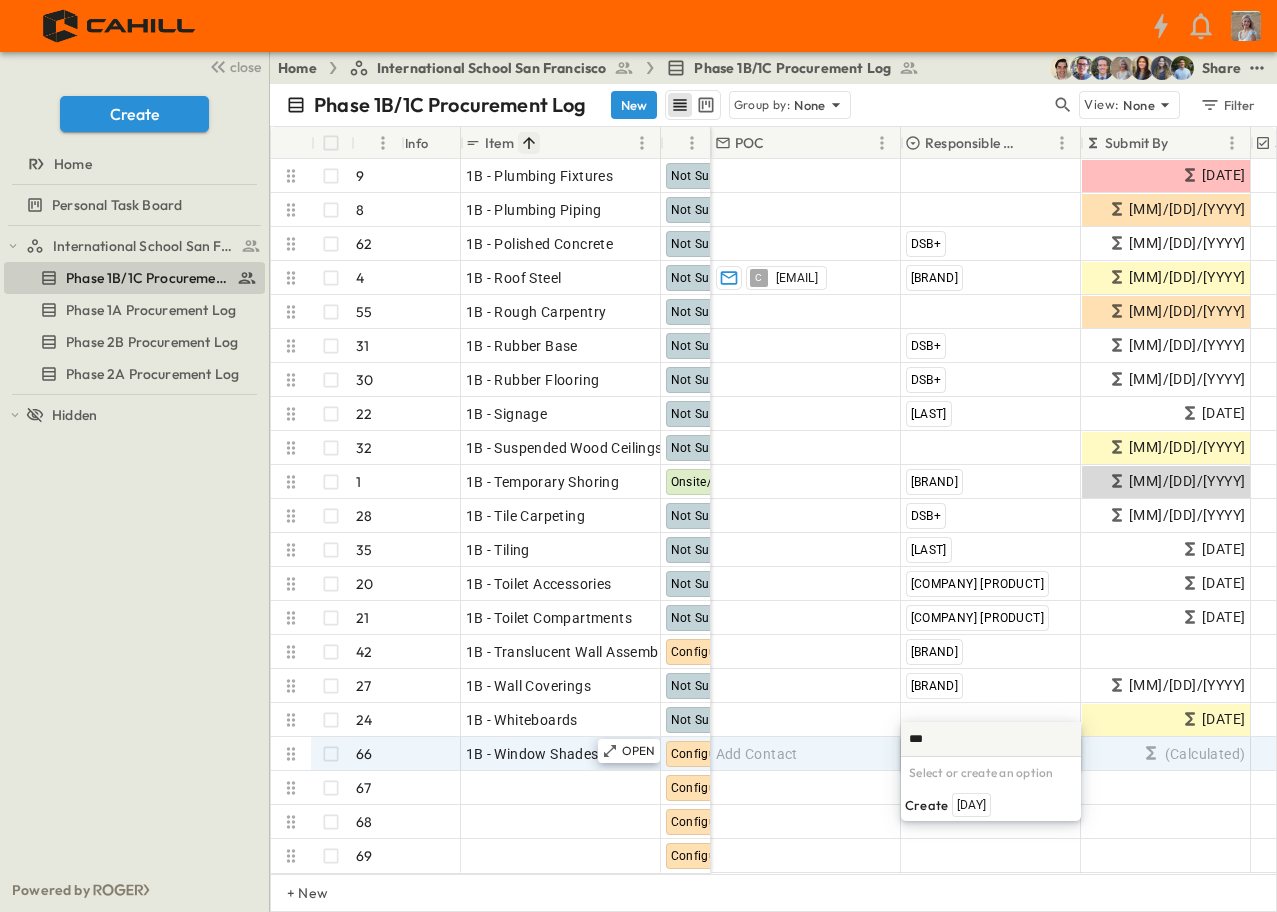 scroll, scrollTop: 0, scrollLeft: 0, axis: both 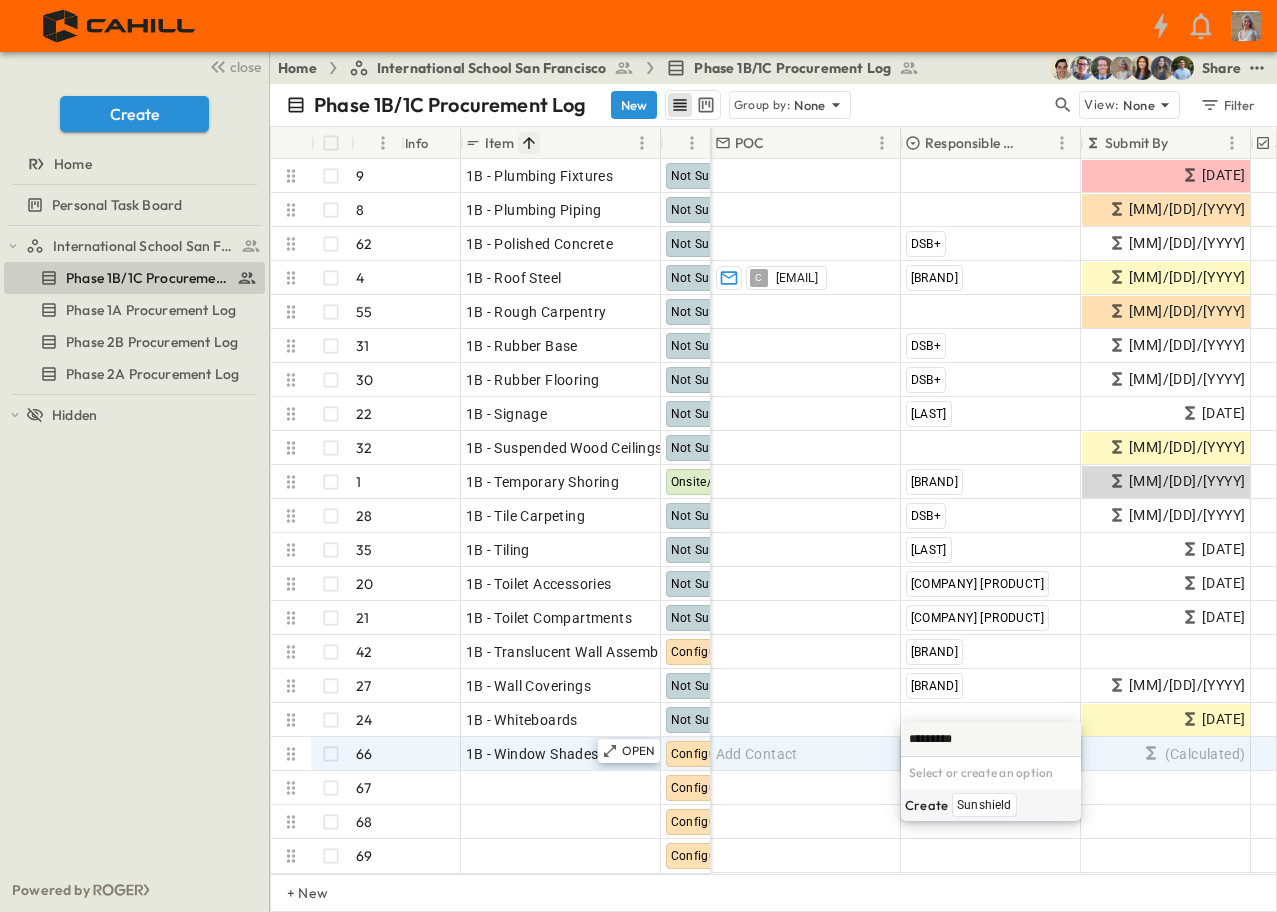 type on "*********" 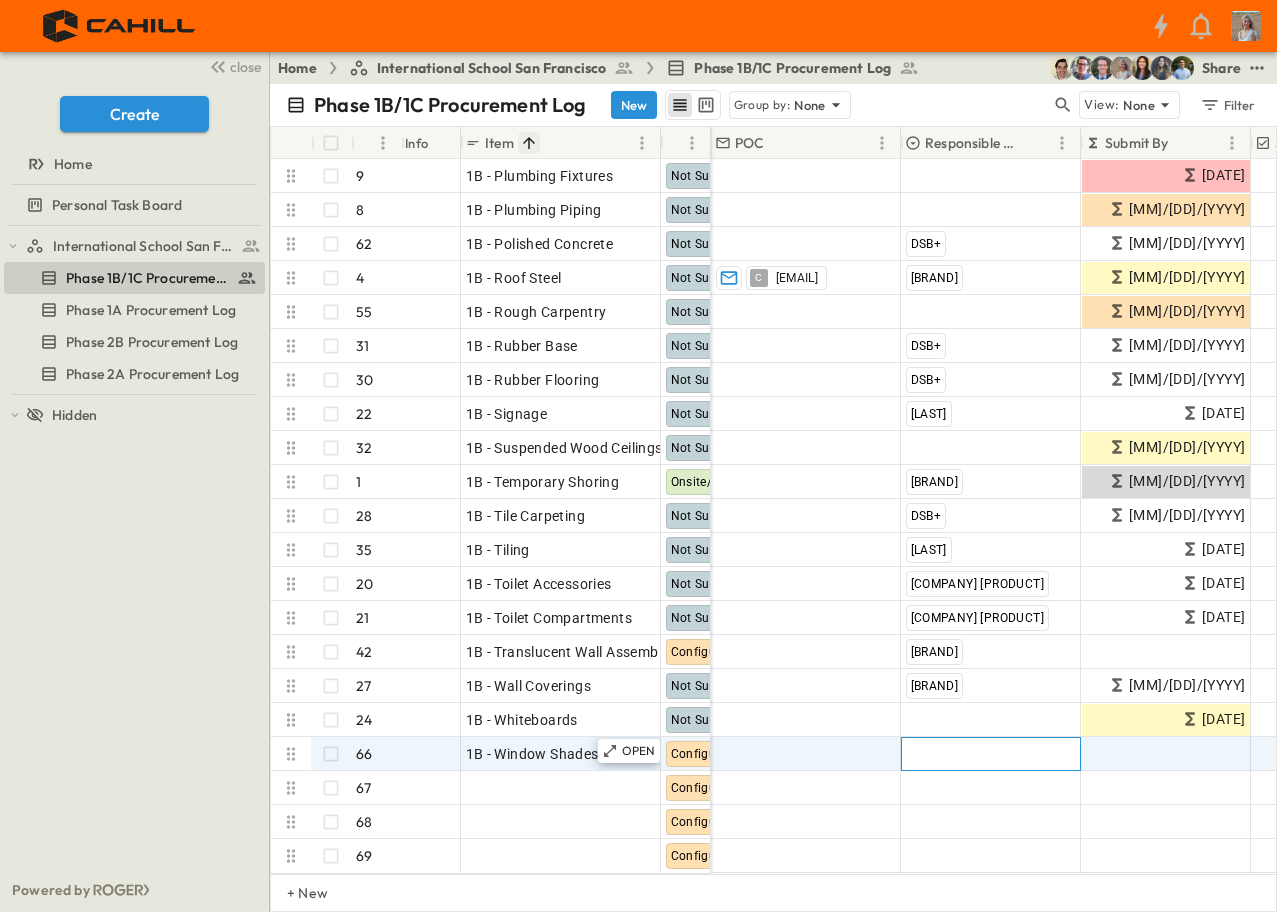 click on "Add Contractor" at bounding box center (957, 754) 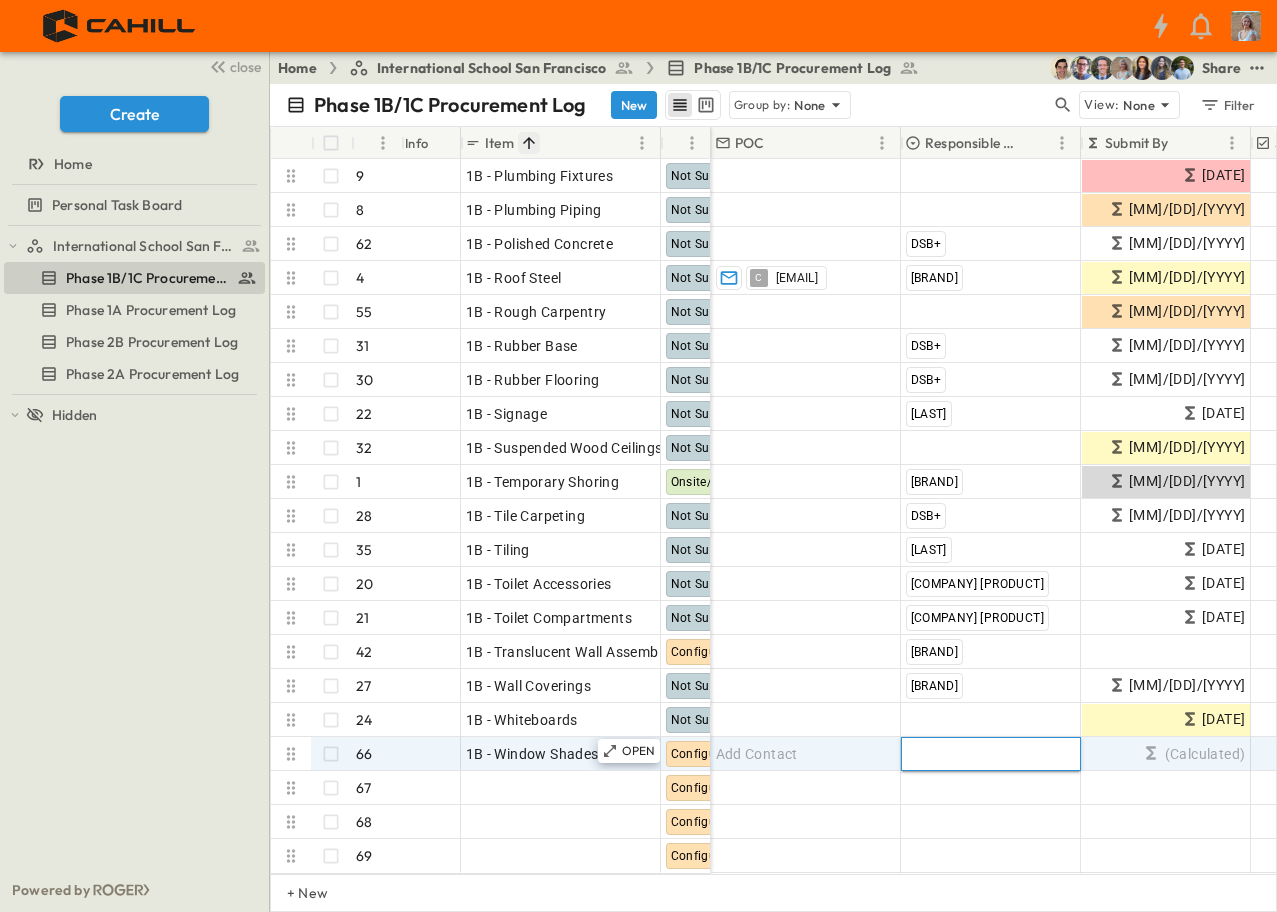 type on "***" 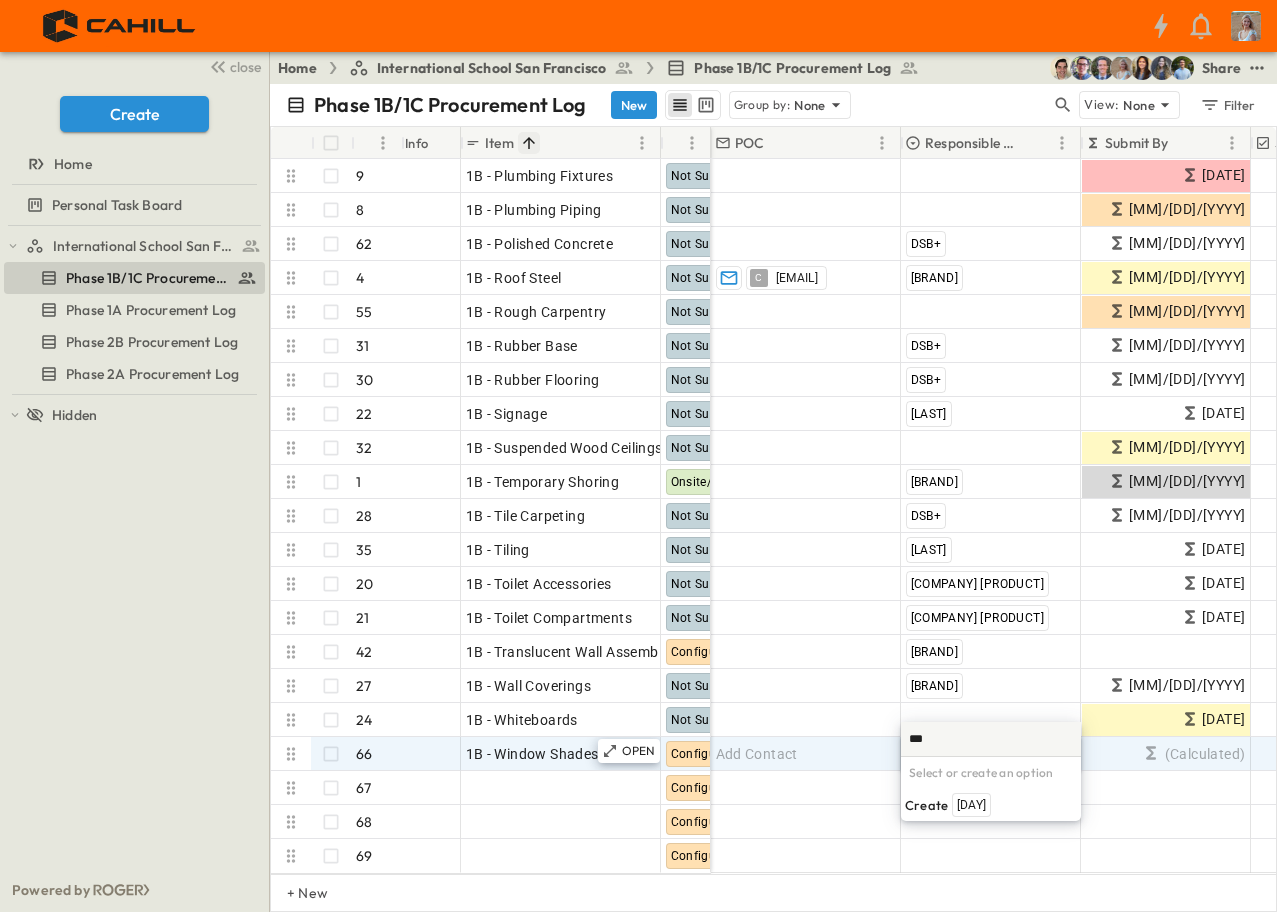 scroll, scrollTop: 0, scrollLeft: 0, axis: both 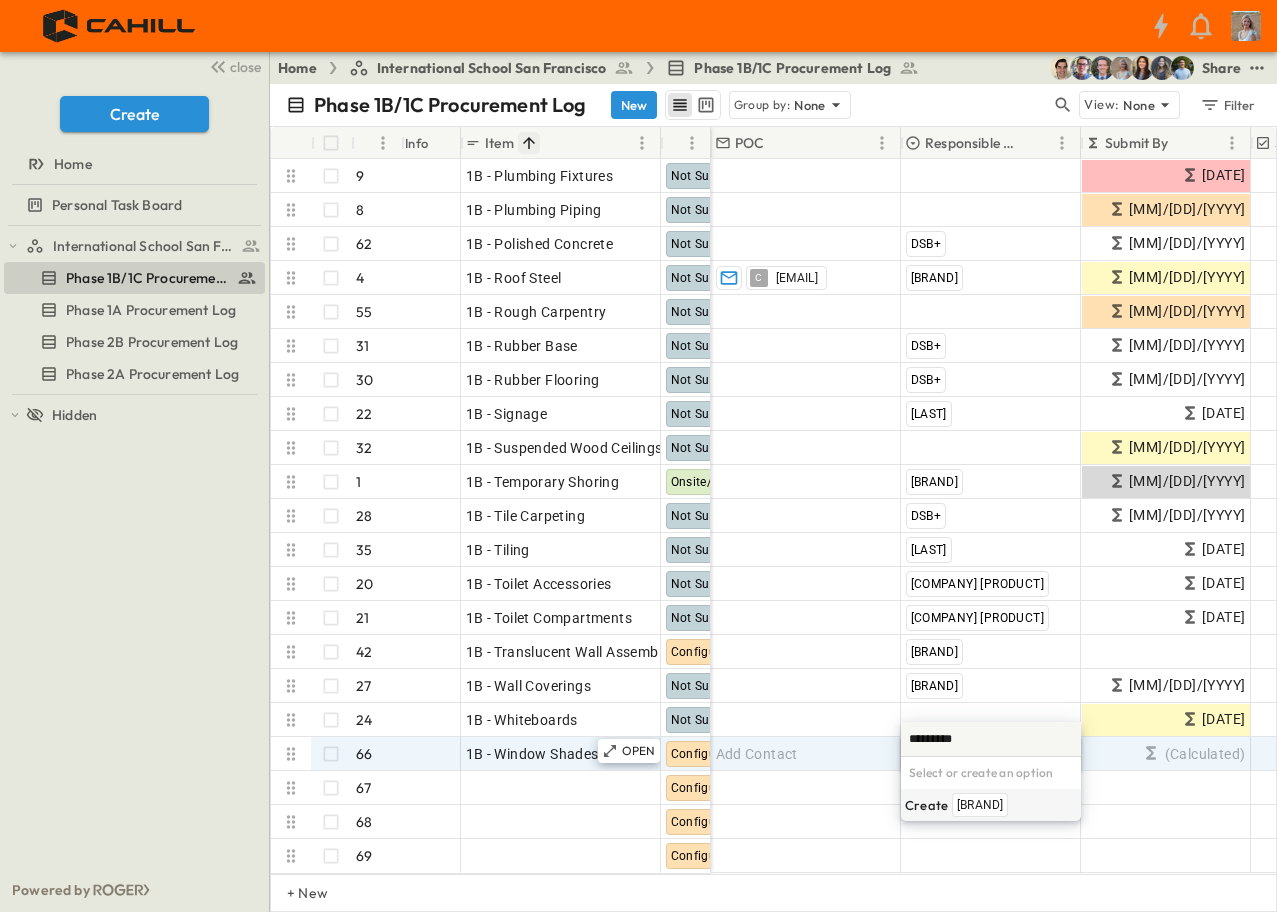 type on "*********" 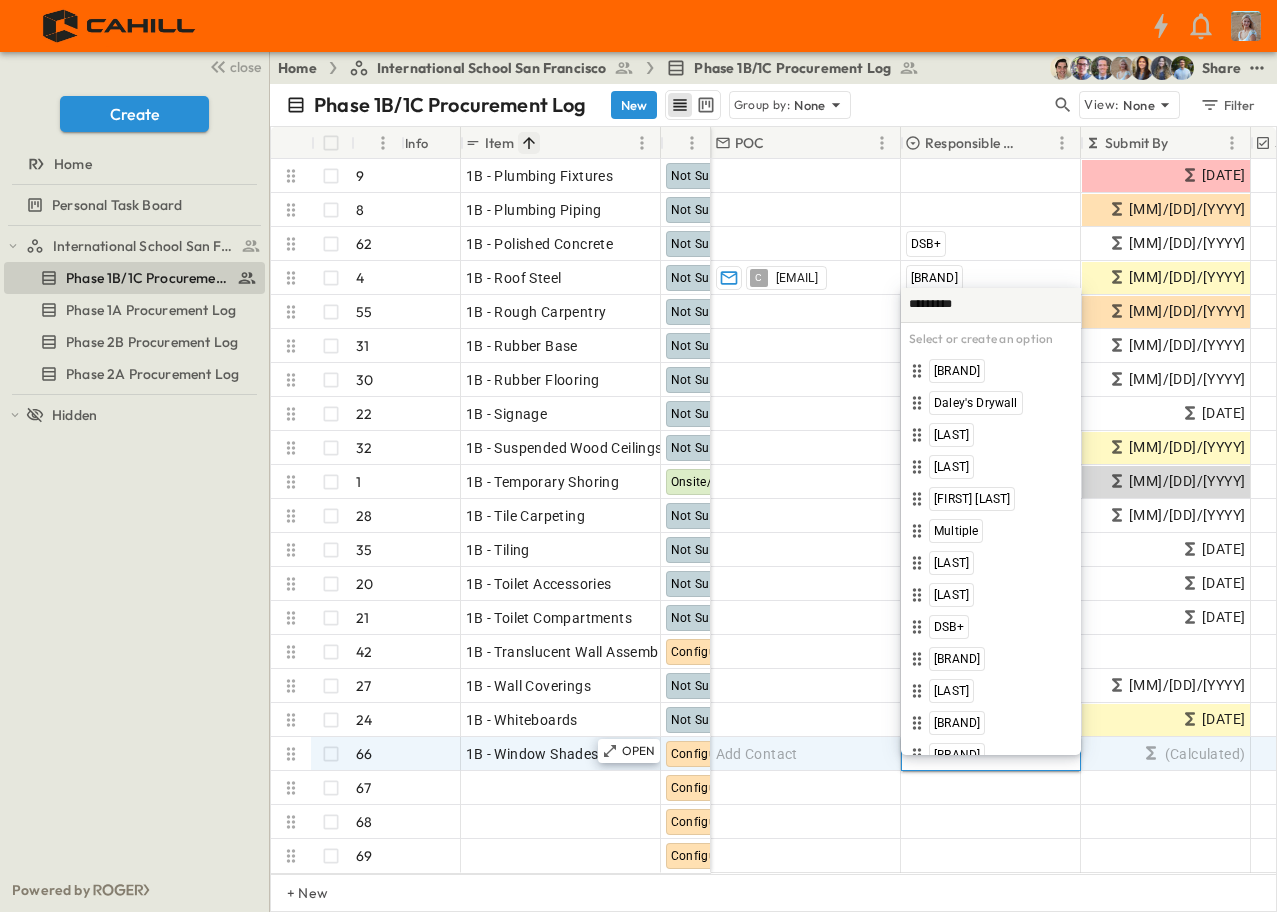 type 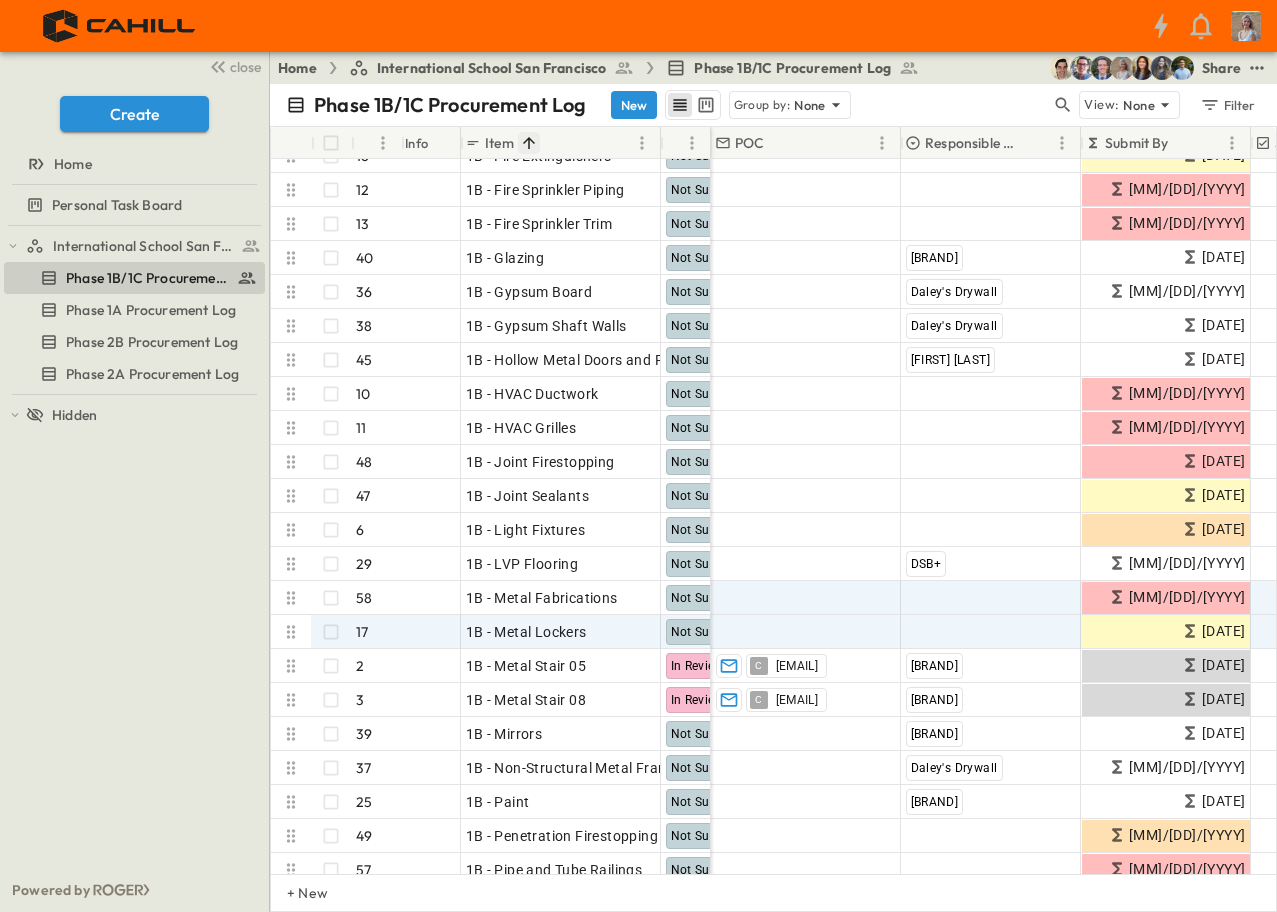 scroll, scrollTop: 900, scrollLeft: 0, axis: vertical 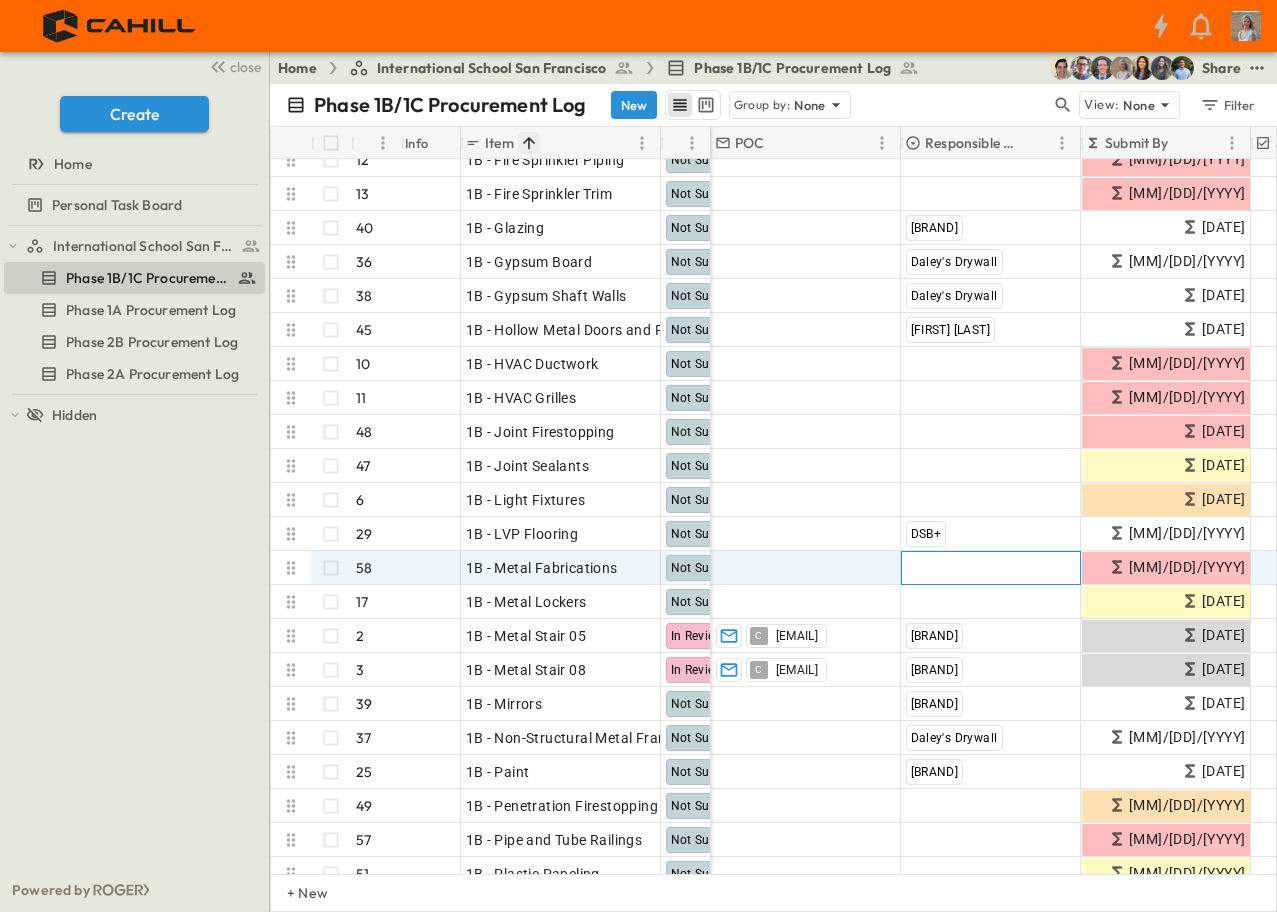 click on "Add Contractor" at bounding box center (957, 568) 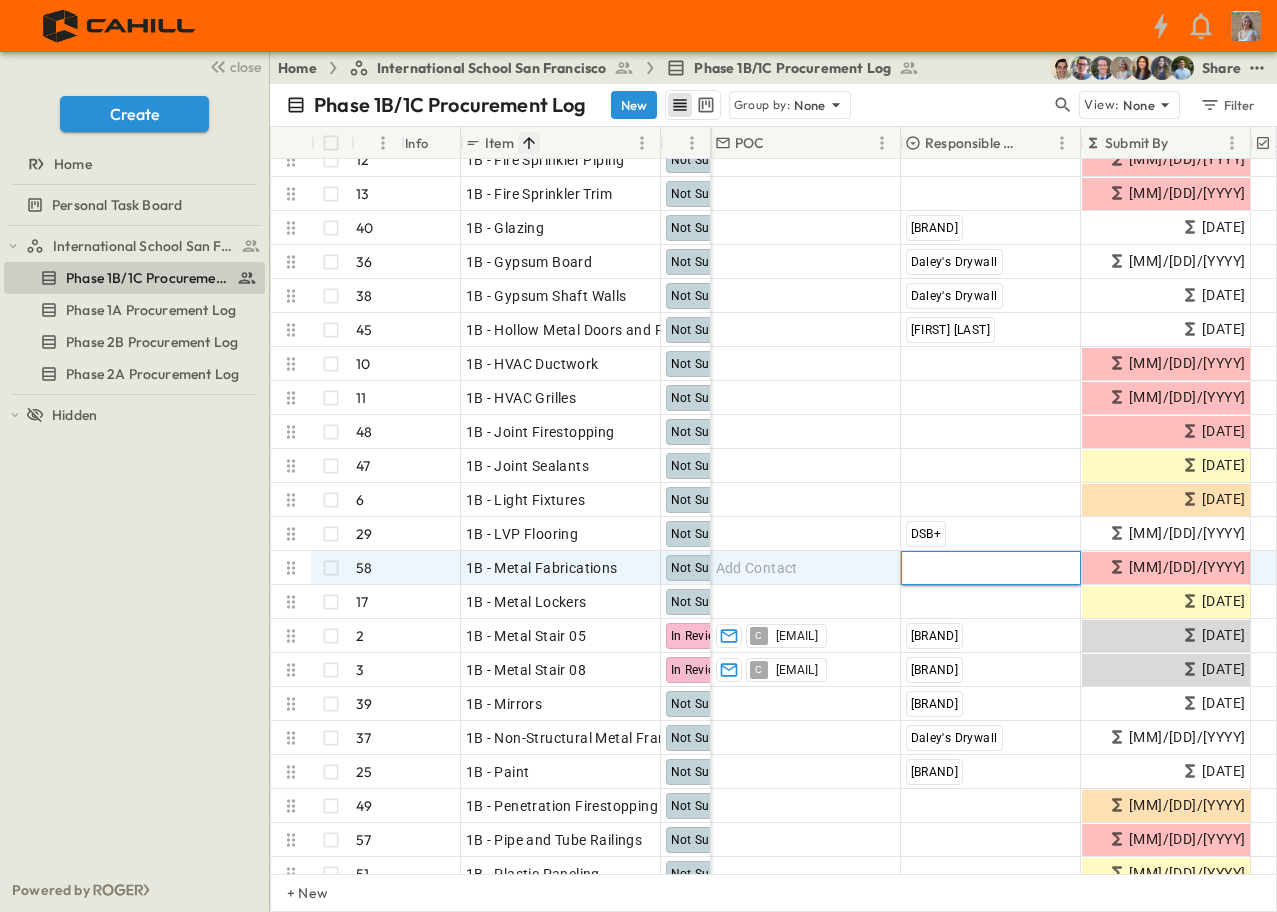 type on "**" 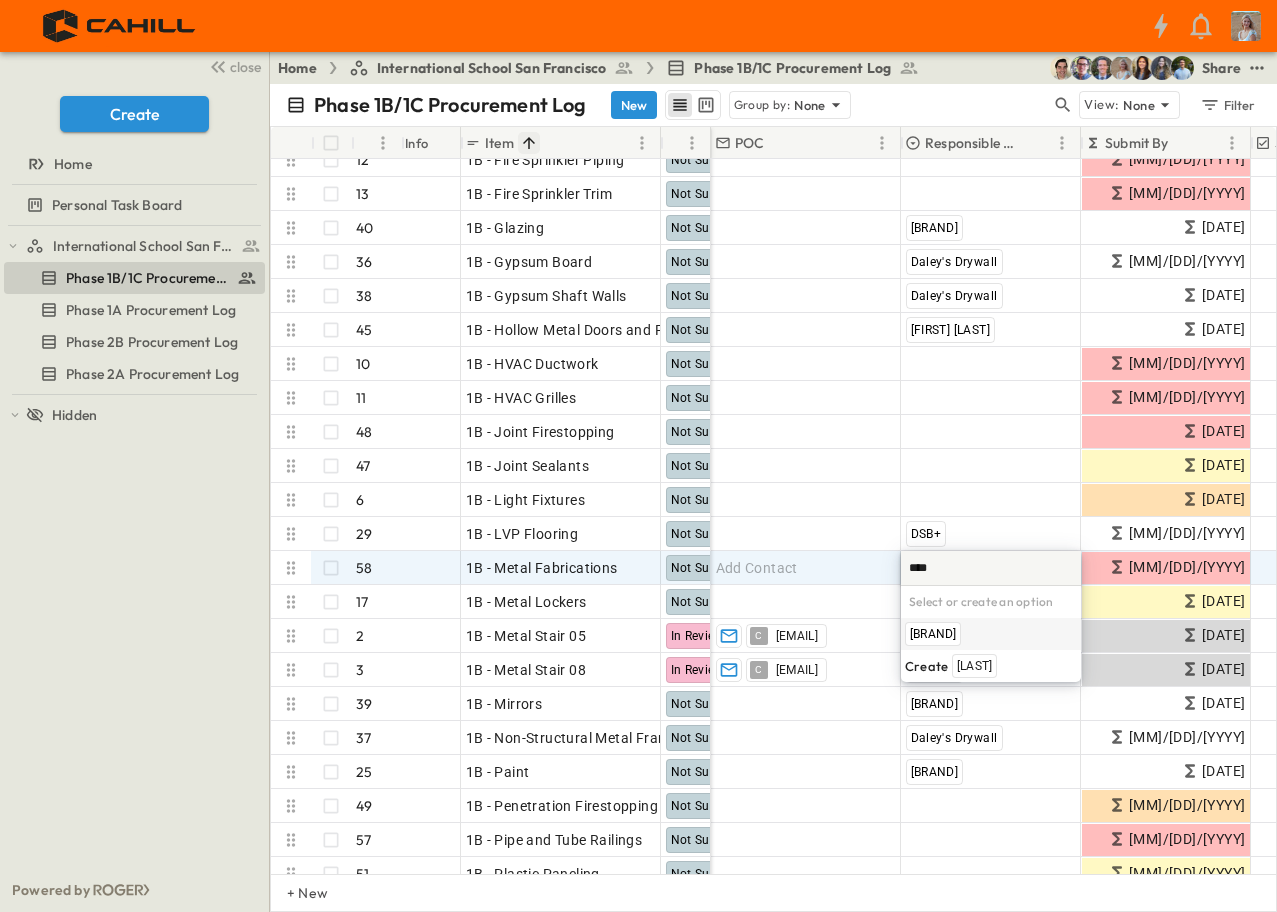scroll, scrollTop: 0, scrollLeft: 0, axis: both 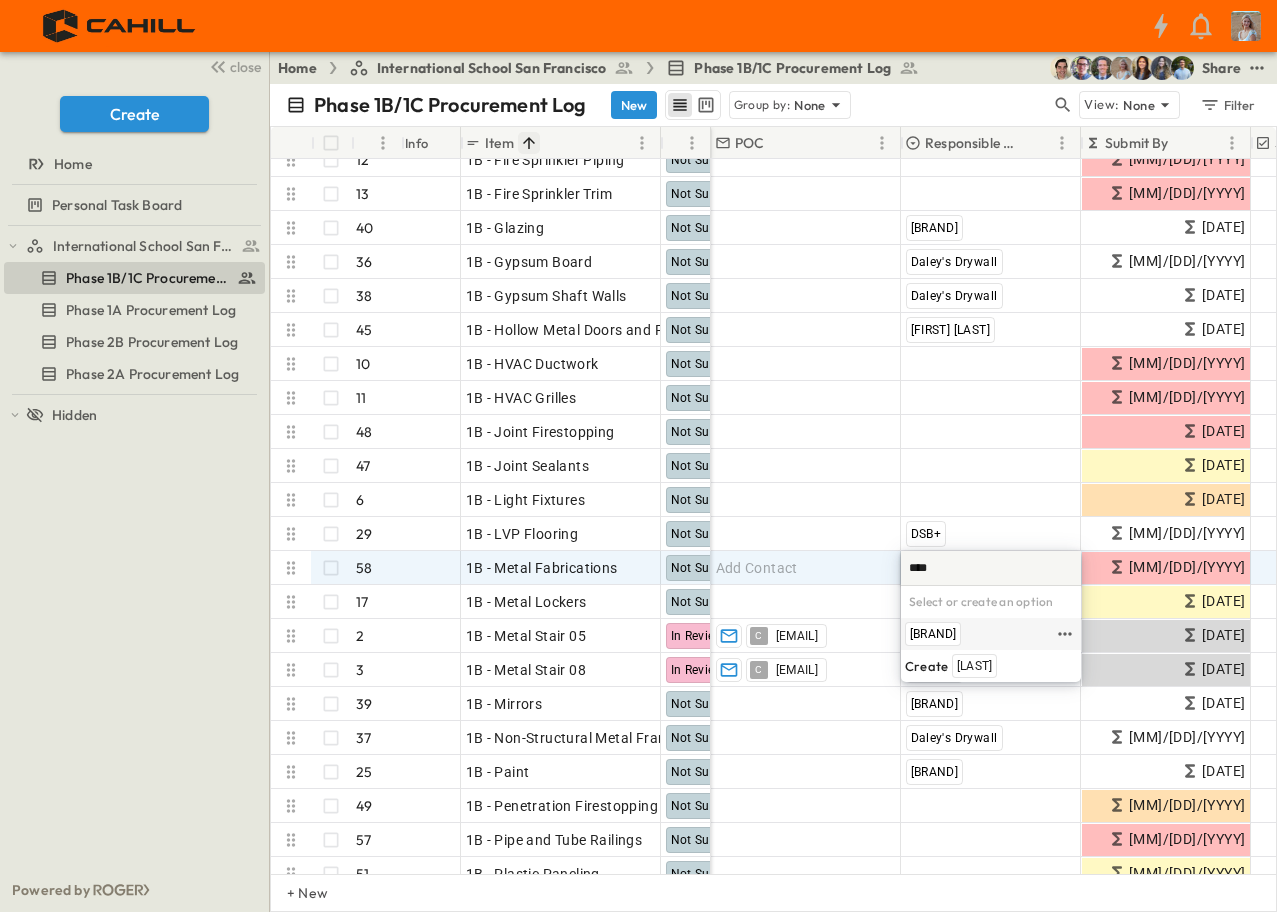 click on "[BRAND]" at bounding box center [933, 634] 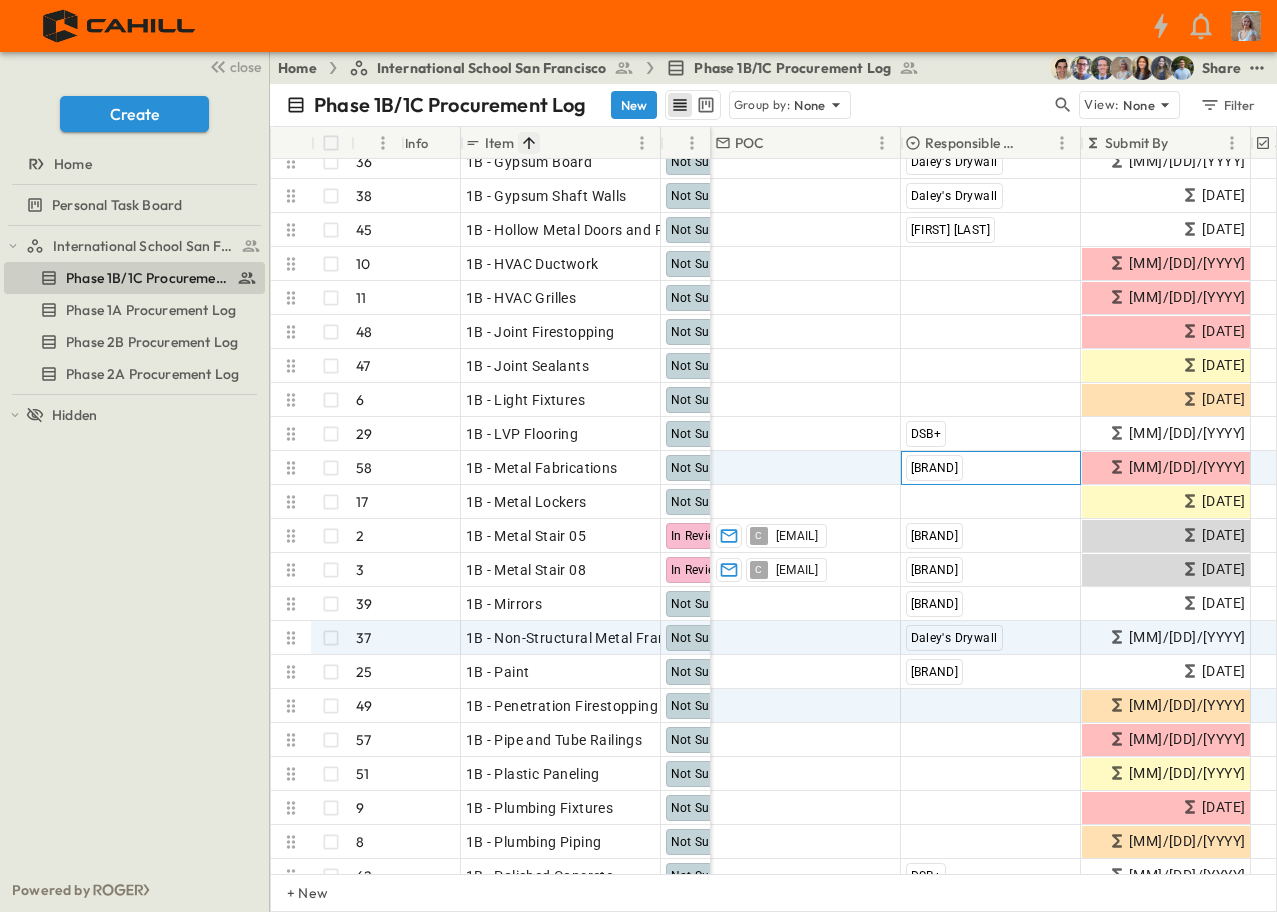 scroll, scrollTop: 1100, scrollLeft: 0, axis: vertical 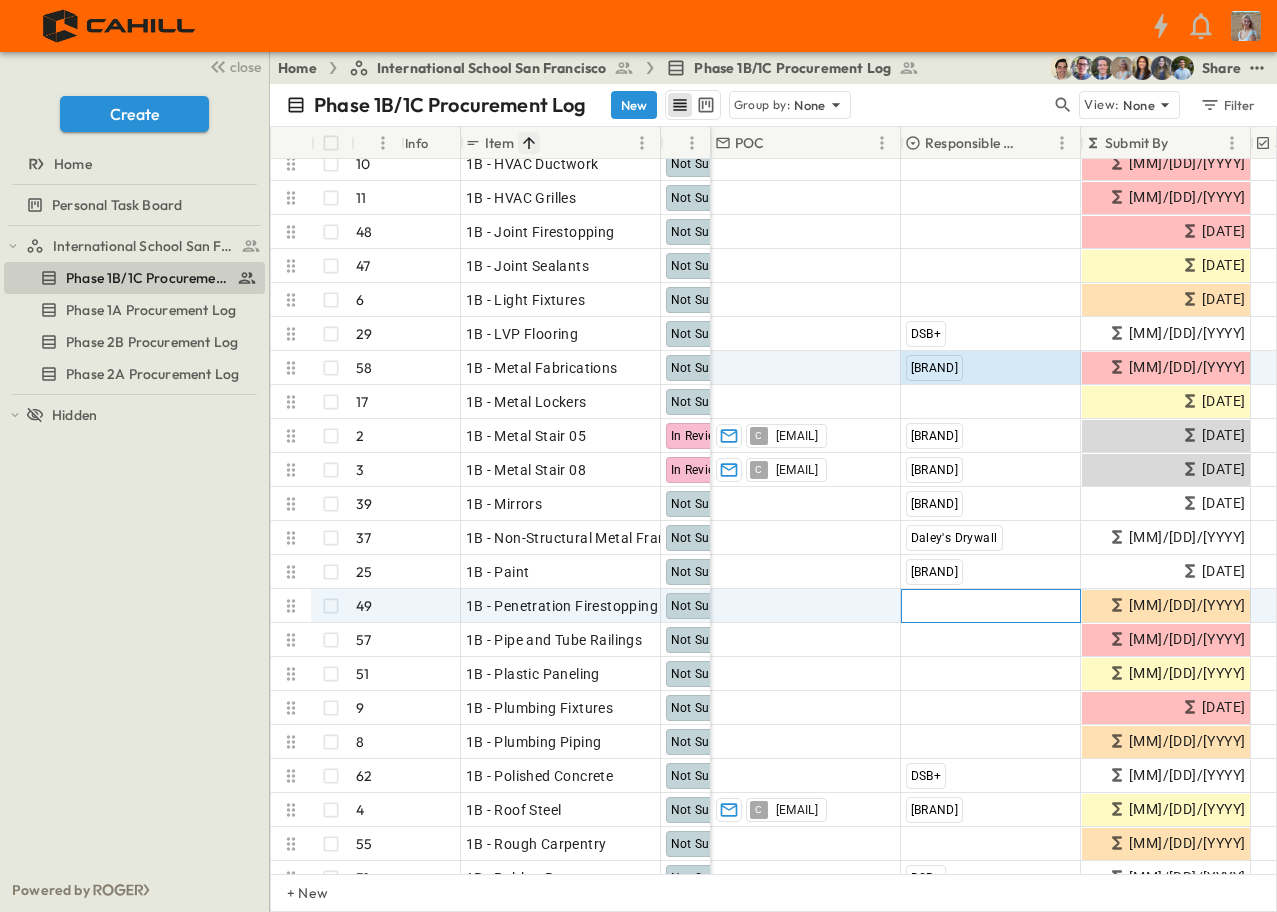 click on "Add Contractor" at bounding box center [957, 606] 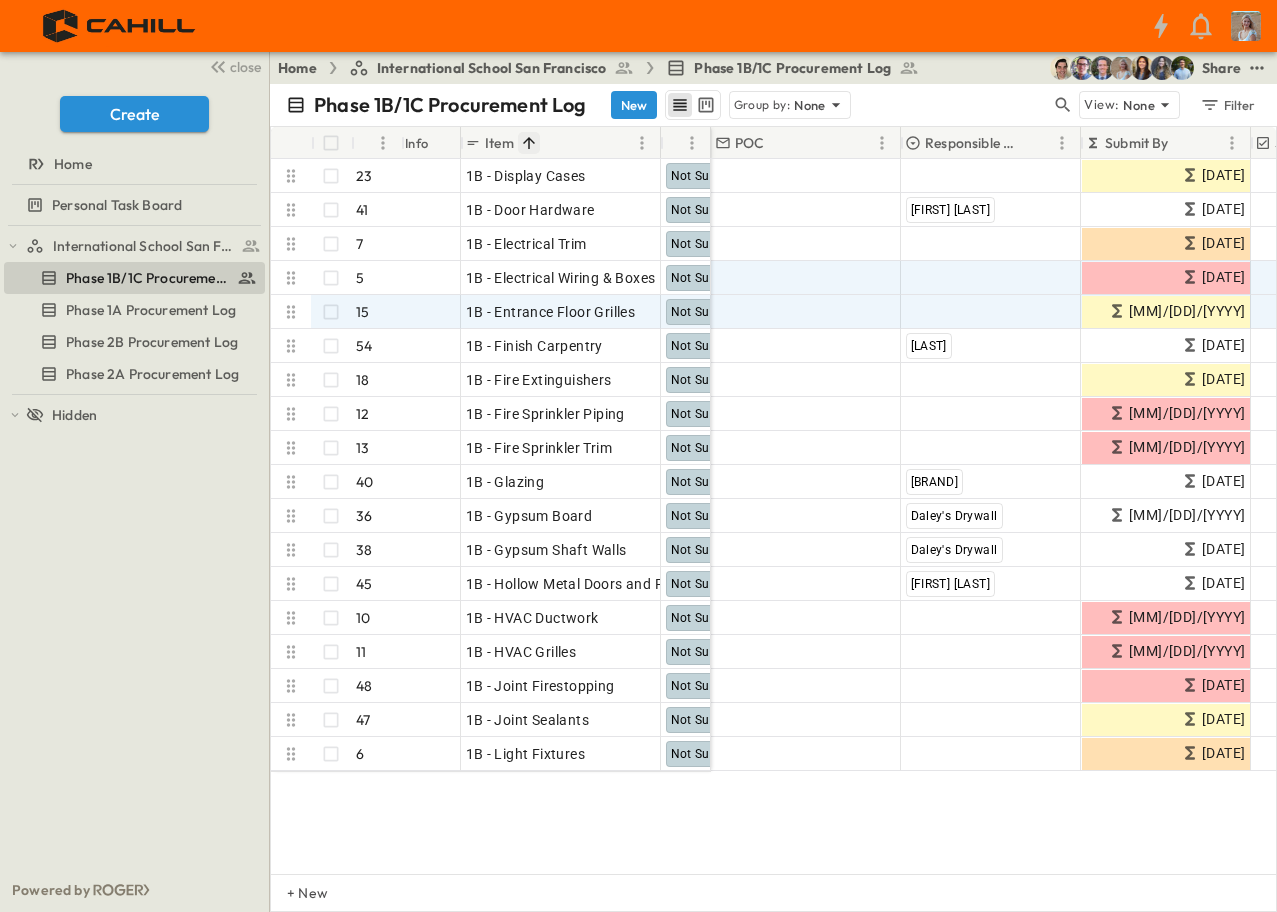 scroll, scrollTop: 446, scrollLeft: 0, axis: vertical 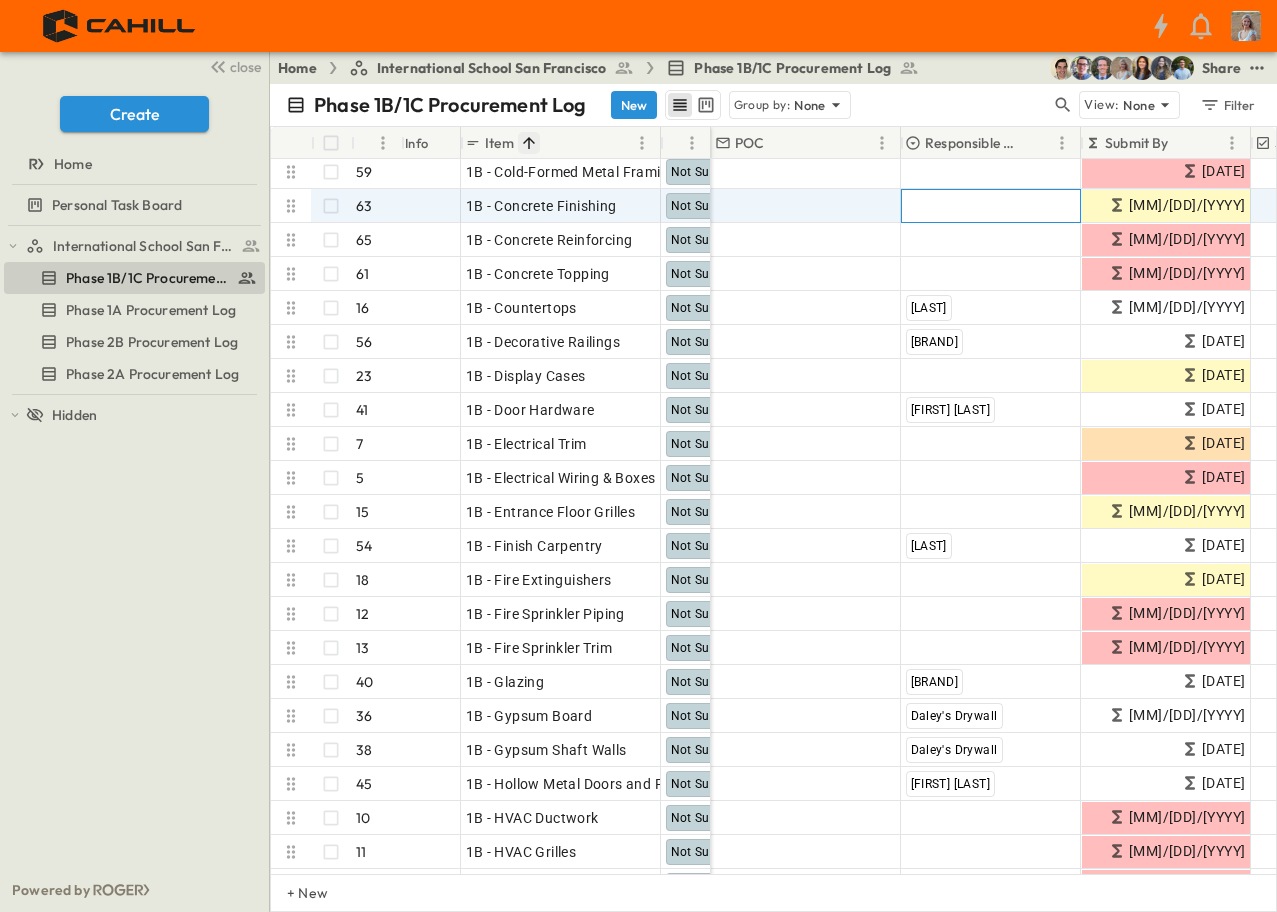 click on "Add Contractor" at bounding box center [957, 206] 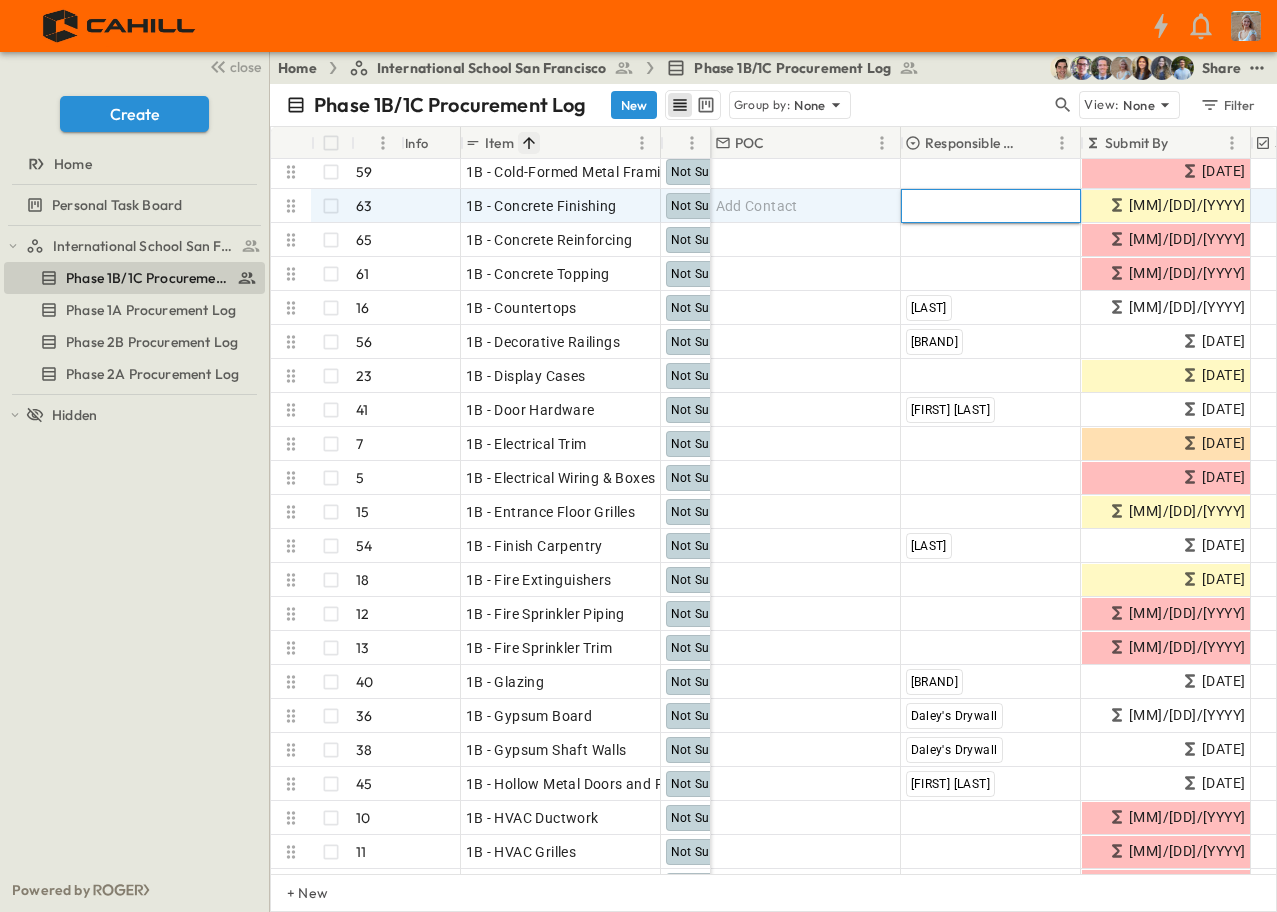type on "***" 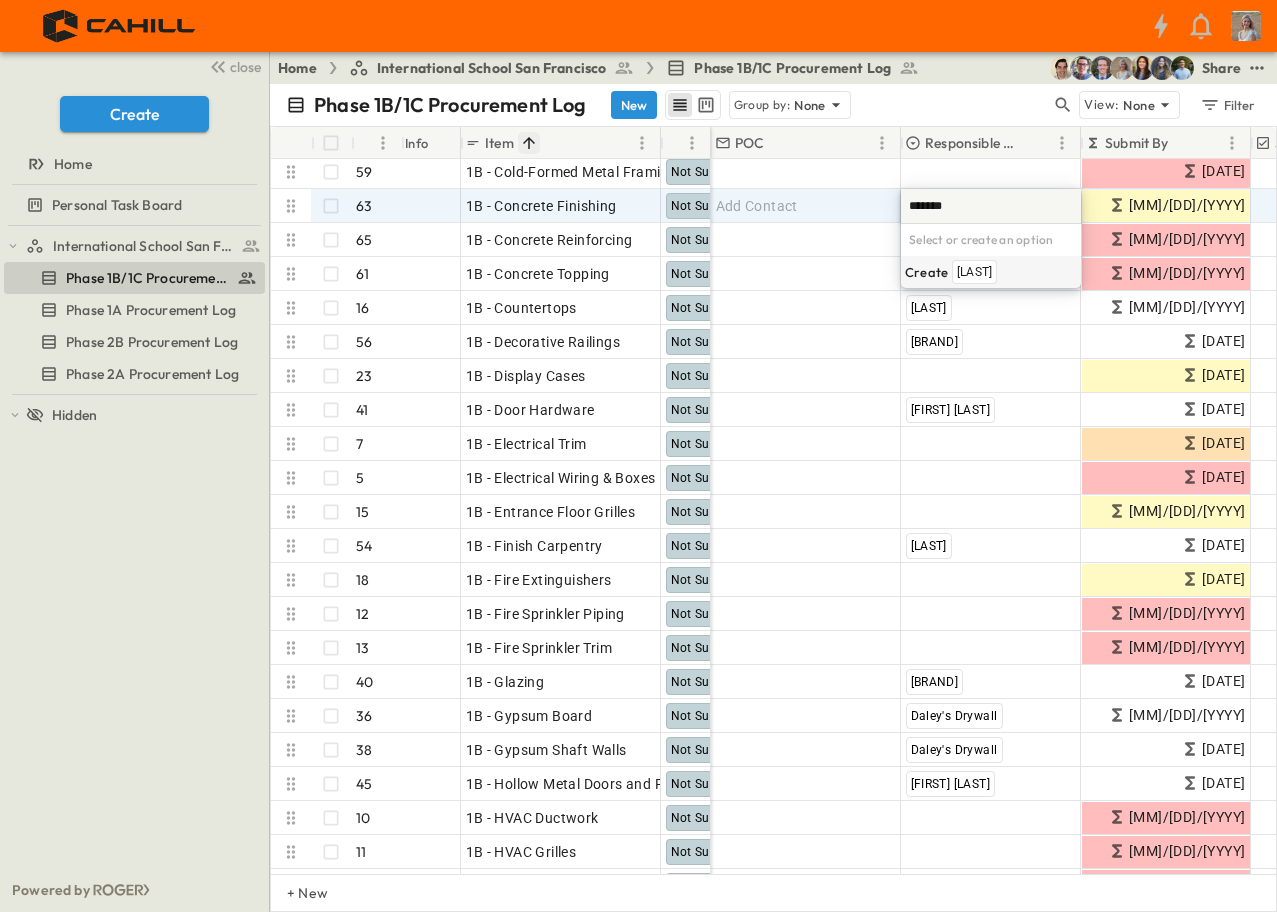scroll, scrollTop: 0, scrollLeft: 0, axis: both 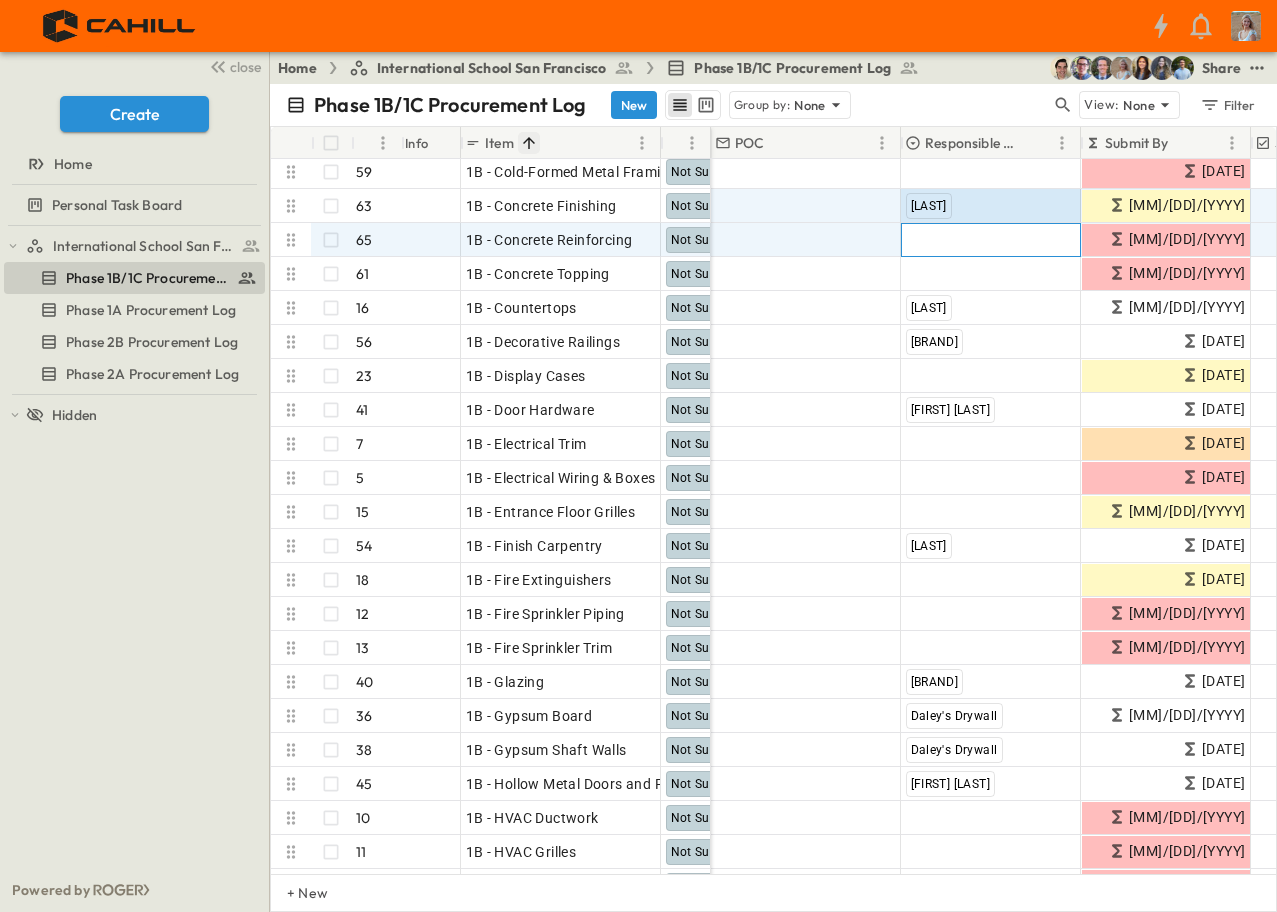 click on "Add Contractor" at bounding box center (957, 240) 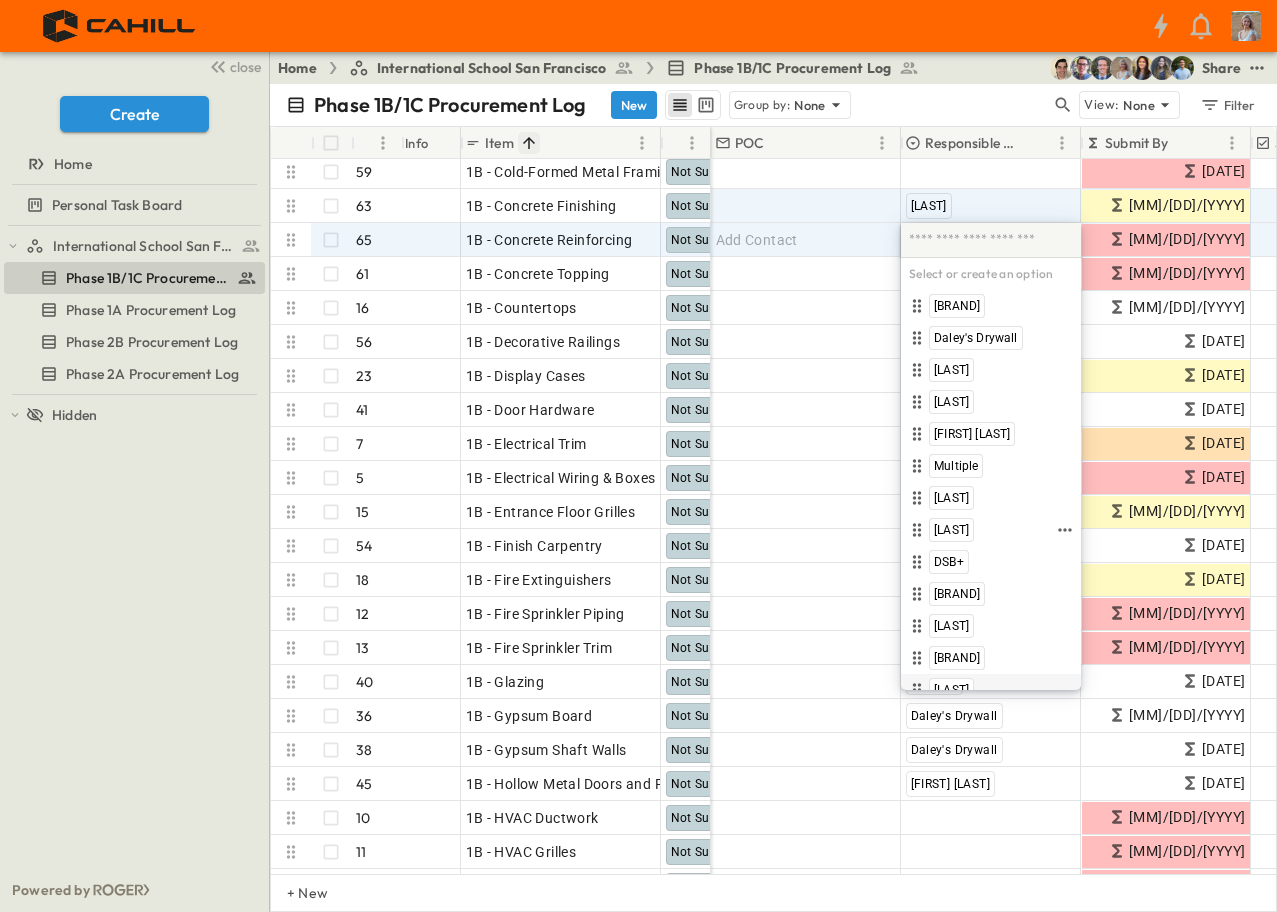 scroll, scrollTop: 112, scrollLeft: 0, axis: vertical 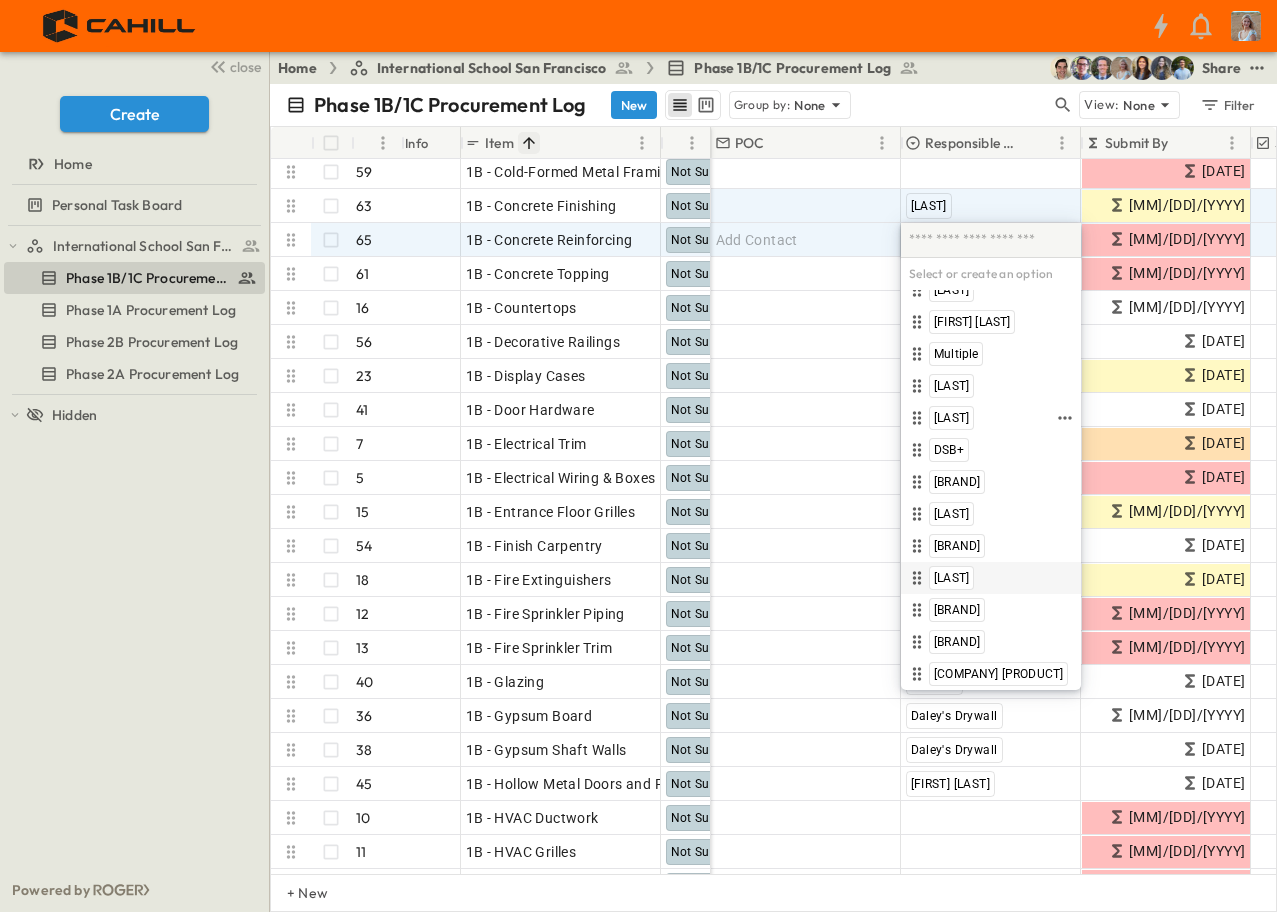 click on "[LAST]" at bounding box center [951, 578] 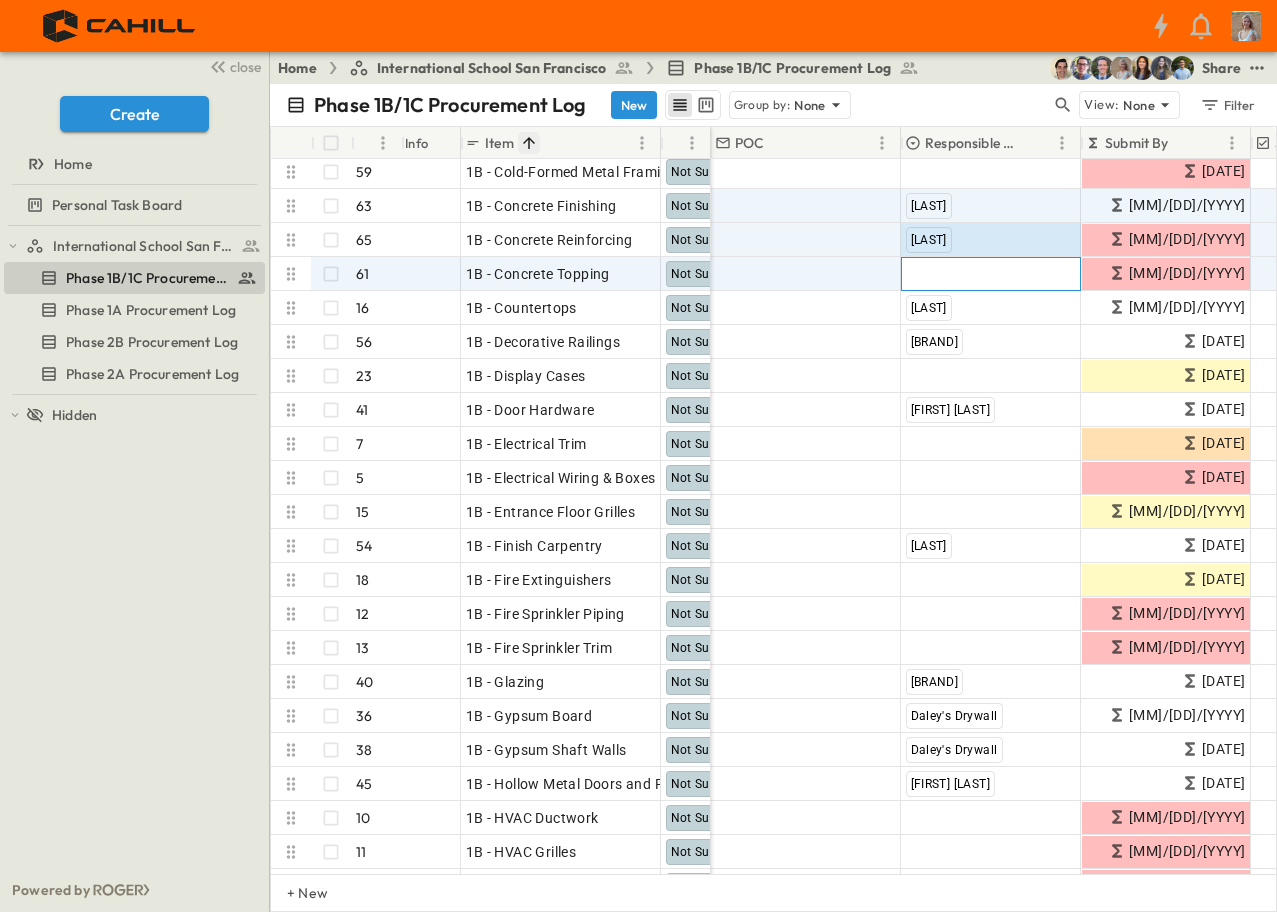 click on "Add Contractor" at bounding box center [957, 274] 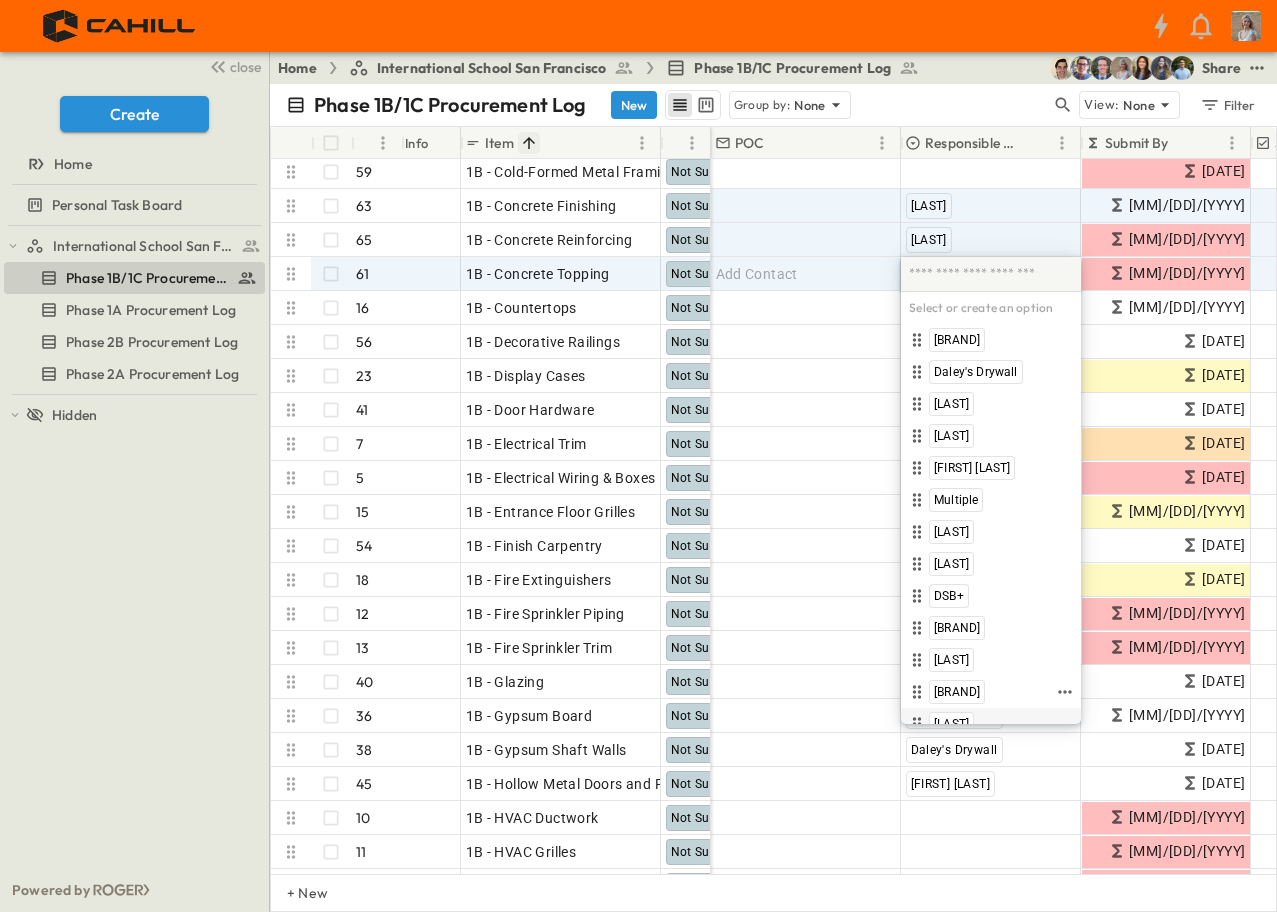 click on "[LAST]" at bounding box center [951, 724] 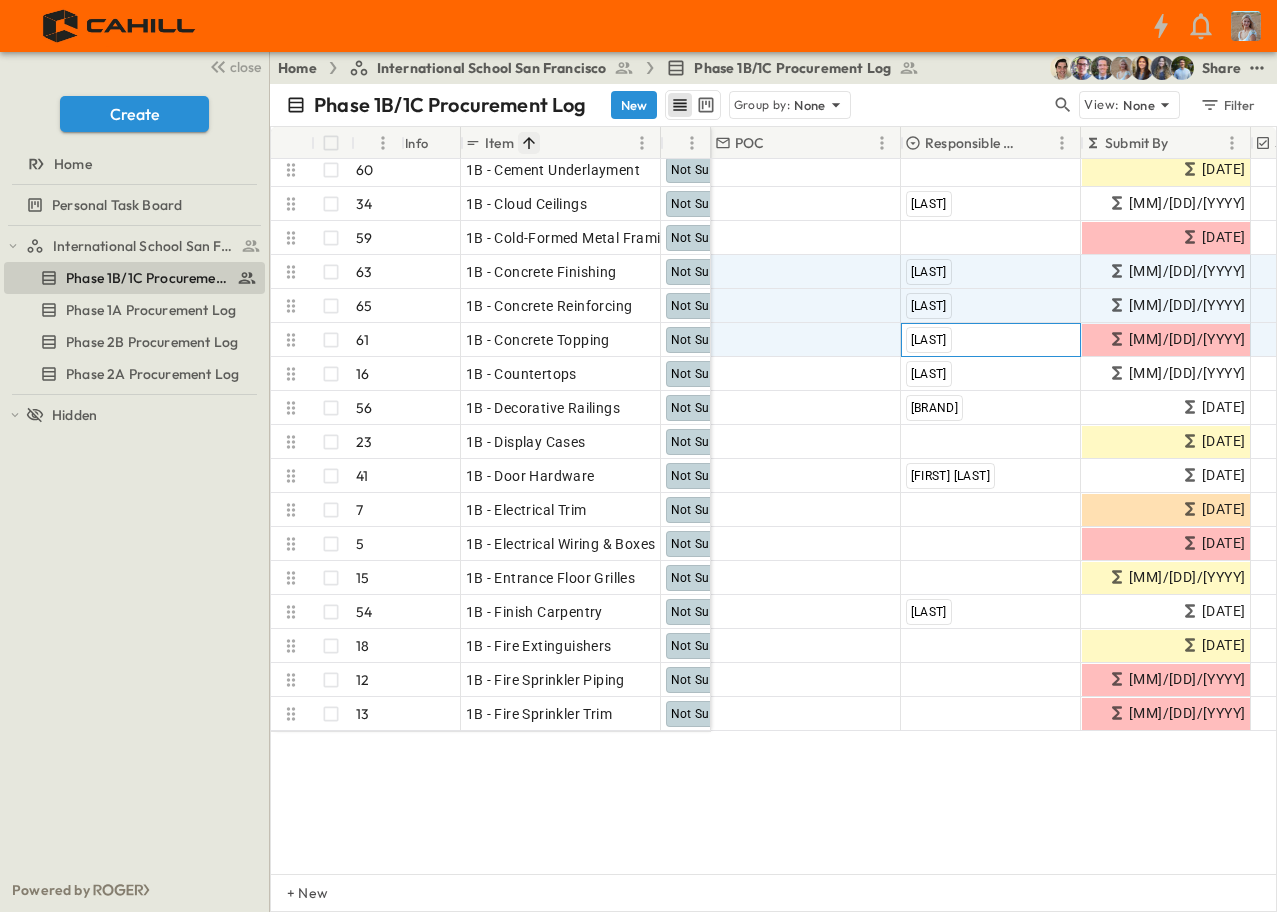 scroll, scrollTop: 146, scrollLeft: 0, axis: vertical 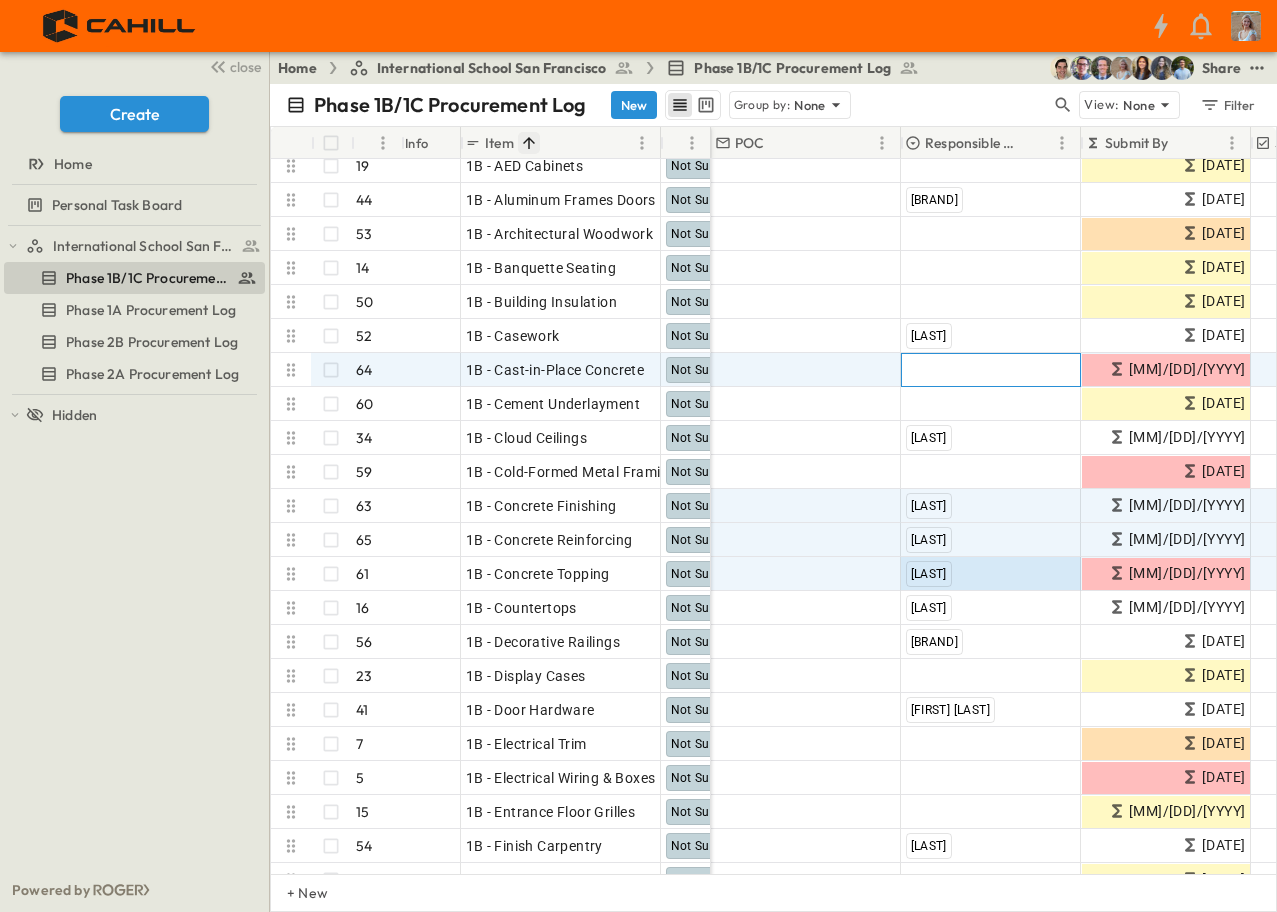 click on "Add Contractor" at bounding box center [957, 370] 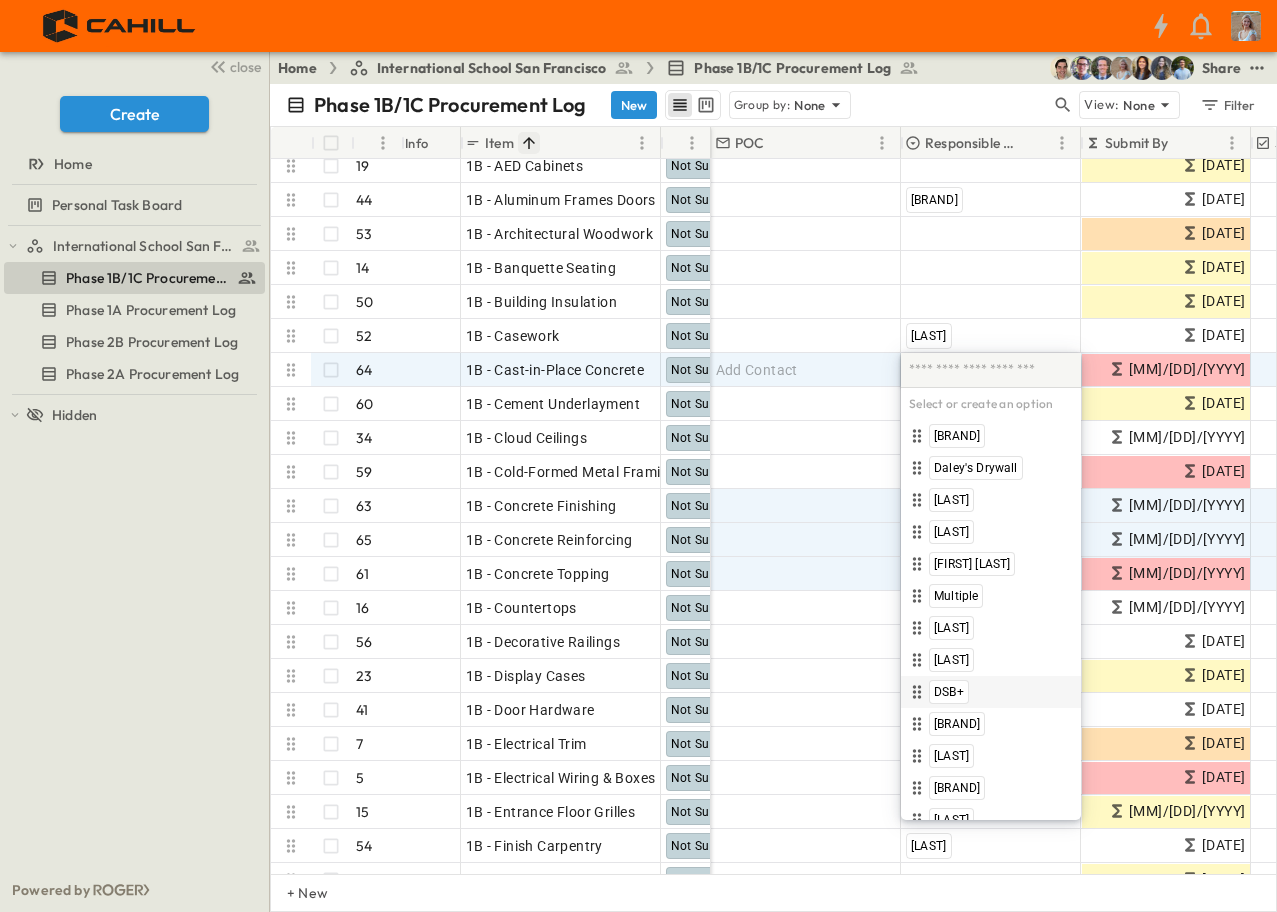 drag, startPoint x: 1003, startPoint y: 377, endPoint x: 937, endPoint y: 685, distance: 314.99207 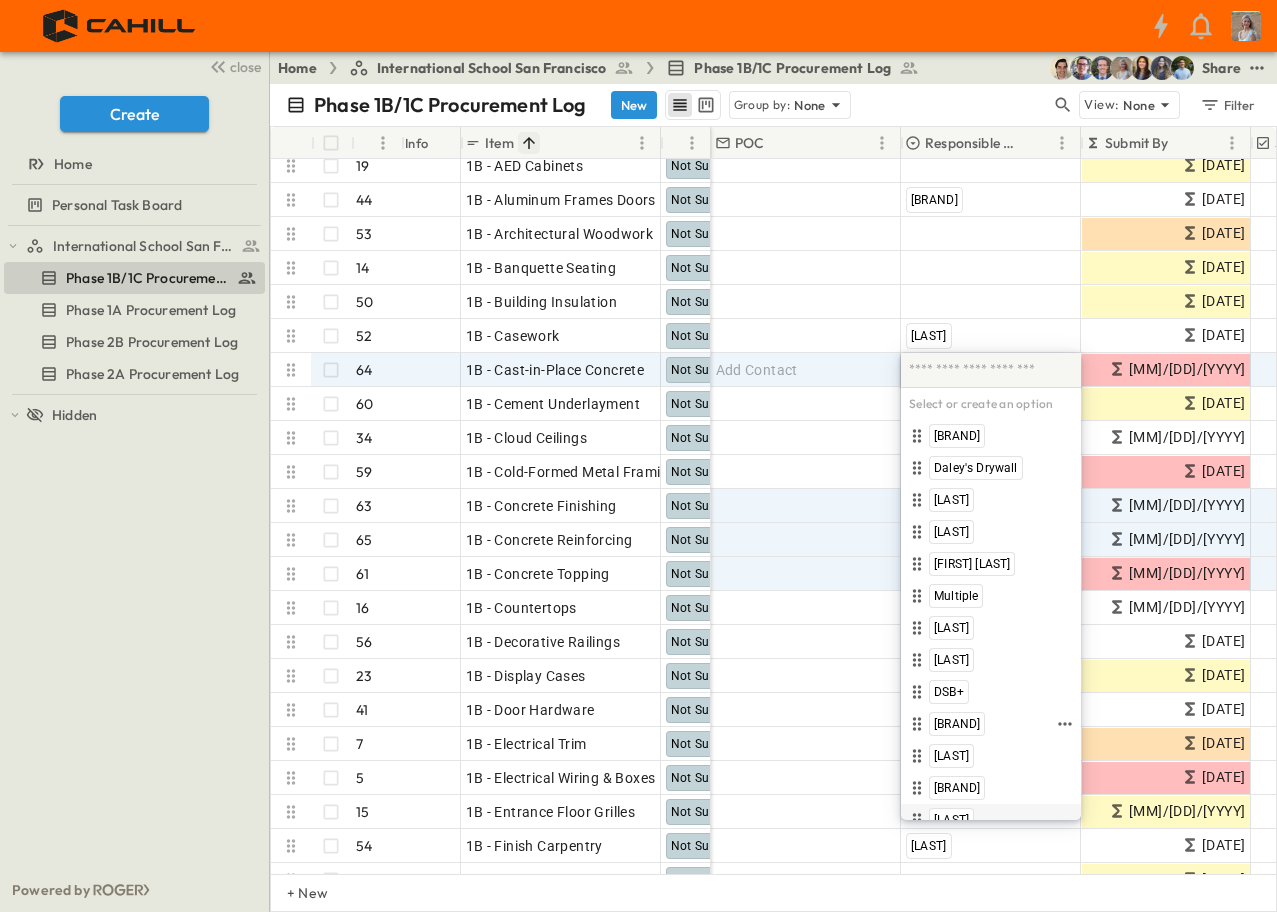 click on "[LAST]" at bounding box center [951, 820] 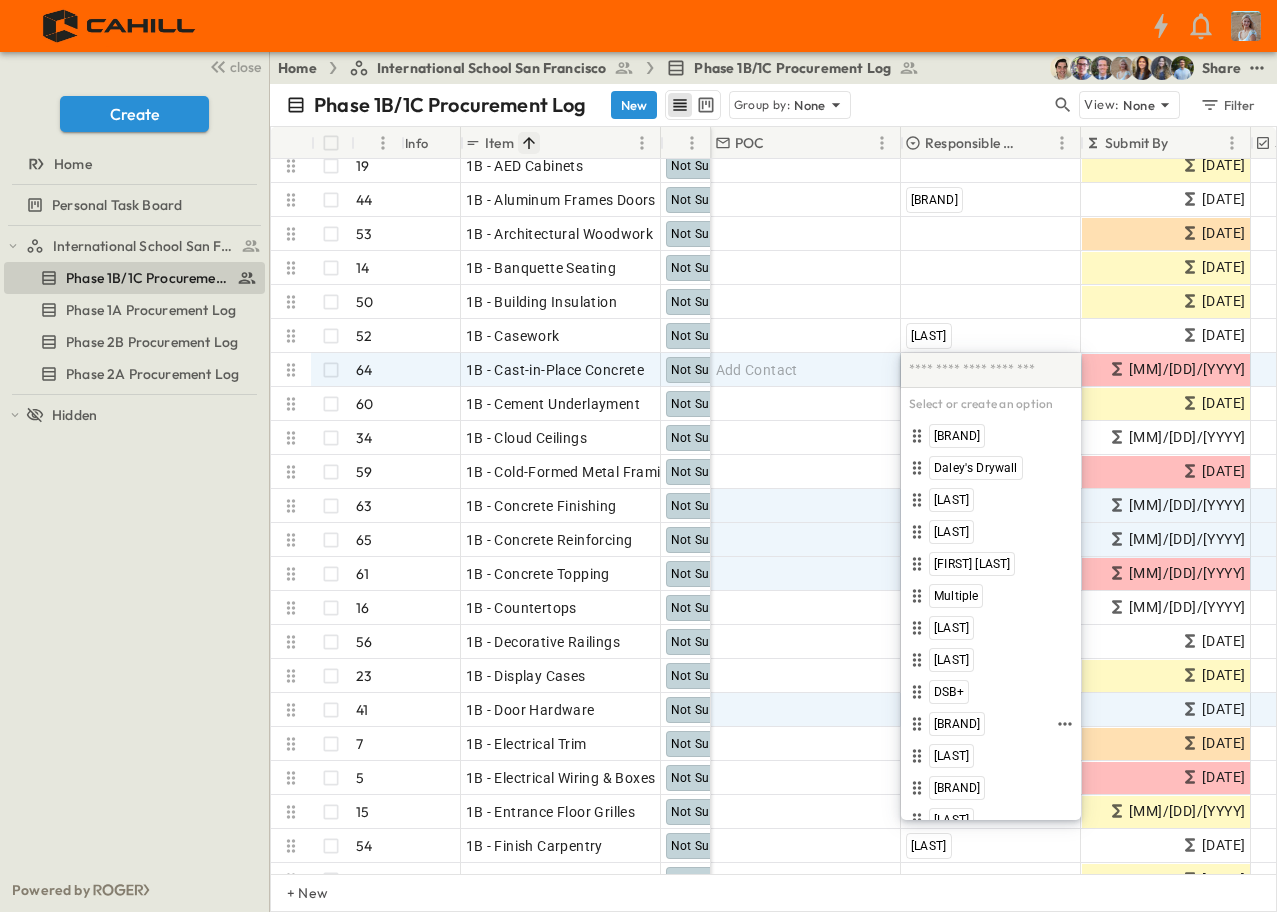 scroll, scrollTop: 0, scrollLeft: 0, axis: both 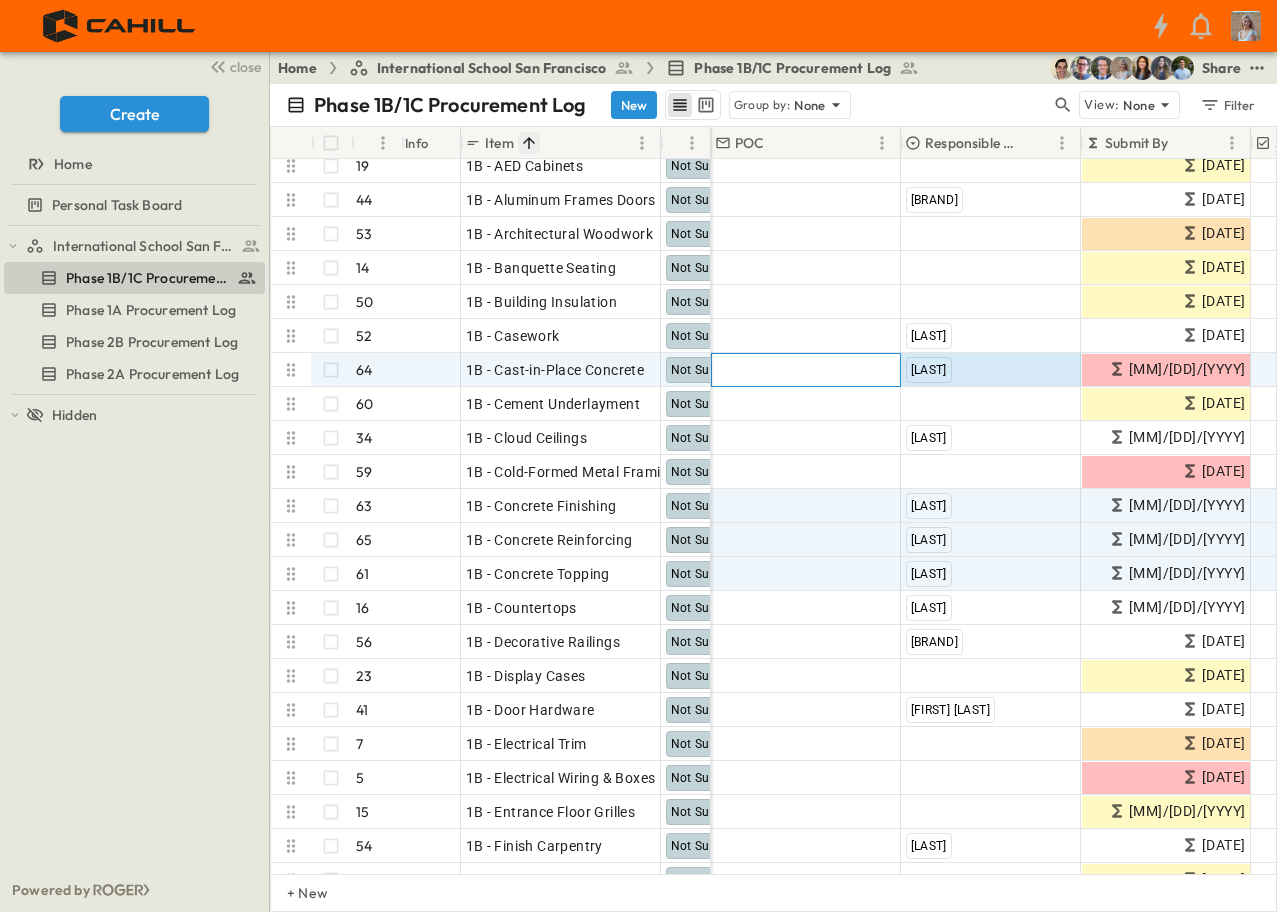 click on "Add Contact" at bounding box center (806, 370) 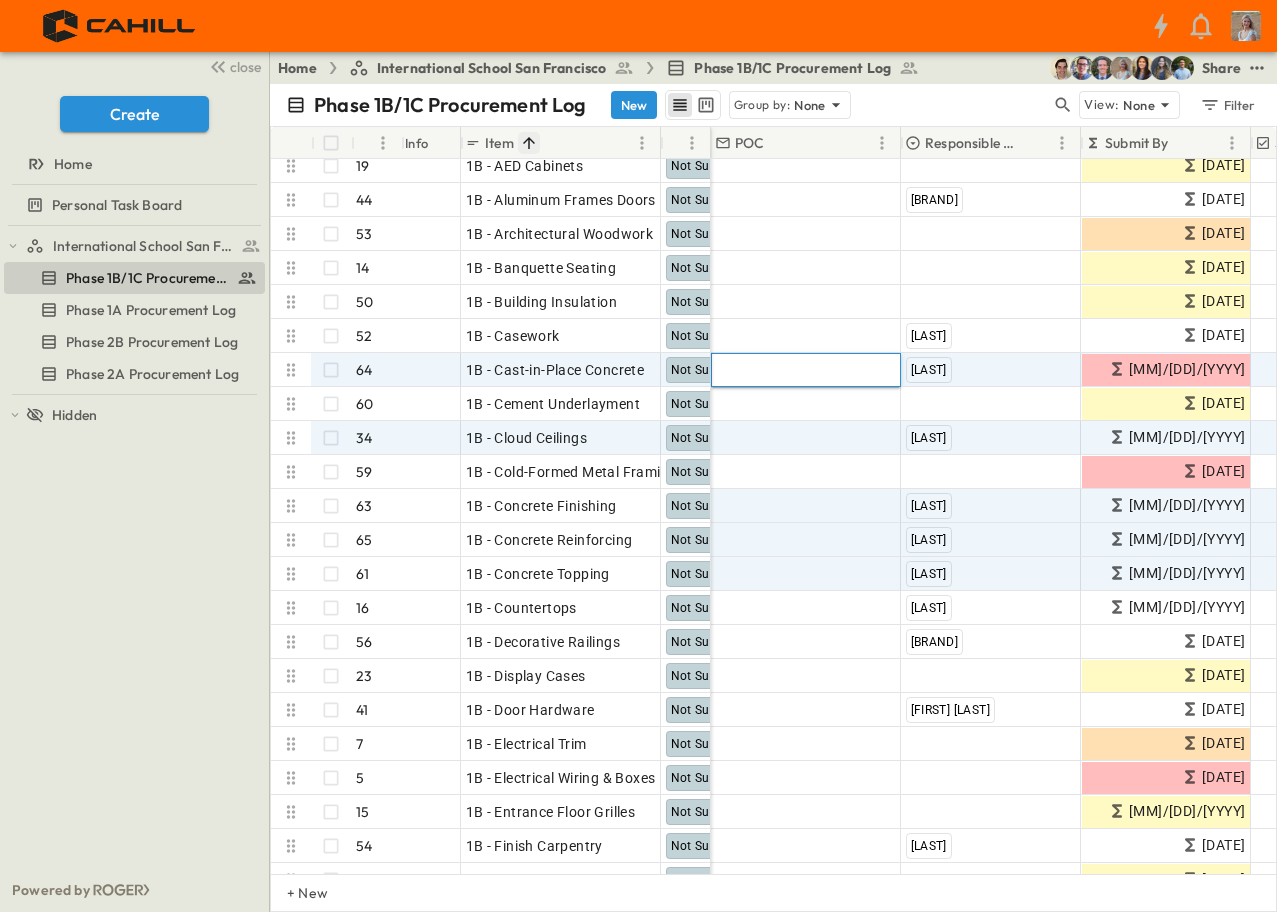 type on "*" 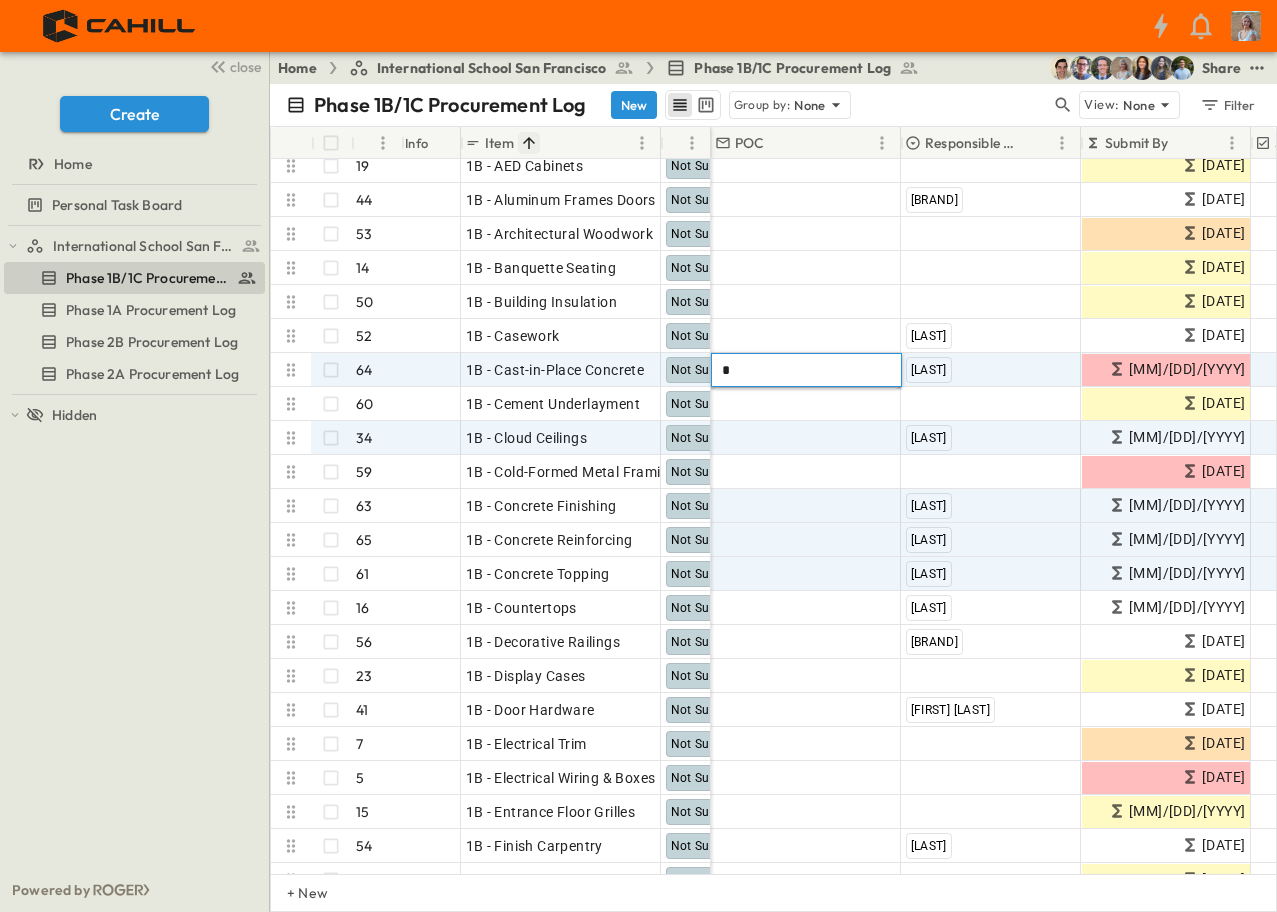 scroll, scrollTop: 0, scrollLeft: 0, axis: both 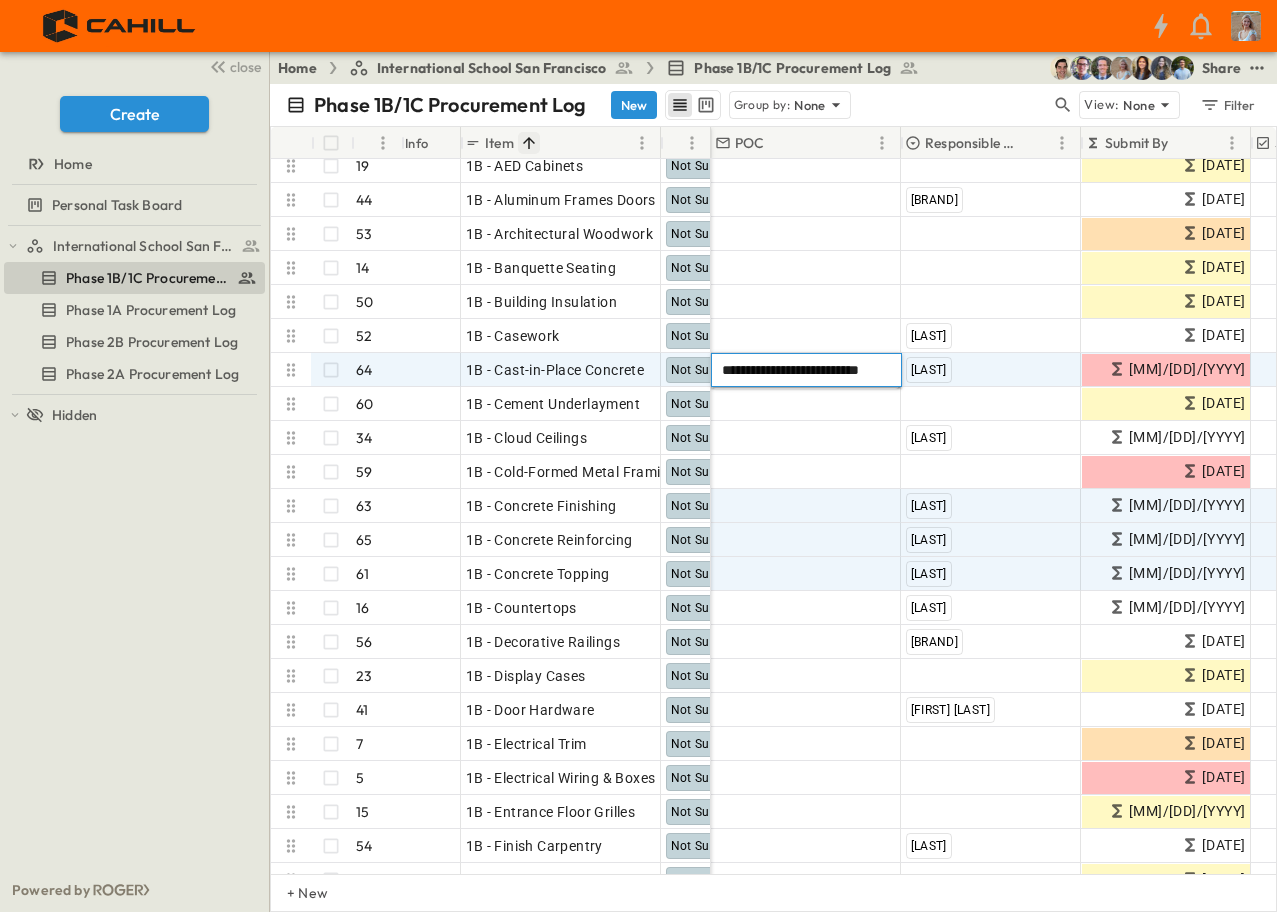 click on "**********" at bounding box center [806, 370] 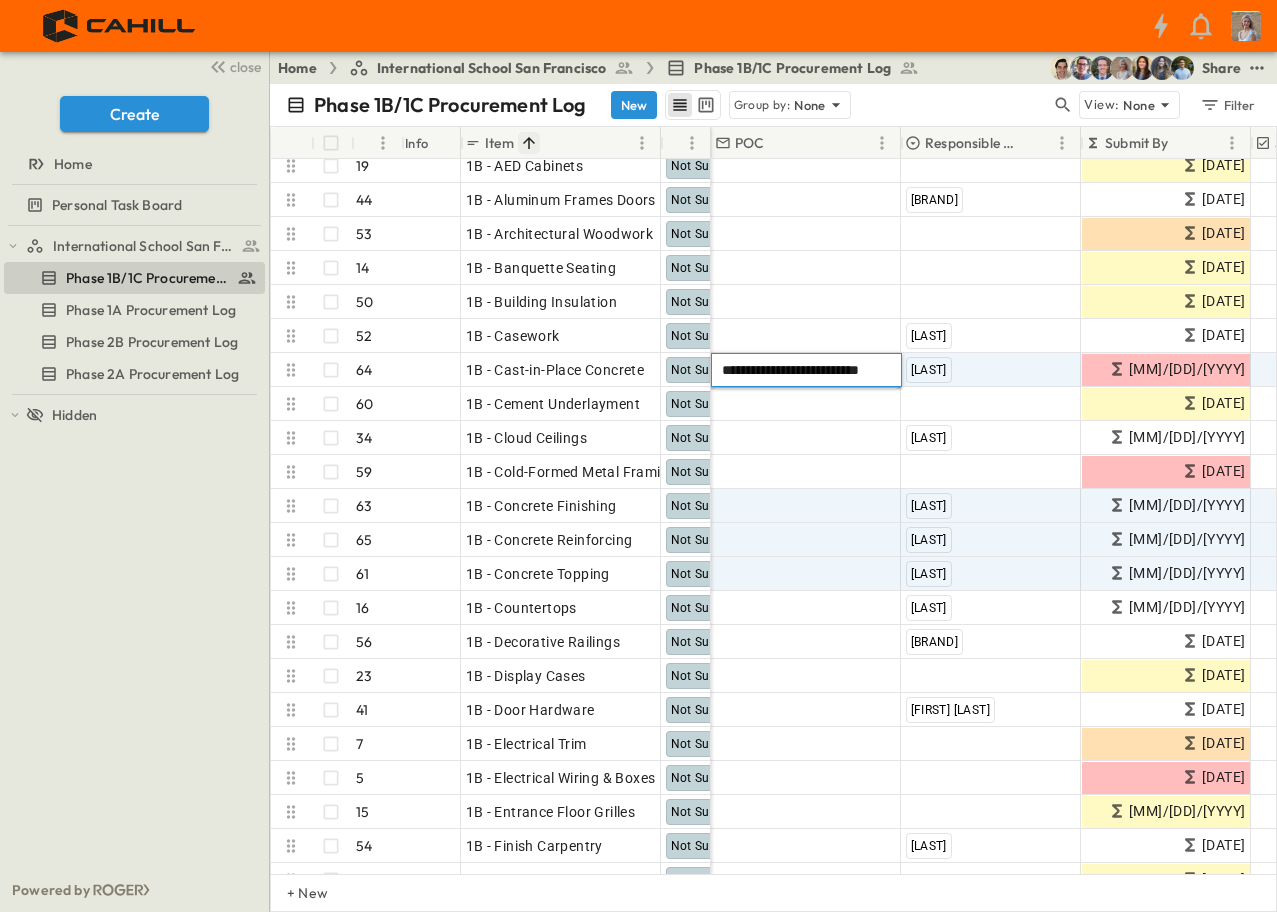 click on "**********" at bounding box center [806, 370] 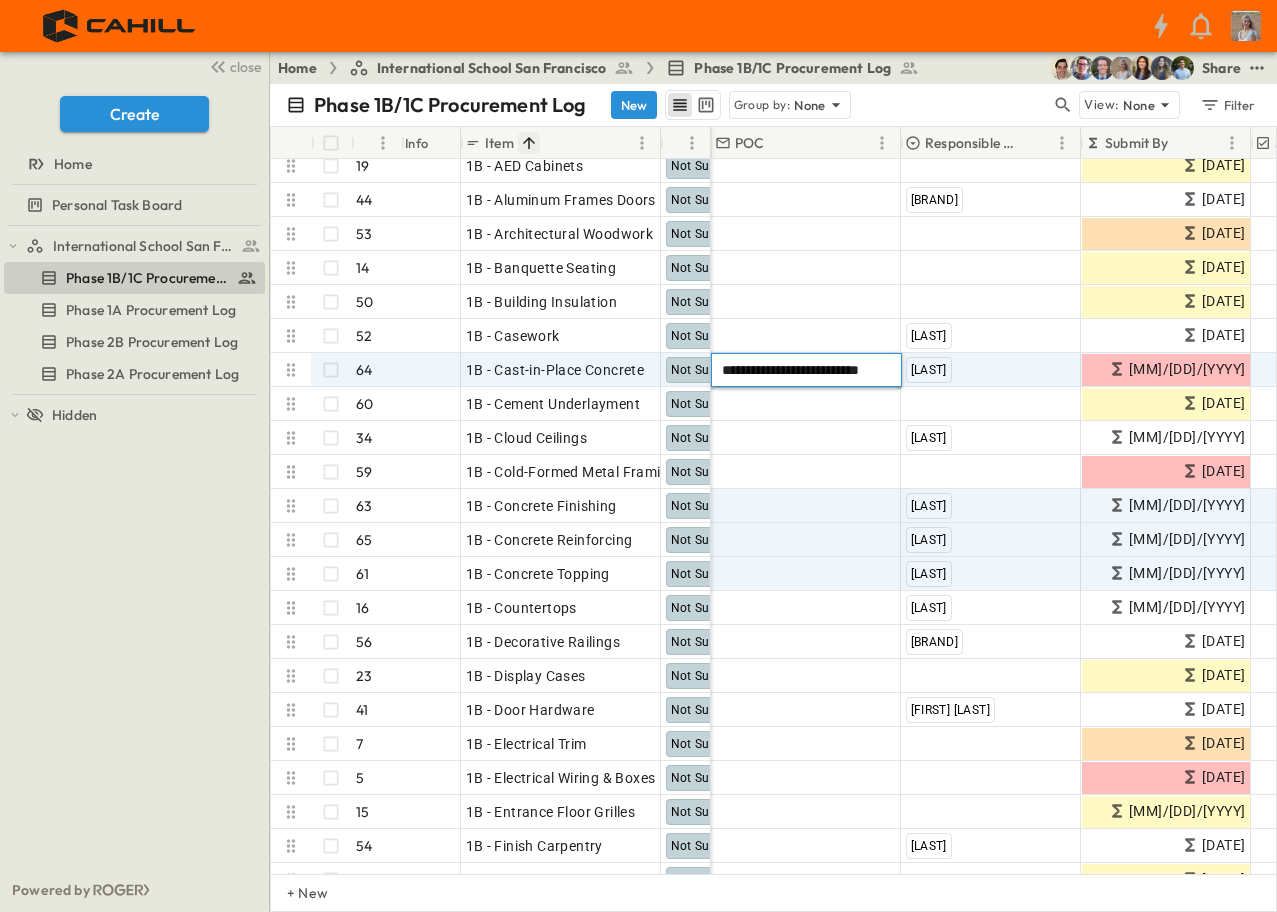 click on "**********" at bounding box center [806, 370] 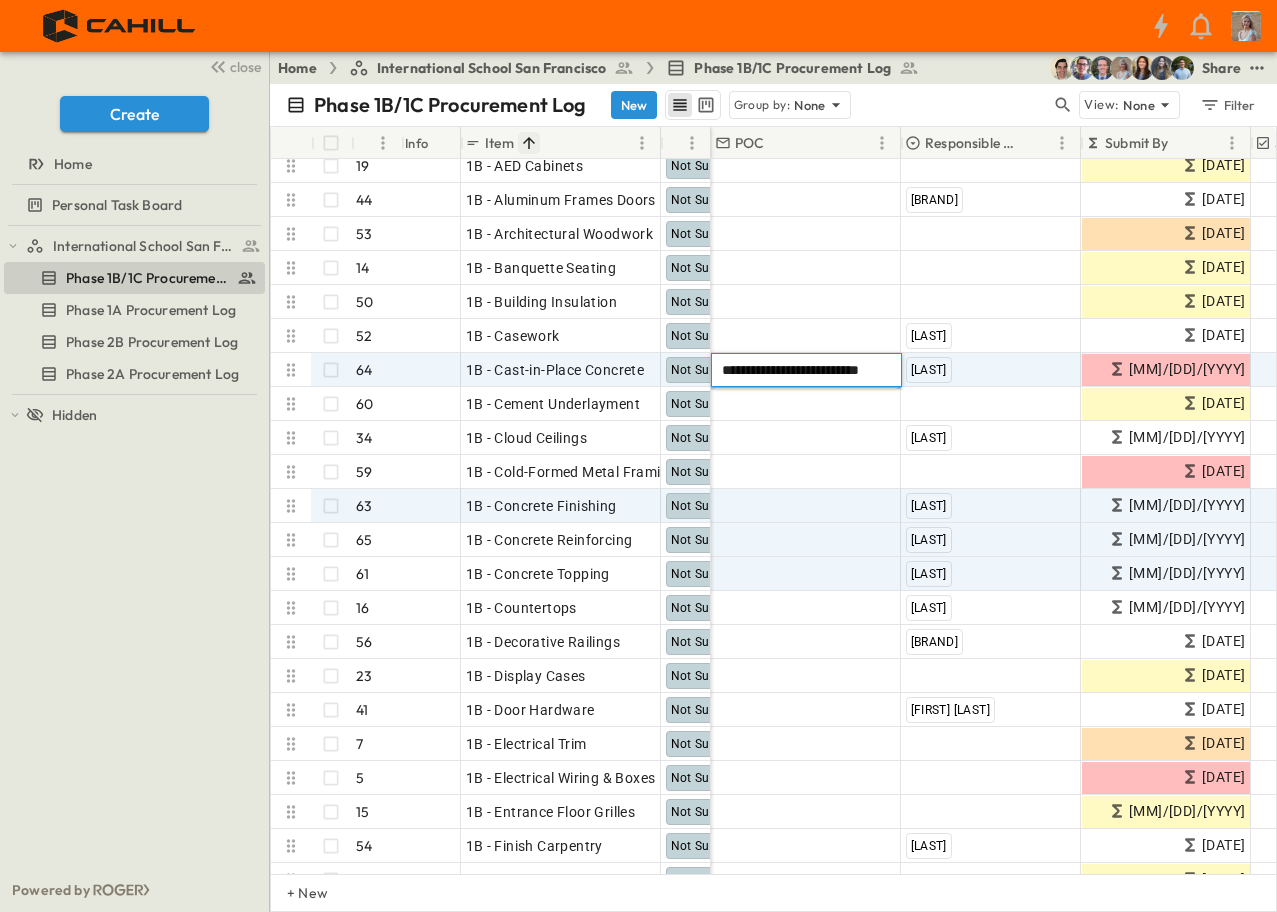 type on "**********" 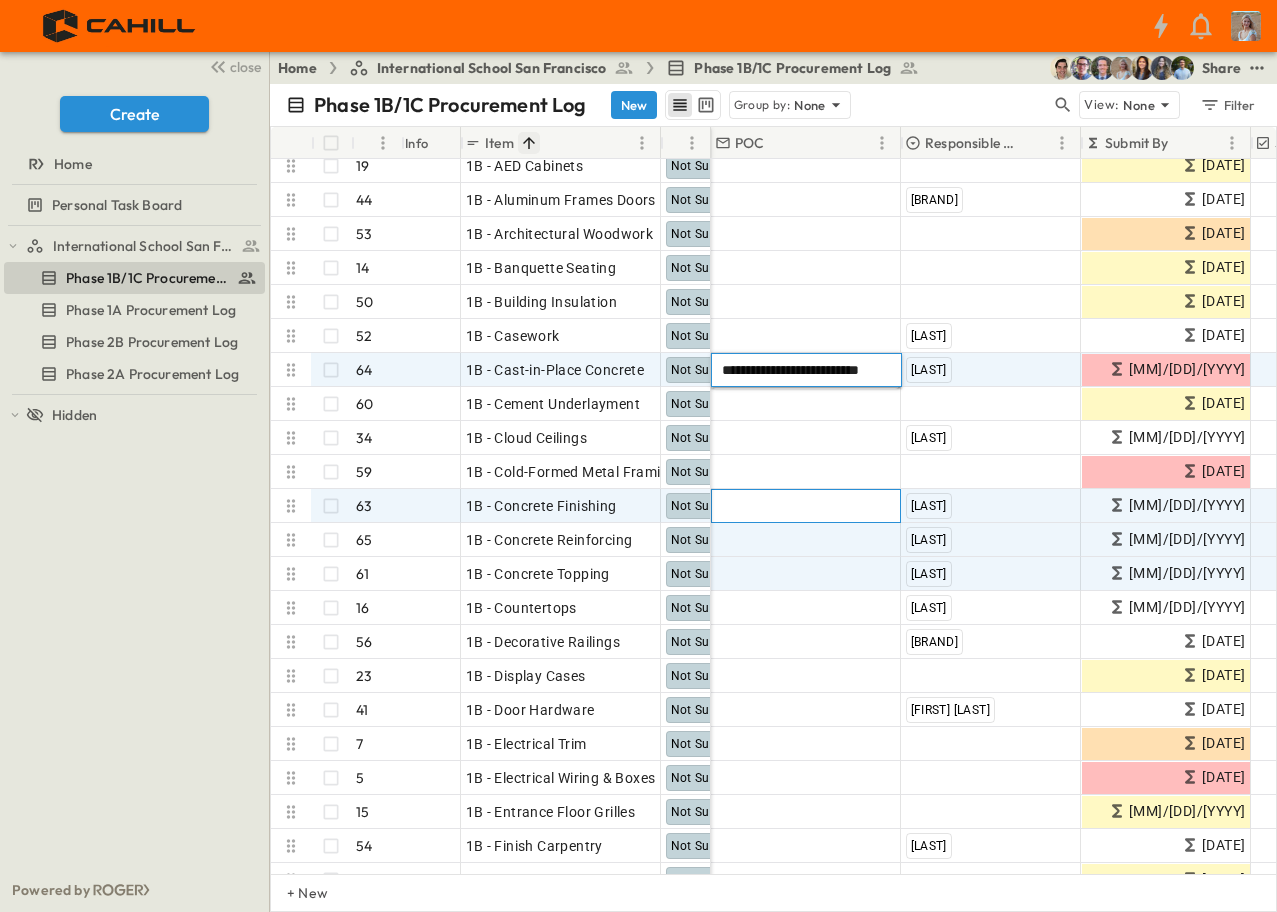 click on "Add Contact" at bounding box center (806, 506) 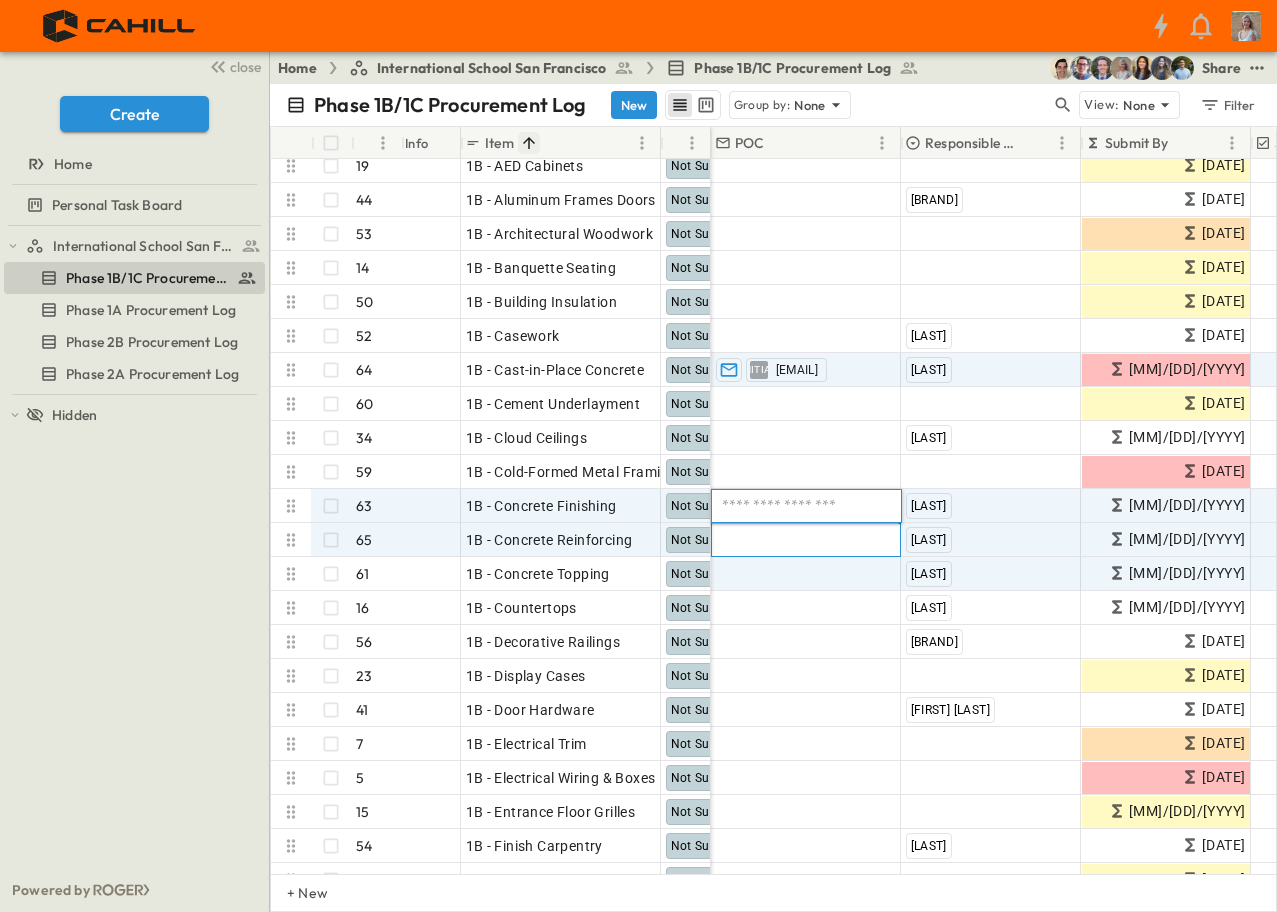 click on "Add Contact" at bounding box center (757, 540) 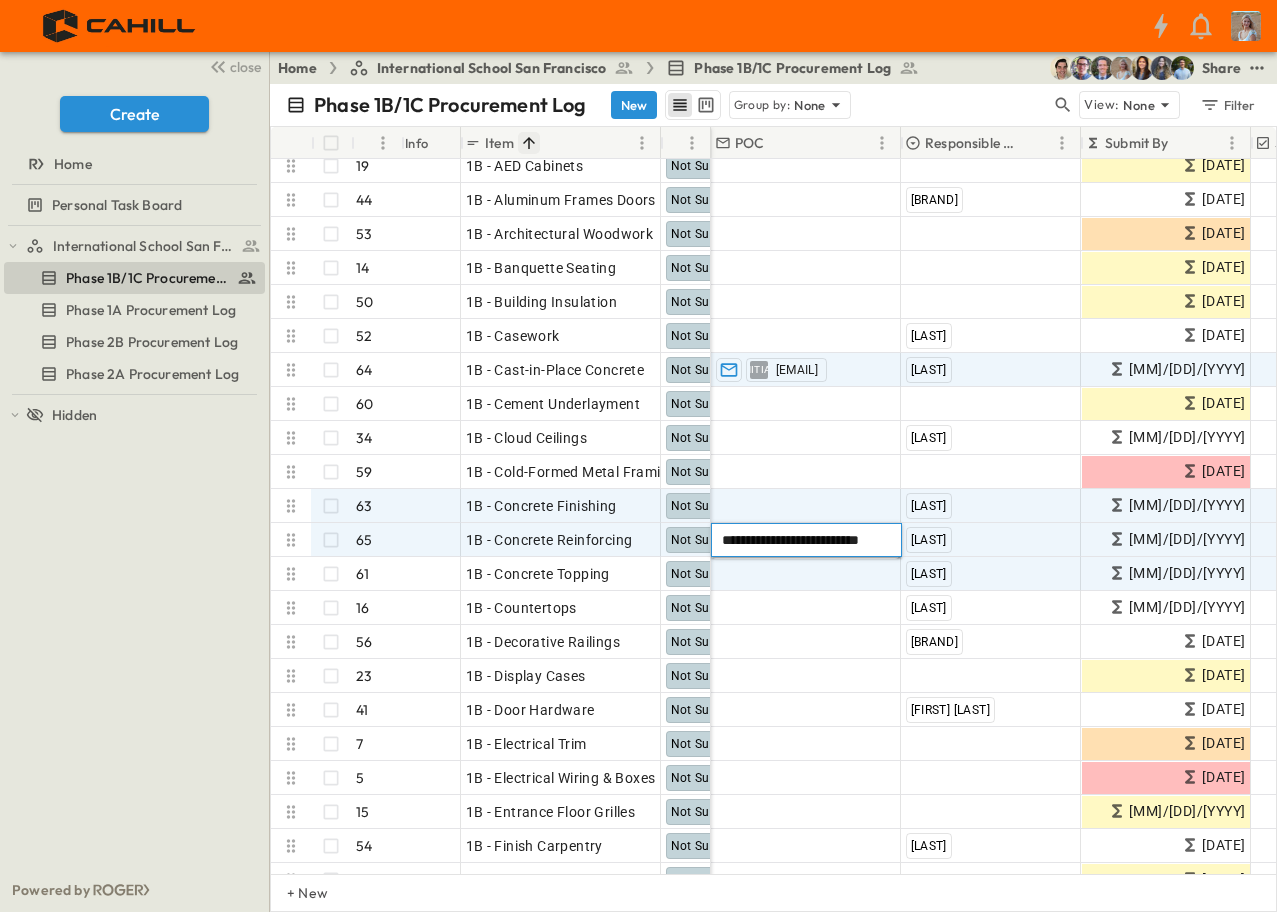 scroll, scrollTop: 0, scrollLeft: 25, axis: horizontal 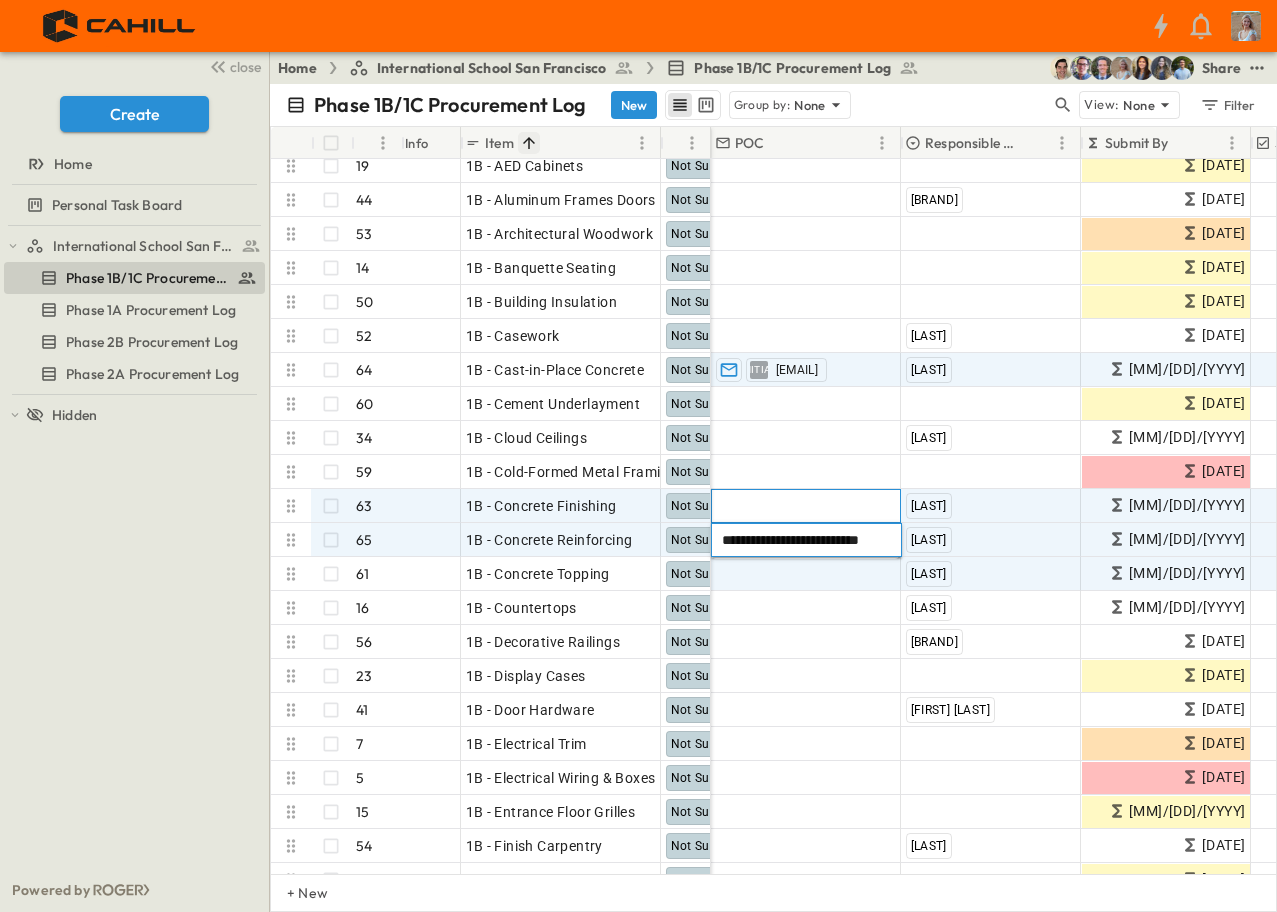 click on "Add Contact" at bounding box center (757, 506) 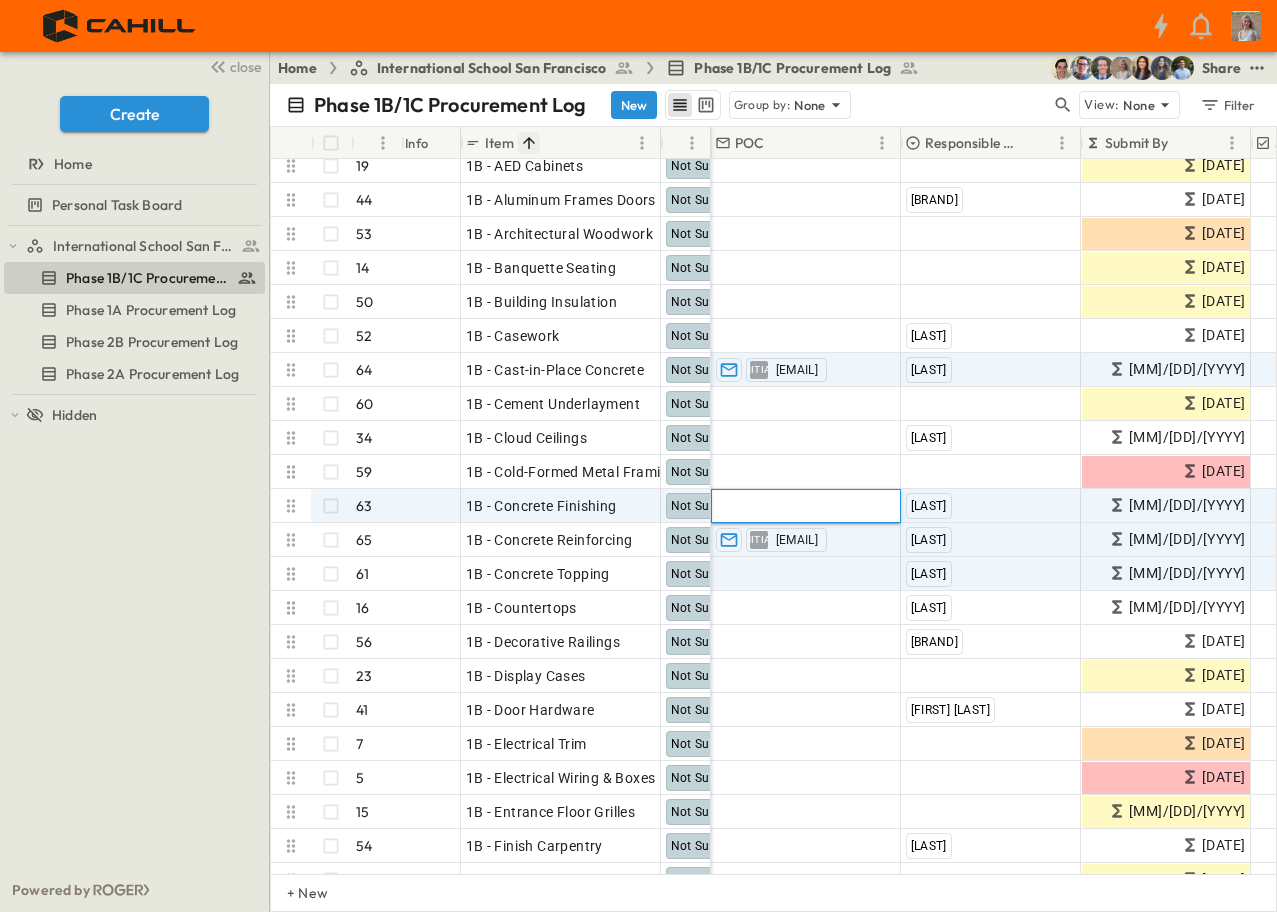 type on "*" 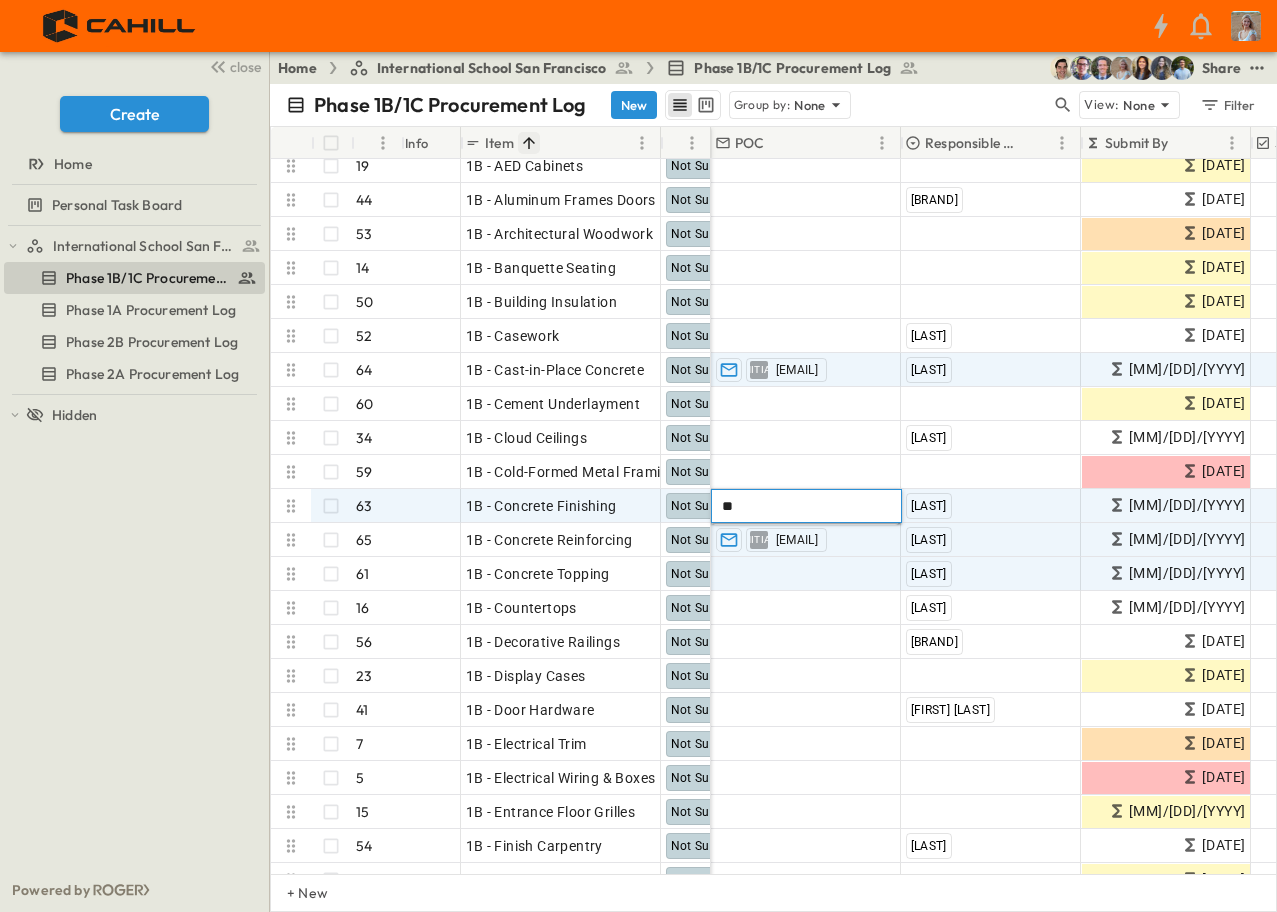 scroll, scrollTop: 0, scrollLeft: 0, axis: both 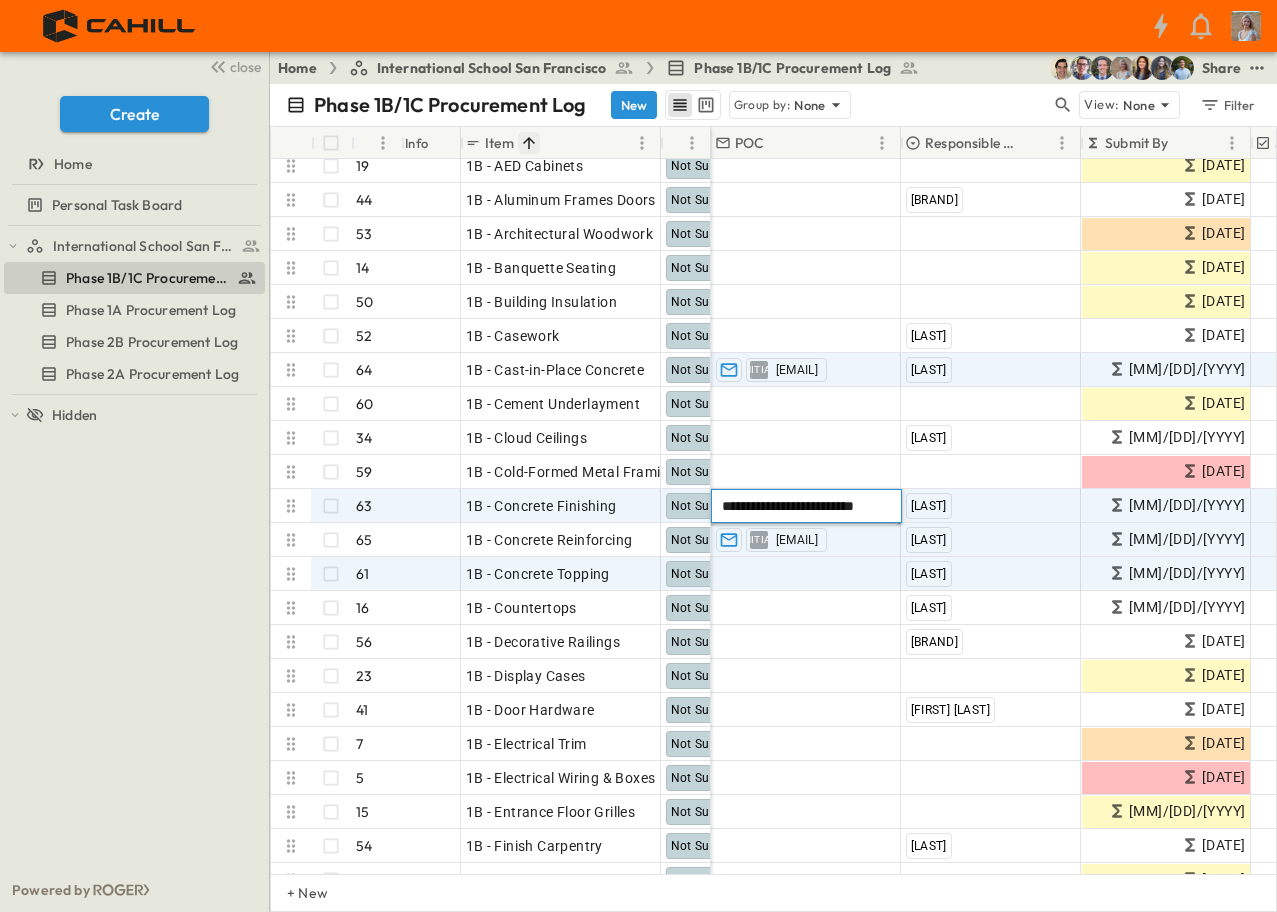 type on "**********" 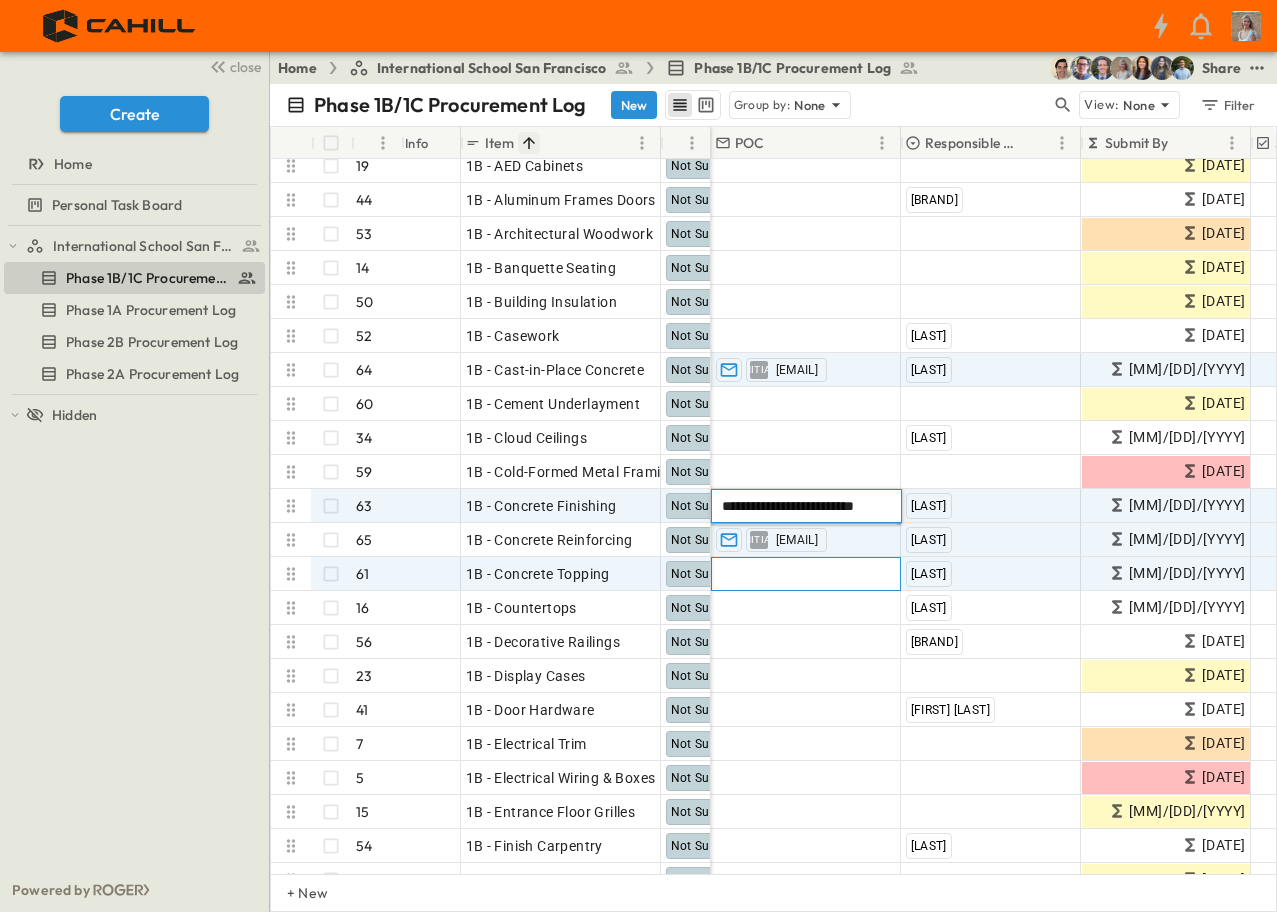 scroll, scrollTop: 0, scrollLeft: 0, axis: both 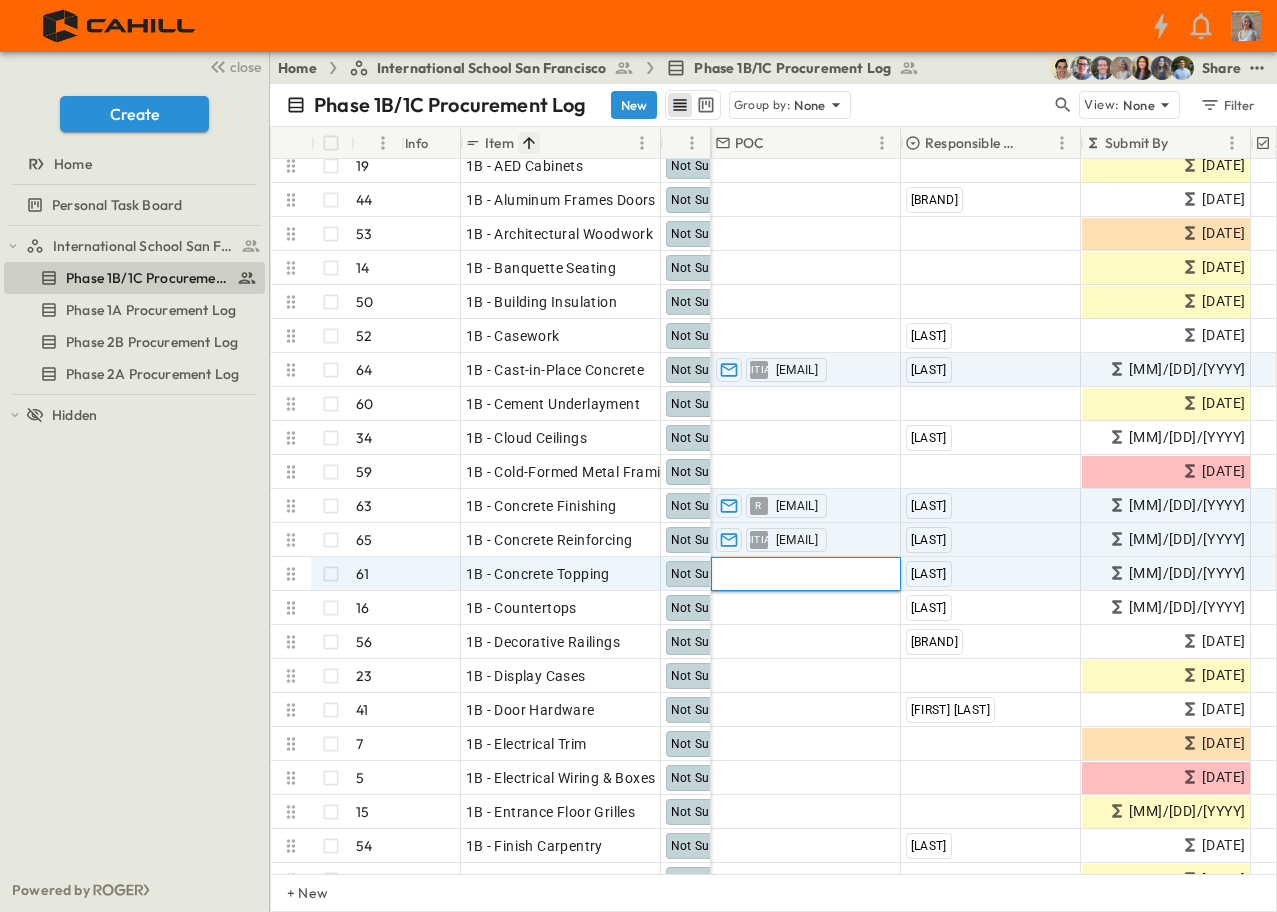 type on "*******" 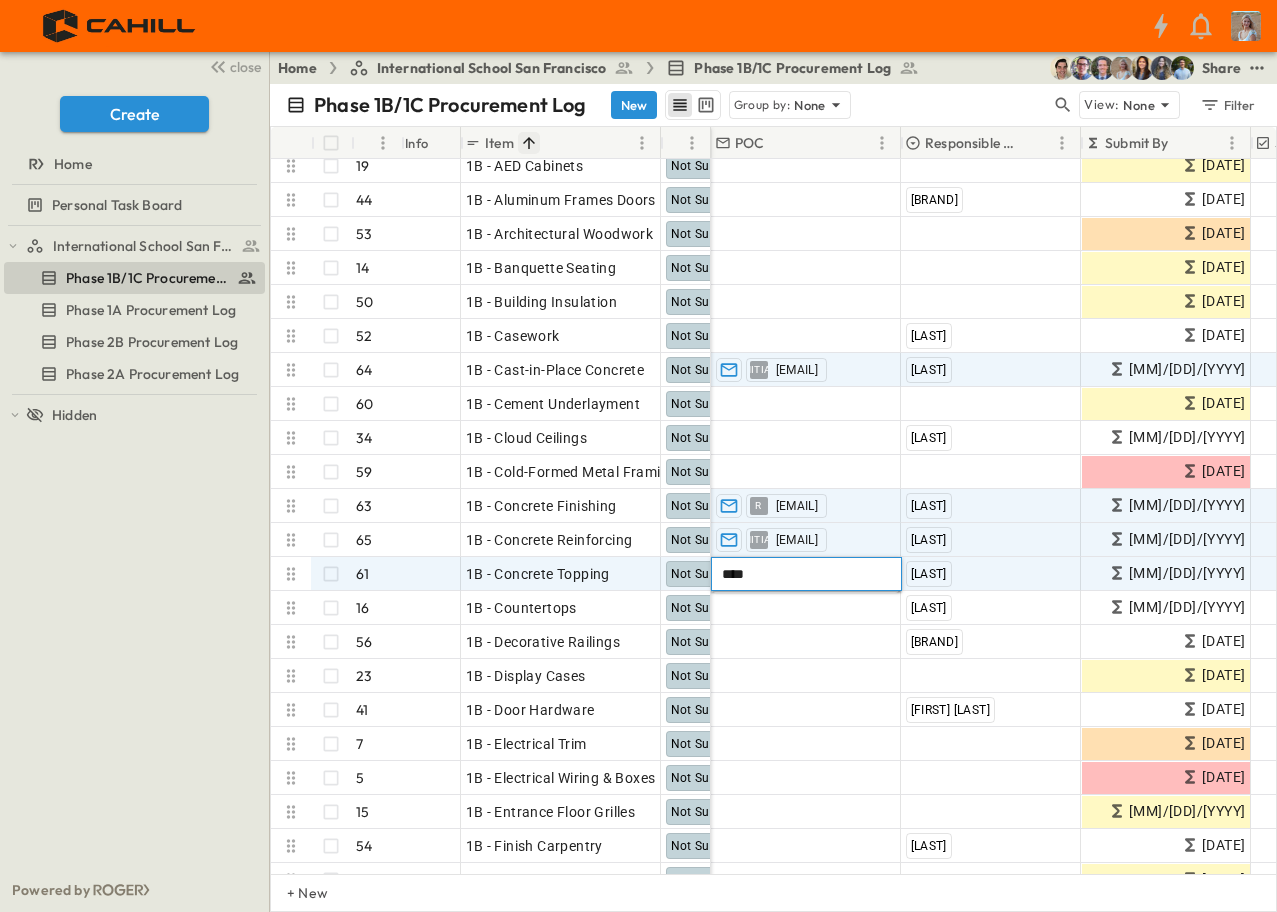 scroll, scrollTop: 0, scrollLeft: 0, axis: both 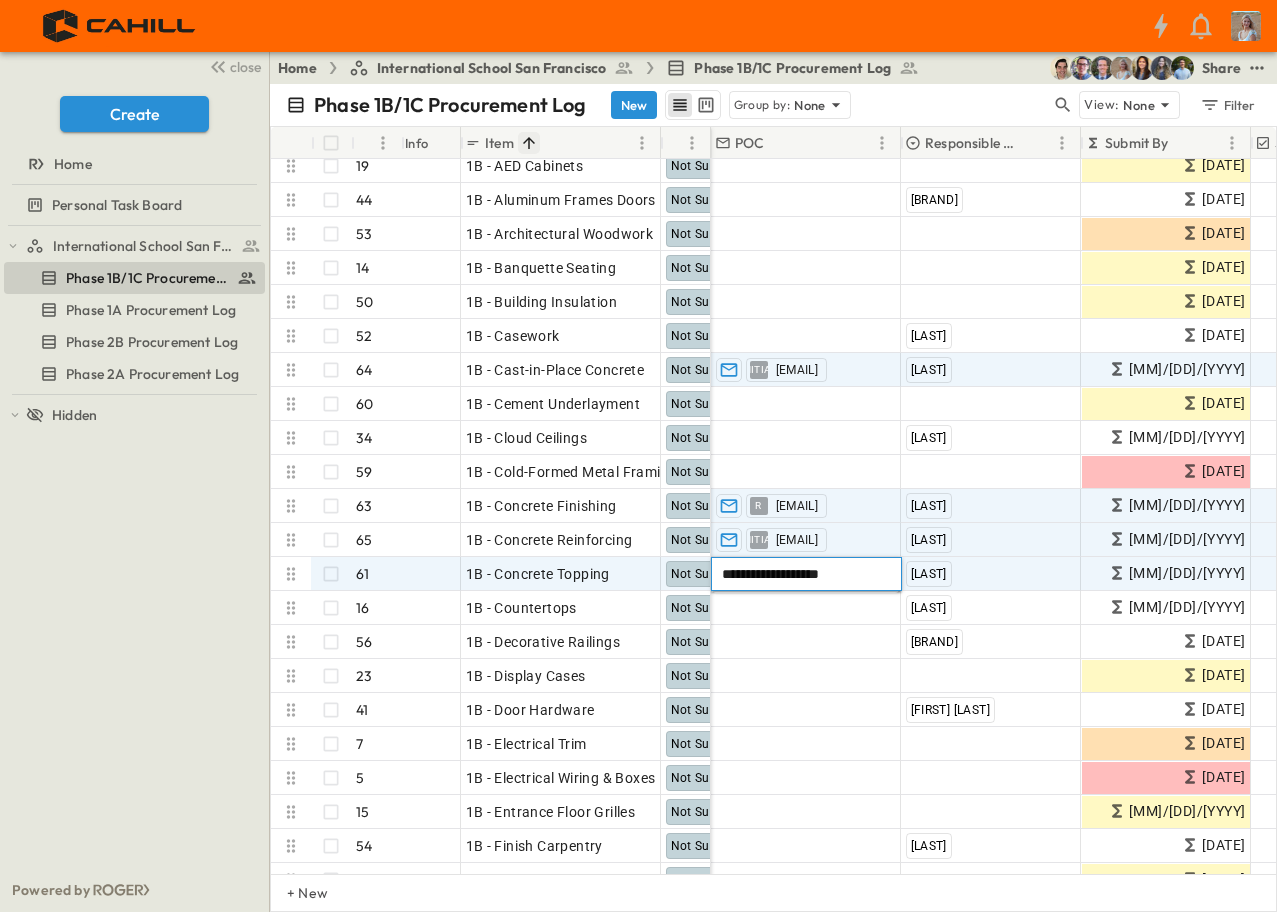type on "**********" 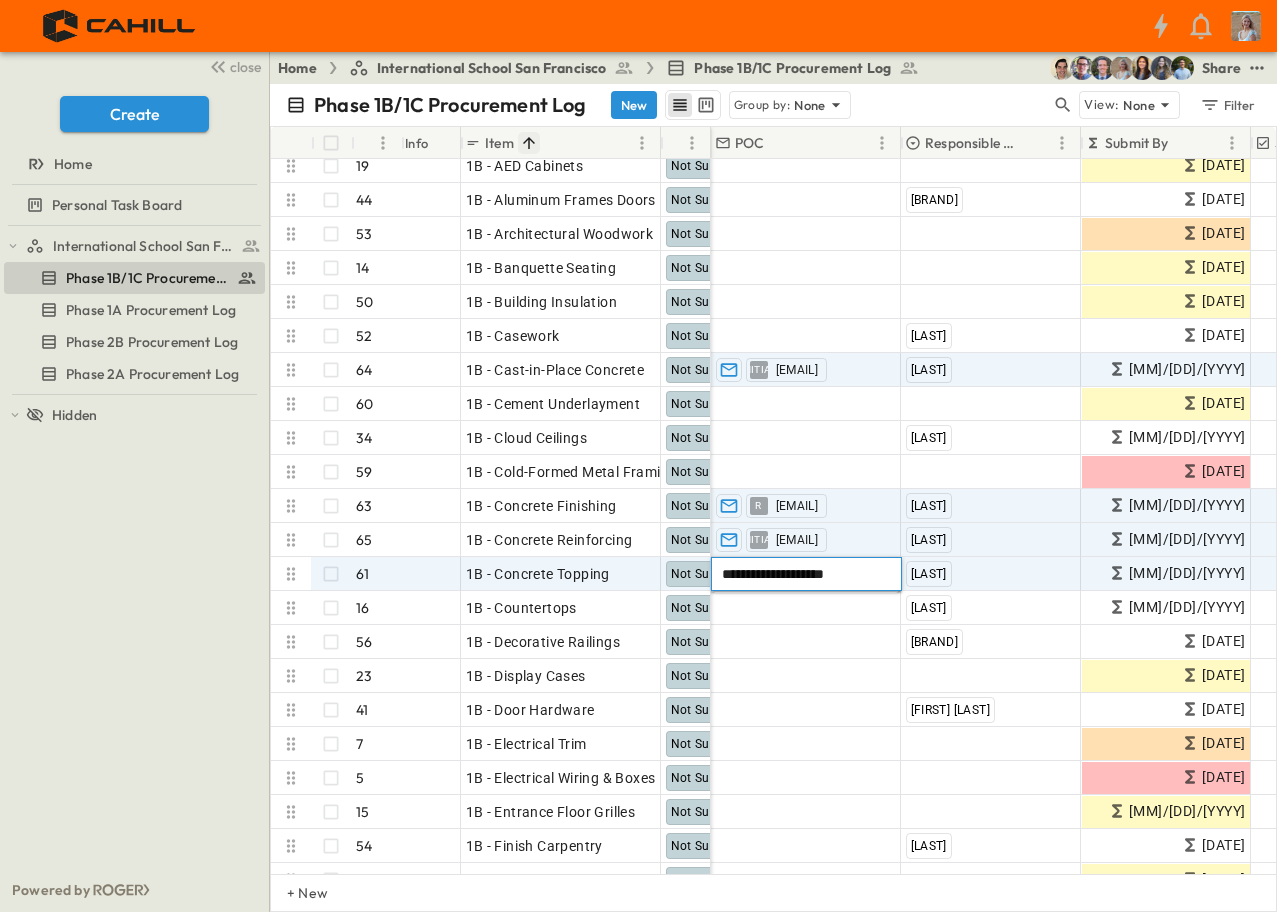 type 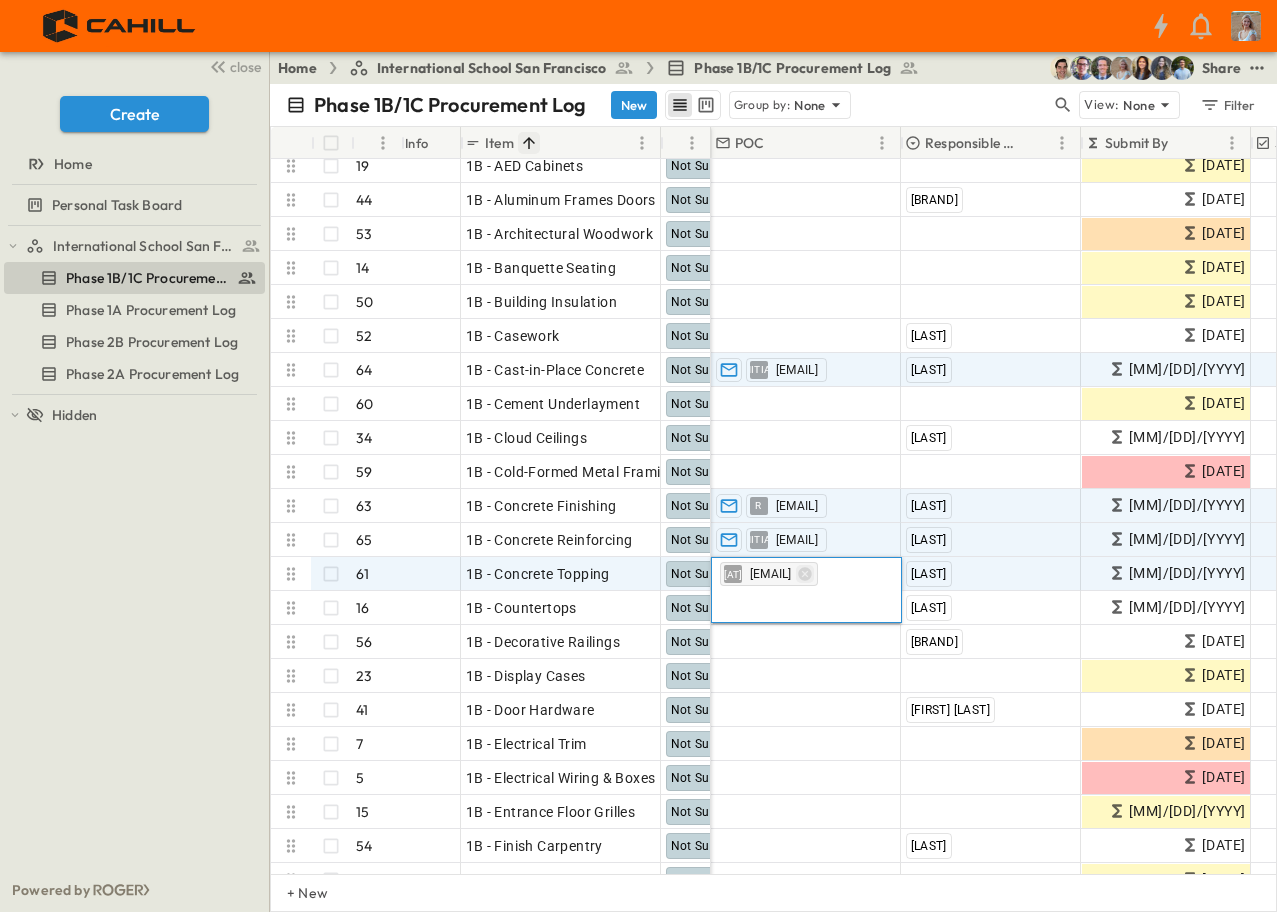 click 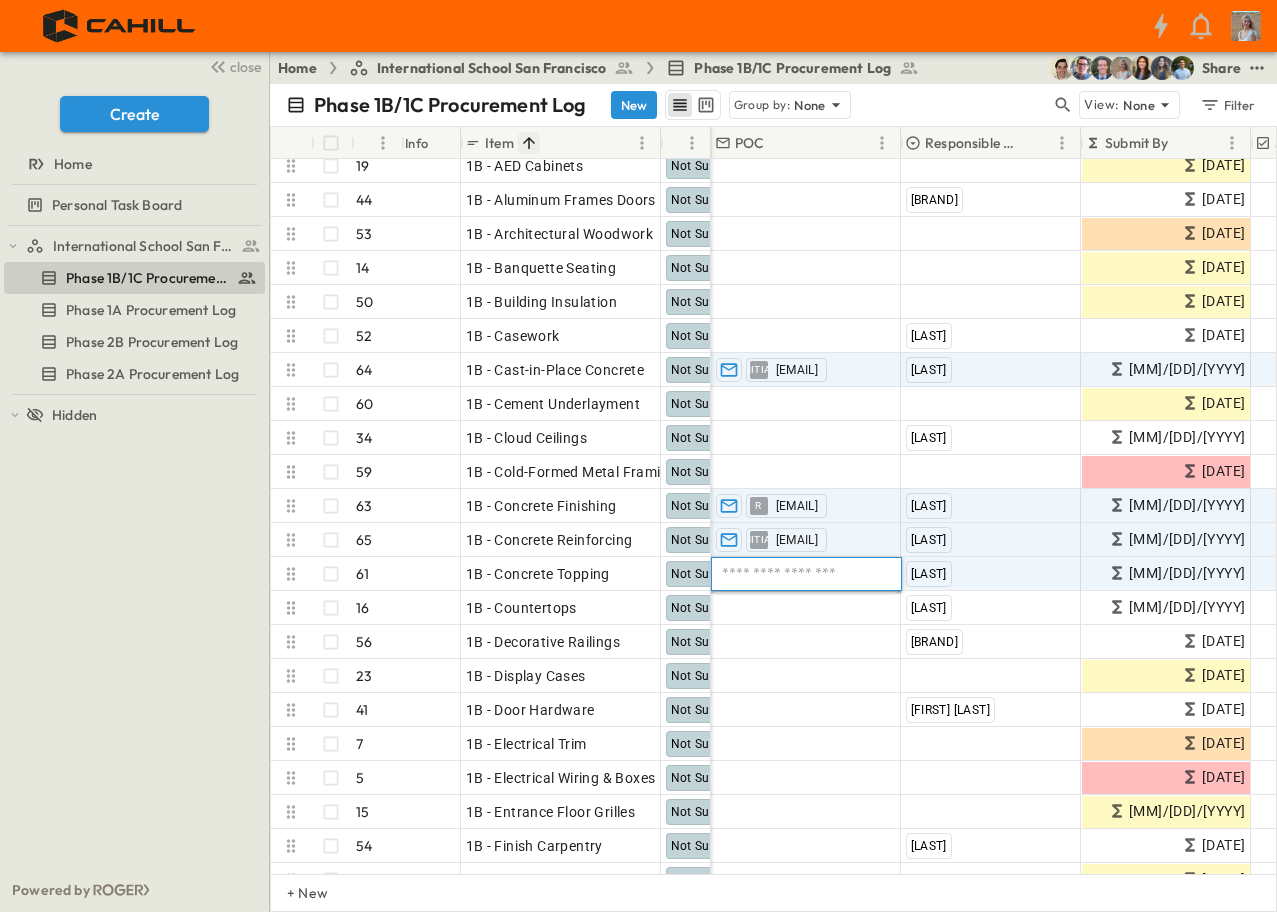 click at bounding box center (806, 574) 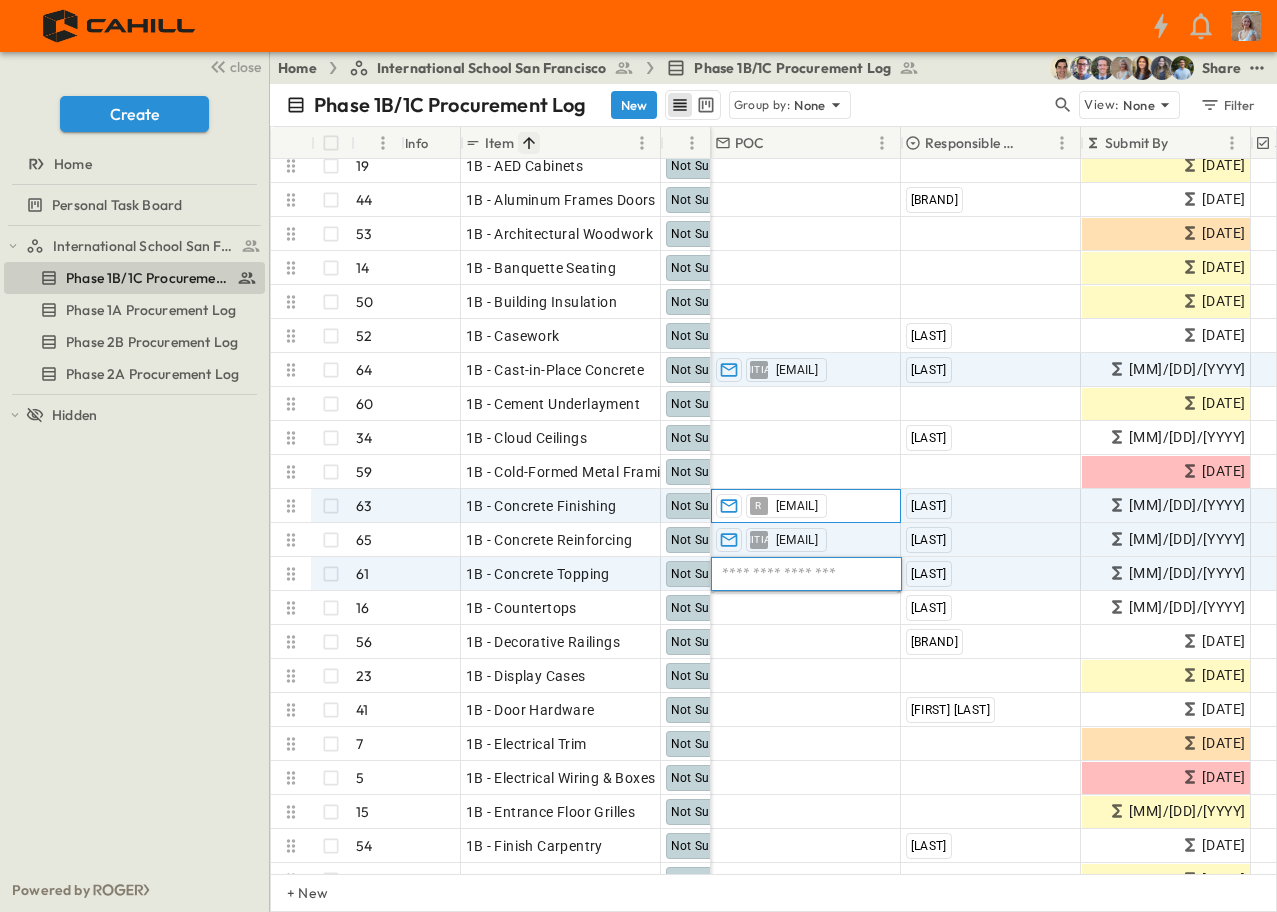 click on "[EMAIL]" at bounding box center (797, 506) 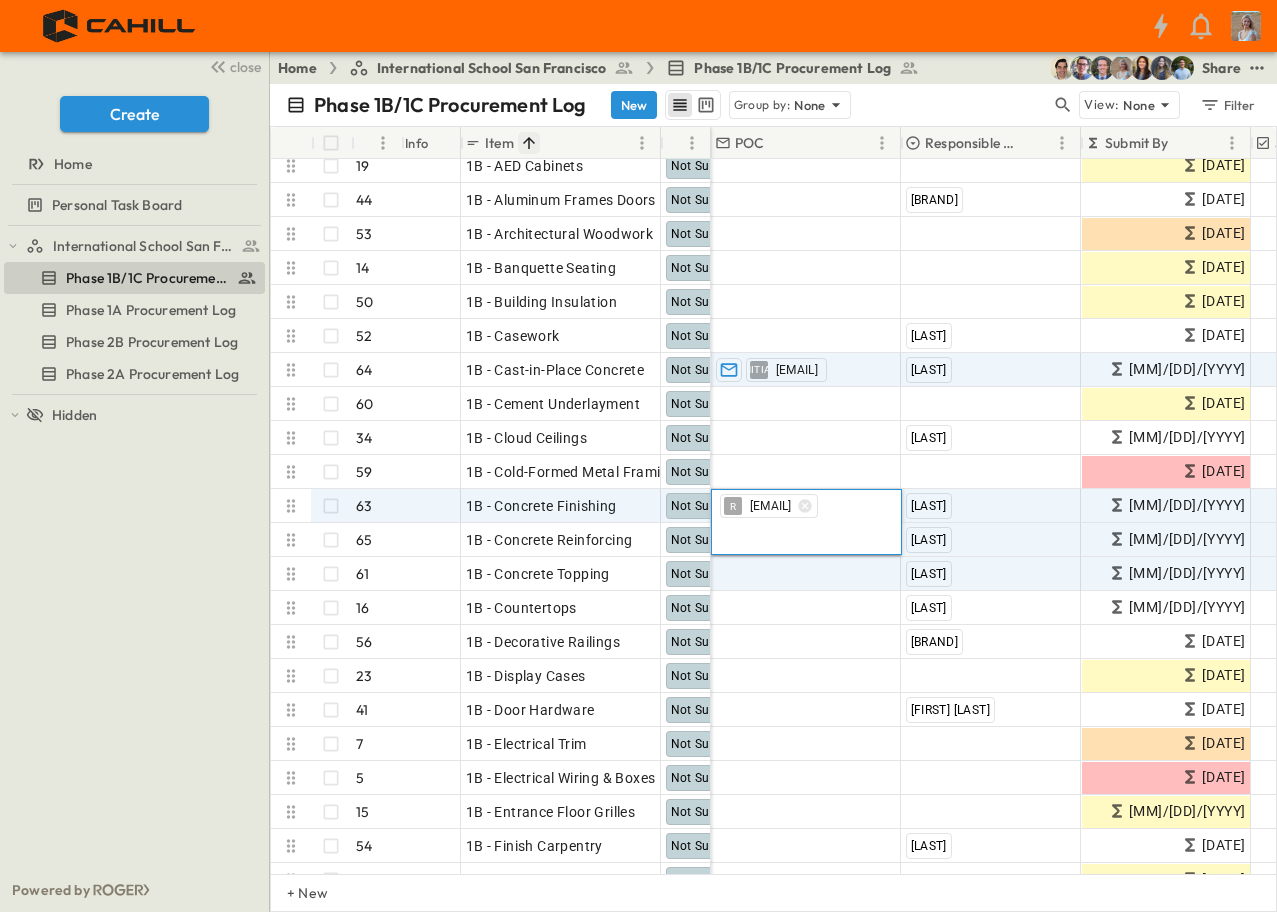 click on "[INITIAL] [EMAIL]" at bounding box center (769, 506) 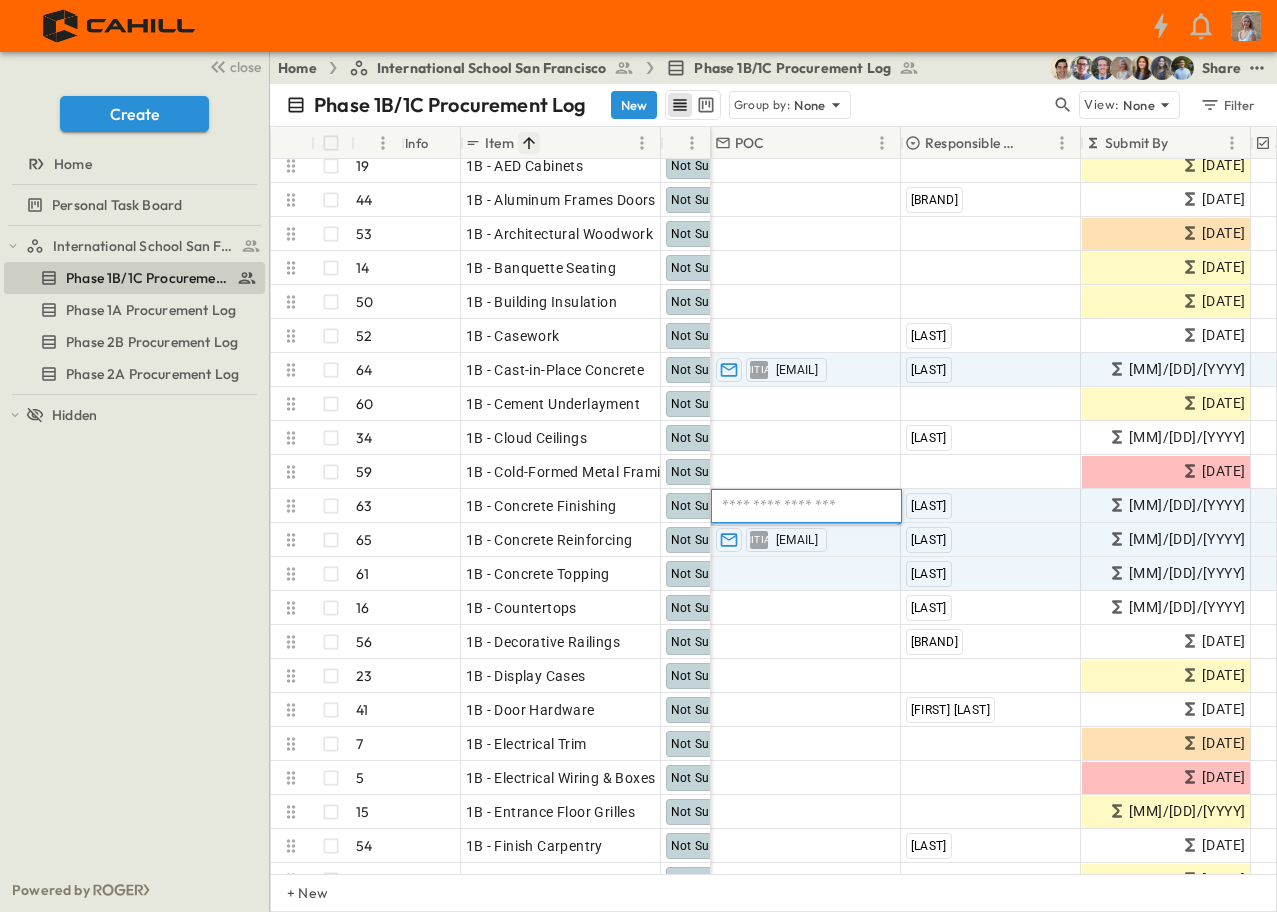 click at bounding box center [806, 506] 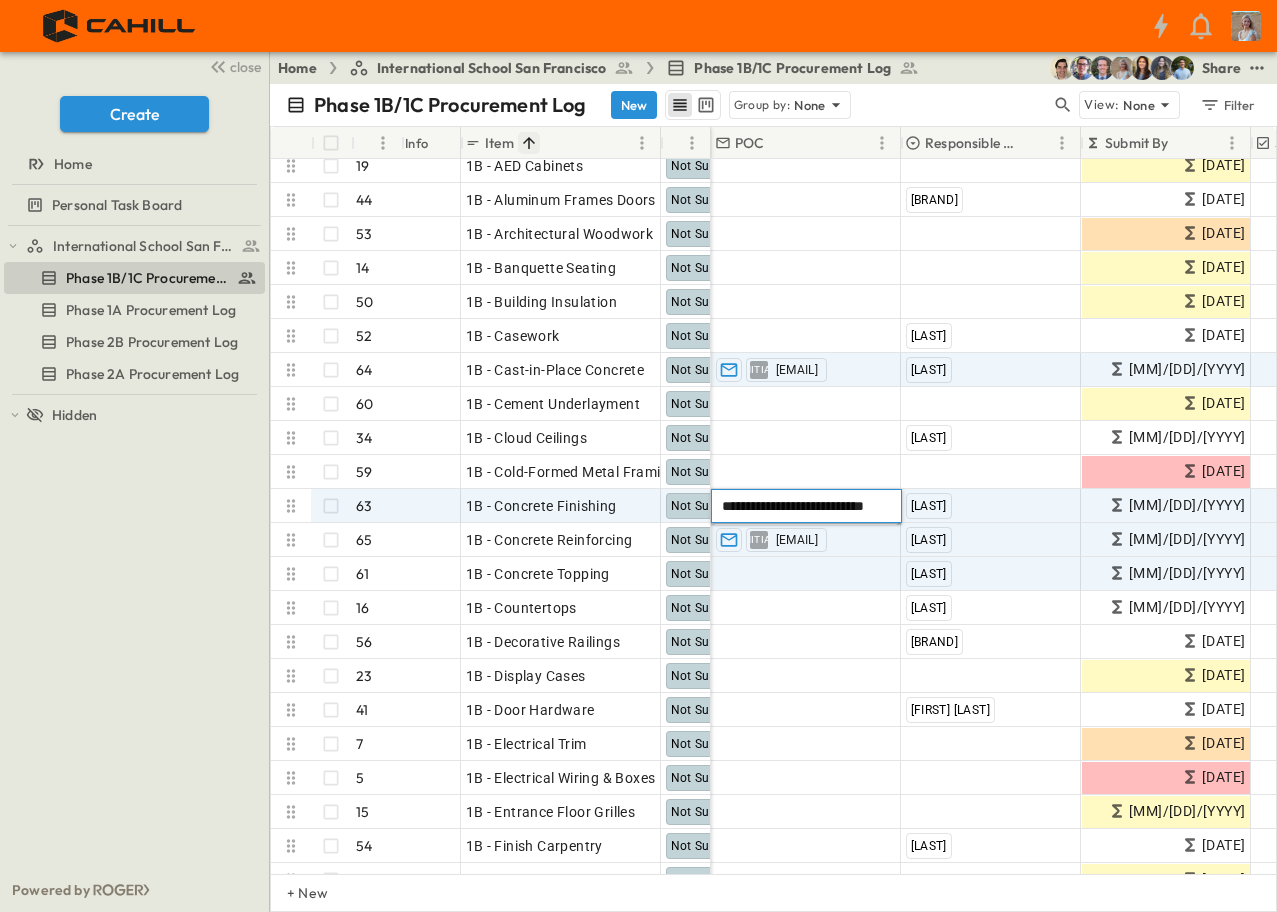 scroll, scrollTop: 0, scrollLeft: 29, axis: horizontal 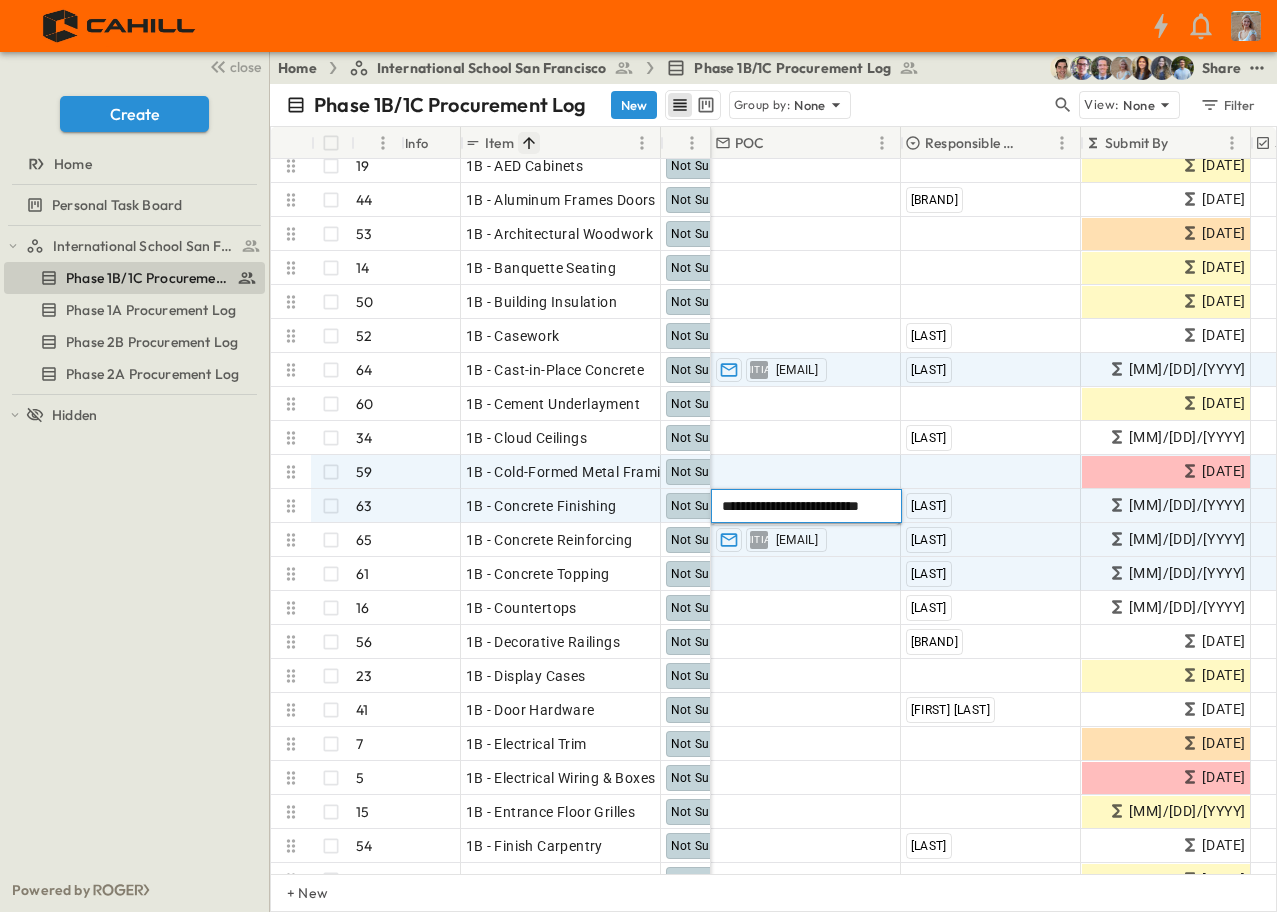 type 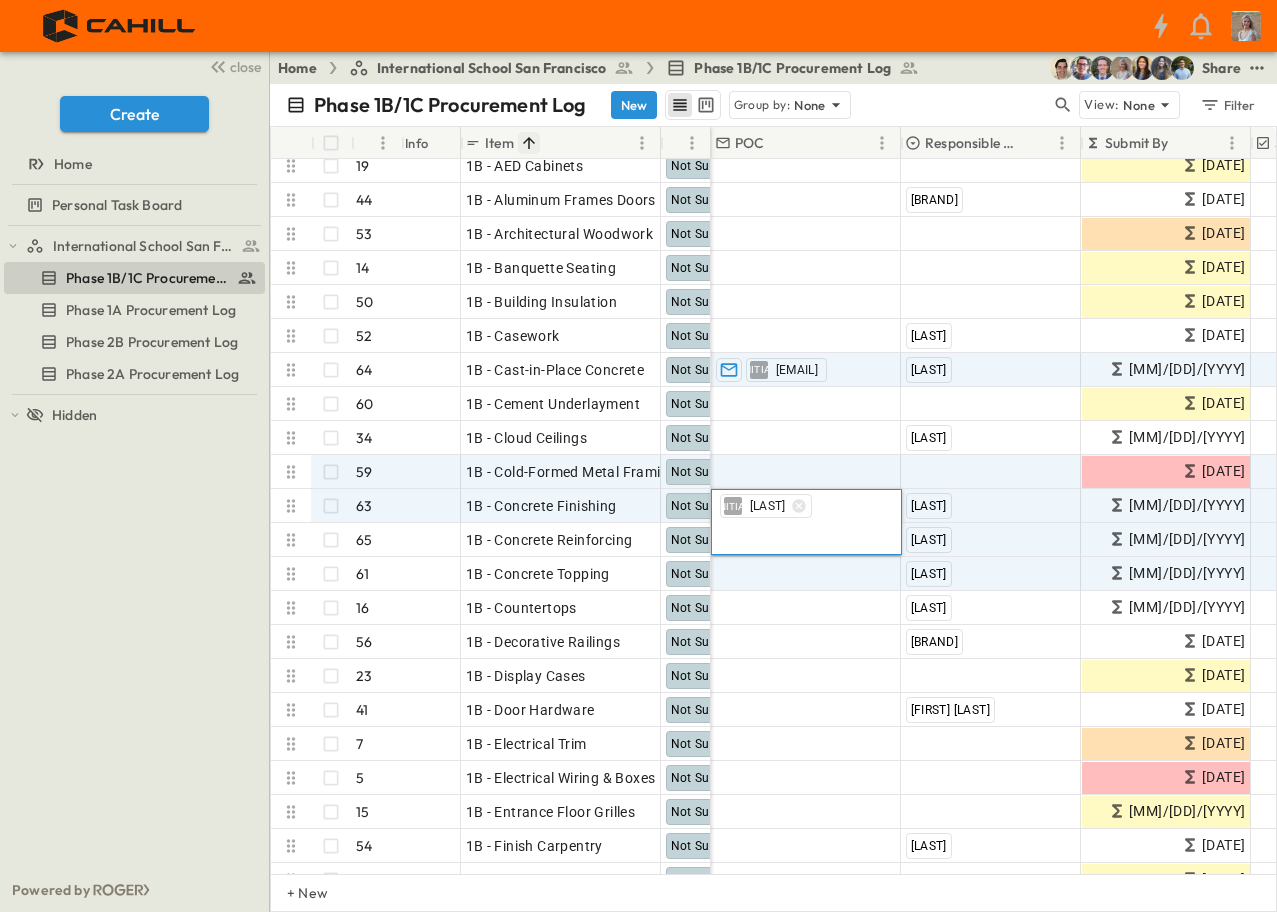 scroll, scrollTop: 0, scrollLeft: 0, axis: both 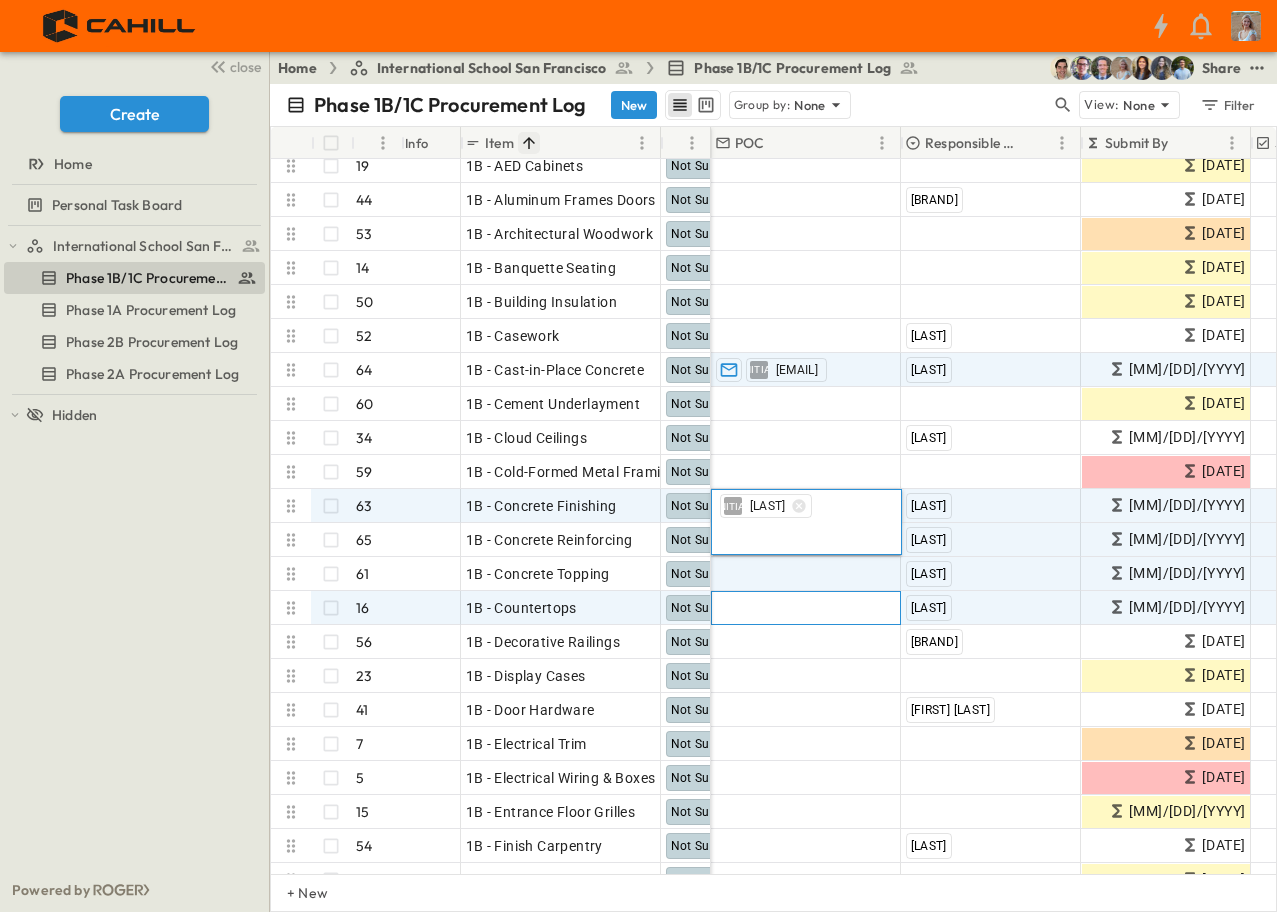 click on "Add Contact" at bounding box center [806, 608] 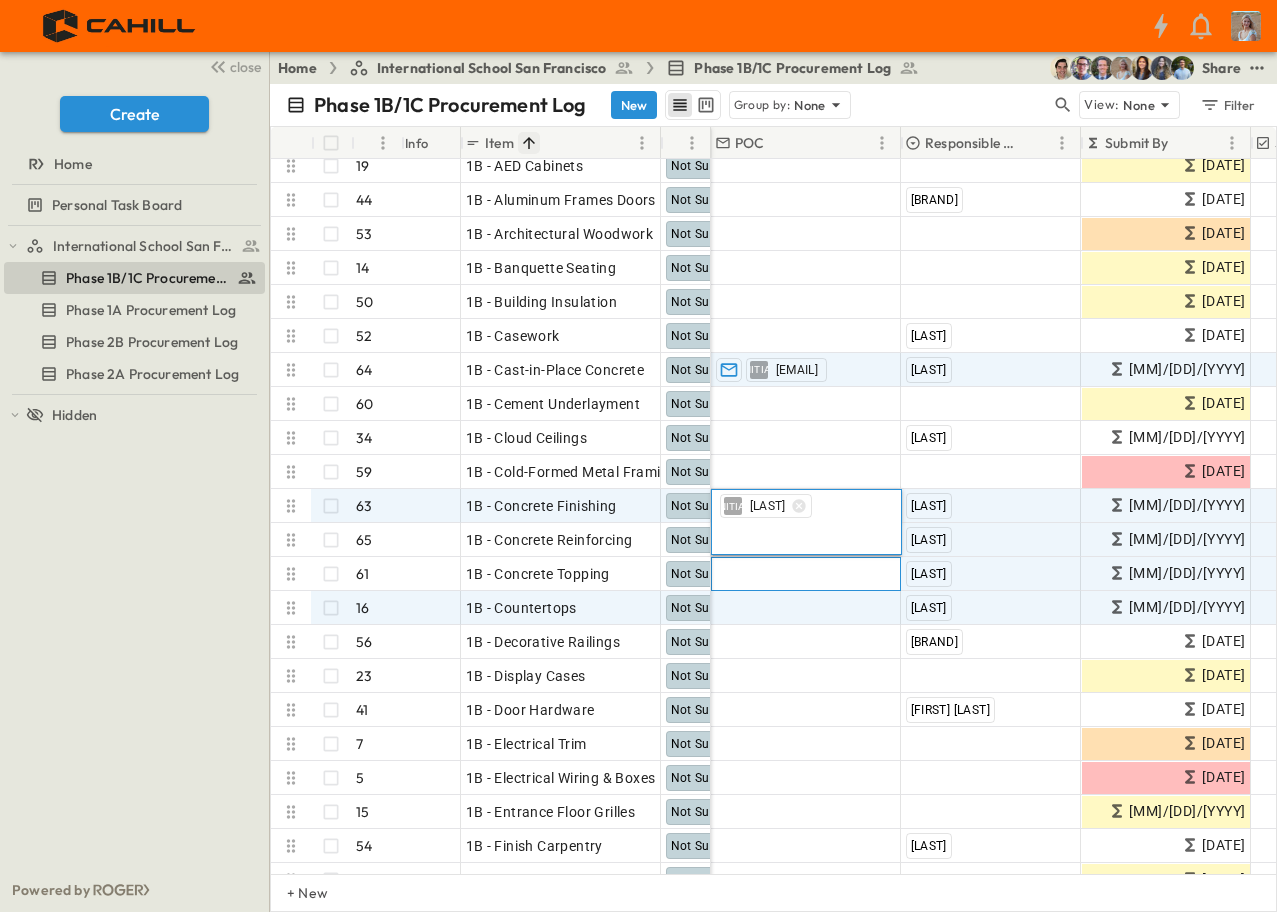 click on "Add Contact" at bounding box center (757, 574) 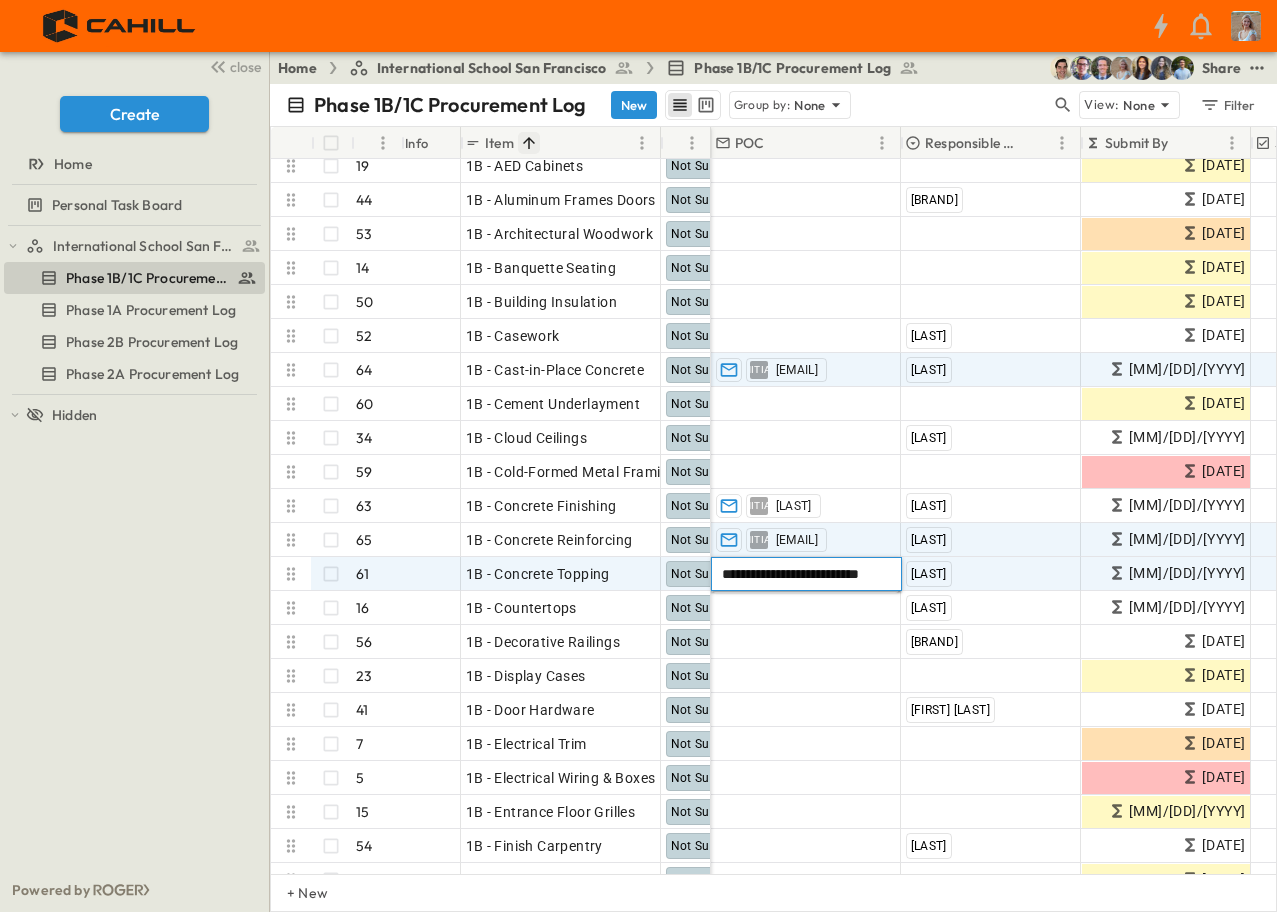 scroll, scrollTop: 0, scrollLeft: 25, axis: horizontal 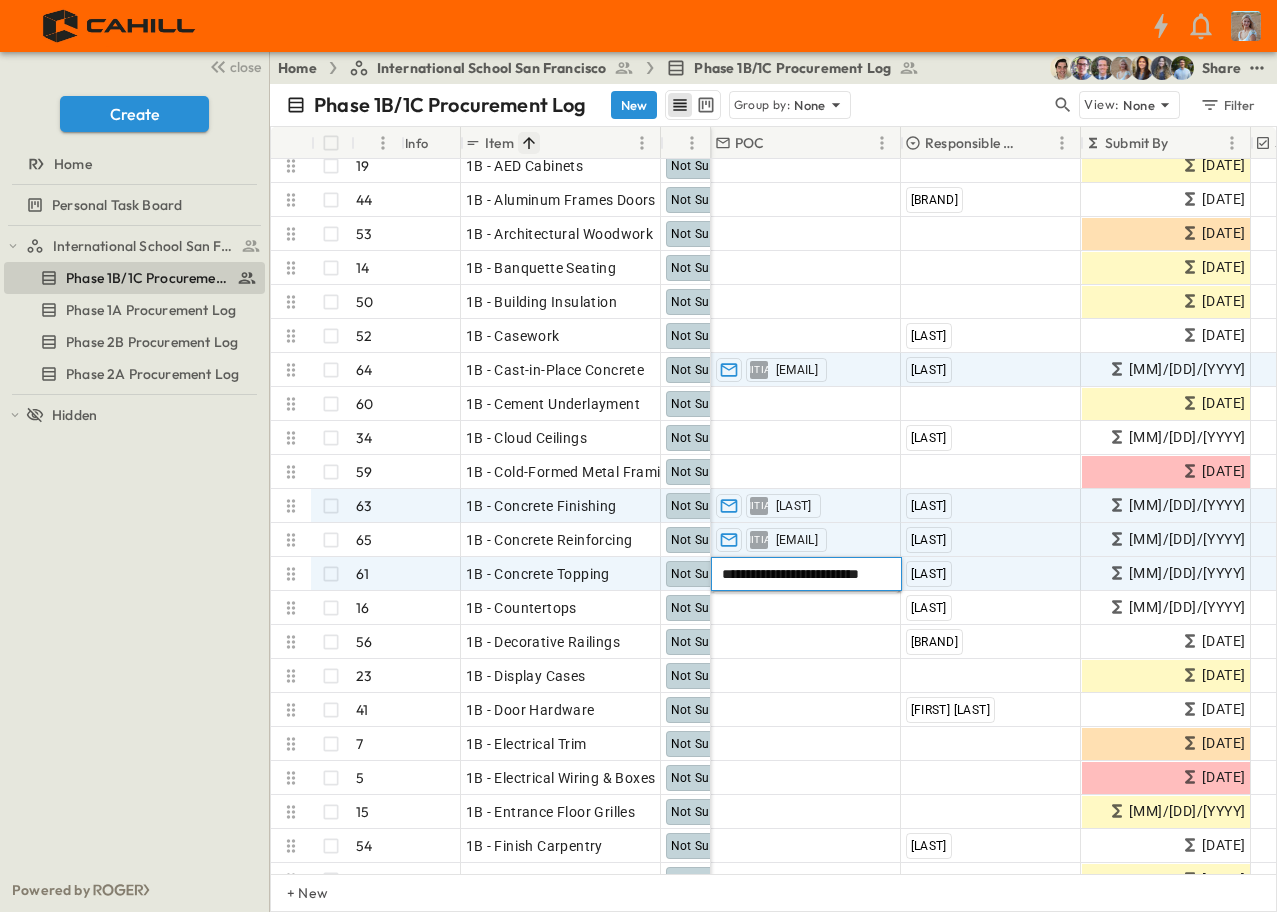 type on "**********" 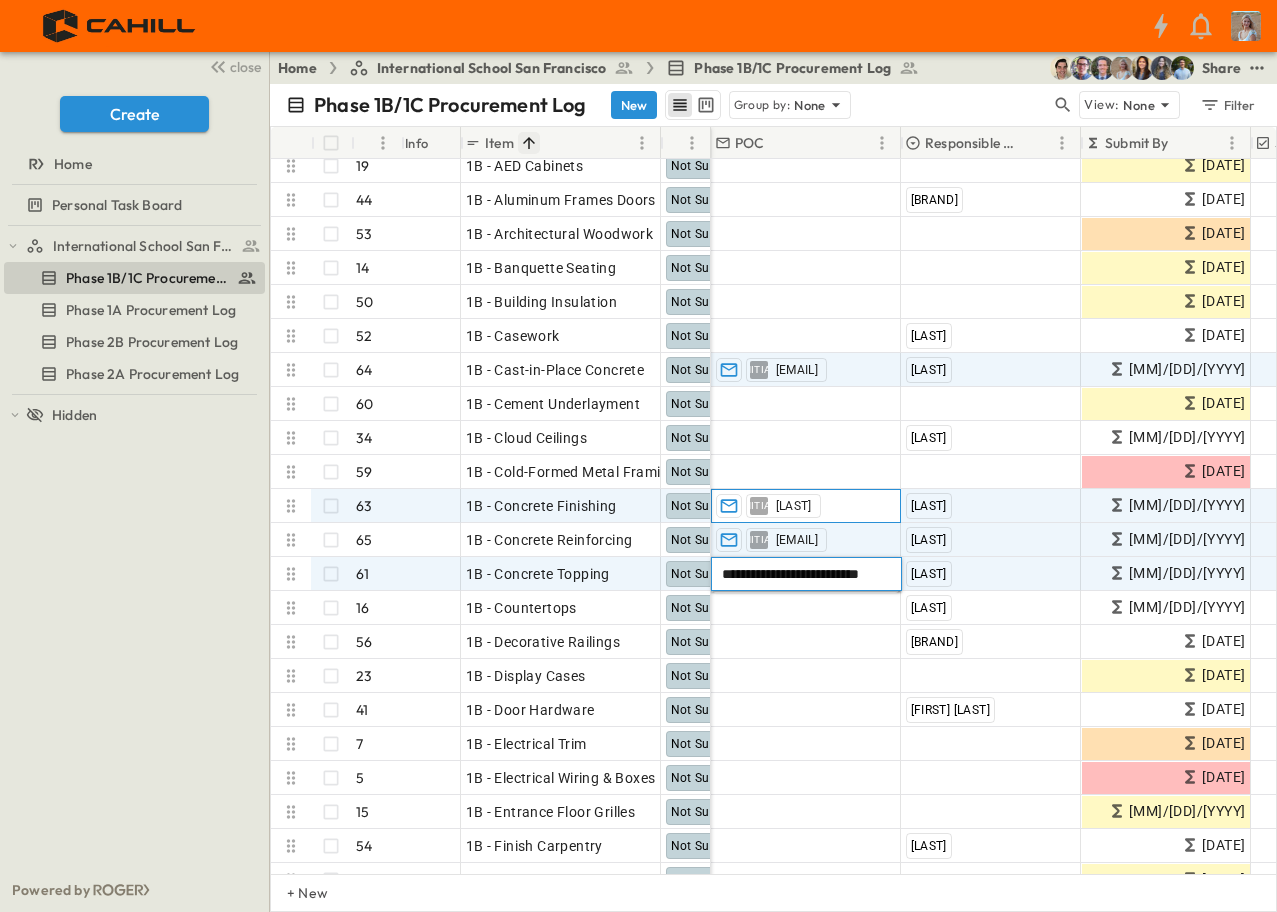 click on "[INITIALS] [LAST]" at bounding box center (806, 506) 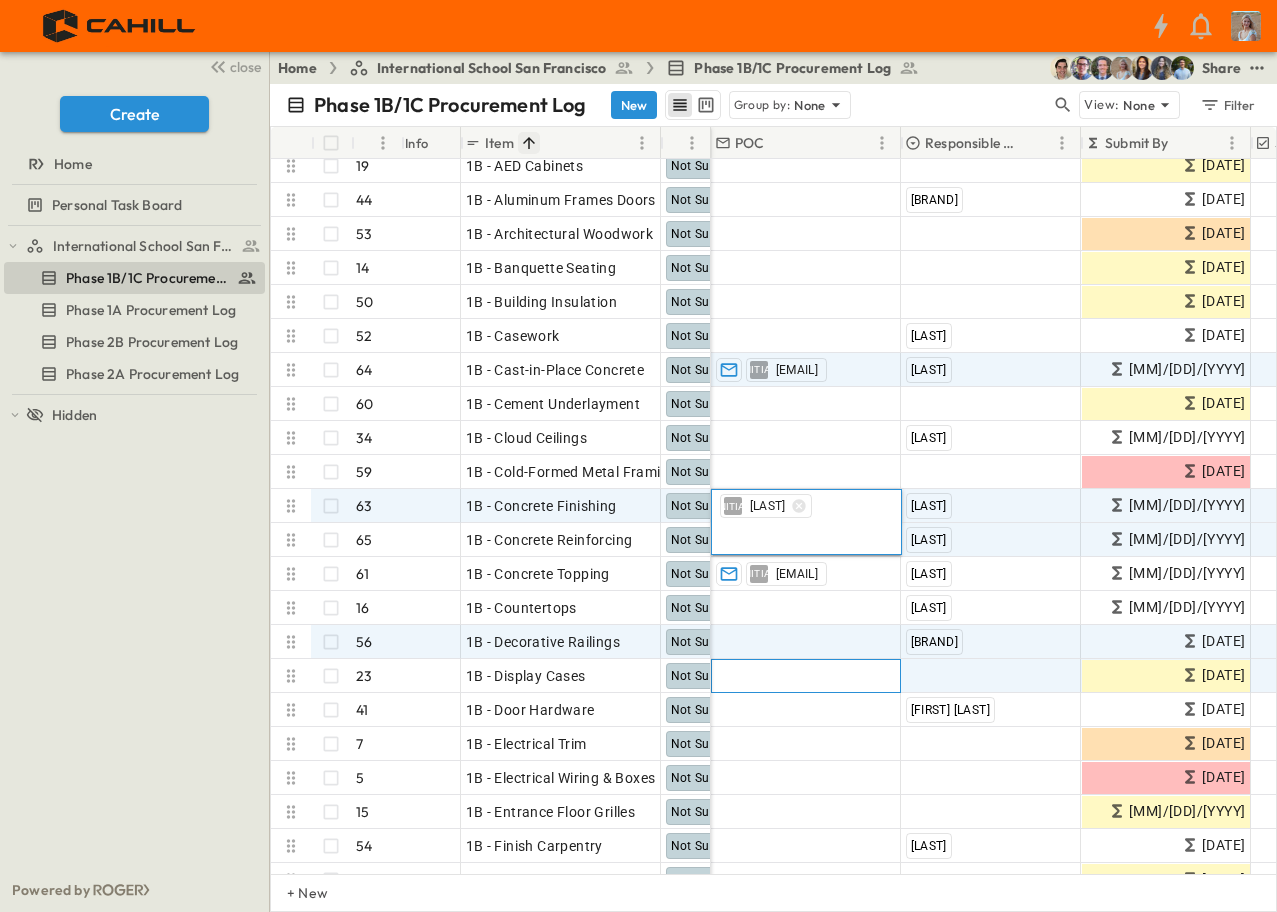 click on "Add Contact" at bounding box center [806, 676] 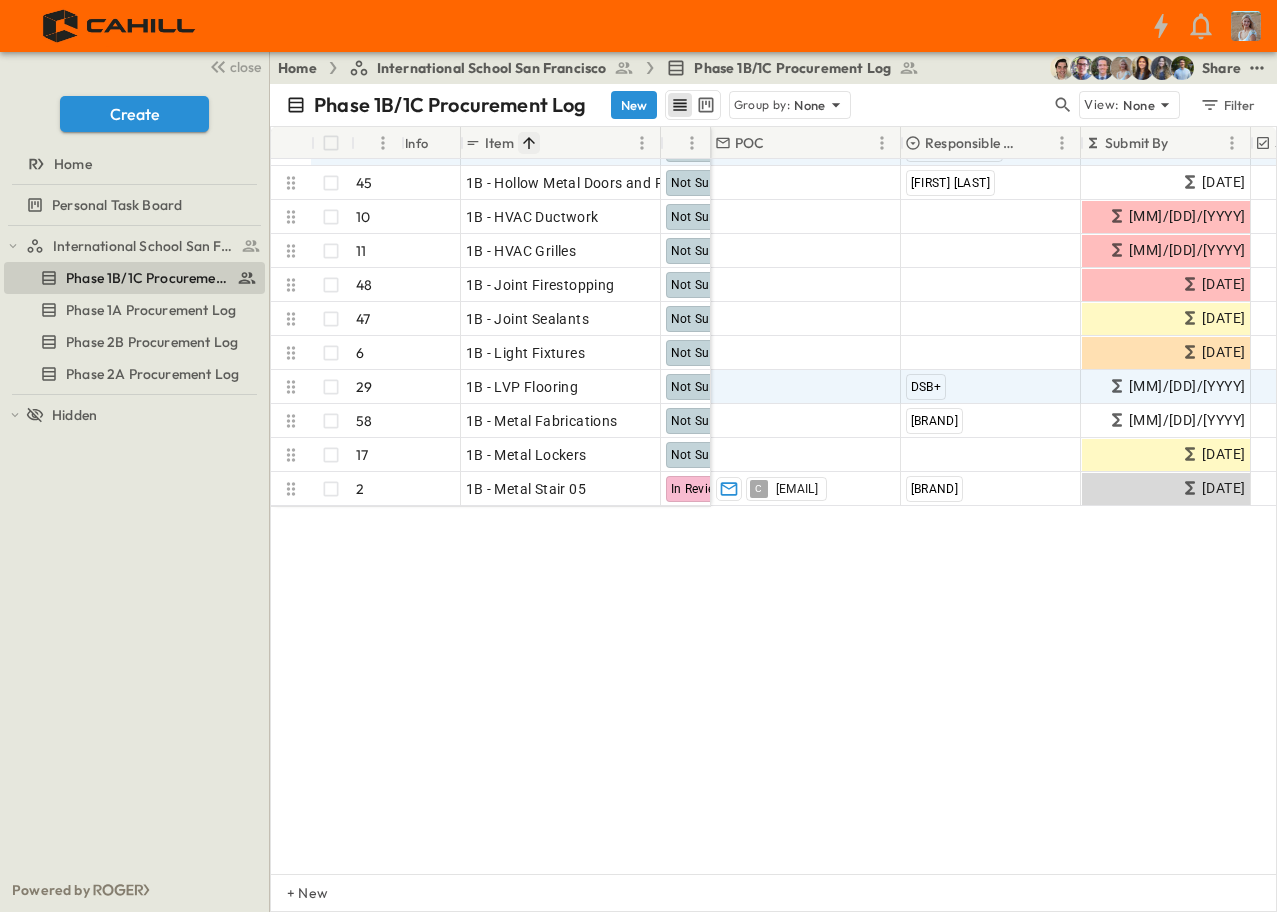 scroll, scrollTop: 847, scrollLeft: 0, axis: vertical 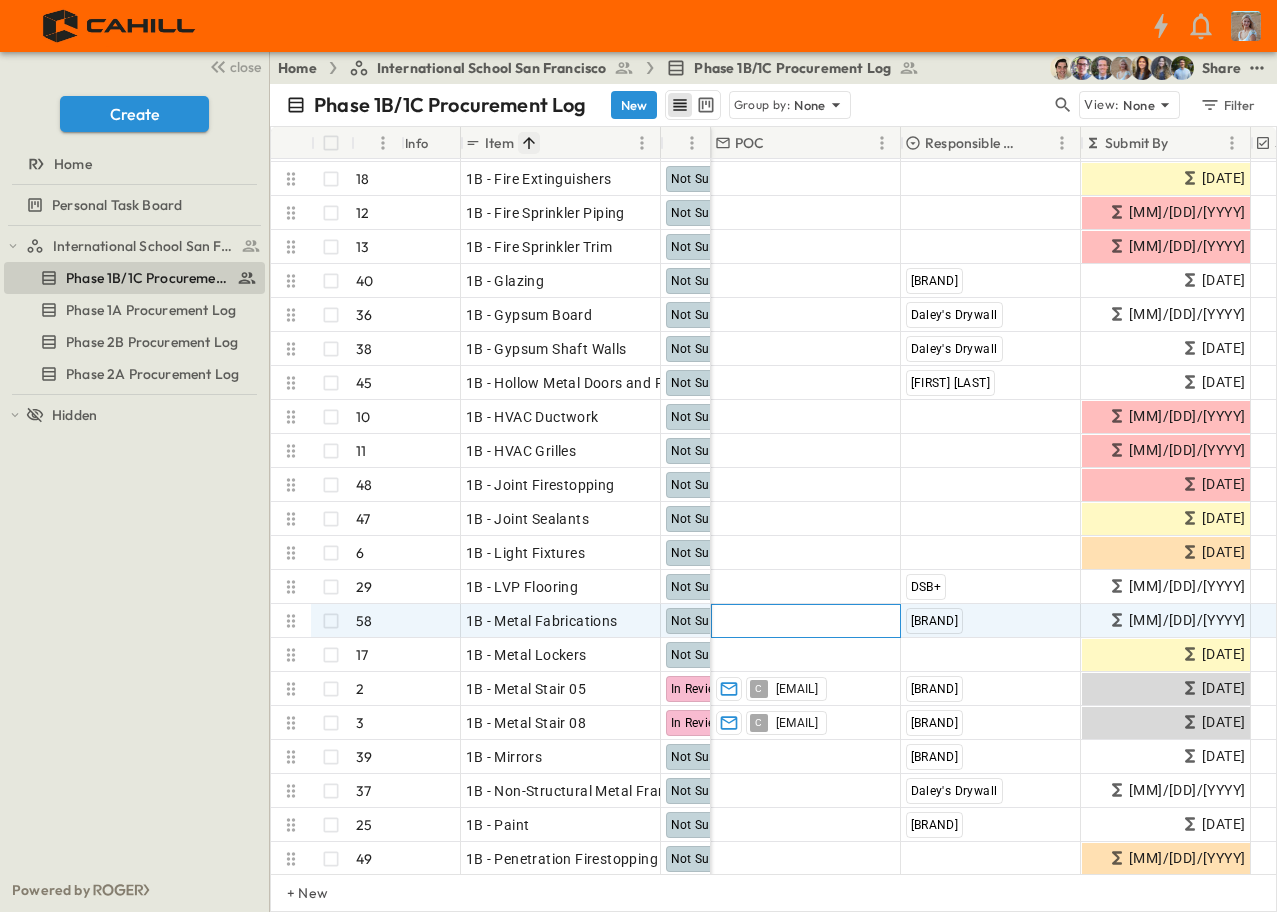 click on "Add Contact" at bounding box center (757, 621) 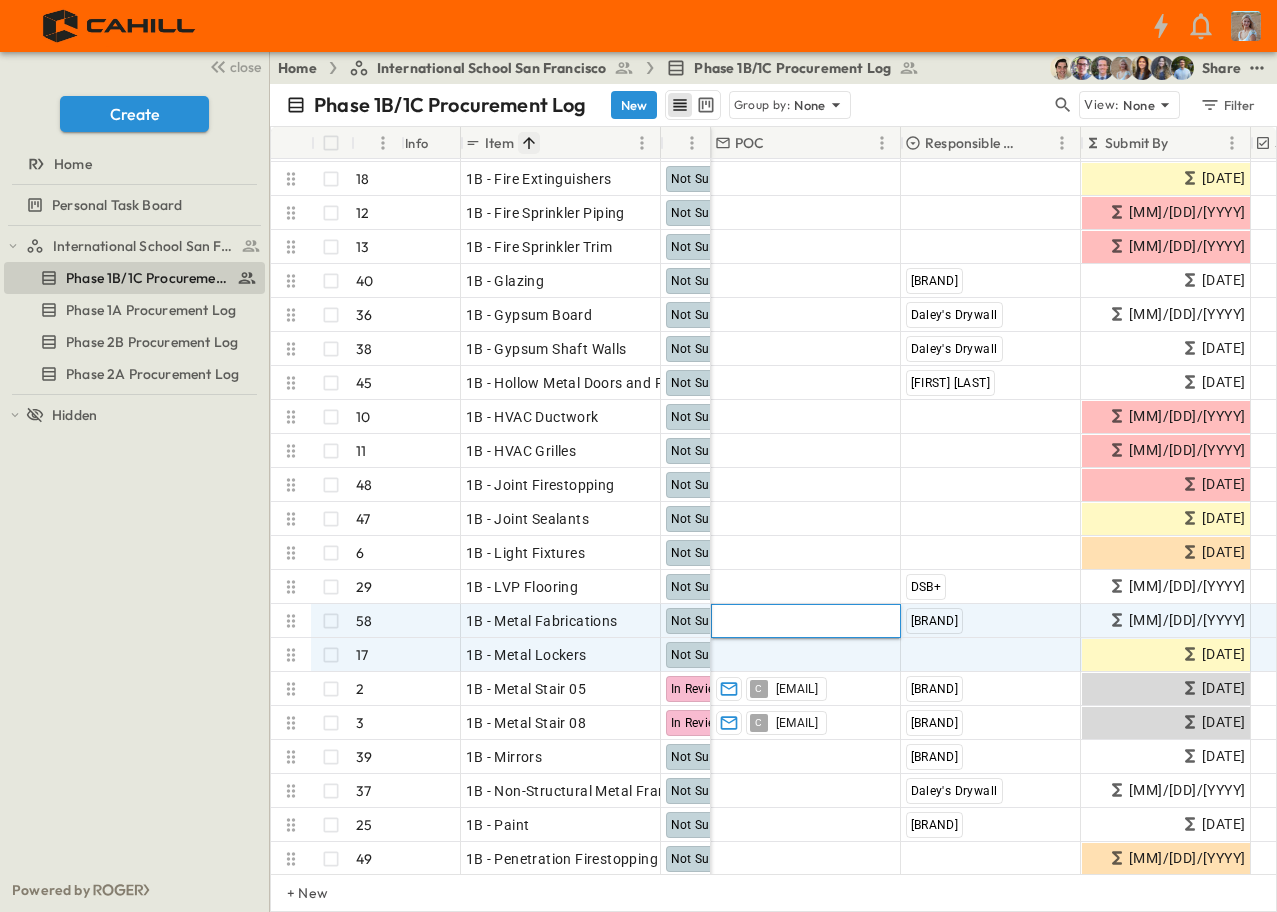 type on "*" 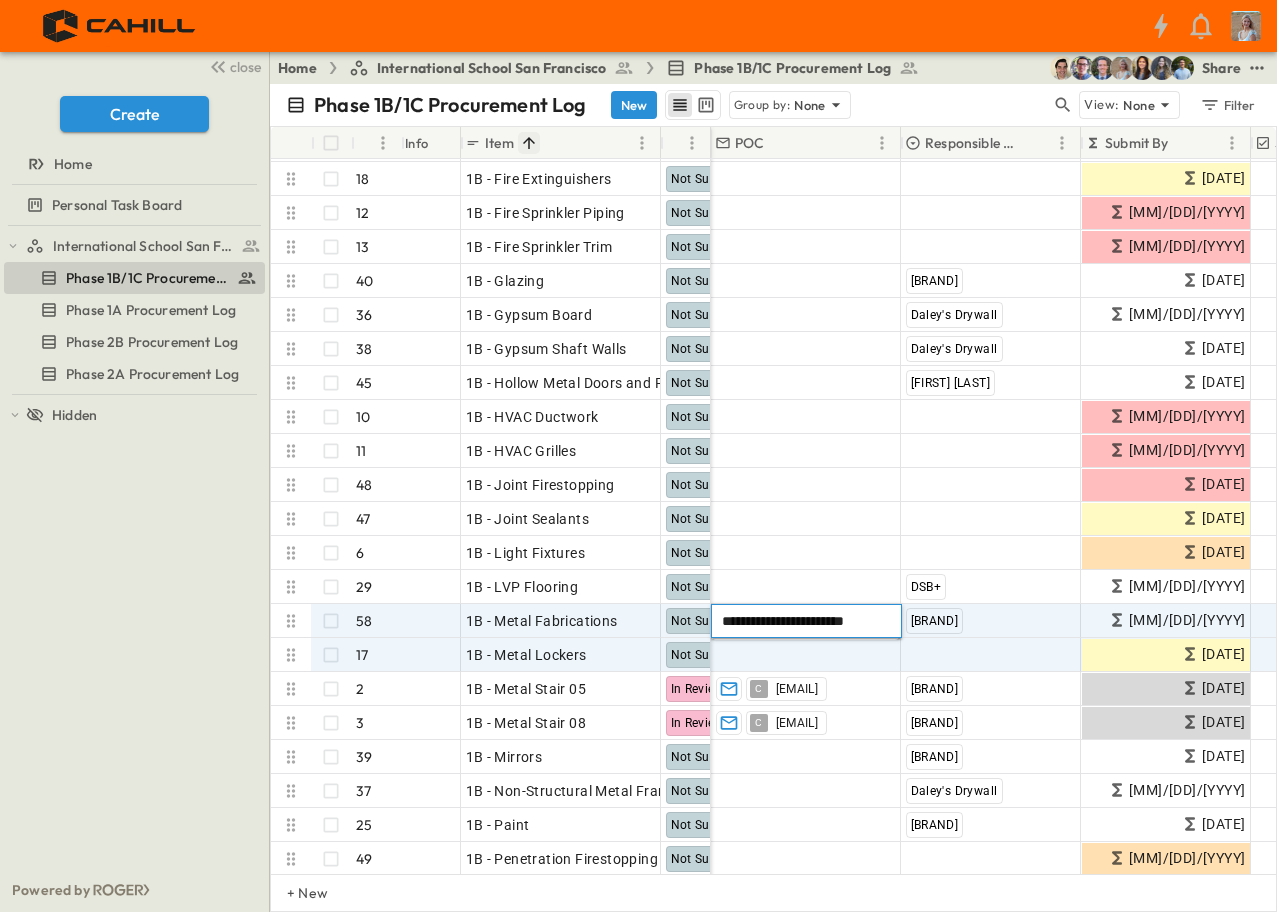 type on "**********" 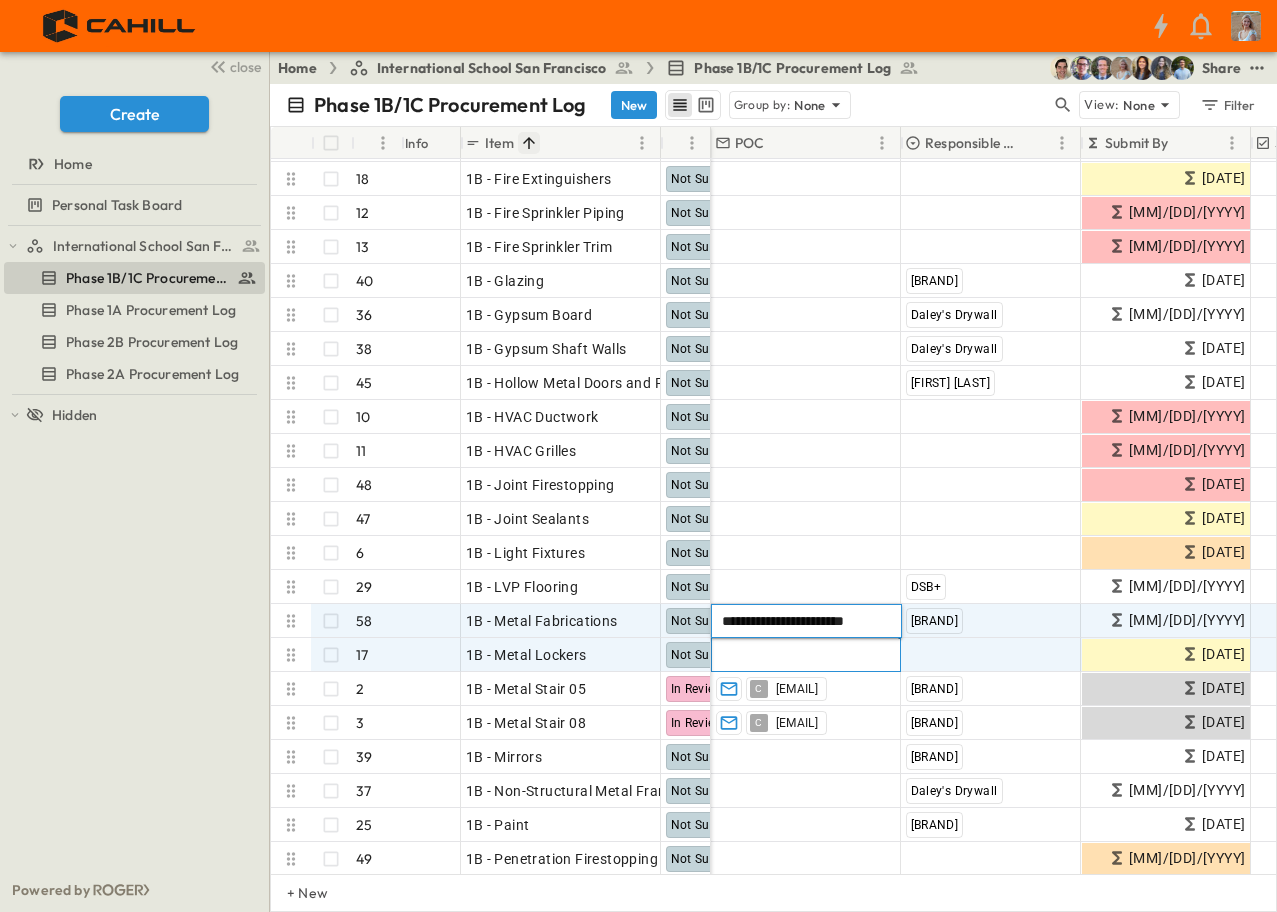 click on "Add Contact" at bounding box center [806, 655] 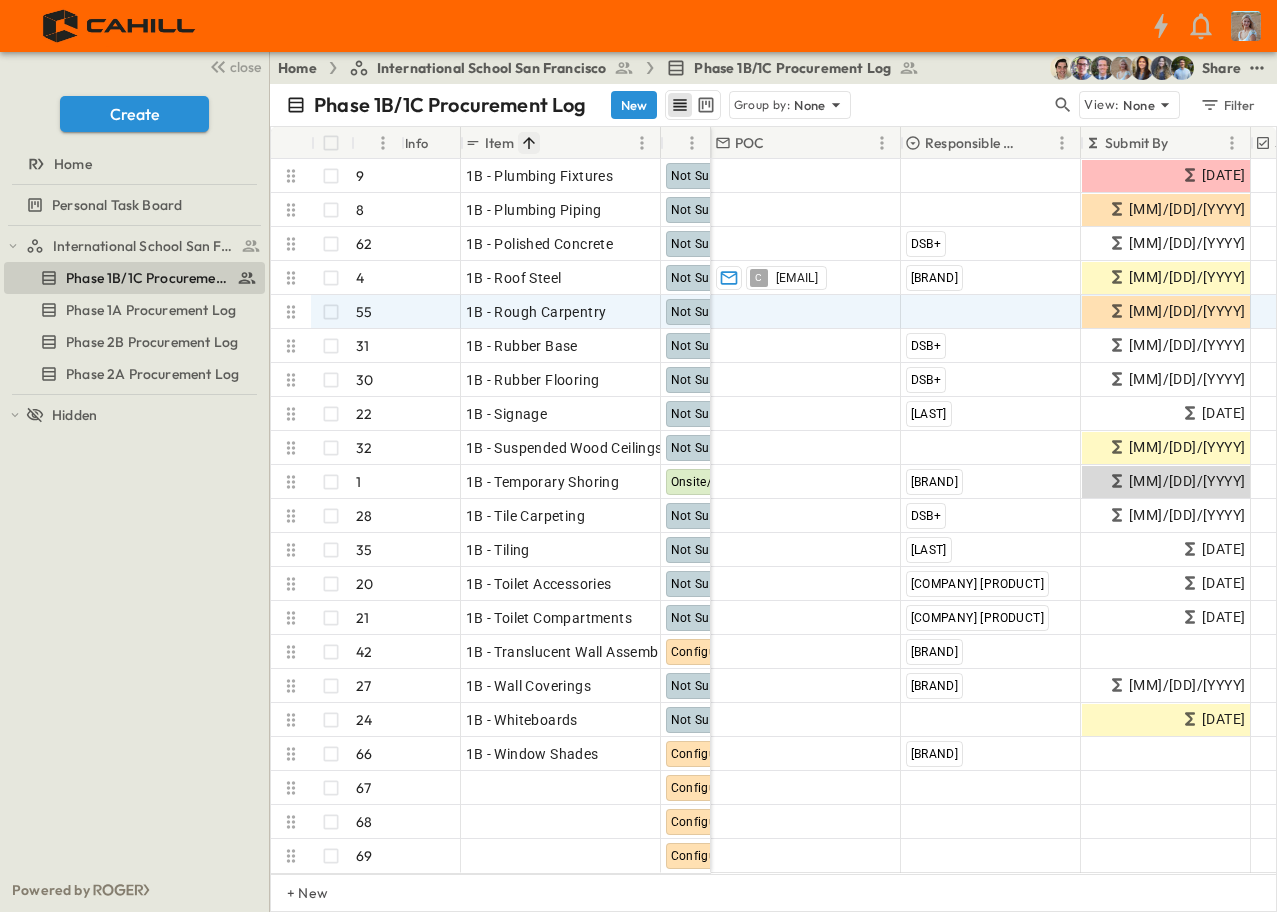 scroll, scrollTop: 1546, scrollLeft: 0, axis: vertical 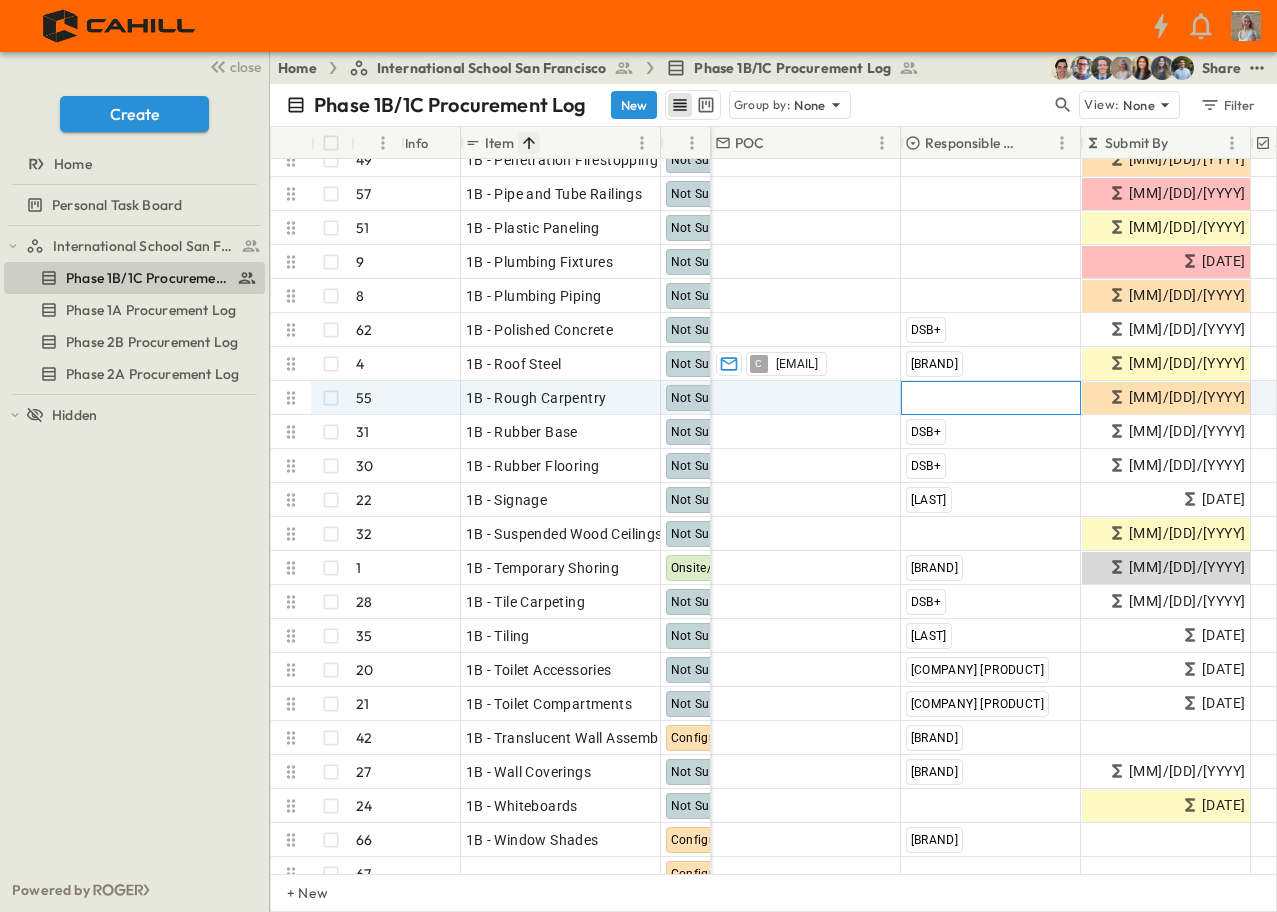click on "Add Contractor" at bounding box center (957, 398) 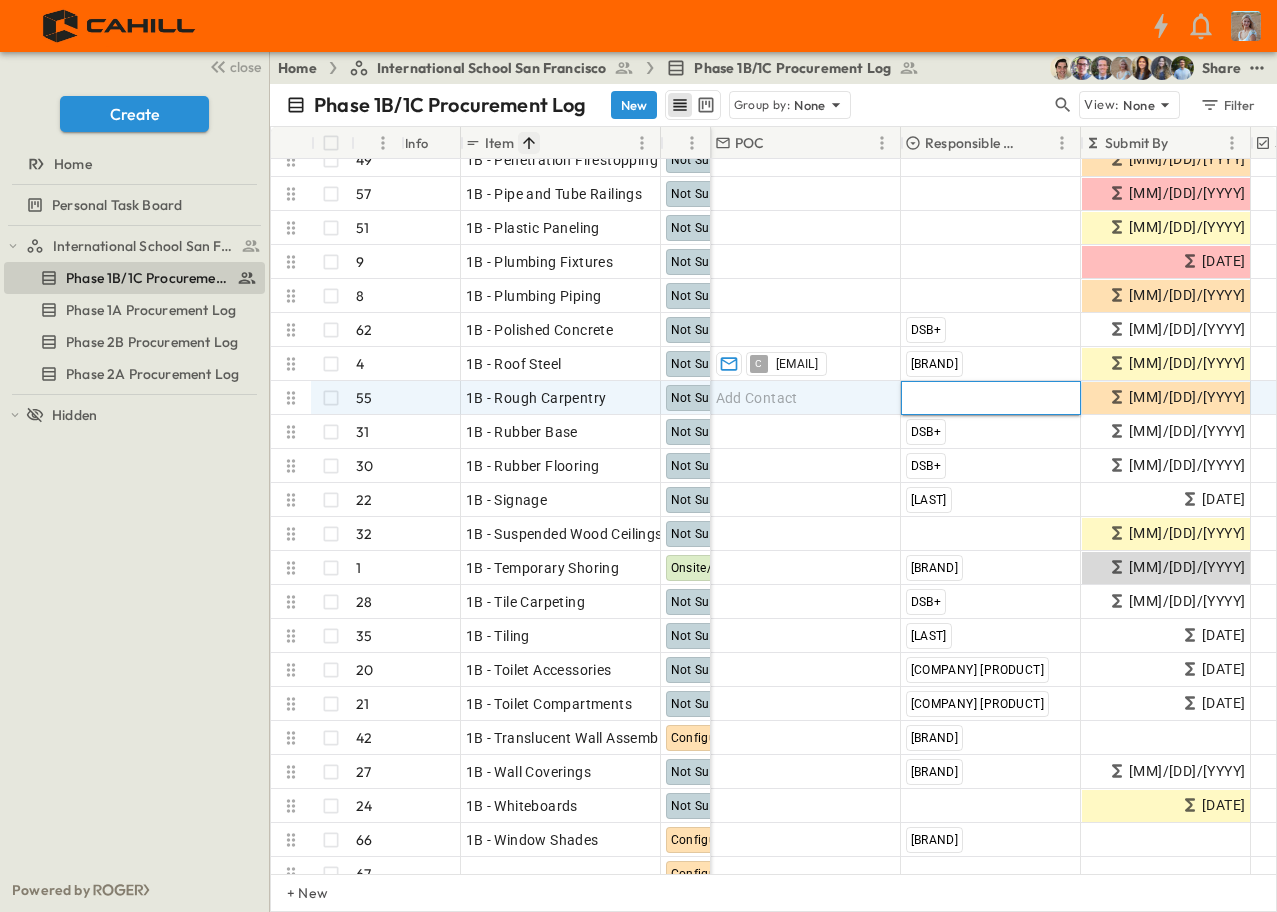 type on "**" 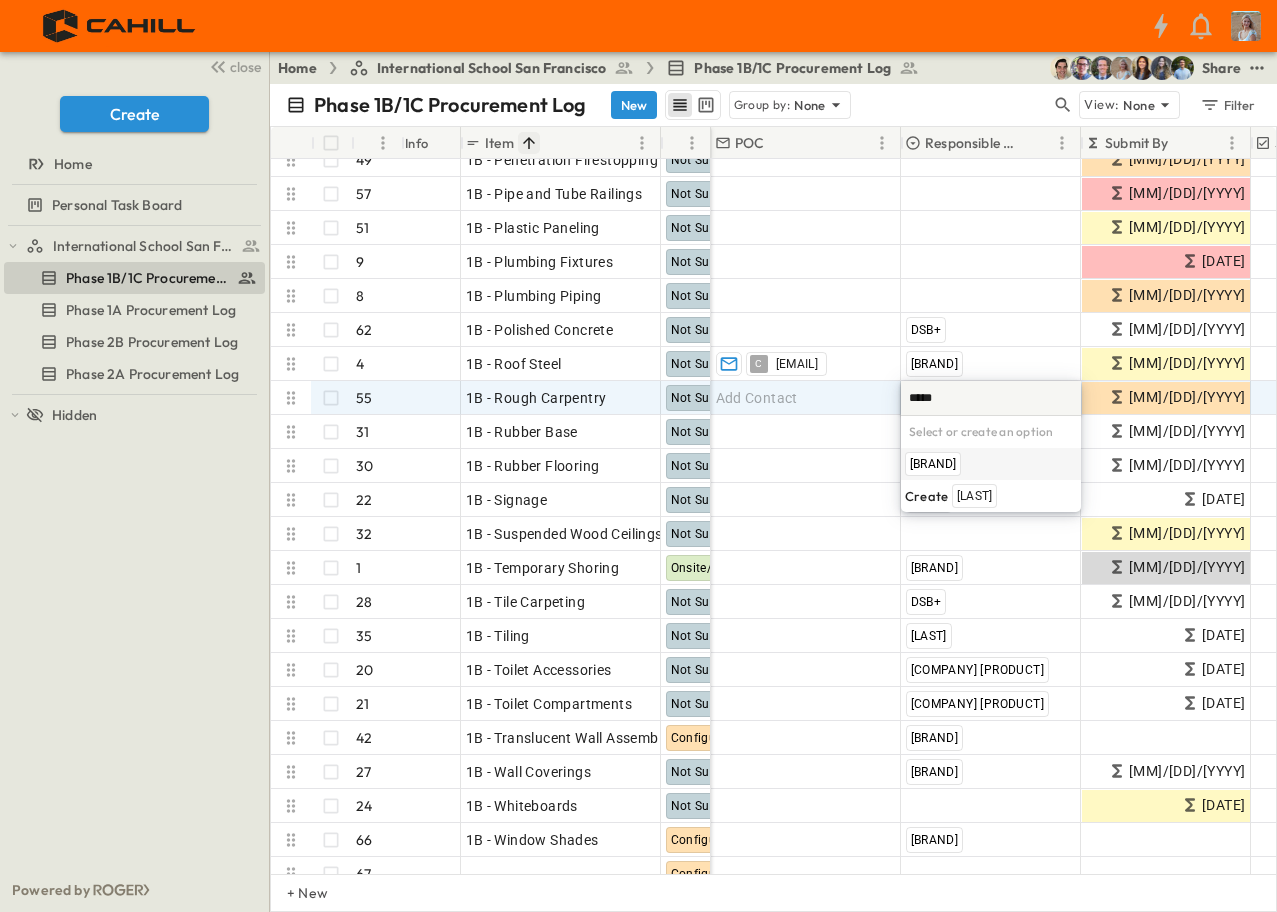 scroll, scrollTop: 0, scrollLeft: 0, axis: both 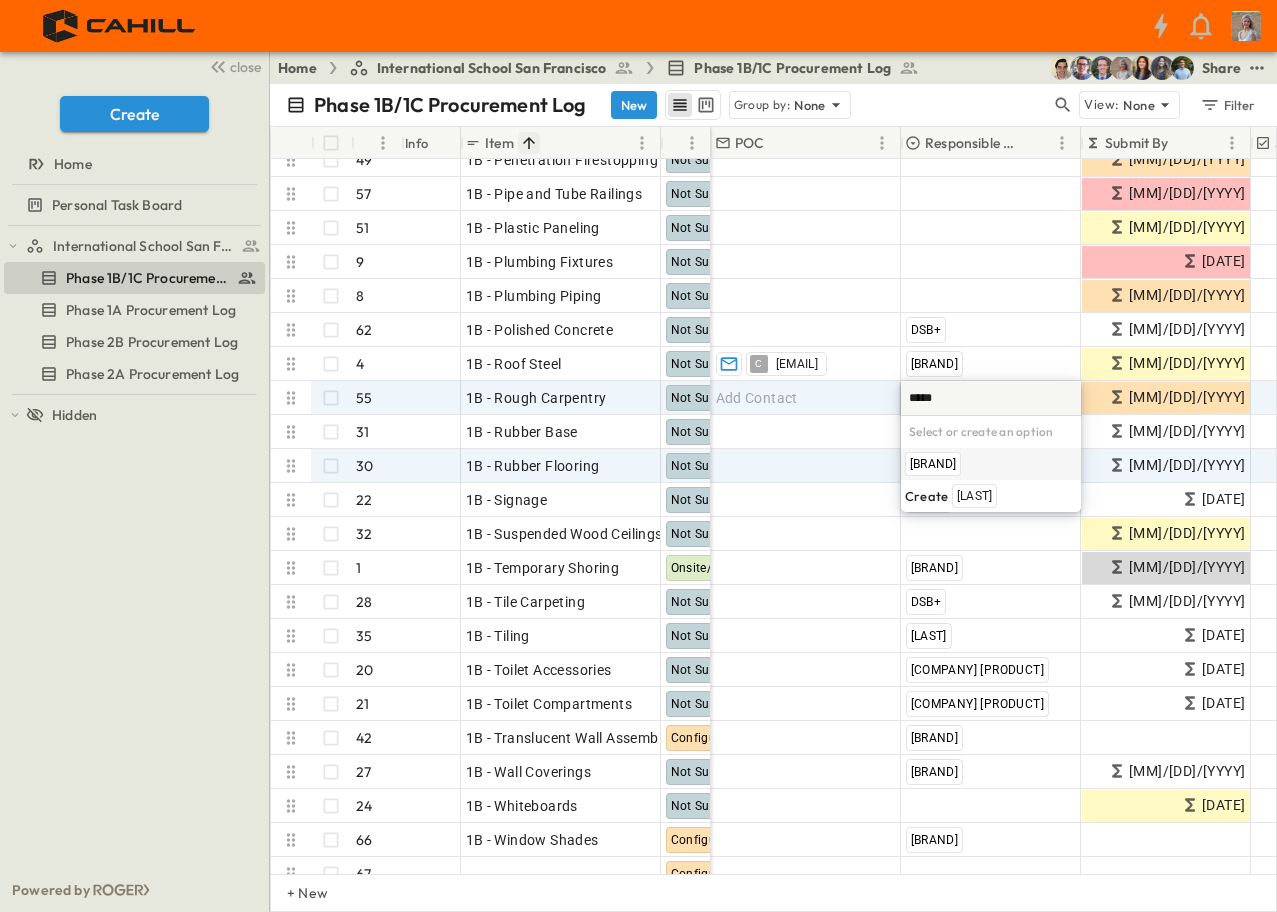 click on "[BRAND]" at bounding box center (933, 464) 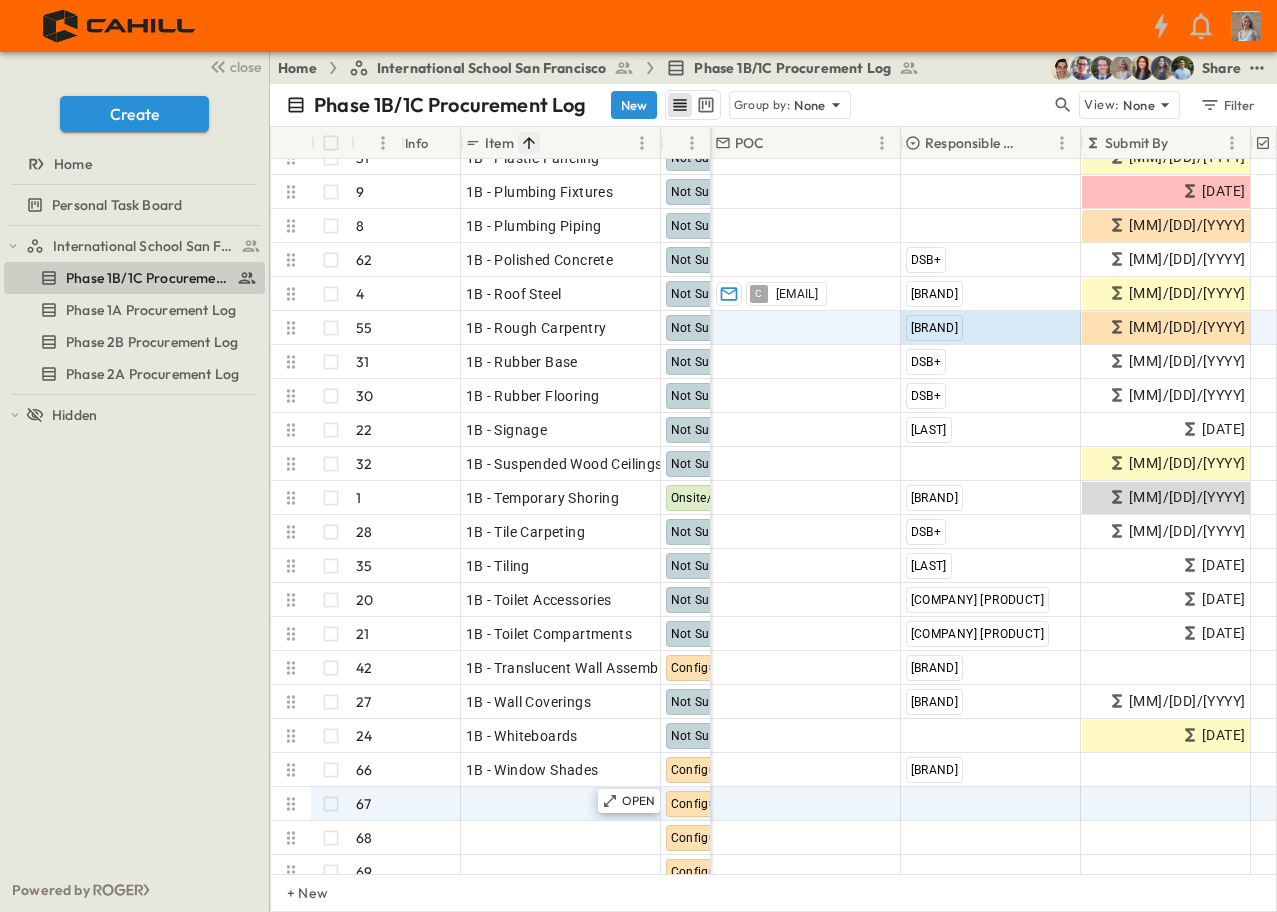 scroll, scrollTop: 1646, scrollLeft: 0, axis: vertical 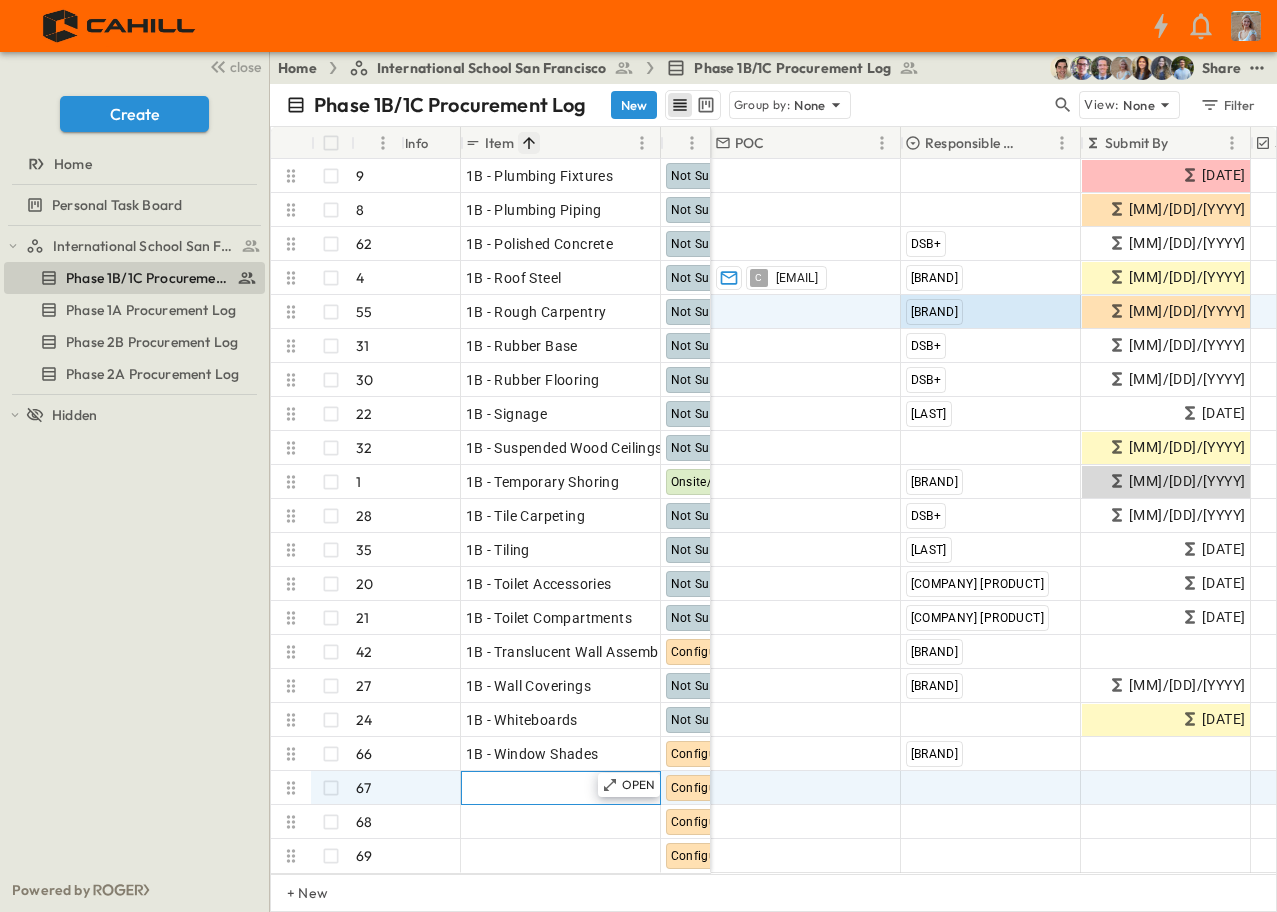 drag, startPoint x: 511, startPoint y: 775, endPoint x: 554, endPoint y: 775, distance: 43 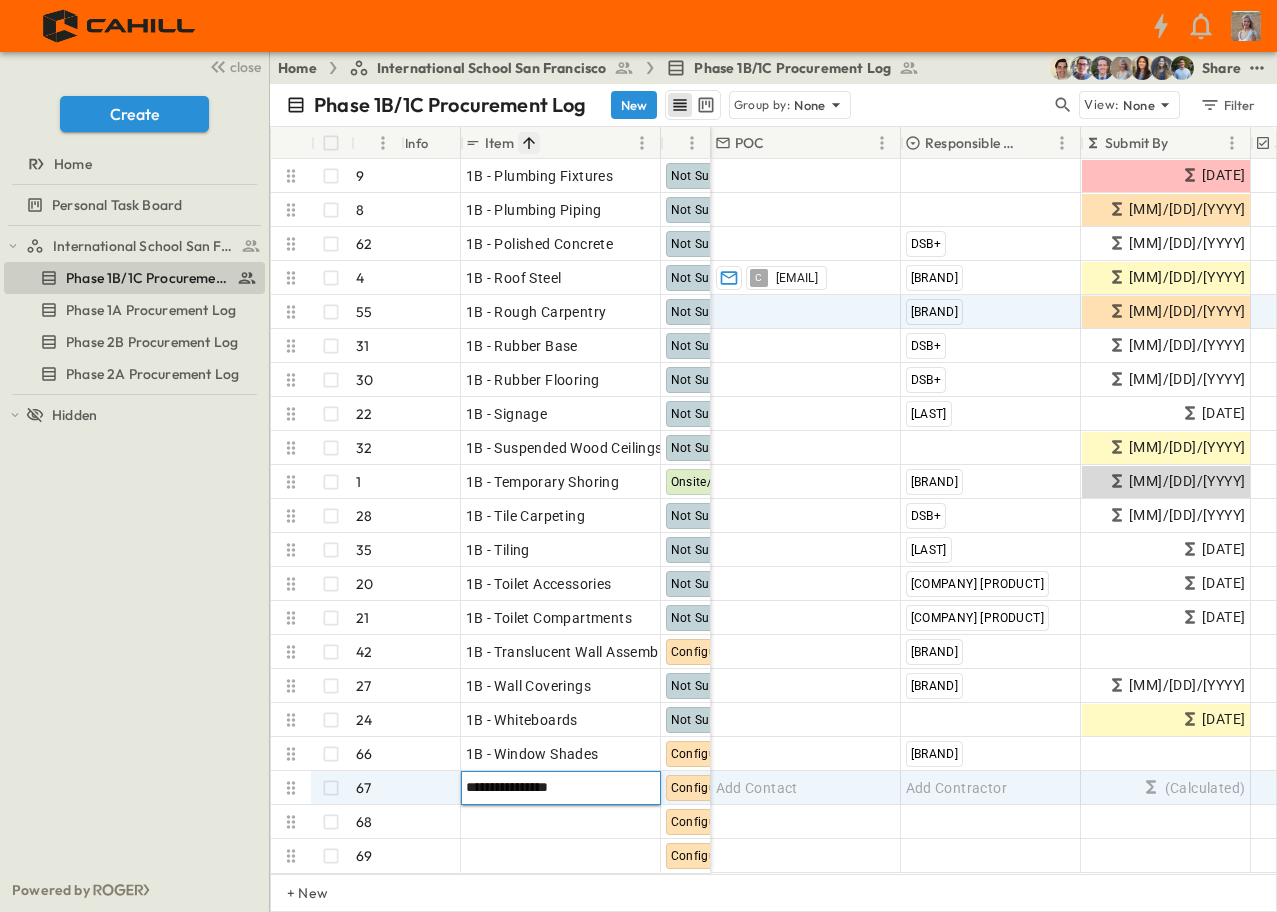 type on "**********" 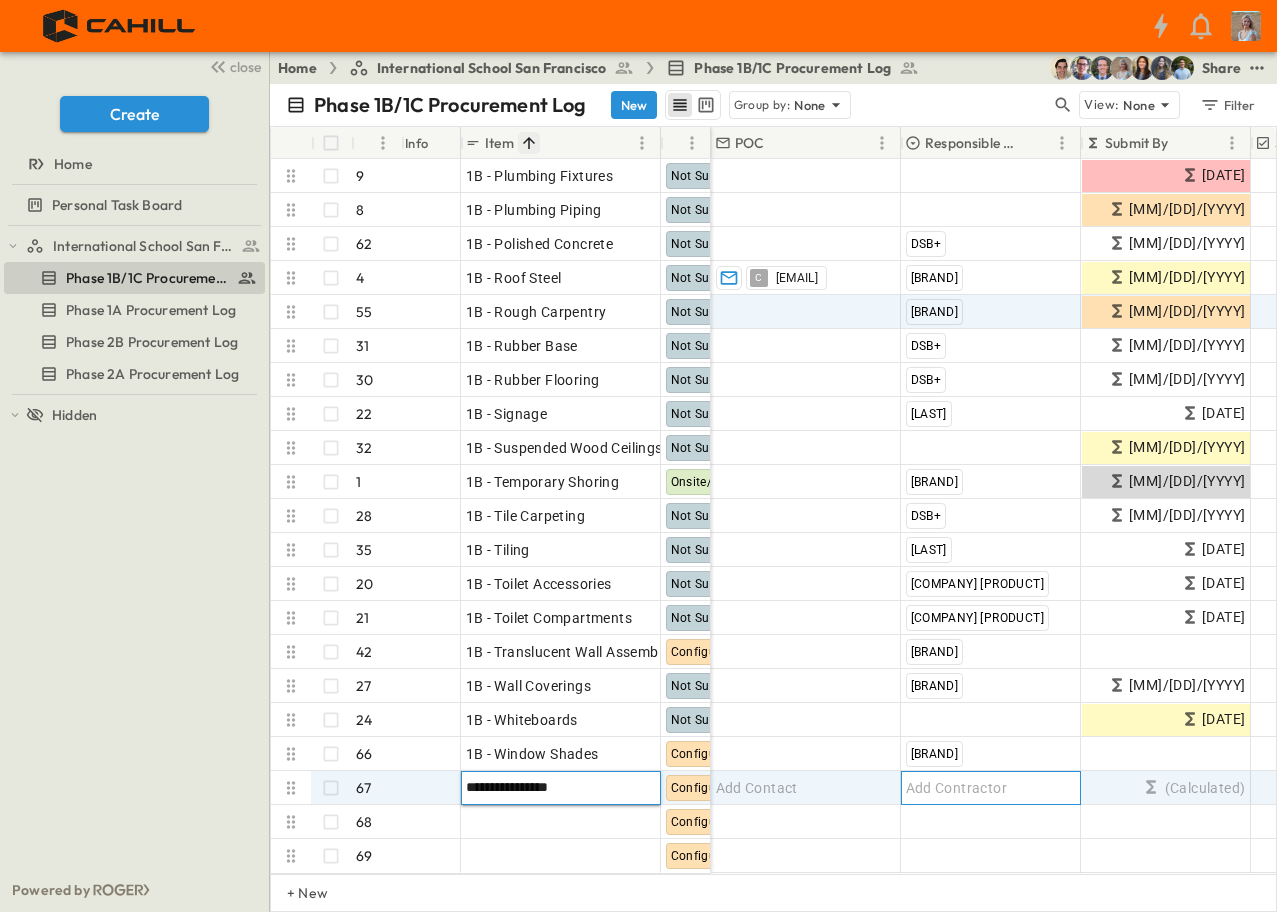 click on "Add Contractor" at bounding box center [957, 788] 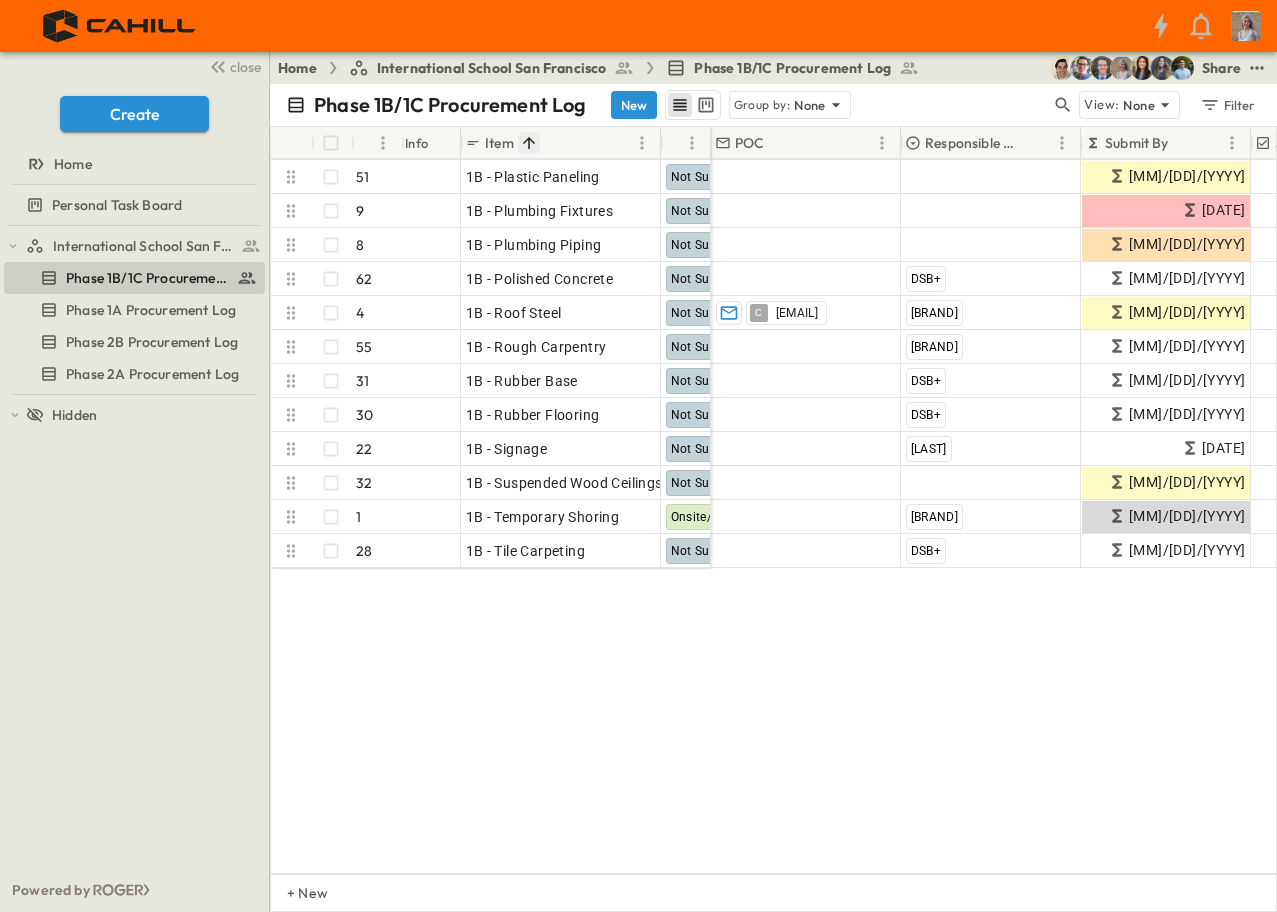type on "**" 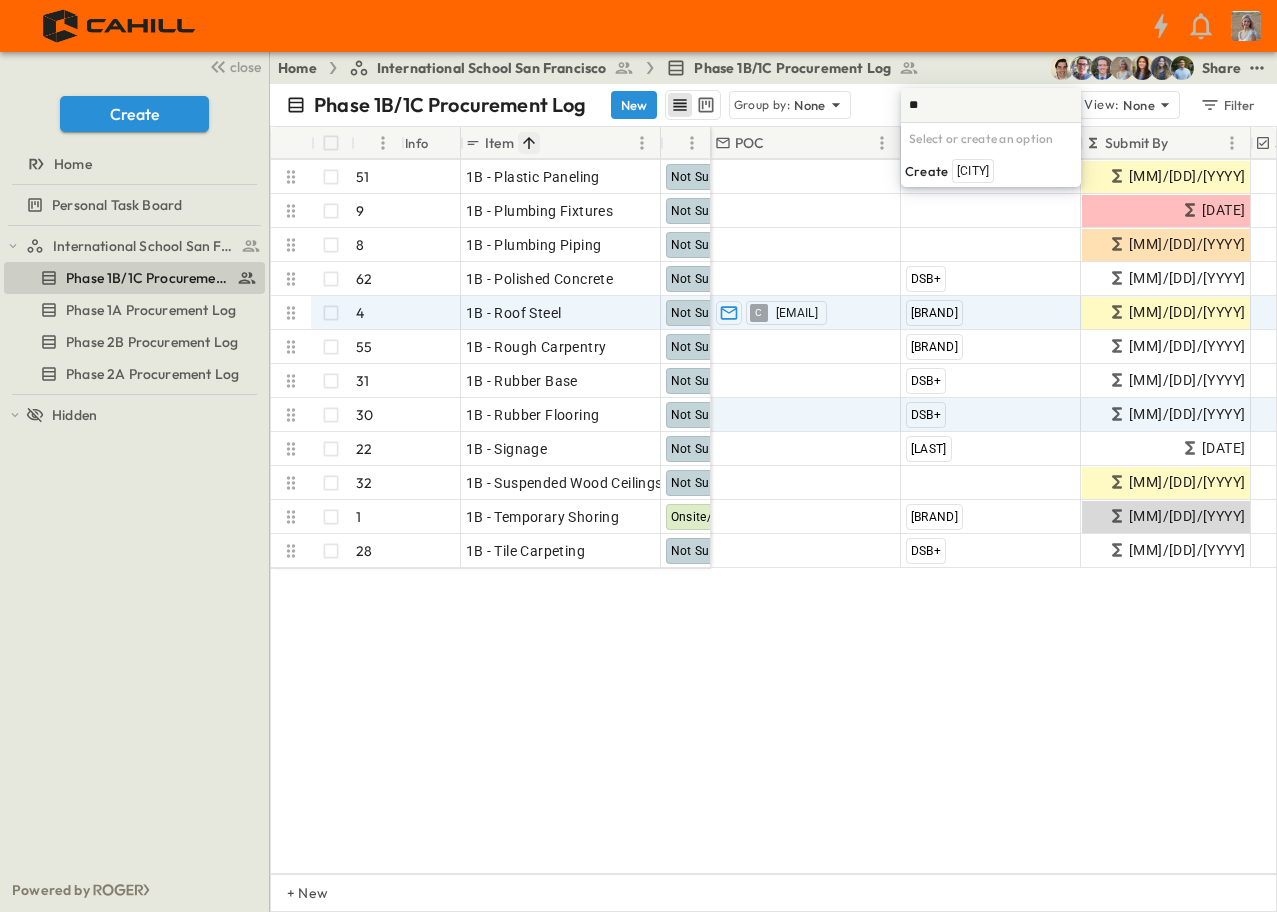 scroll, scrollTop: 1646, scrollLeft: 0, axis: vertical 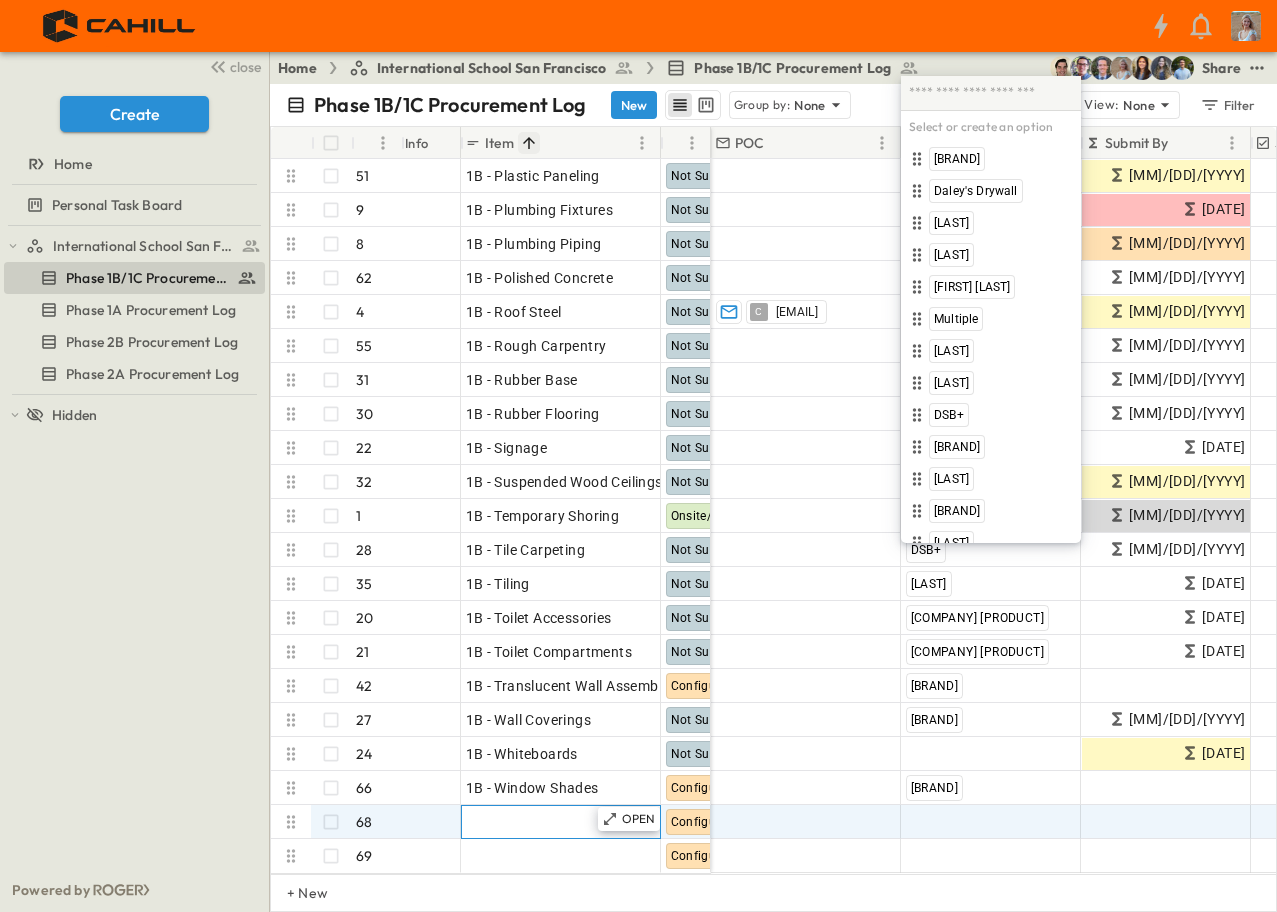 click on "OPEN Add Item" at bounding box center [561, 822] 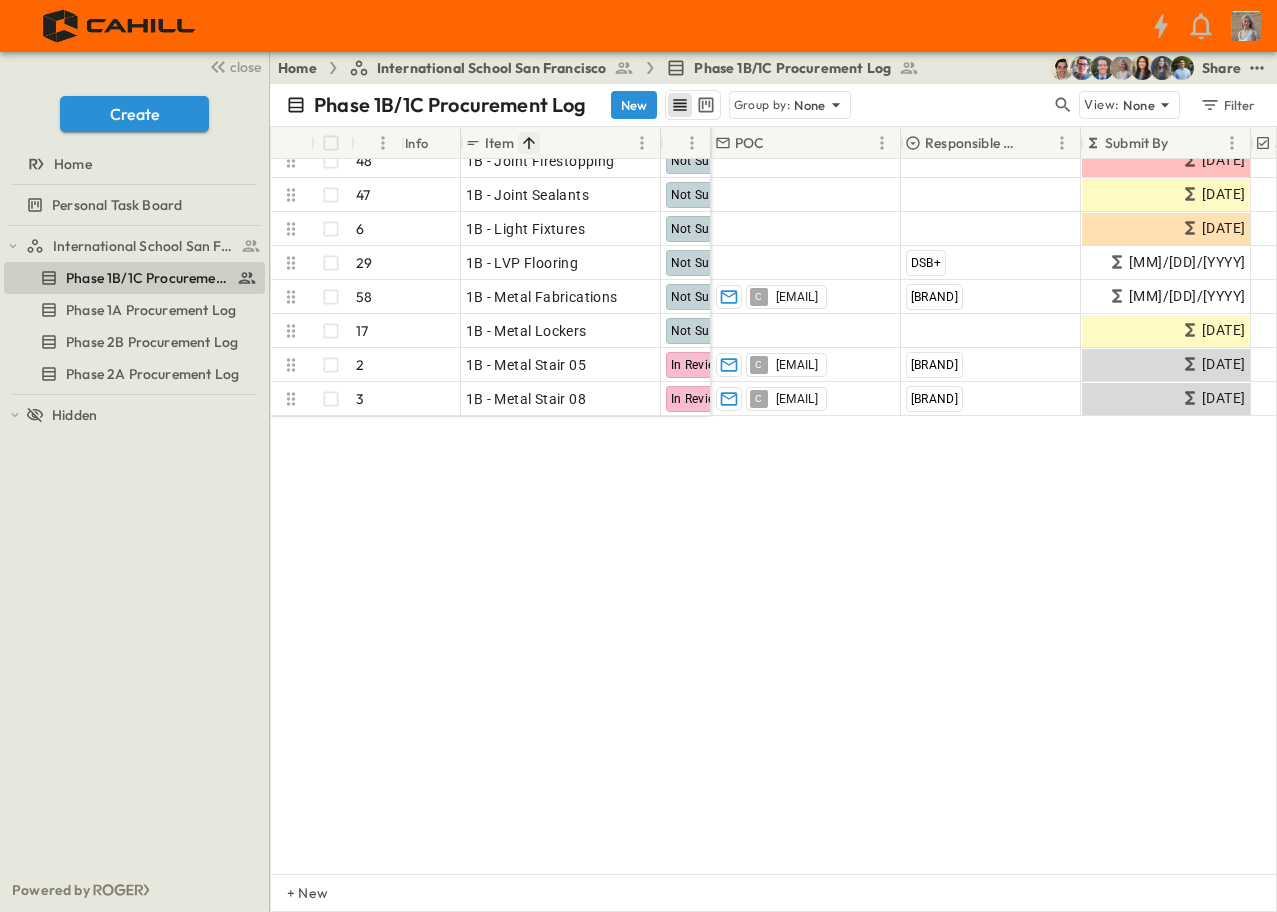 scroll, scrollTop: 647, scrollLeft: 0, axis: vertical 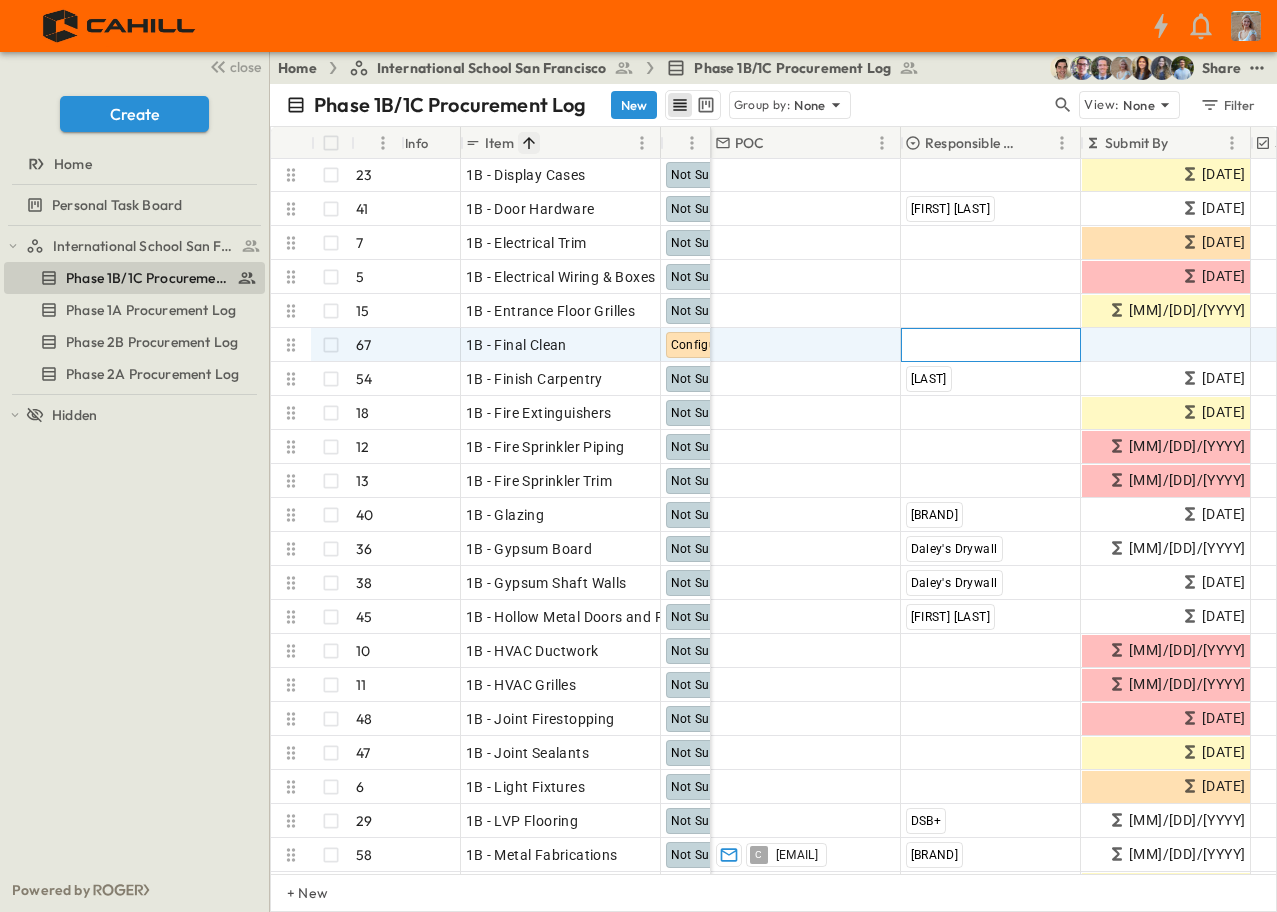 click on "Add Contractor" at bounding box center [957, 345] 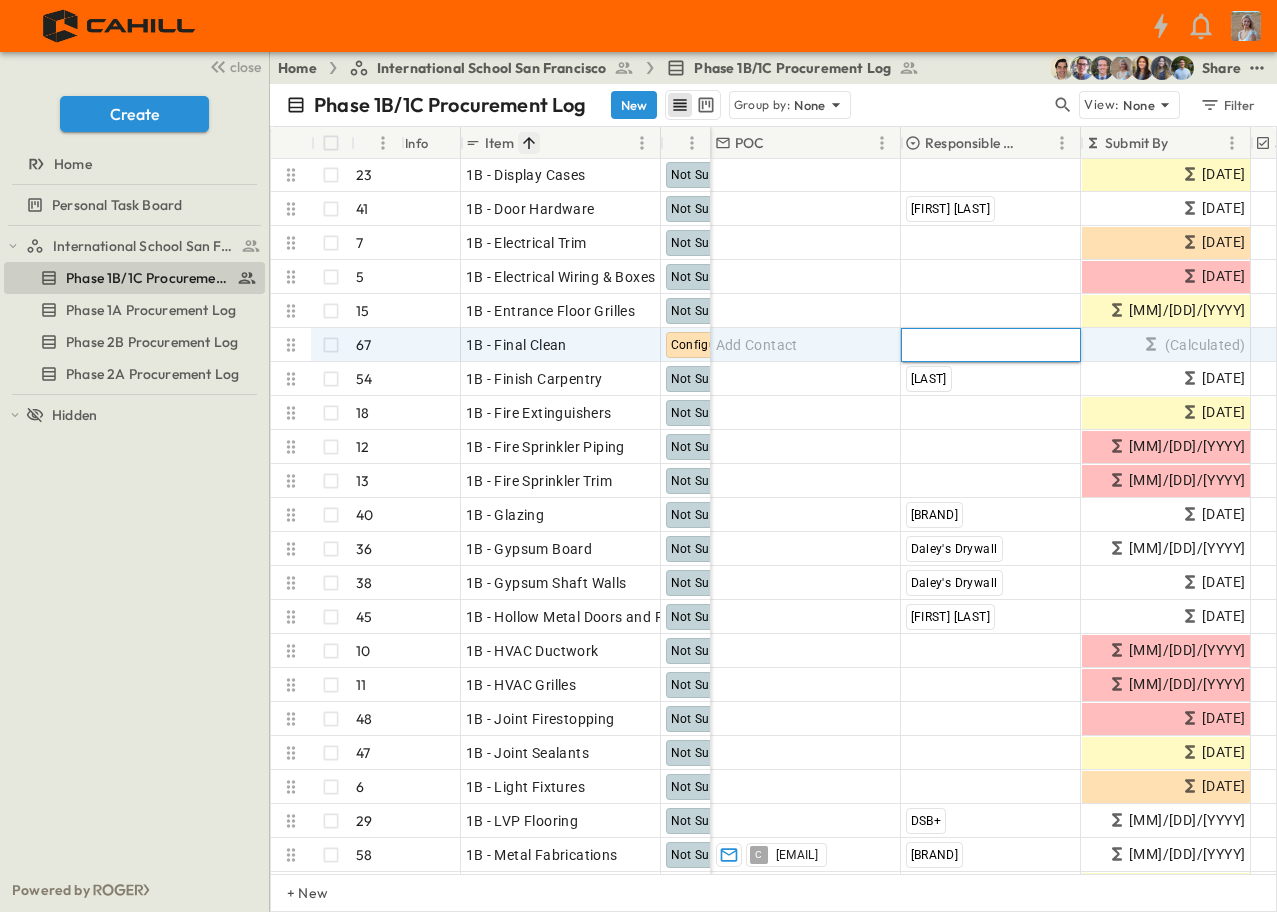 type on "**" 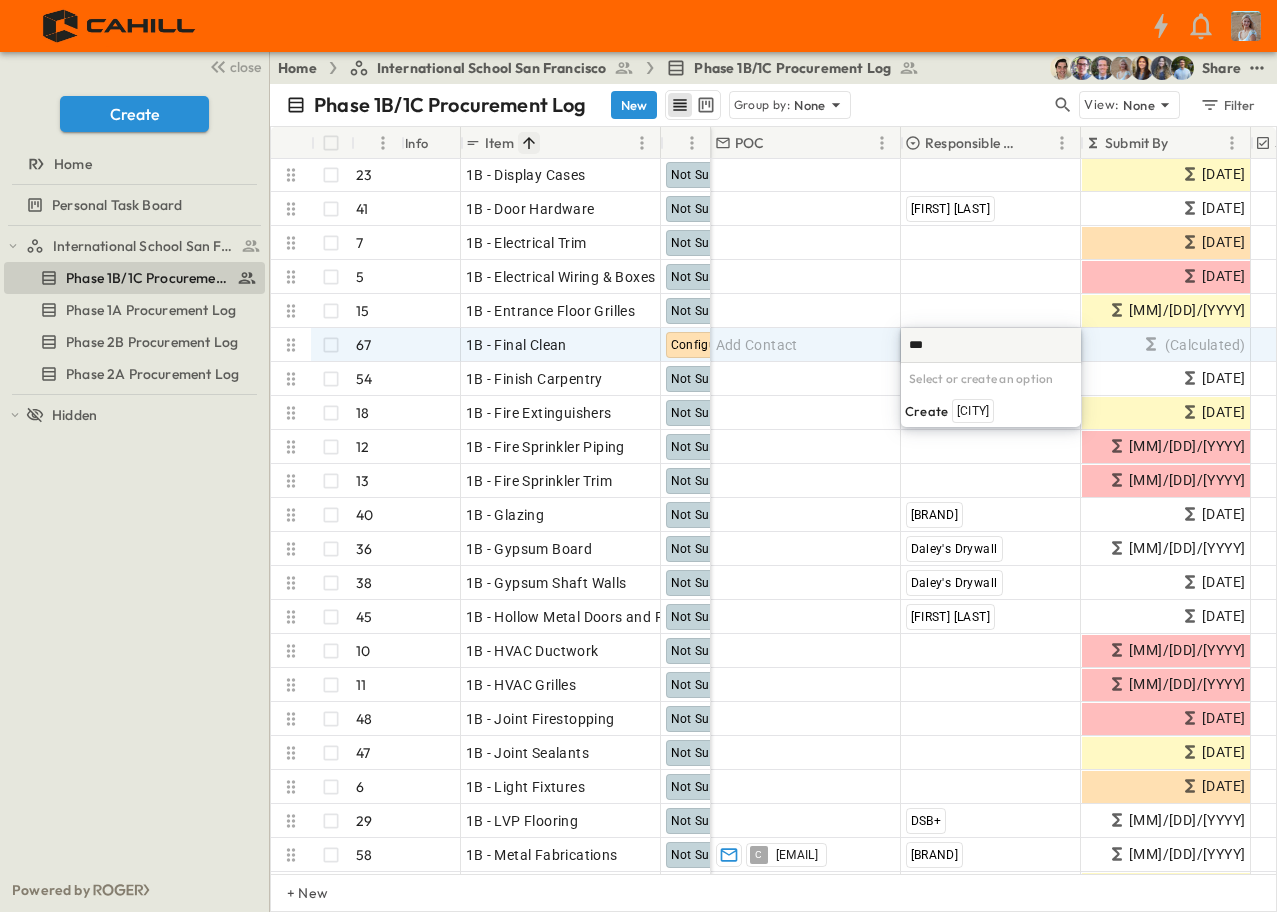 scroll, scrollTop: 0, scrollLeft: 0, axis: both 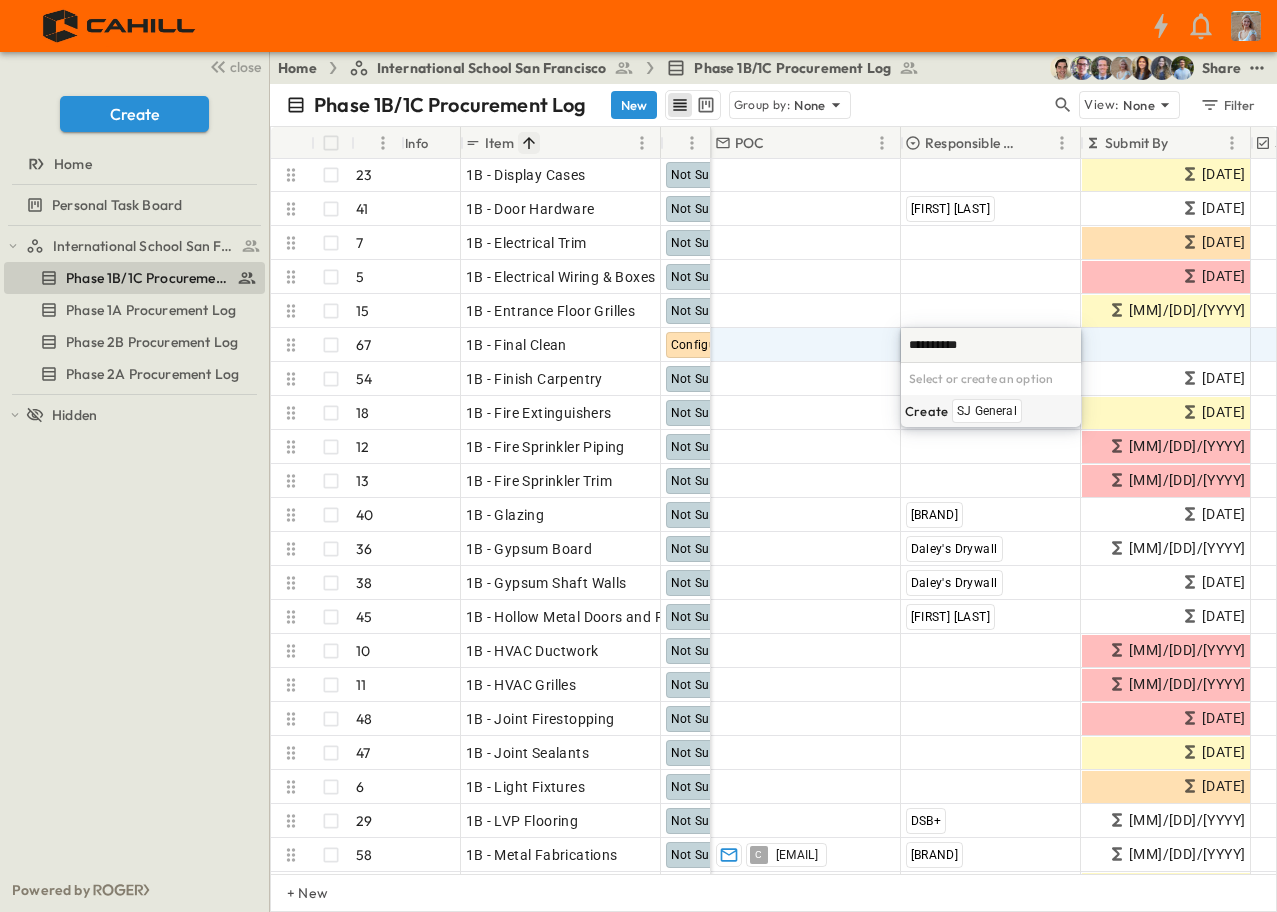 type on "**********" 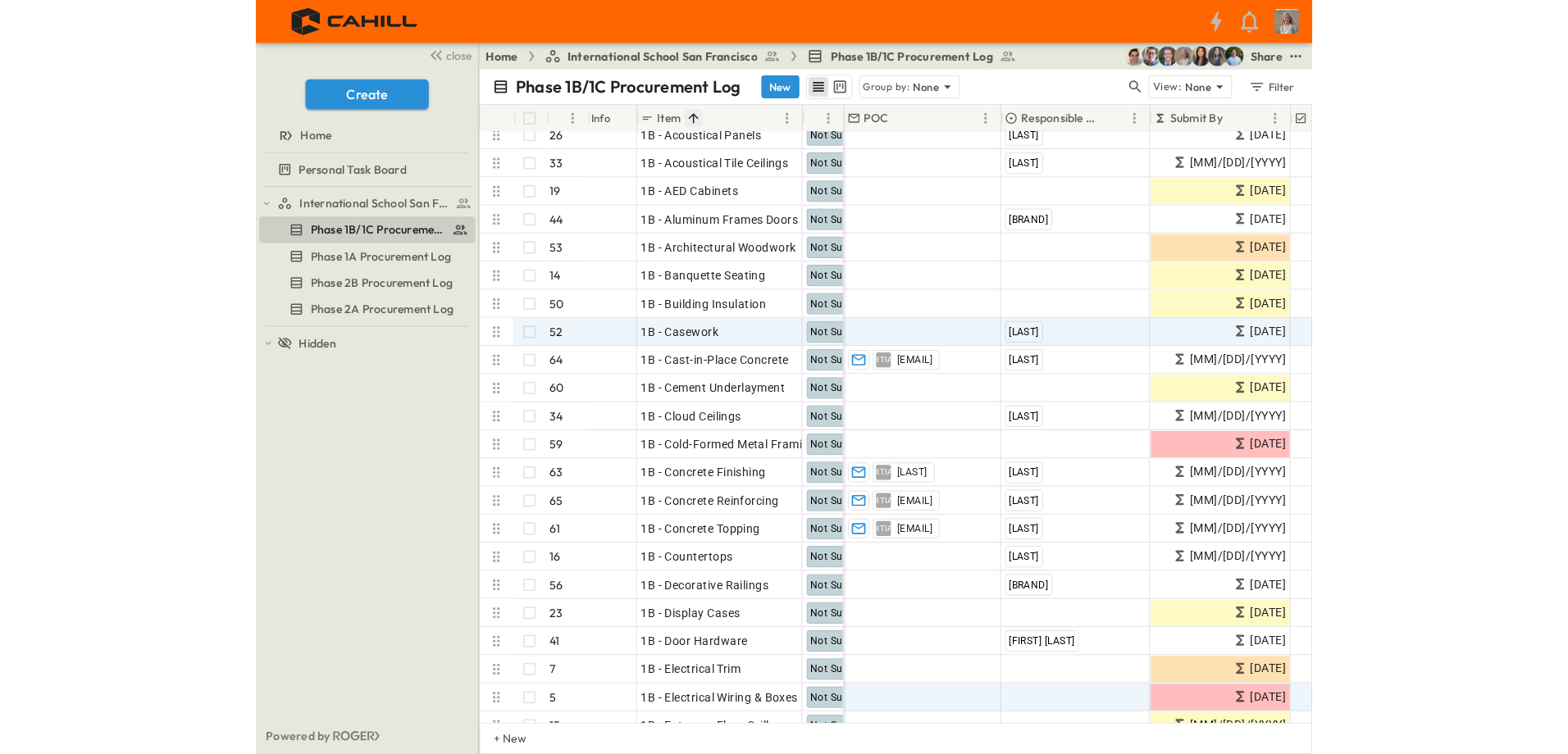 scroll, scrollTop: 0, scrollLeft: 0, axis: both 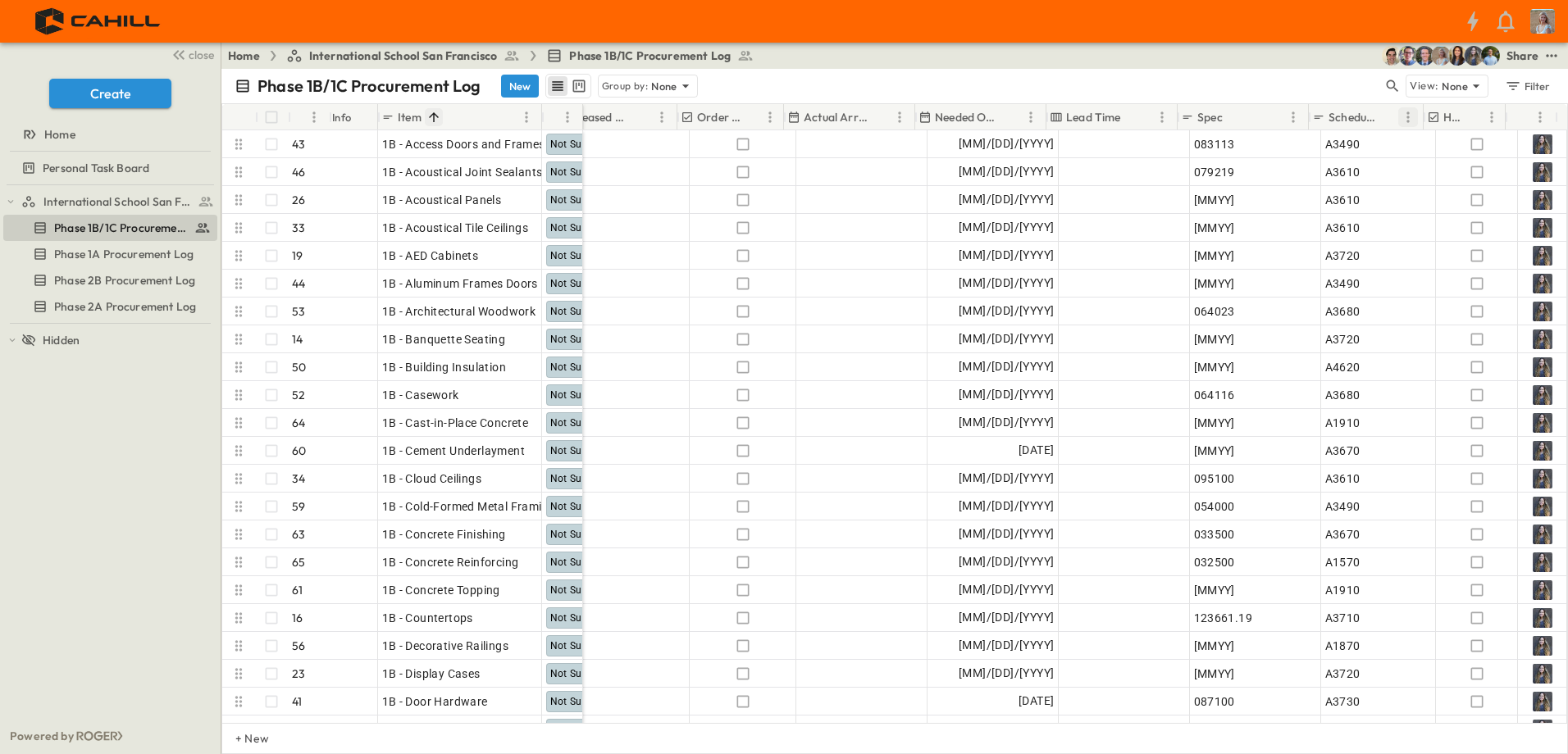 drag, startPoint x: 1345, startPoint y: 116, endPoint x: 1405, endPoint y: 116, distance: 60 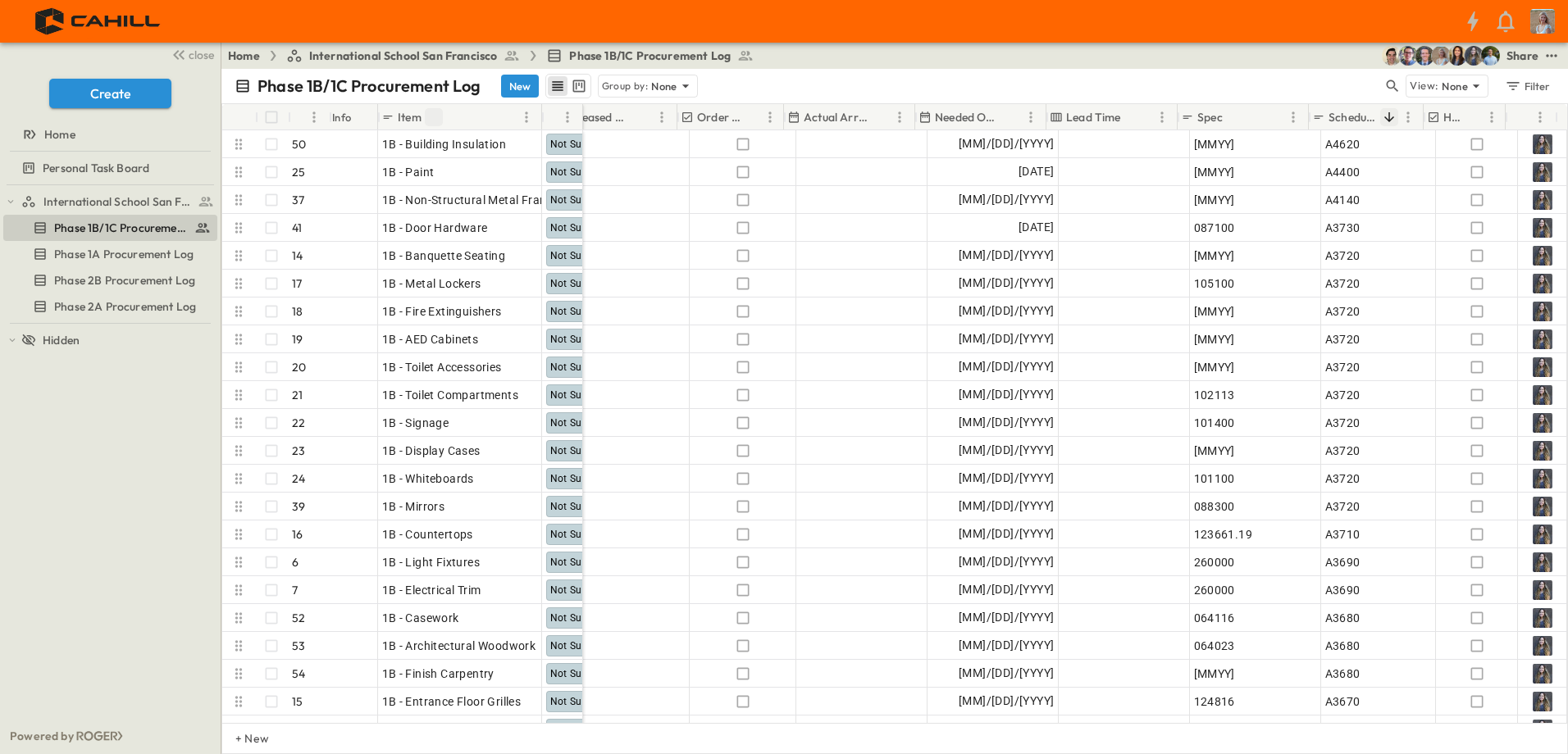 click 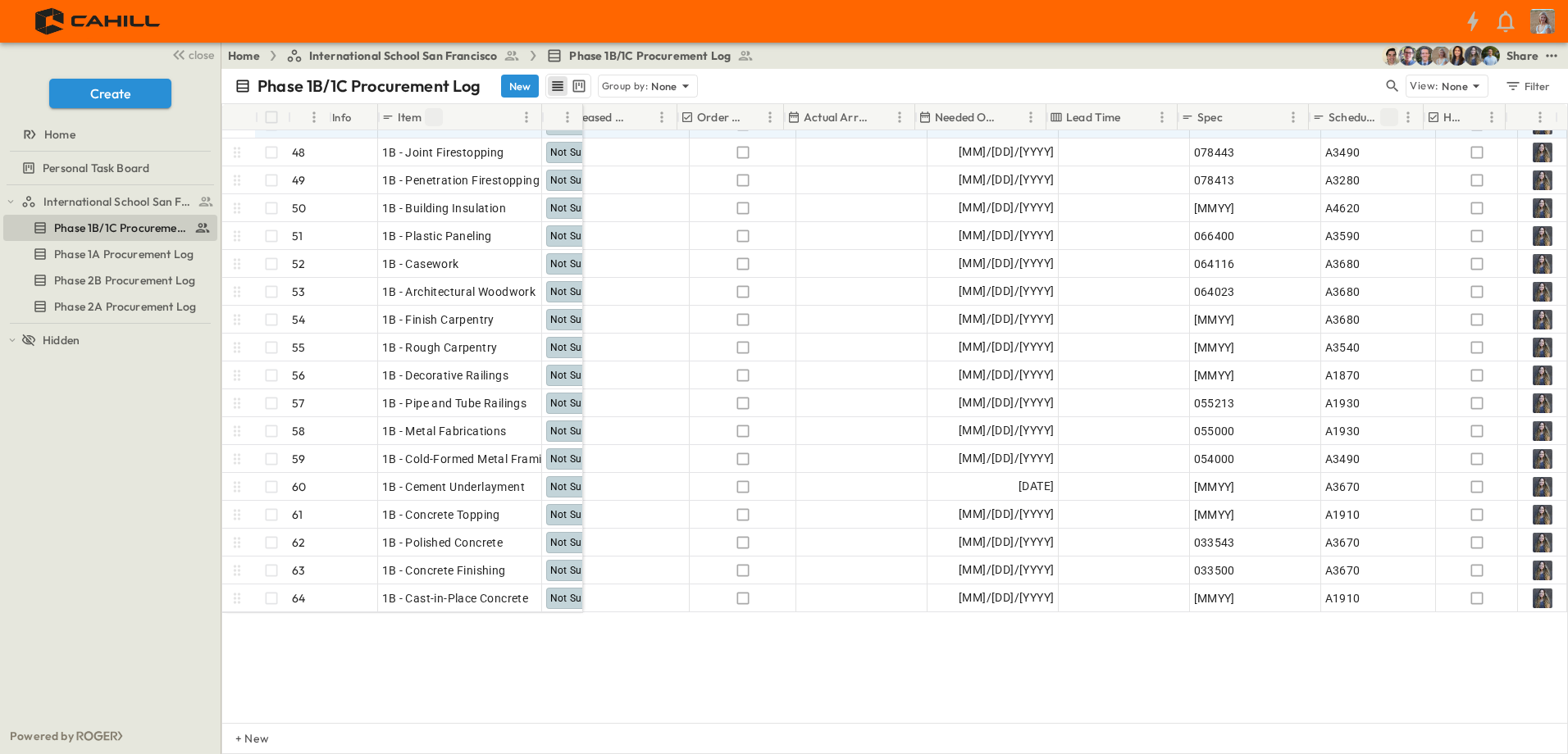 scroll, scrollTop: 1097, scrollLeft: 841, axis: both 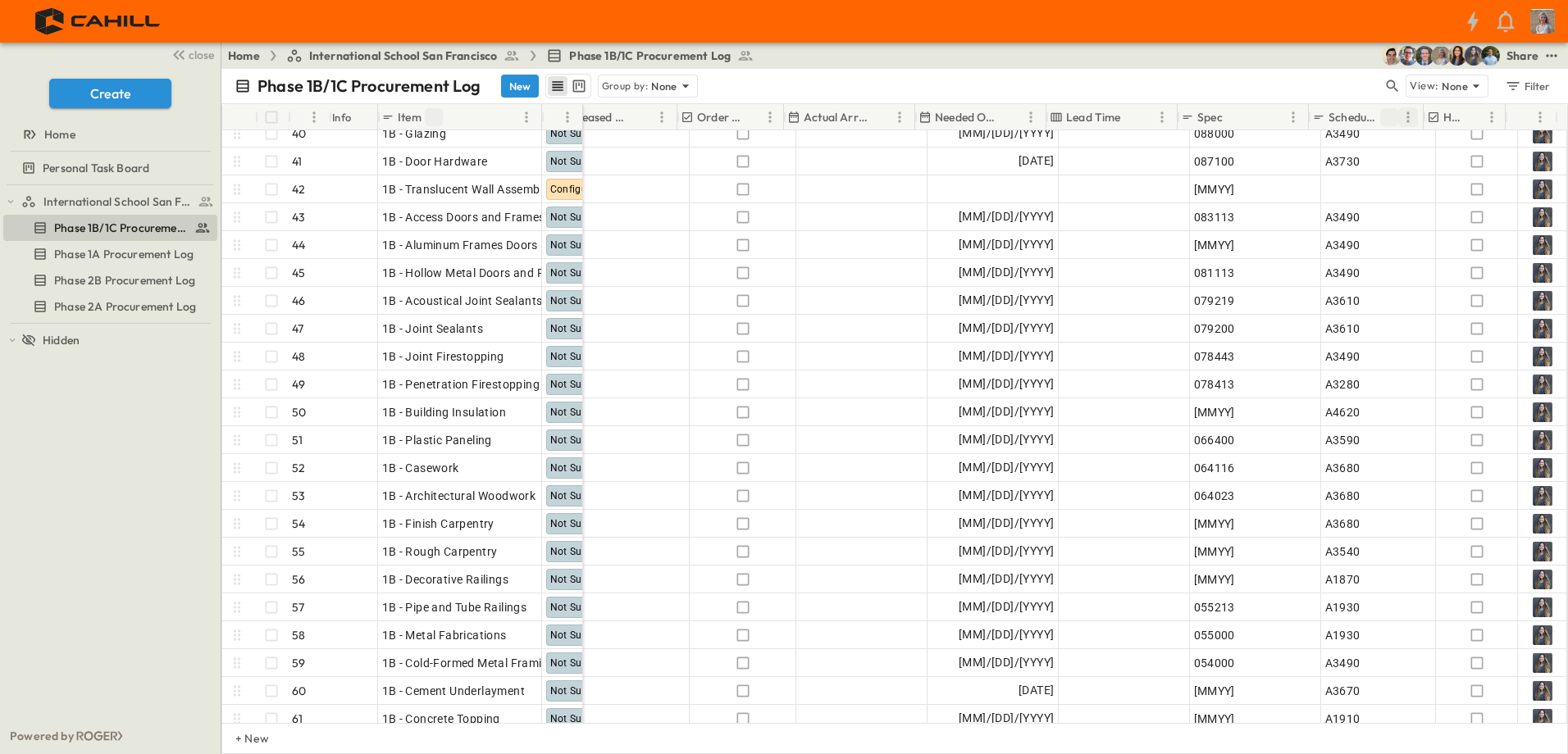 click 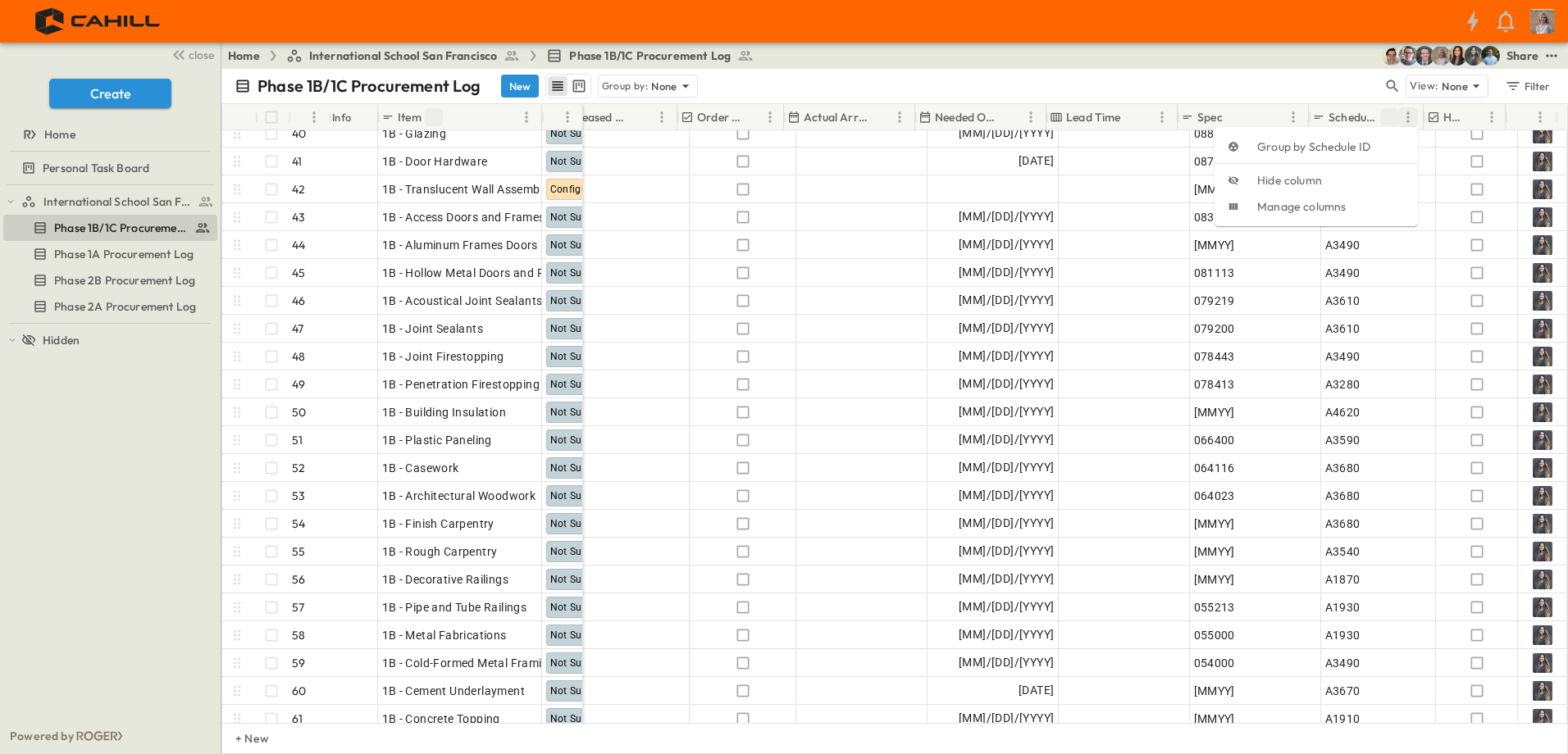 click 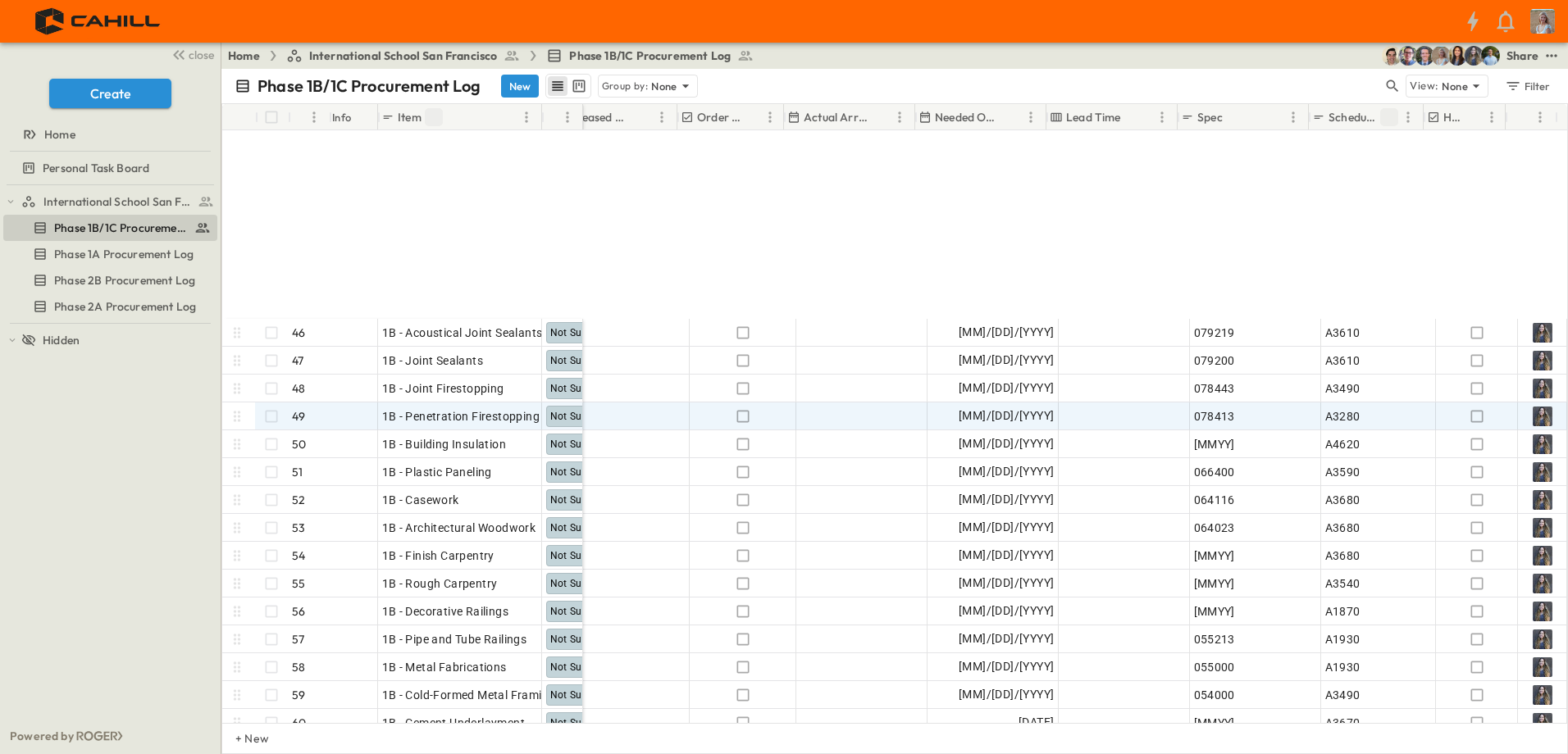 scroll, scrollTop: 1311, scrollLeft: 841, axis: both 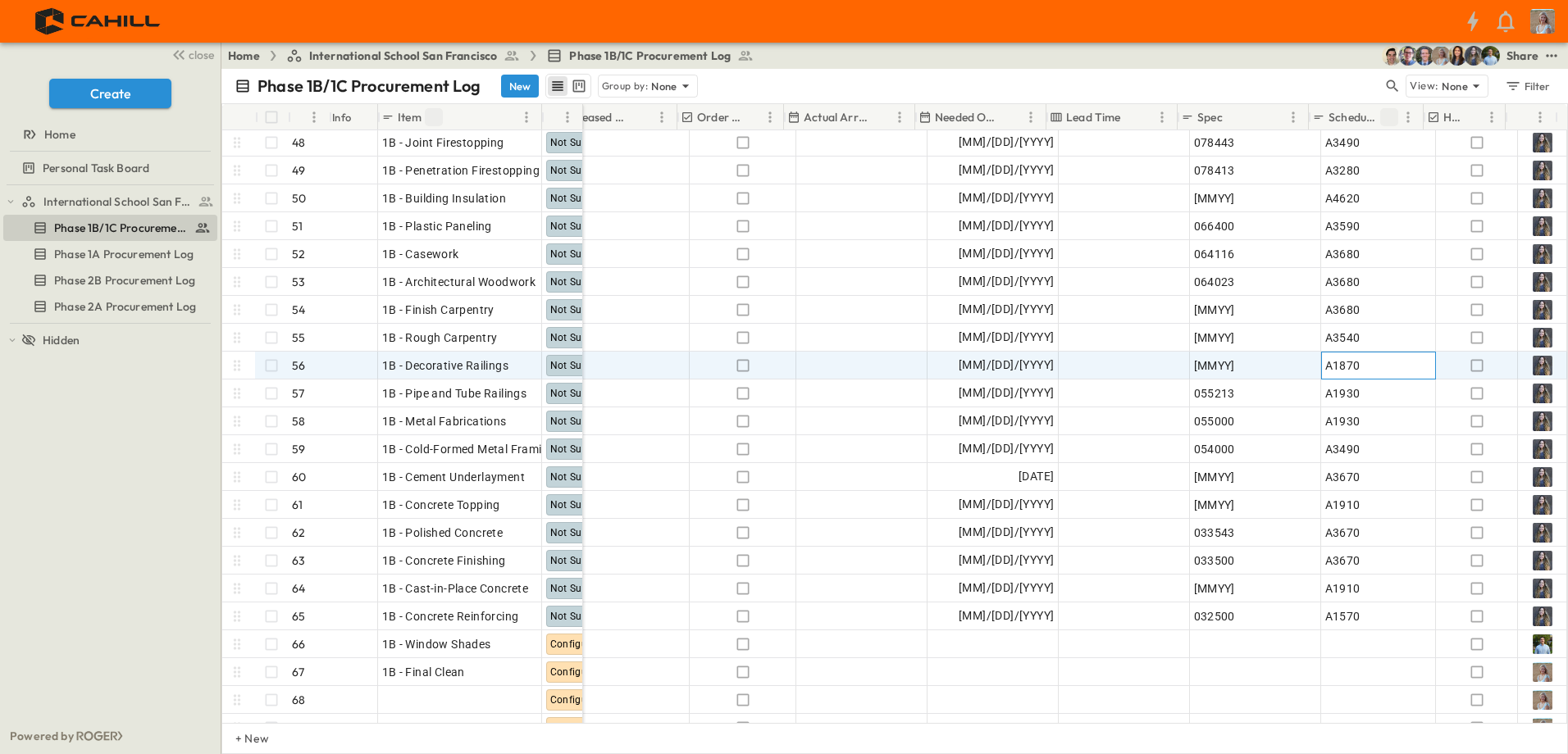click on "A1870" at bounding box center [1379, 366] 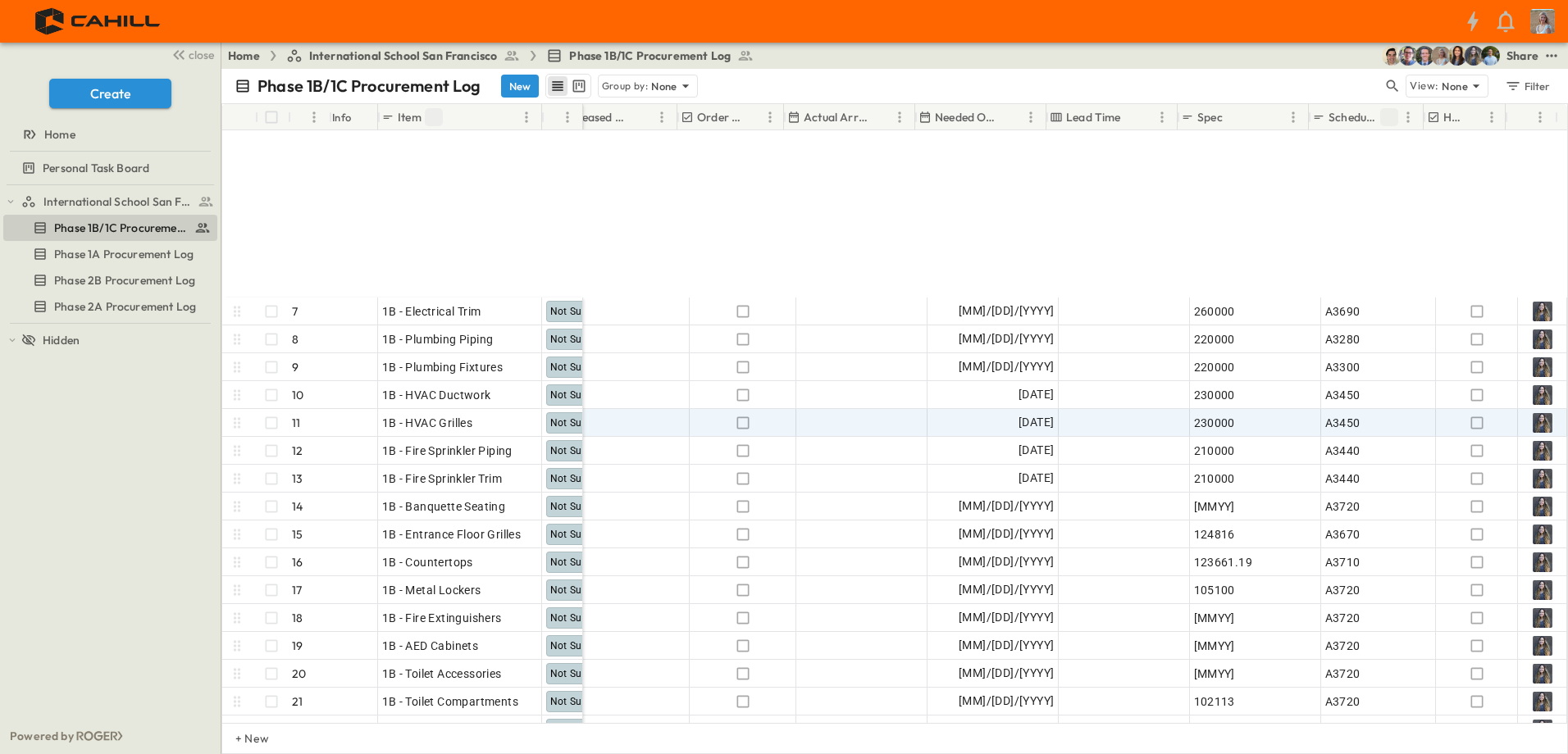 scroll, scrollTop: 246, scrollLeft: 841, axis: both 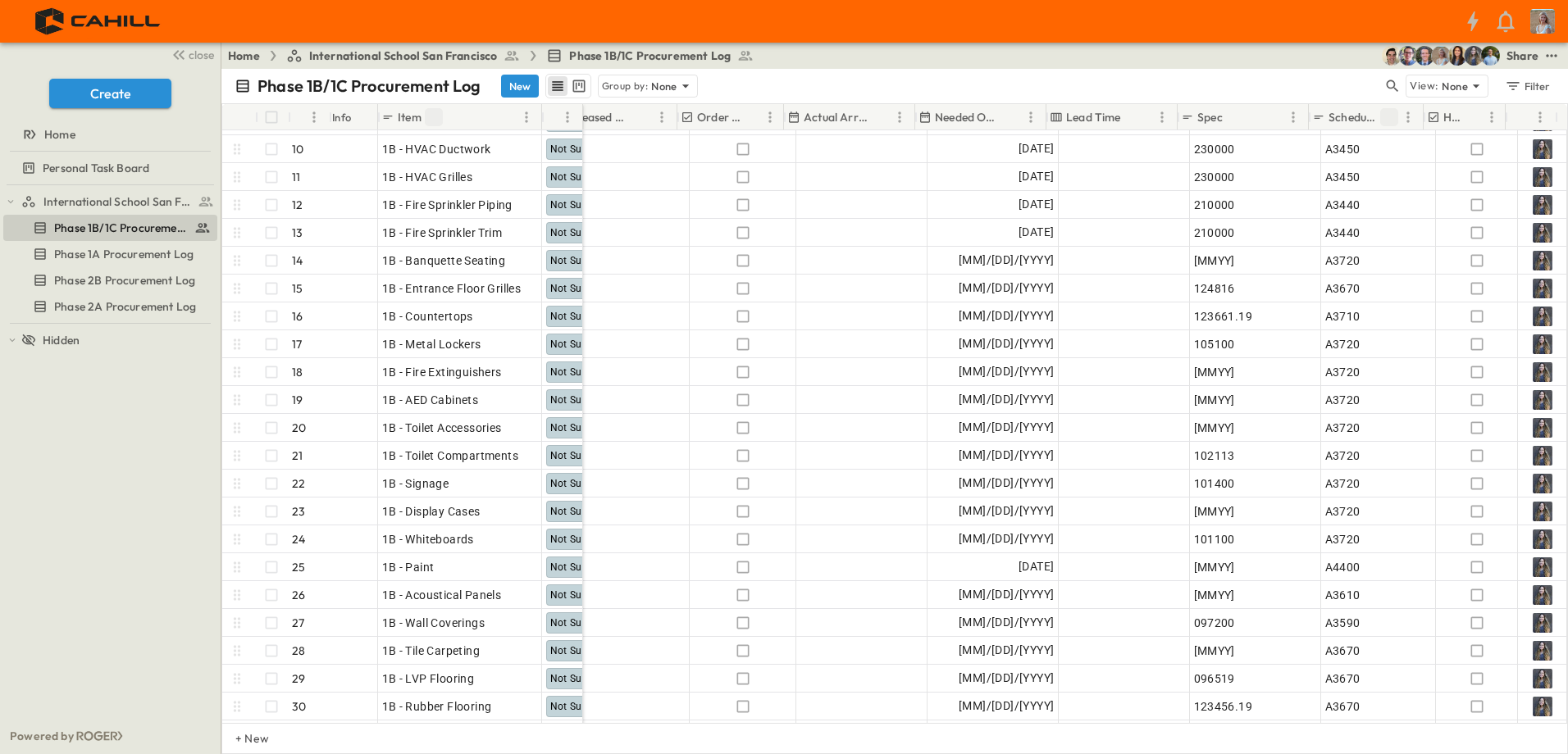 click on "Schedule ID" at bounding box center [1352, 117] 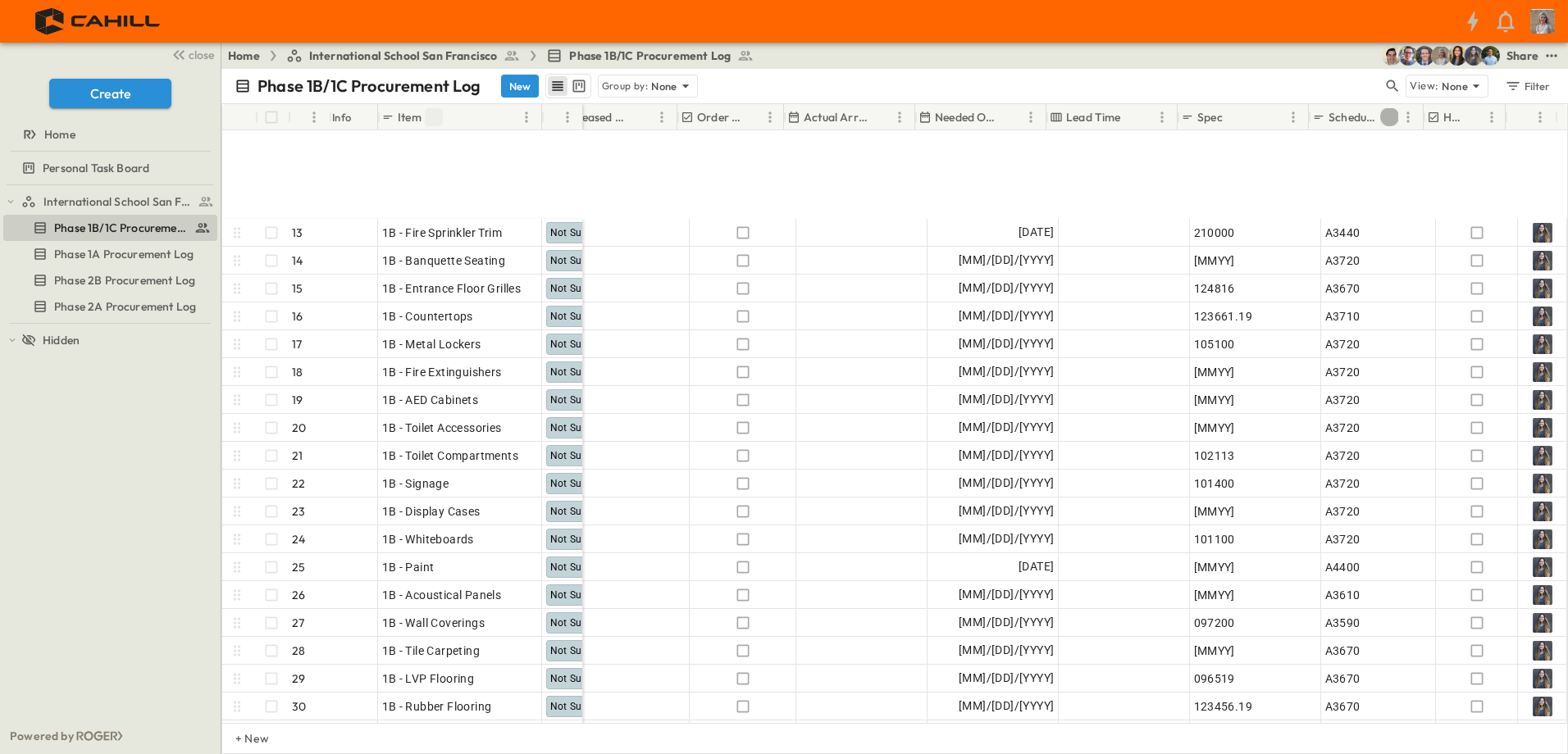 click 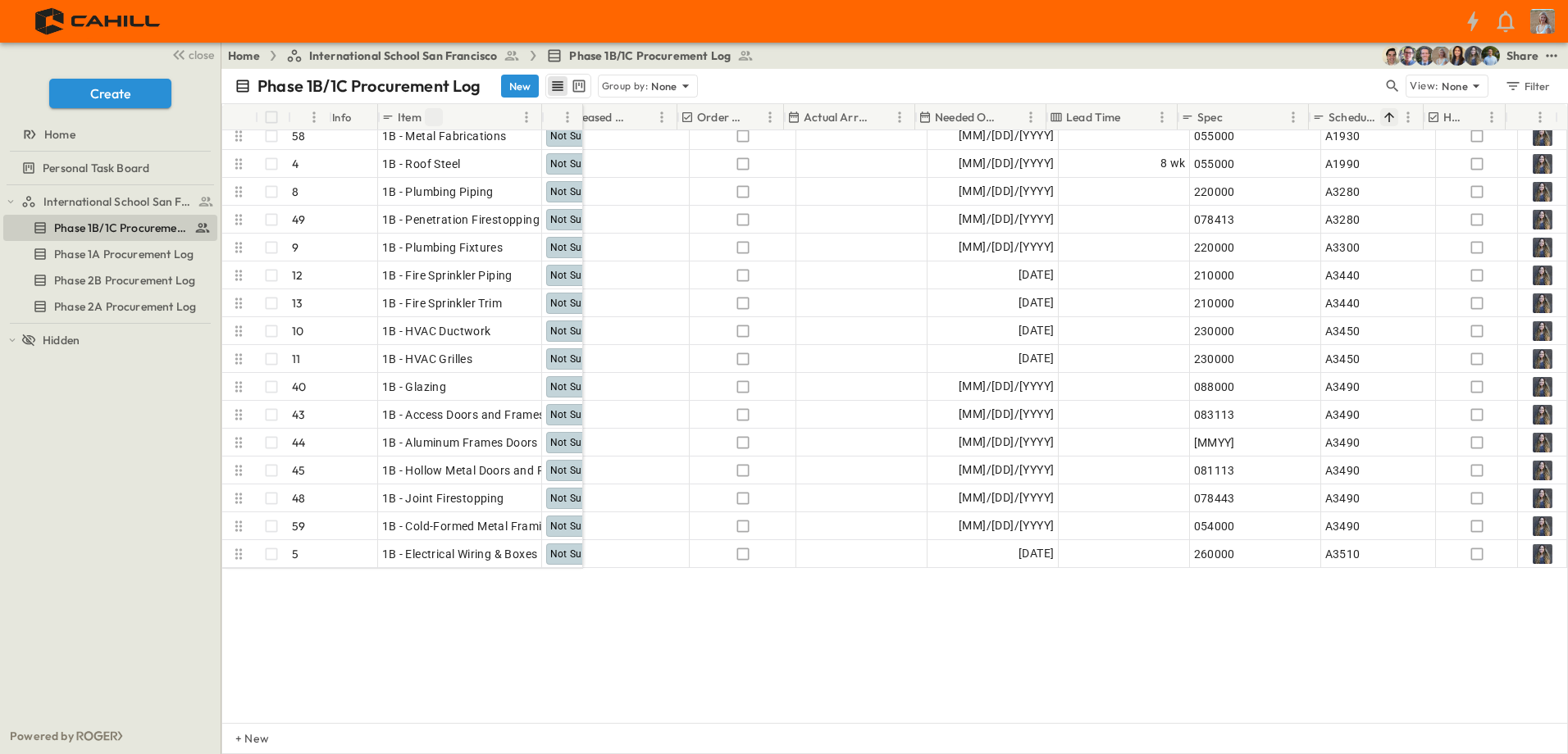 scroll, scrollTop: 0, scrollLeft: 841, axis: horizontal 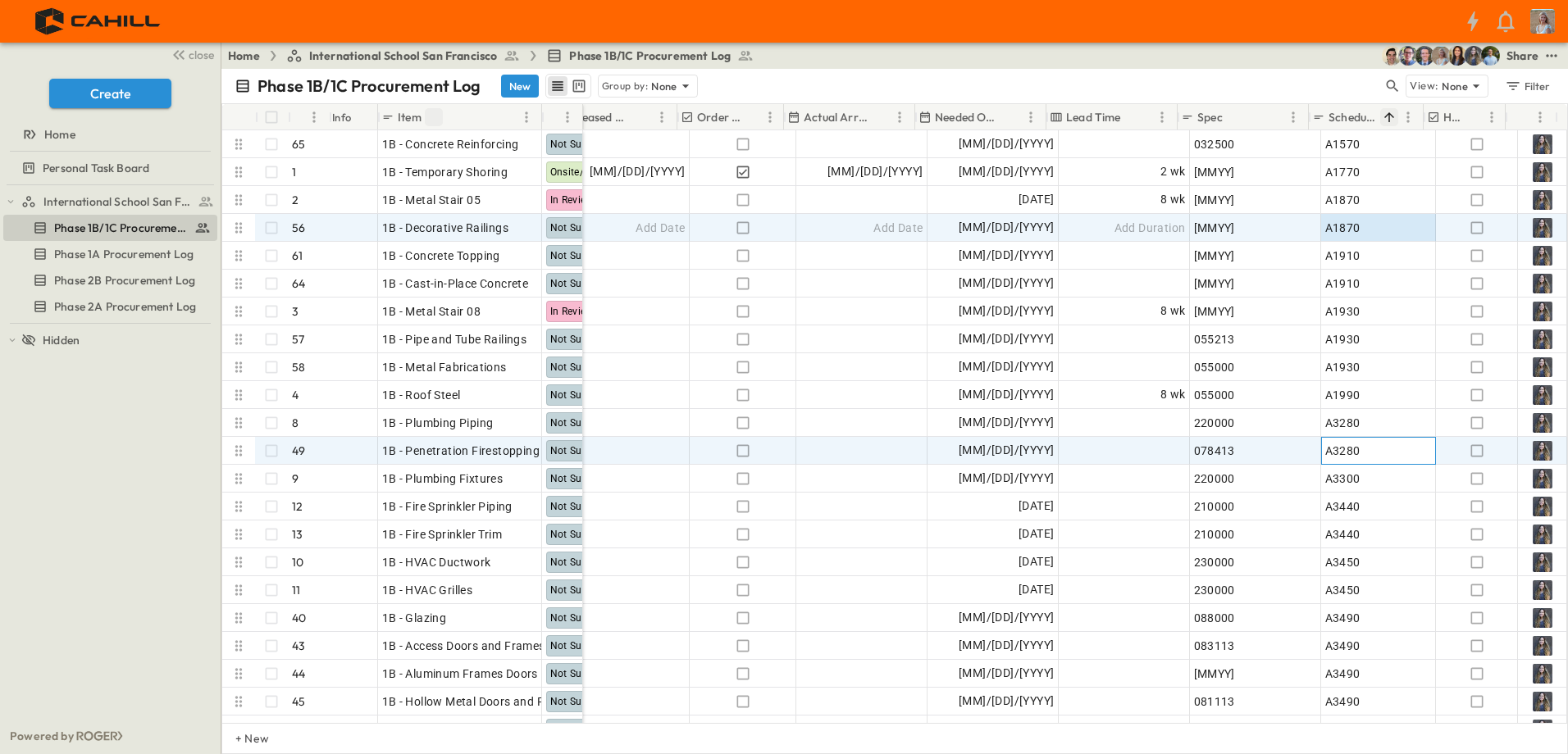 click on "A3280" at bounding box center (1342, 451) 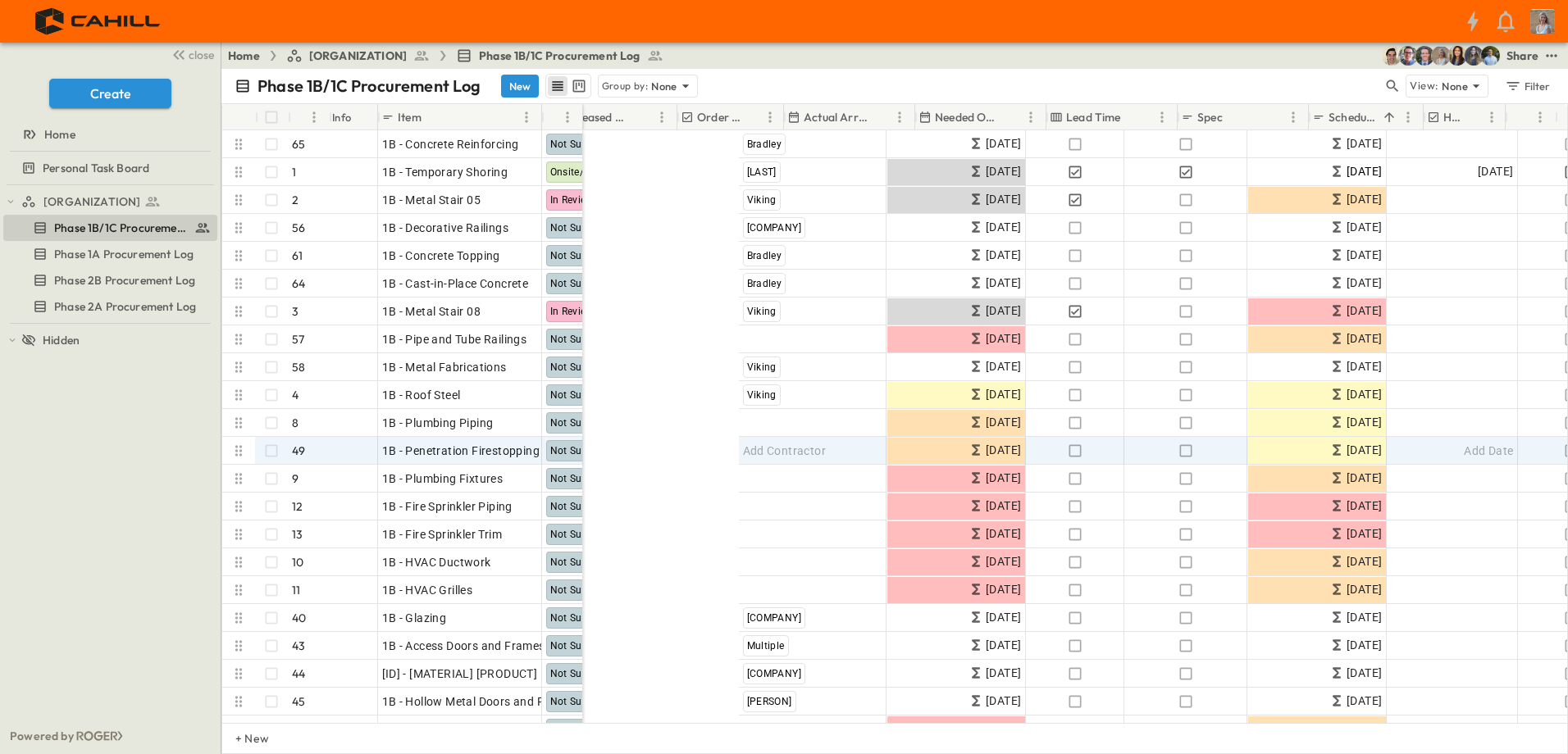 scroll, scrollTop: 0, scrollLeft: 0, axis: both 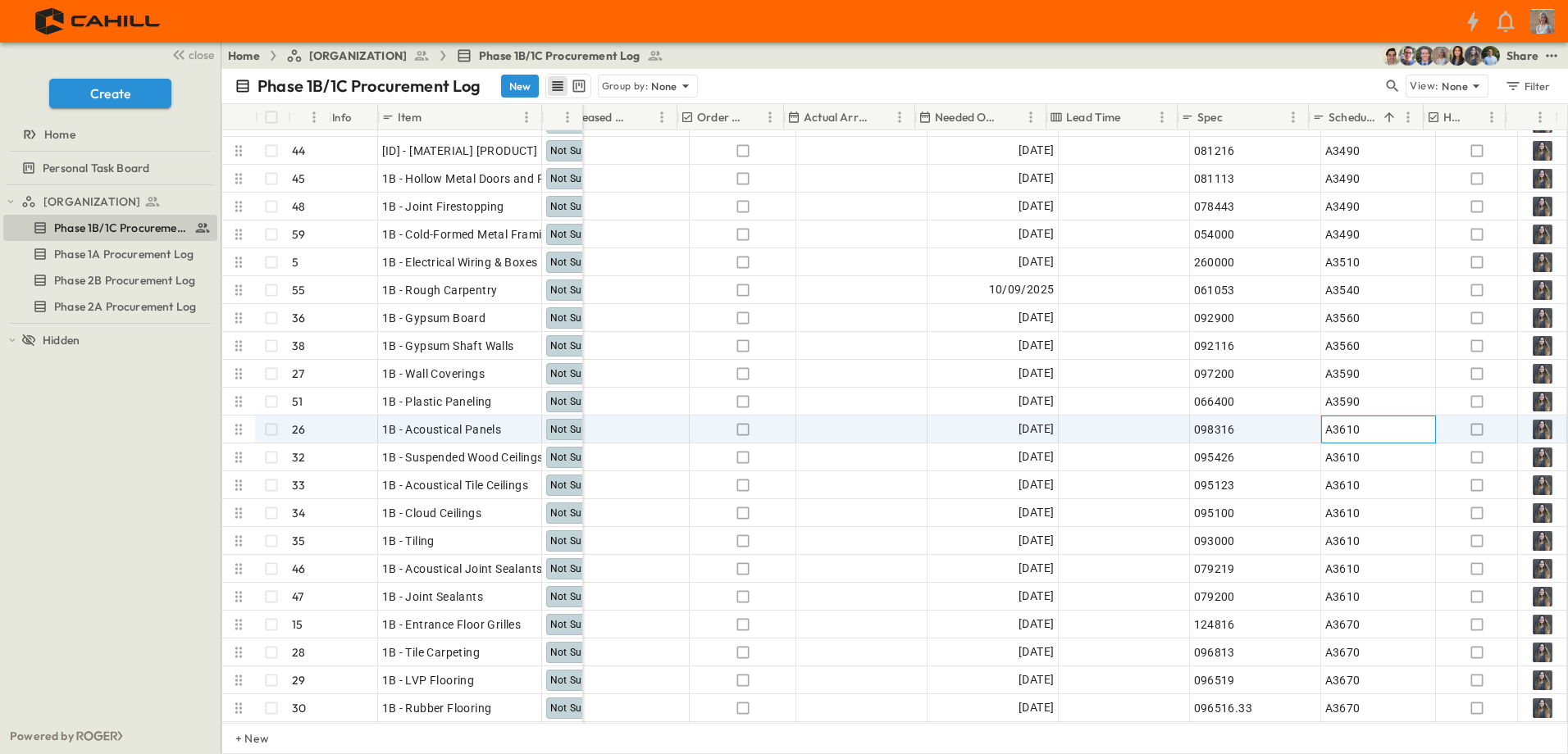 click on "A3610" at bounding box center [1379, 429] 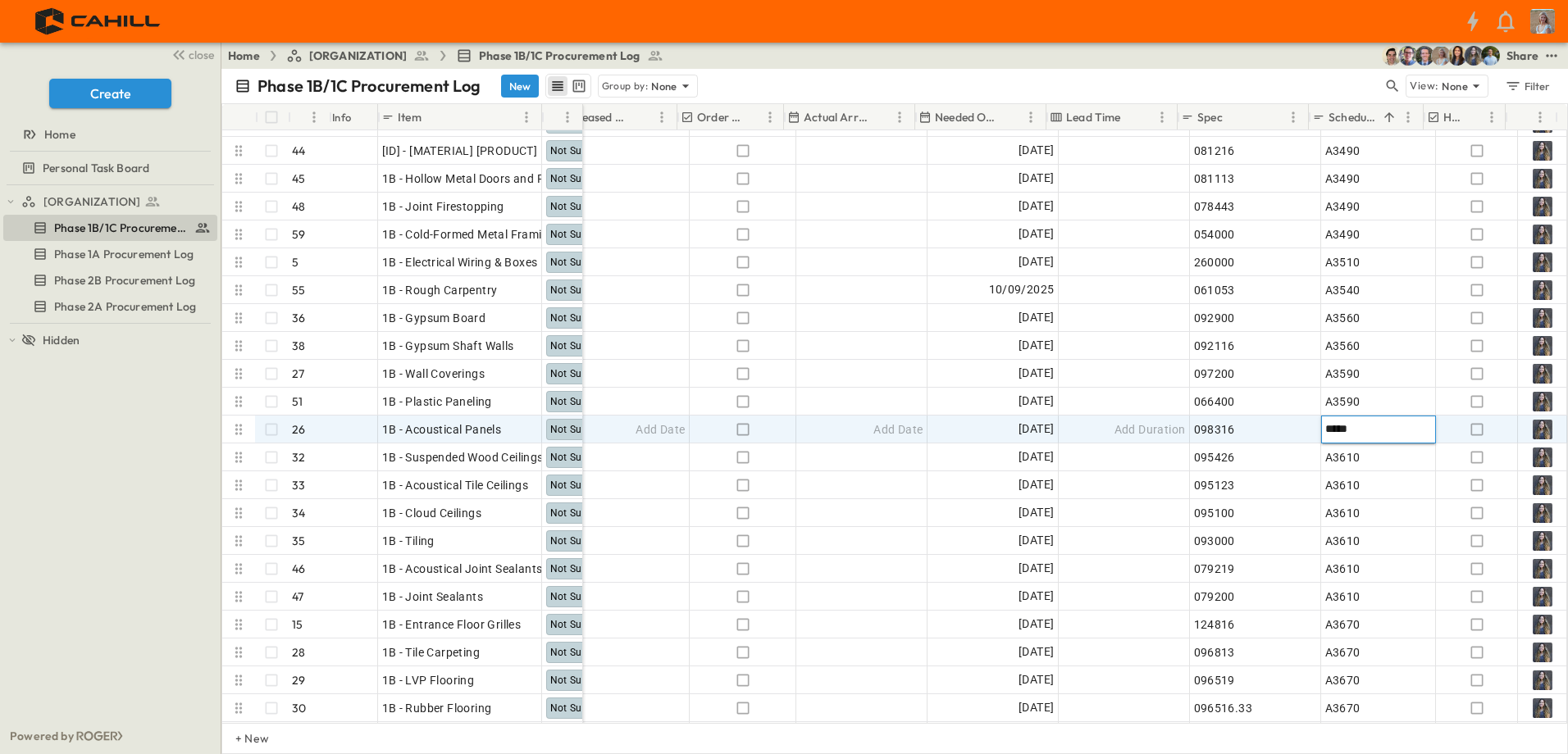 click on "*****" at bounding box center (1378, 429) 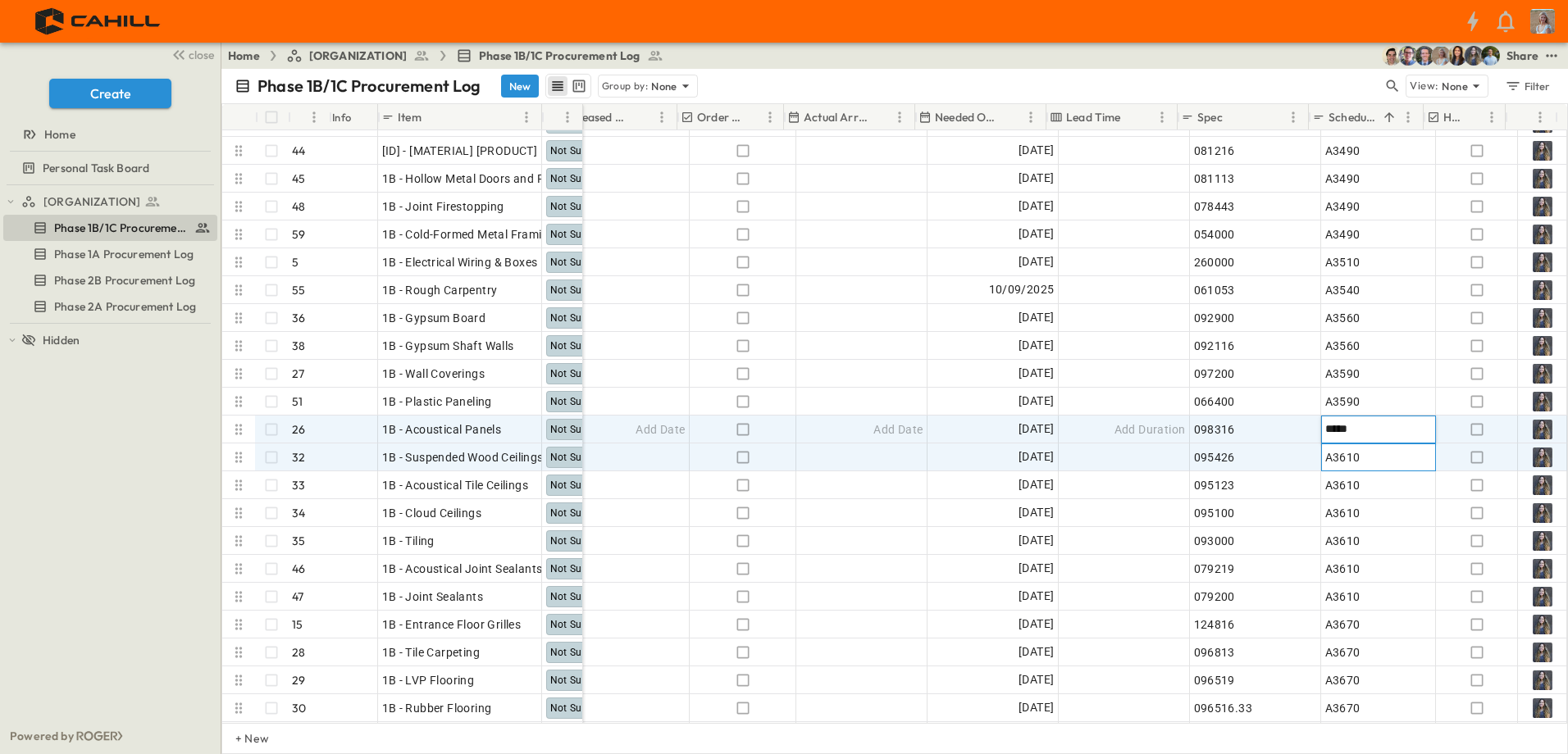 drag, startPoint x: 1360, startPoint y: 445, endPoint x: 1346, endPoint y: 457, distance: 18.439089 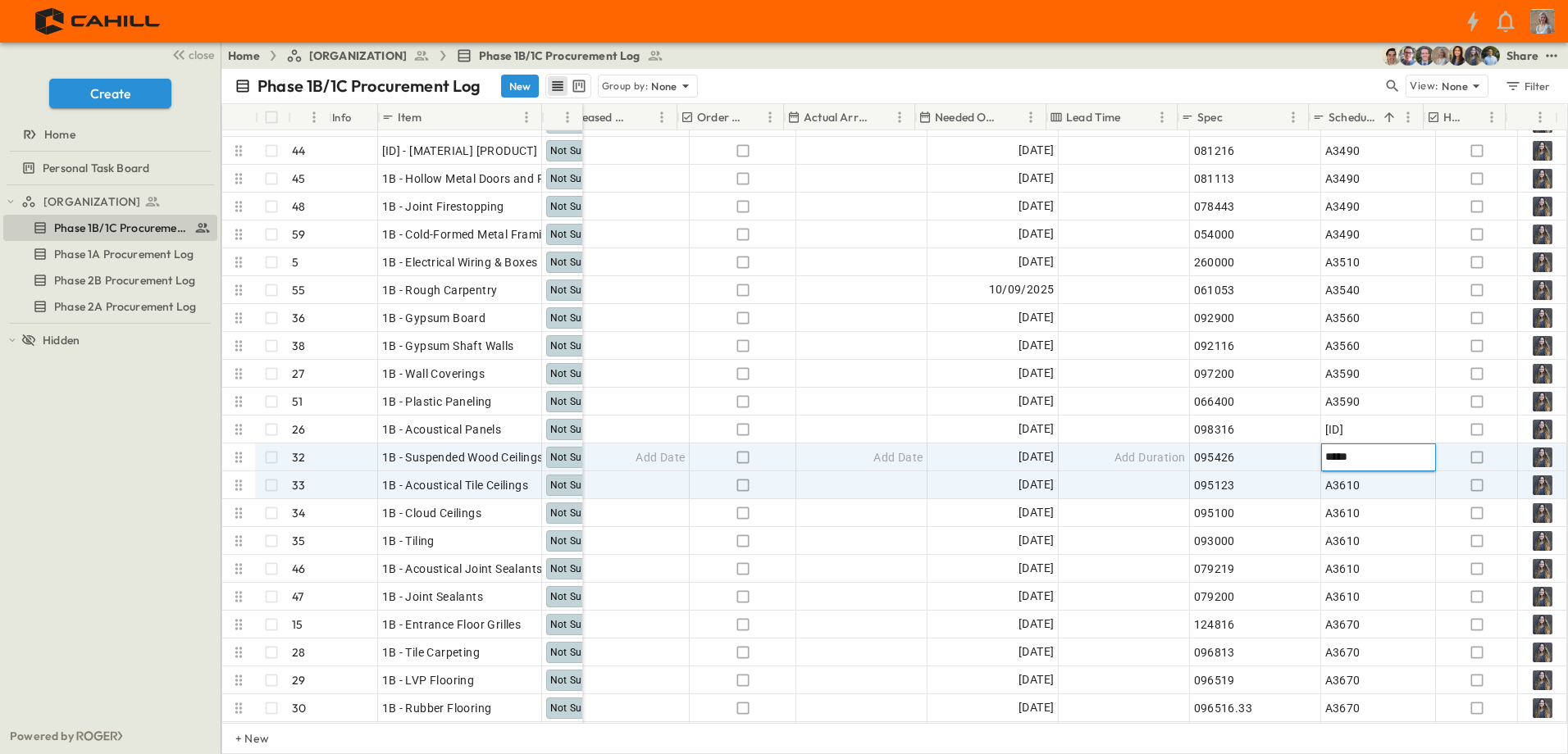 type on "*****" 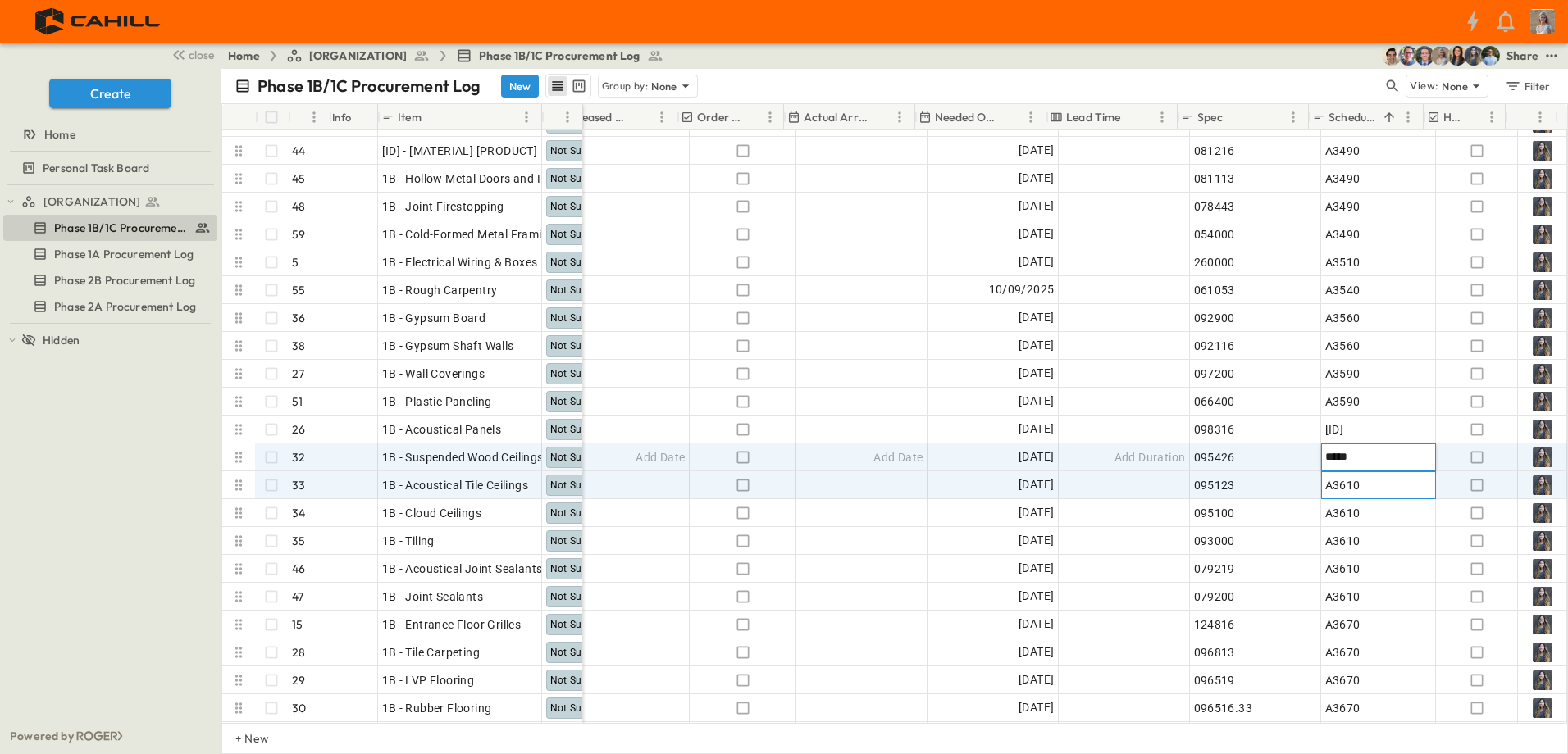 click on "A3610" at bounding box center [1379, 485] 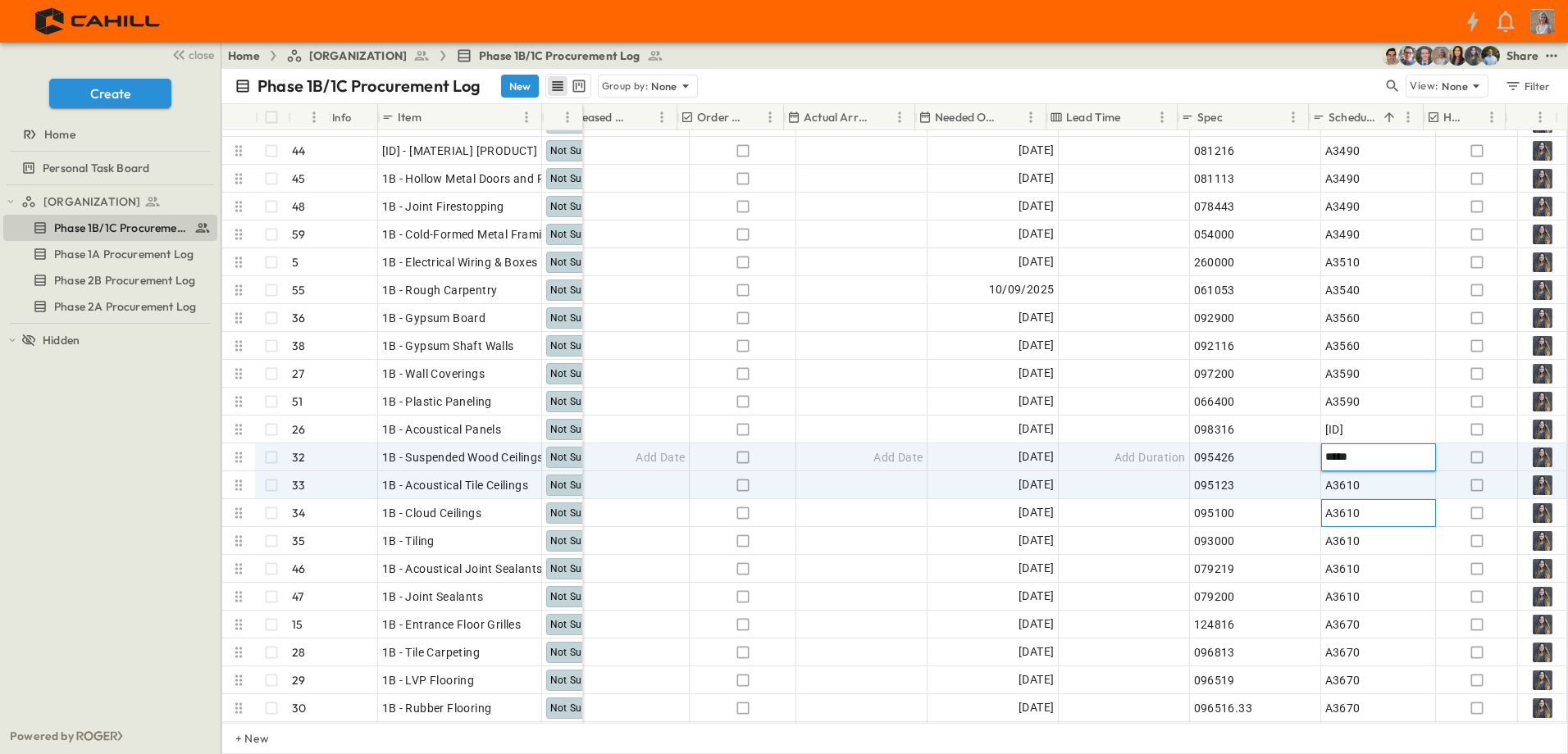 click on "A3610" at bounding box center [1379, 513] 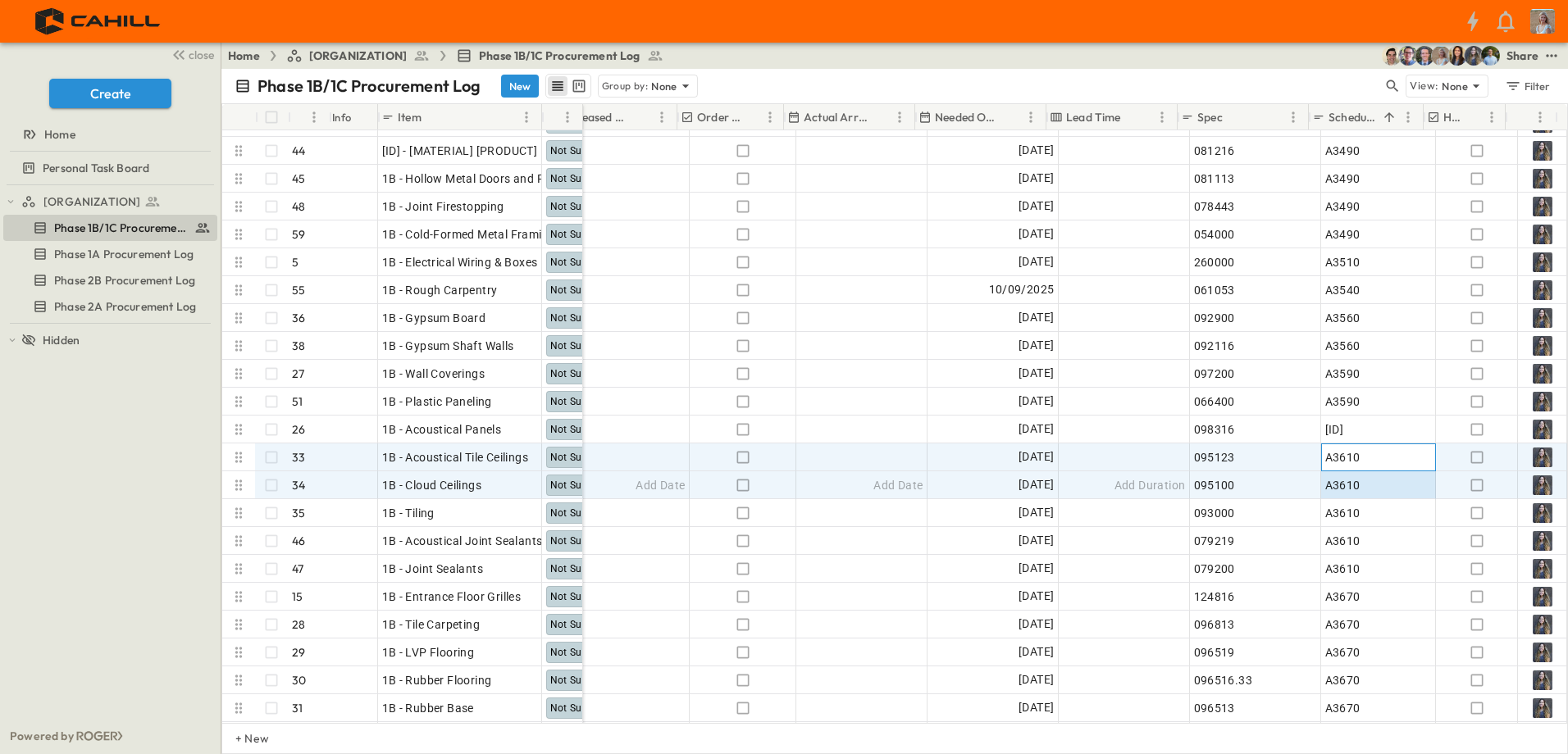 click on "A3610" at bounding box center [1379, 457] 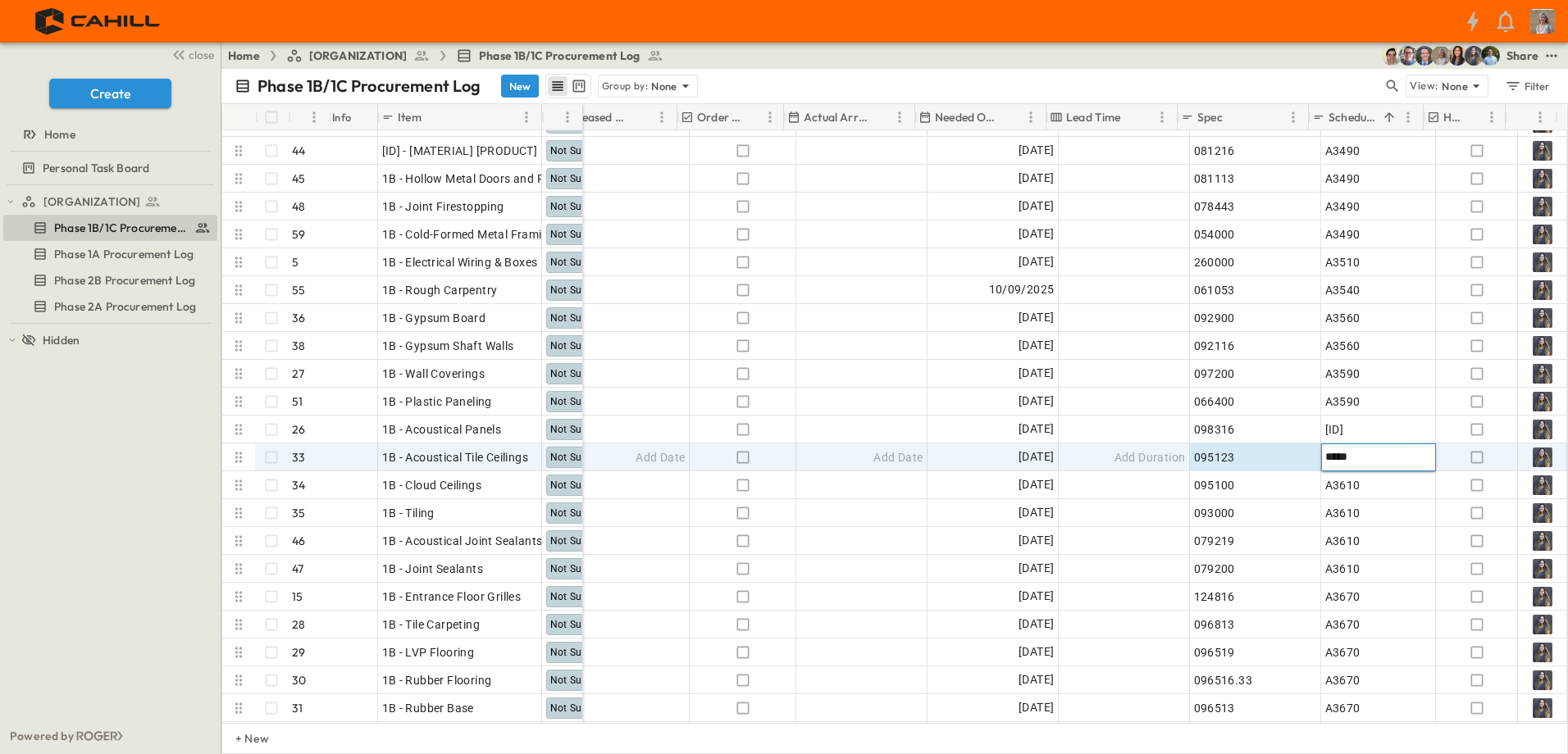 drag, startPoint x: 1350, startPoint y: 454, endPoint x: 1297, endPoint y: 457, distance: 53.08484 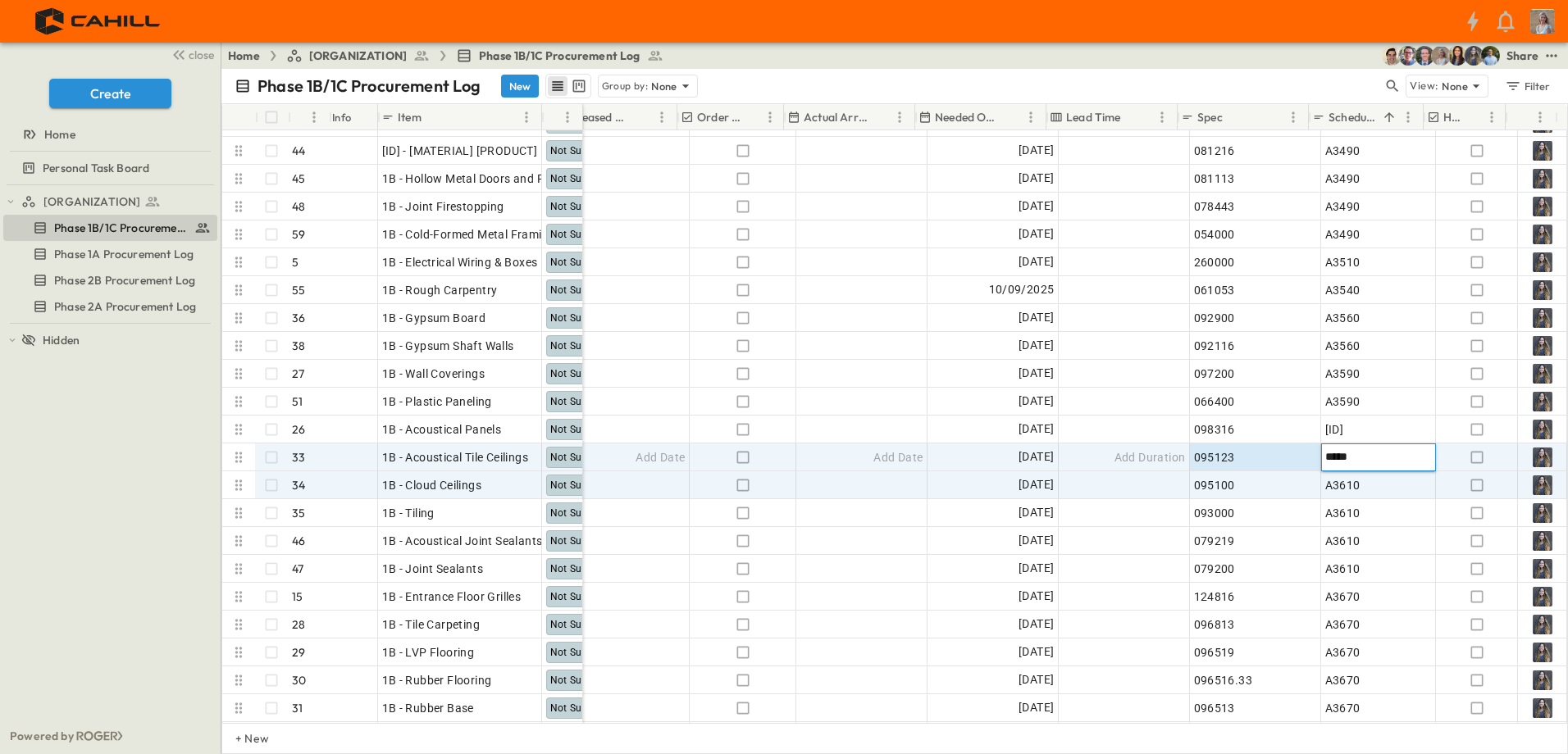type on "*****" 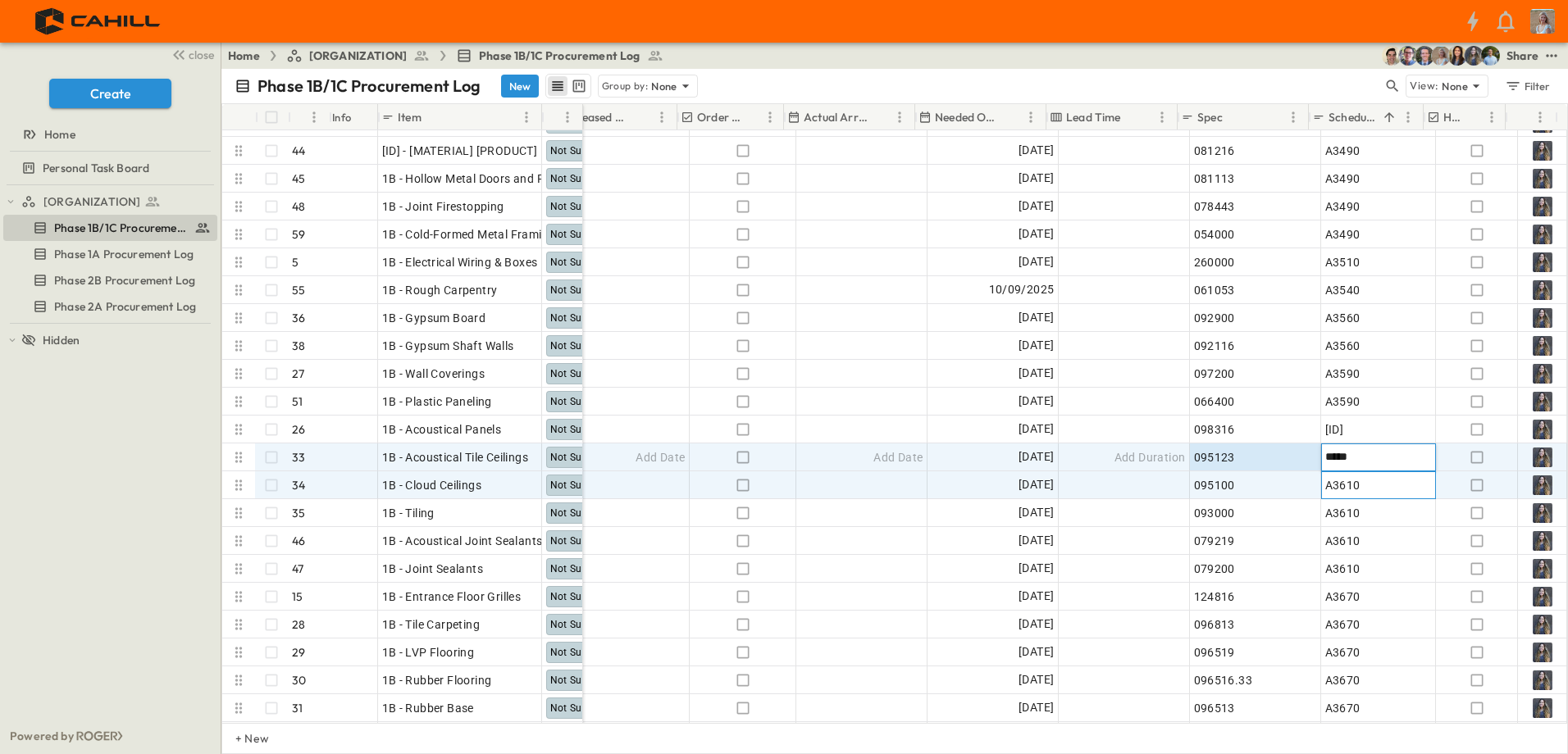 click on "A3610" at bounding box center [1342, 485] 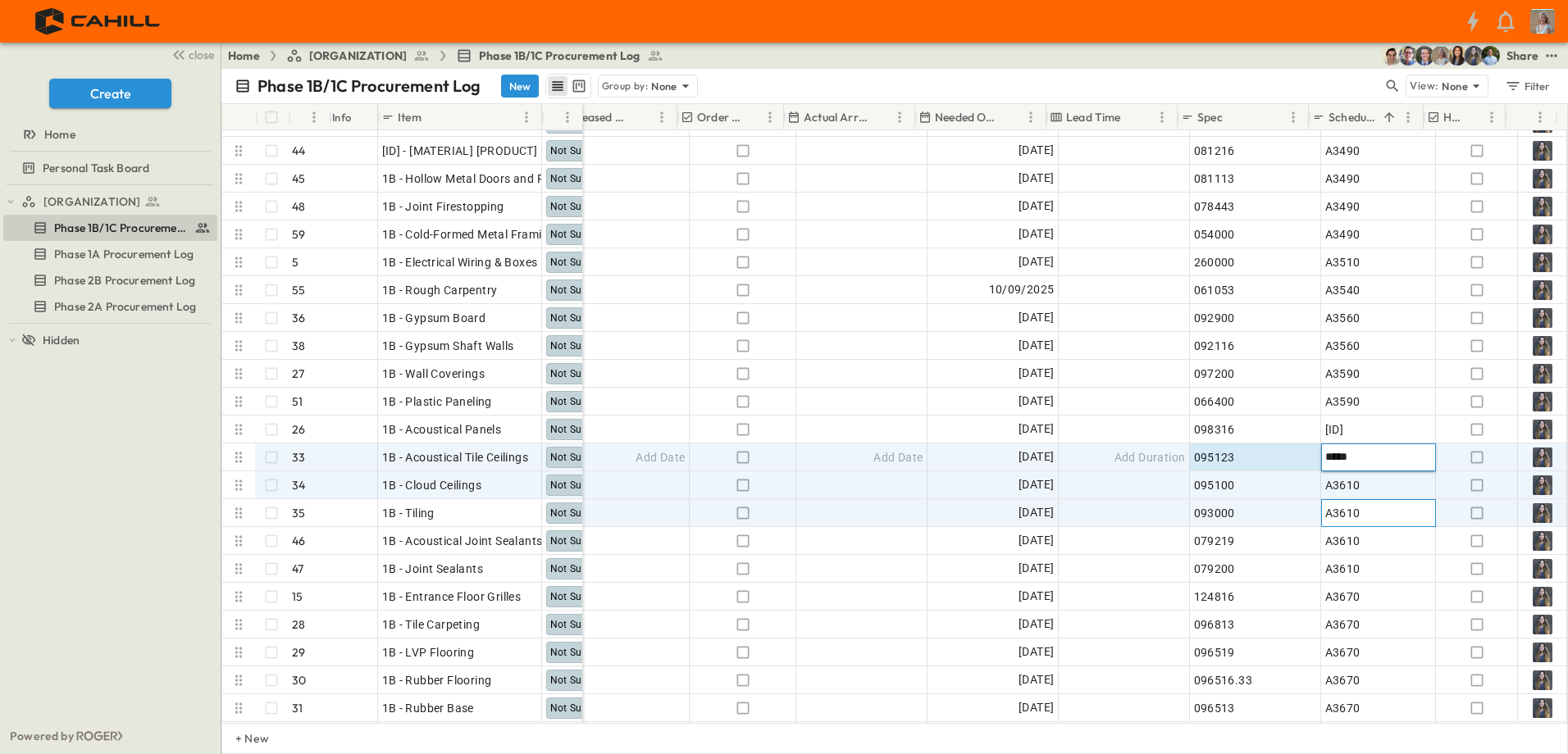 click on "A3610" at bounding box center [1379, 513] 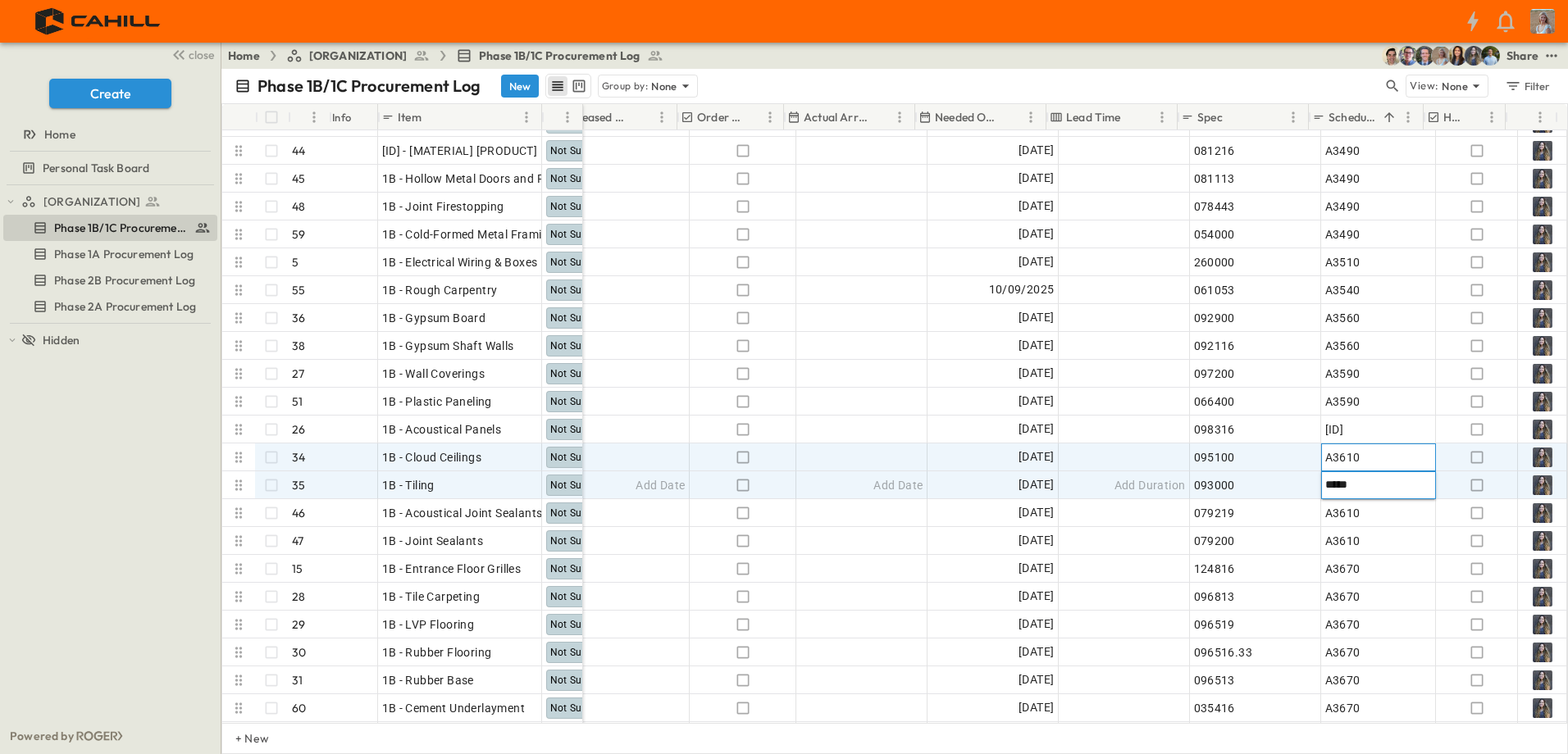 click on "A3610" at bounding box center [1342, 457] 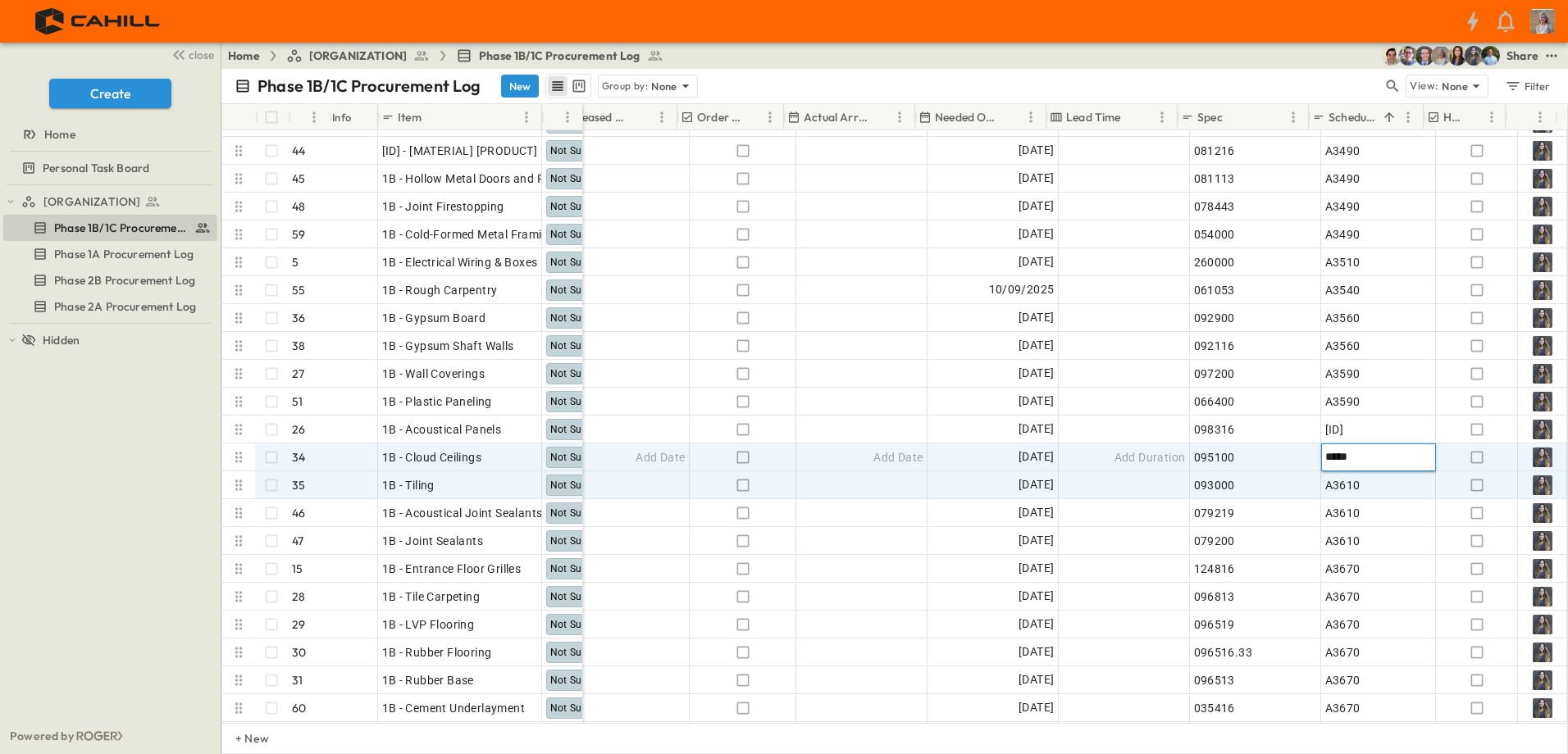 click on "*****" at bounding box center (1378, 456) 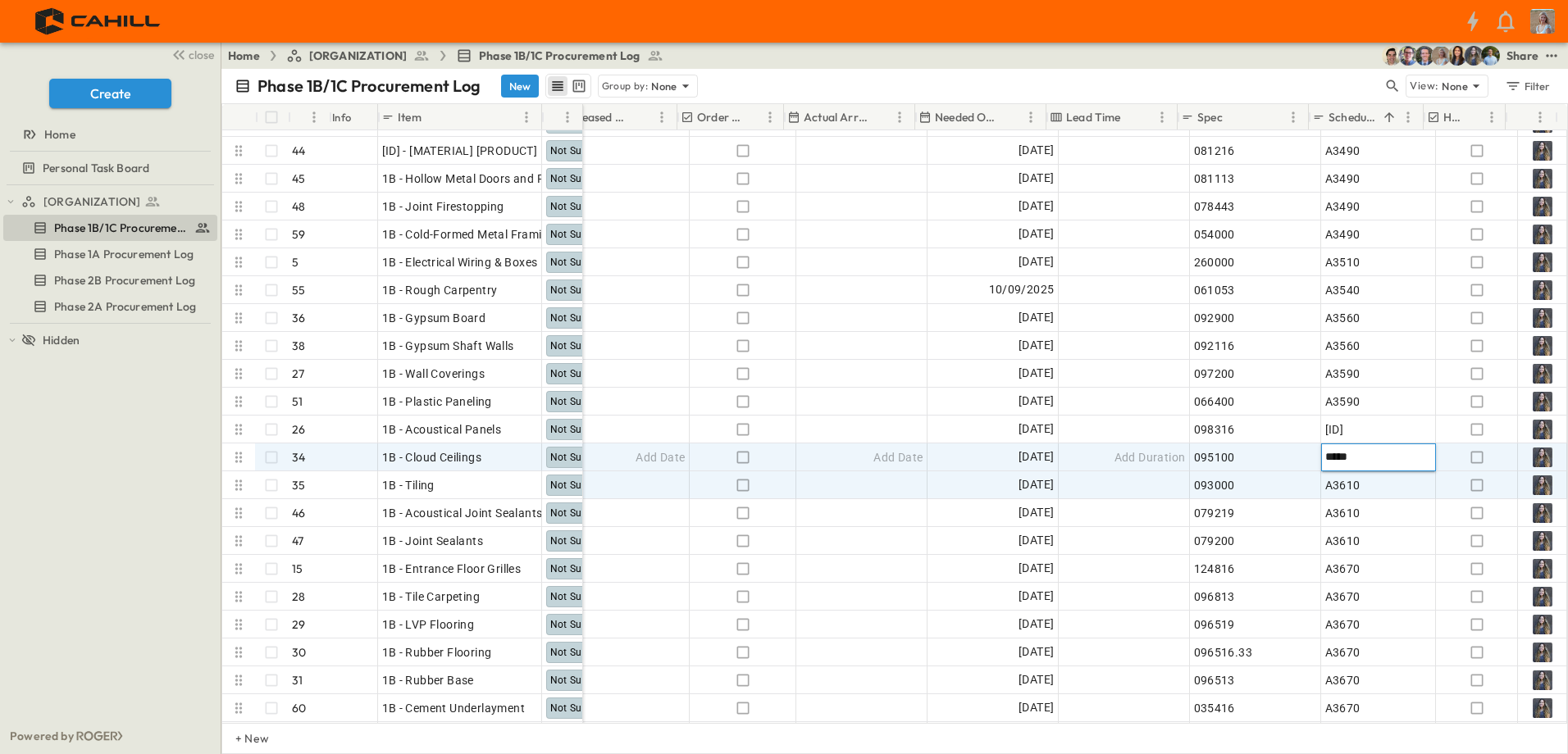 drag, startPoint x: 1352, startPoint y: 457, endPoint x: 1316, endPoint y: 455, distance: 36.055513 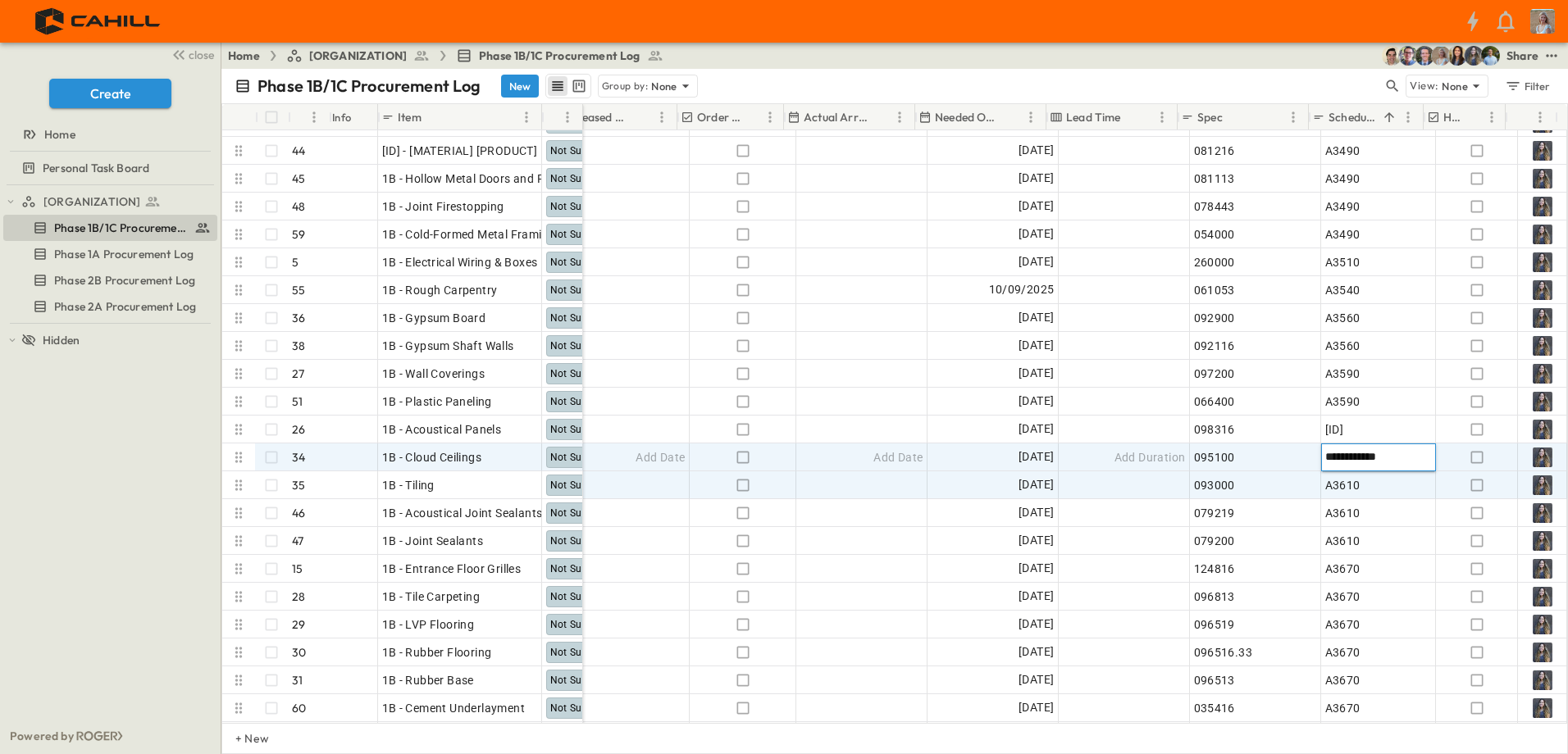 click on "**********" at bounding box center [1378, 456] 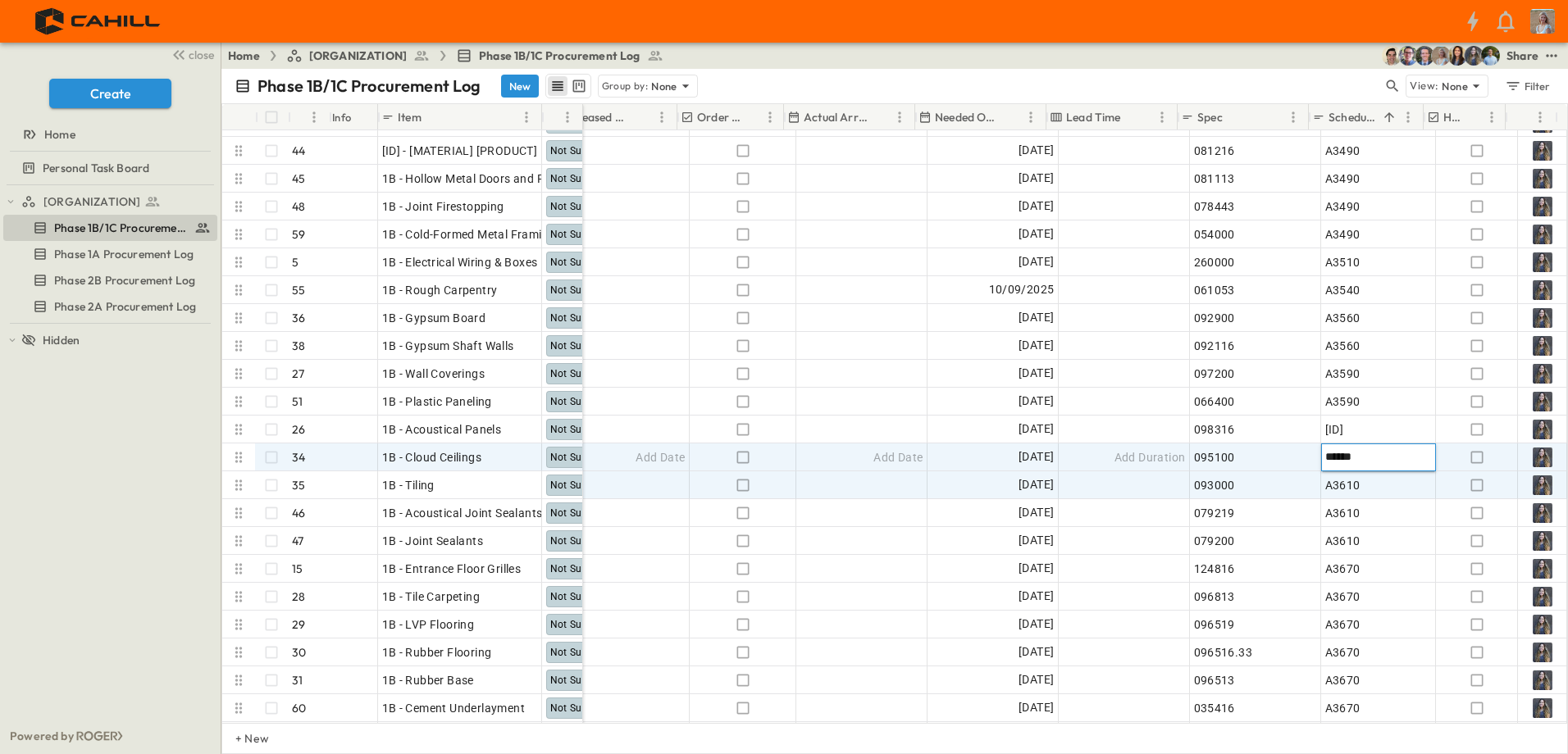 click on "*****" at bounding box center (1378, 456) 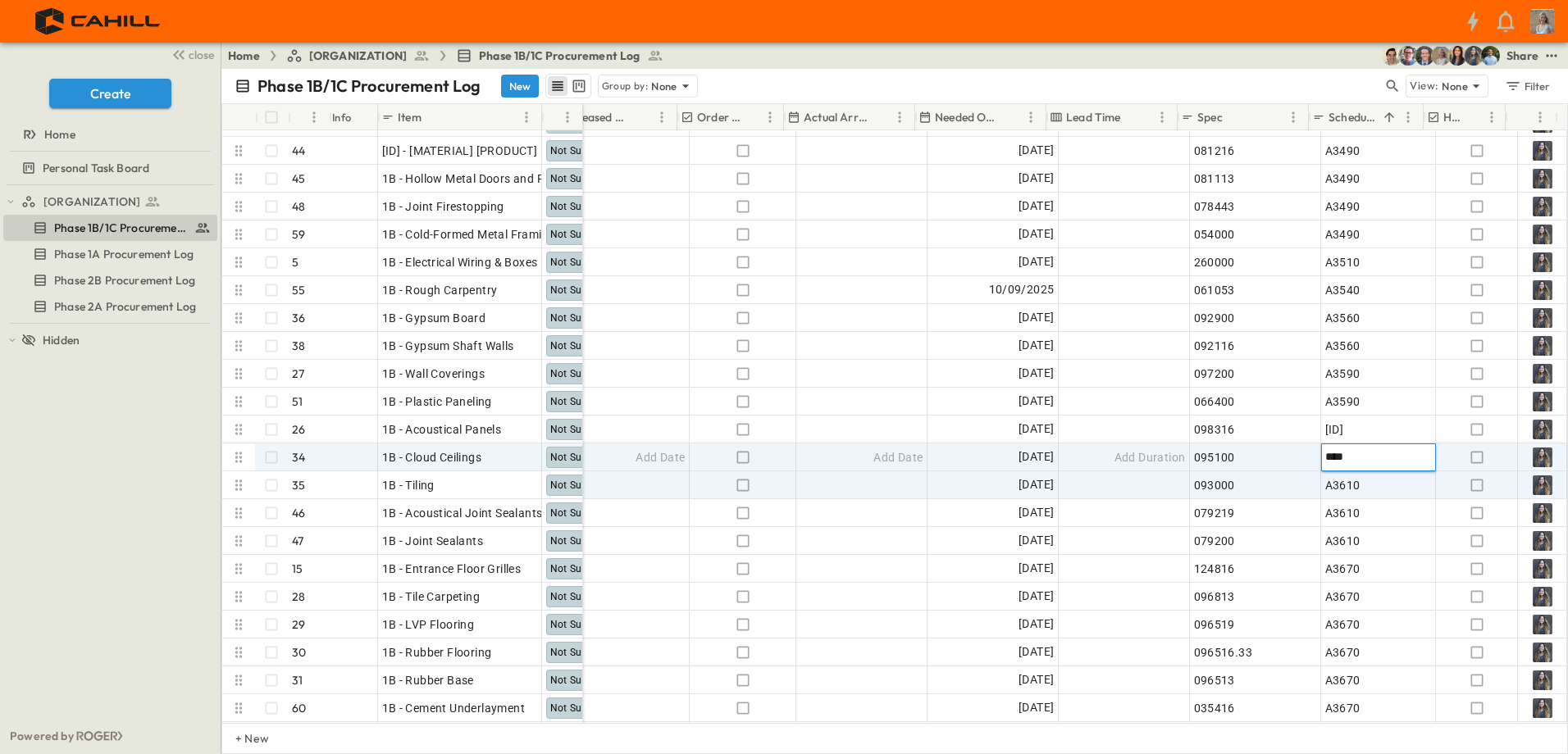 click on "***" at bounding box center [1378, 456] 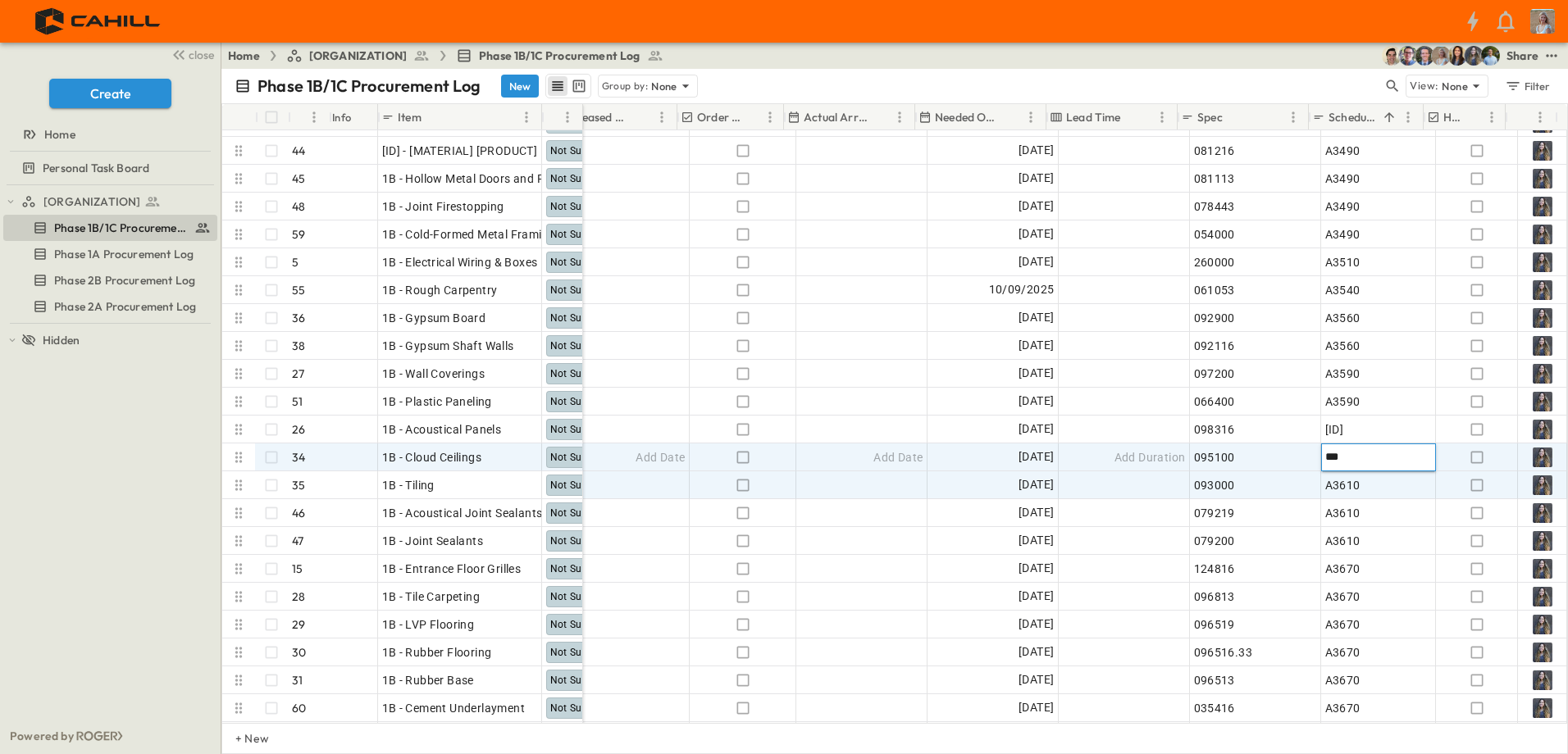 type on "*" 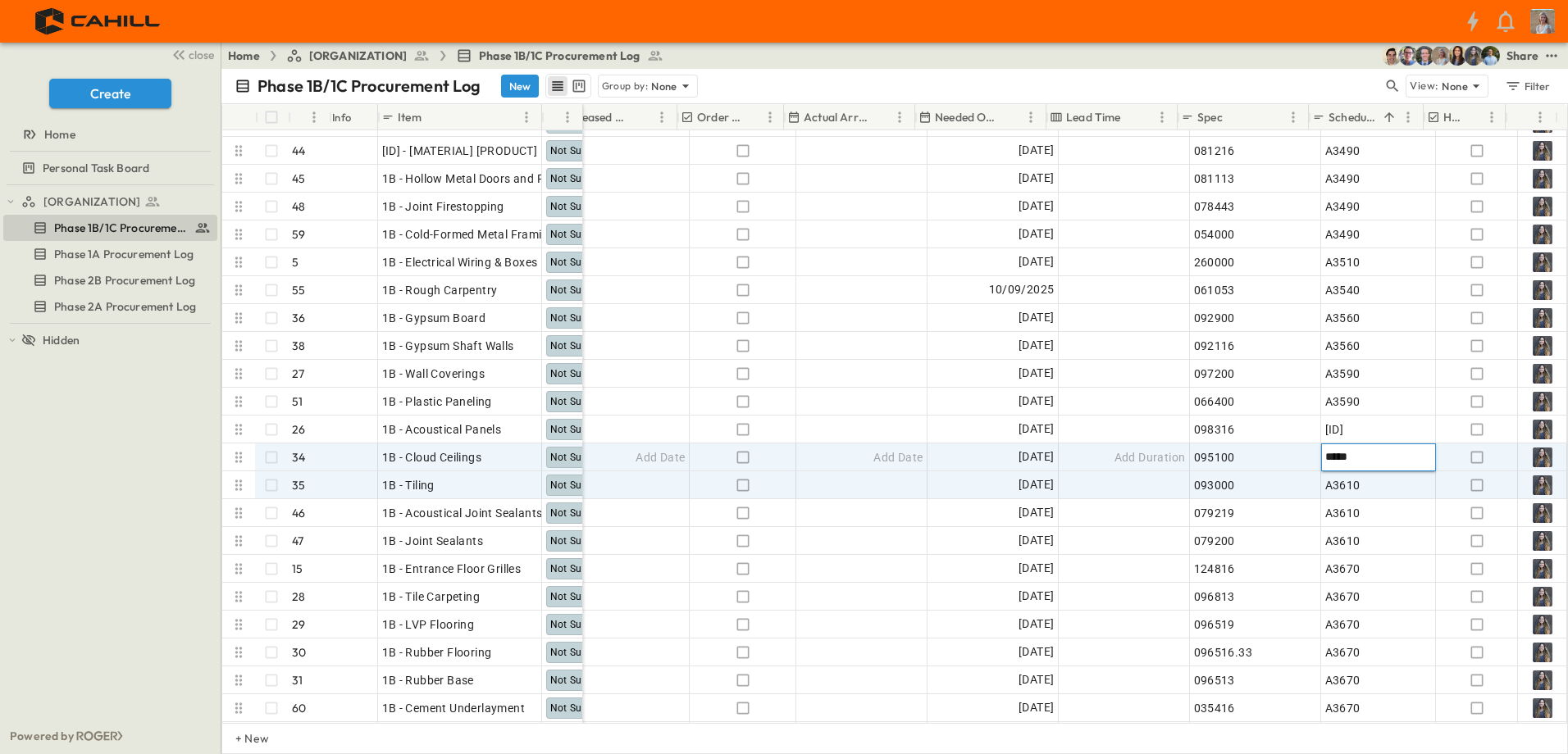 type on "*****" 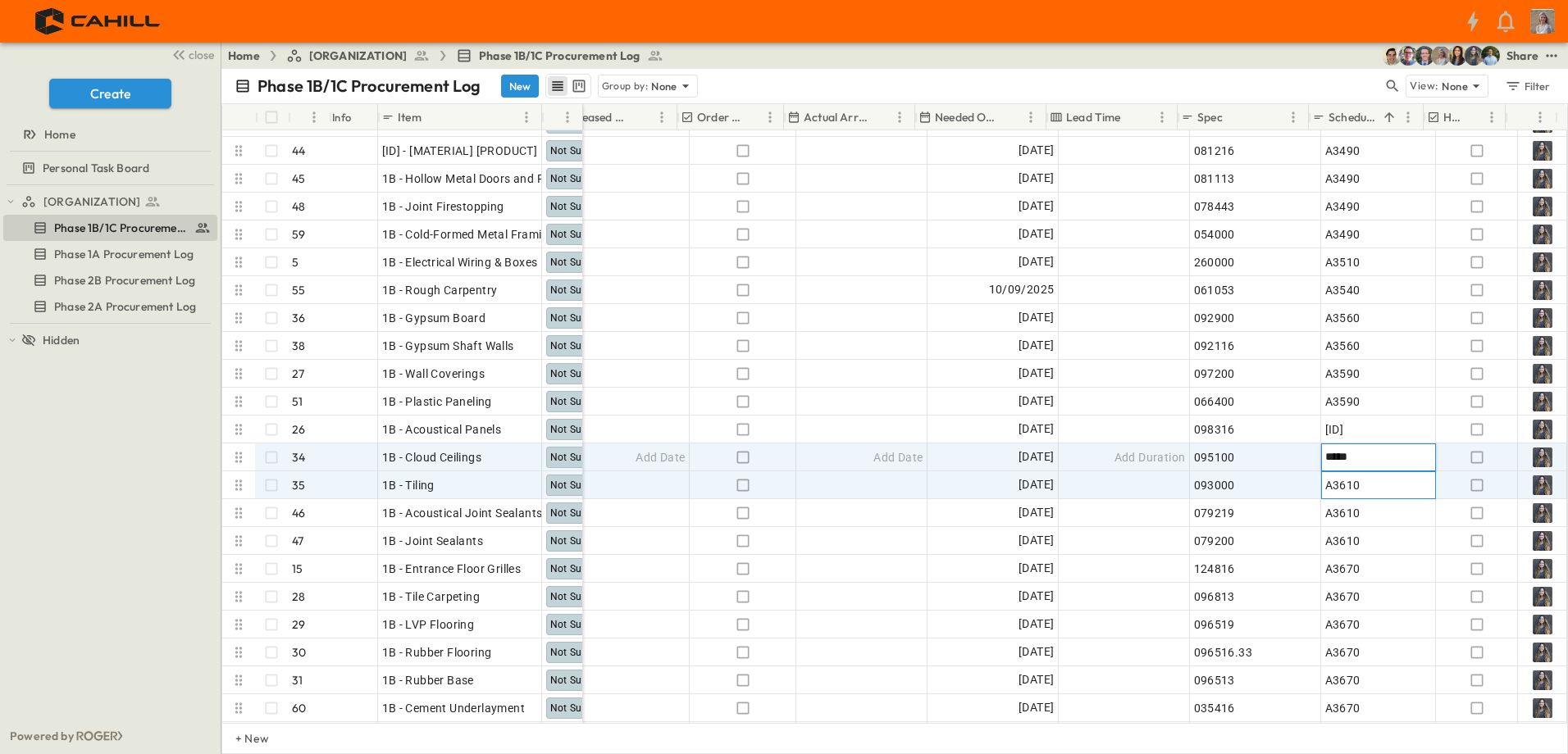 click on "A3610" at bounding box center (1379, 485) 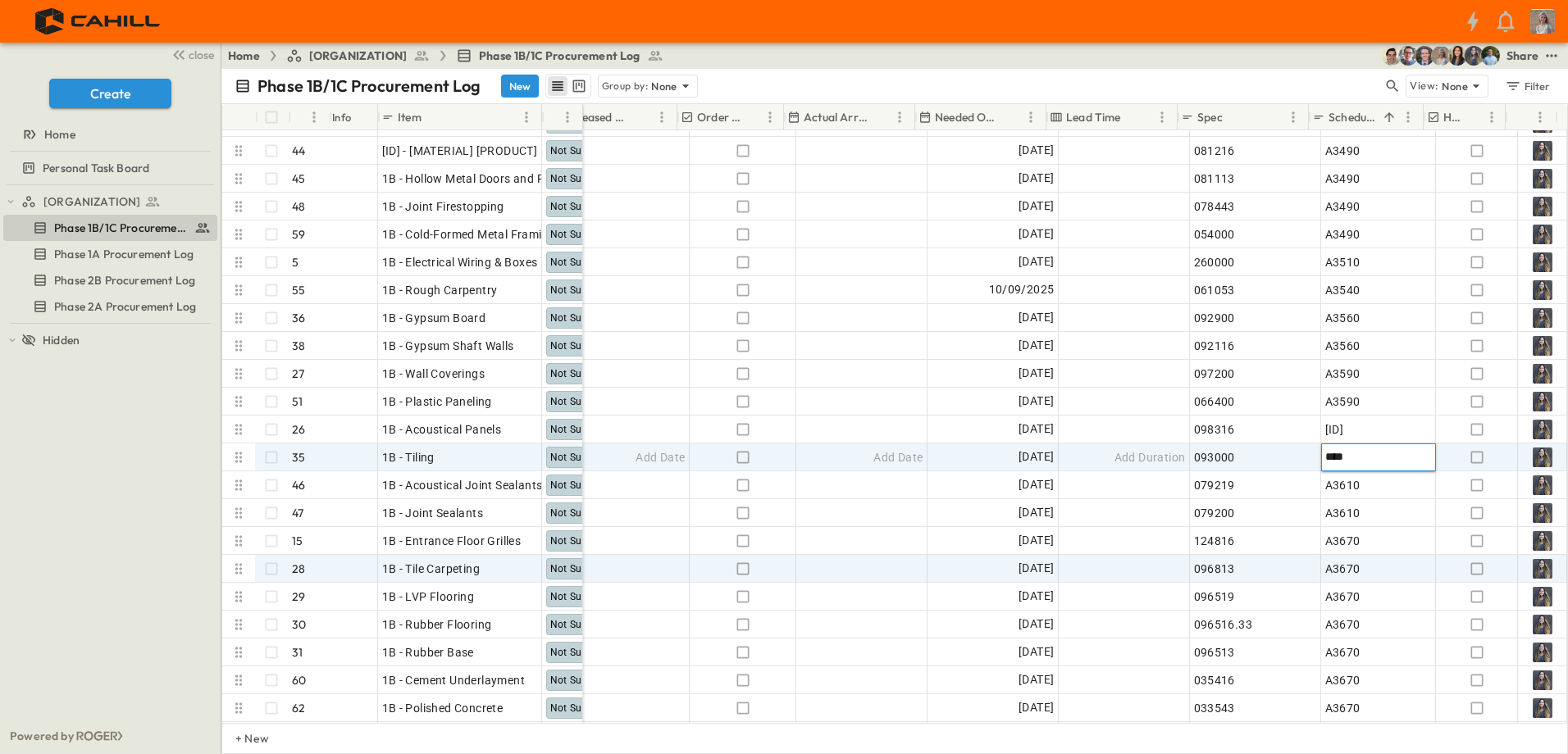 type on "*****" 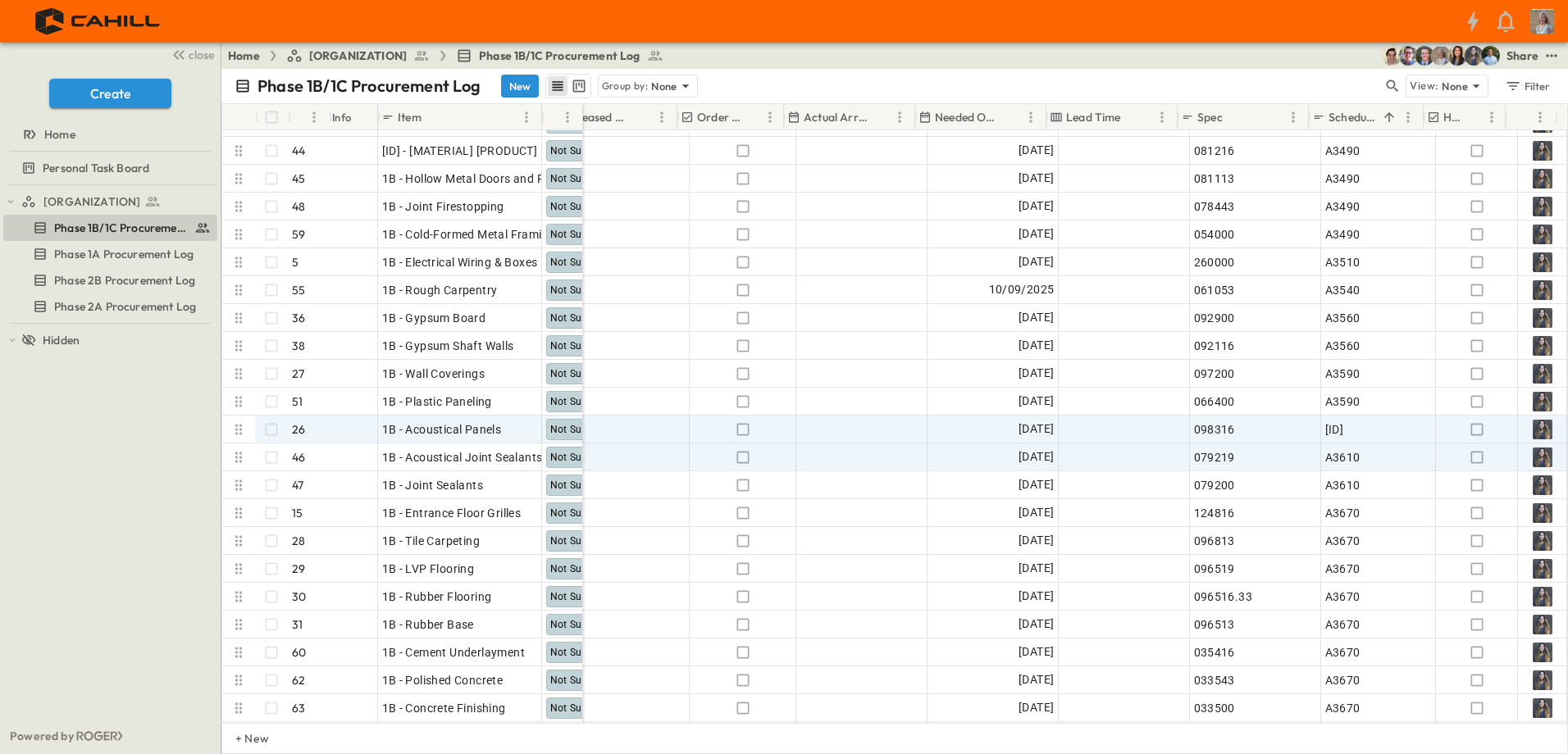 scroll, scrollTop: 523, scrollLeft: 841, axis: both 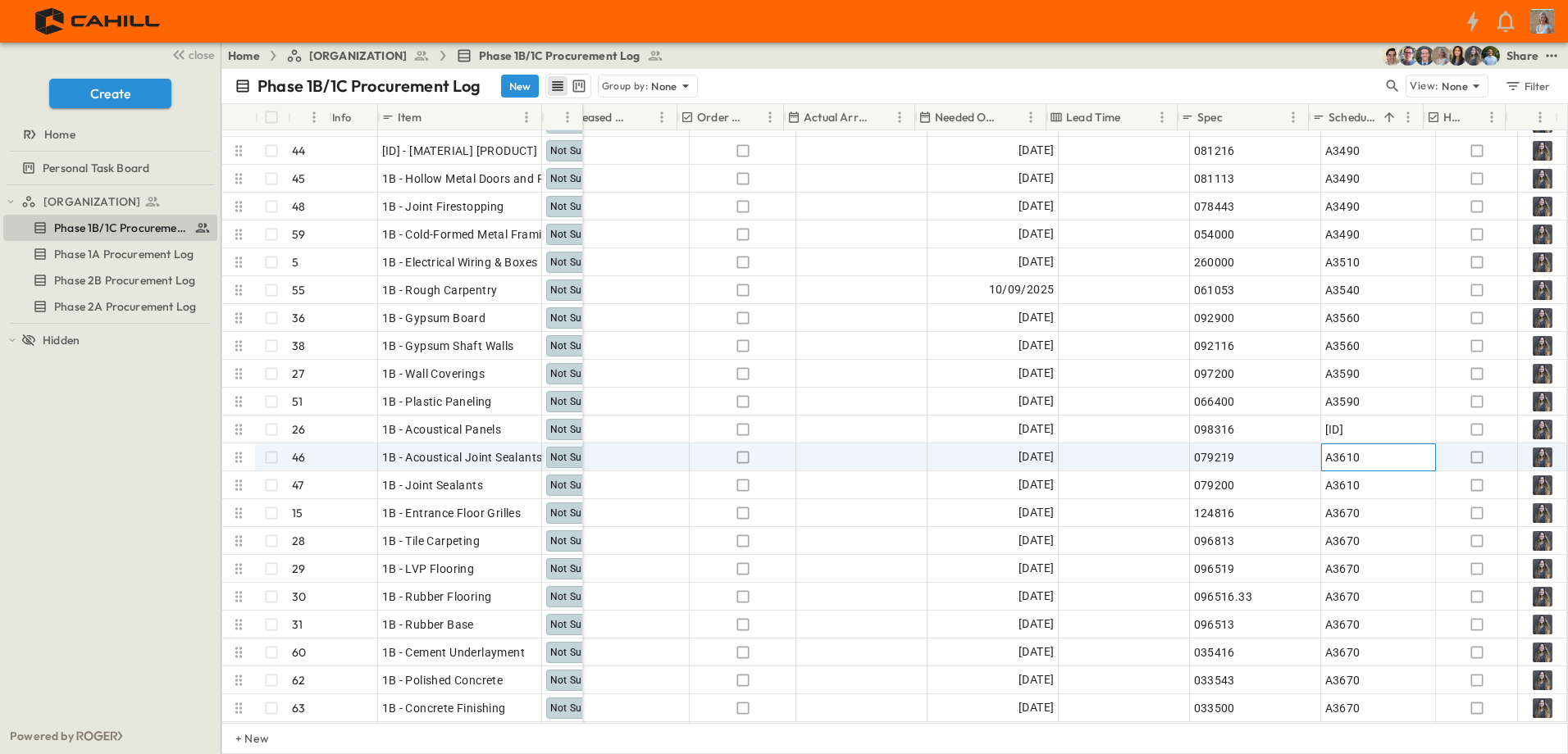 click on "A3610" at bounding box center [1379, 457] 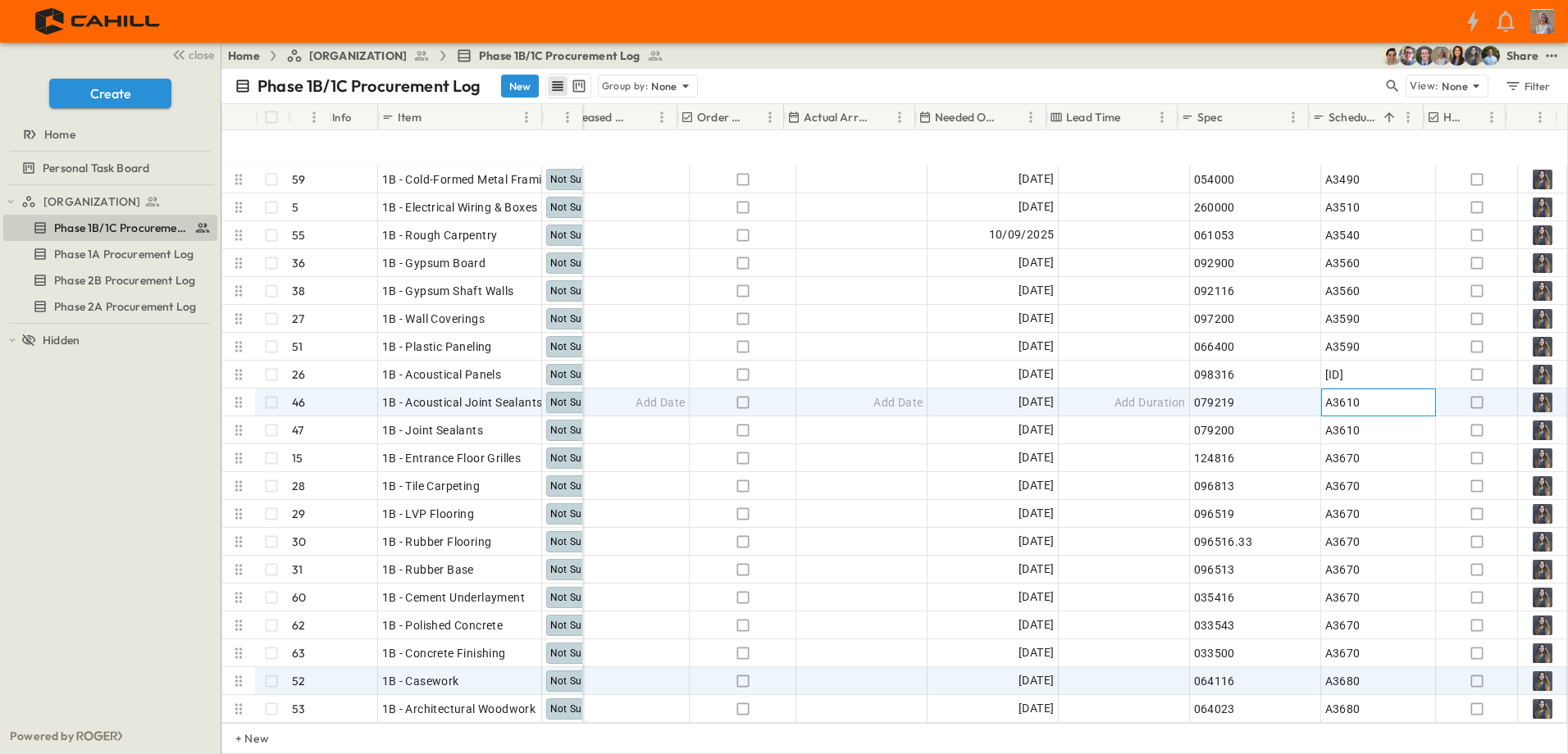 scroll, scrollTop: 687, scrollLeft: 841, axis: both 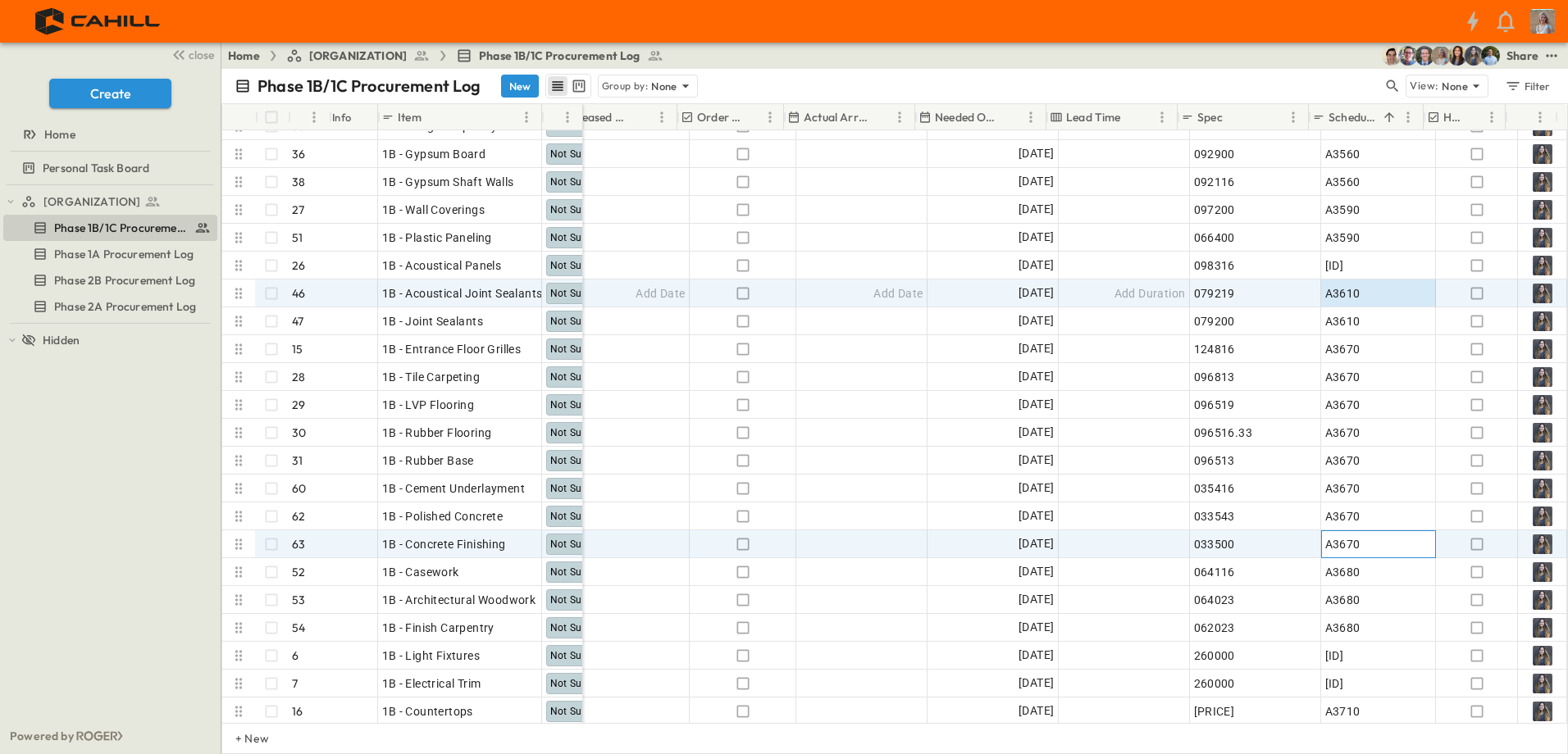 click on "A3670" at bounding box center (1379, 544) 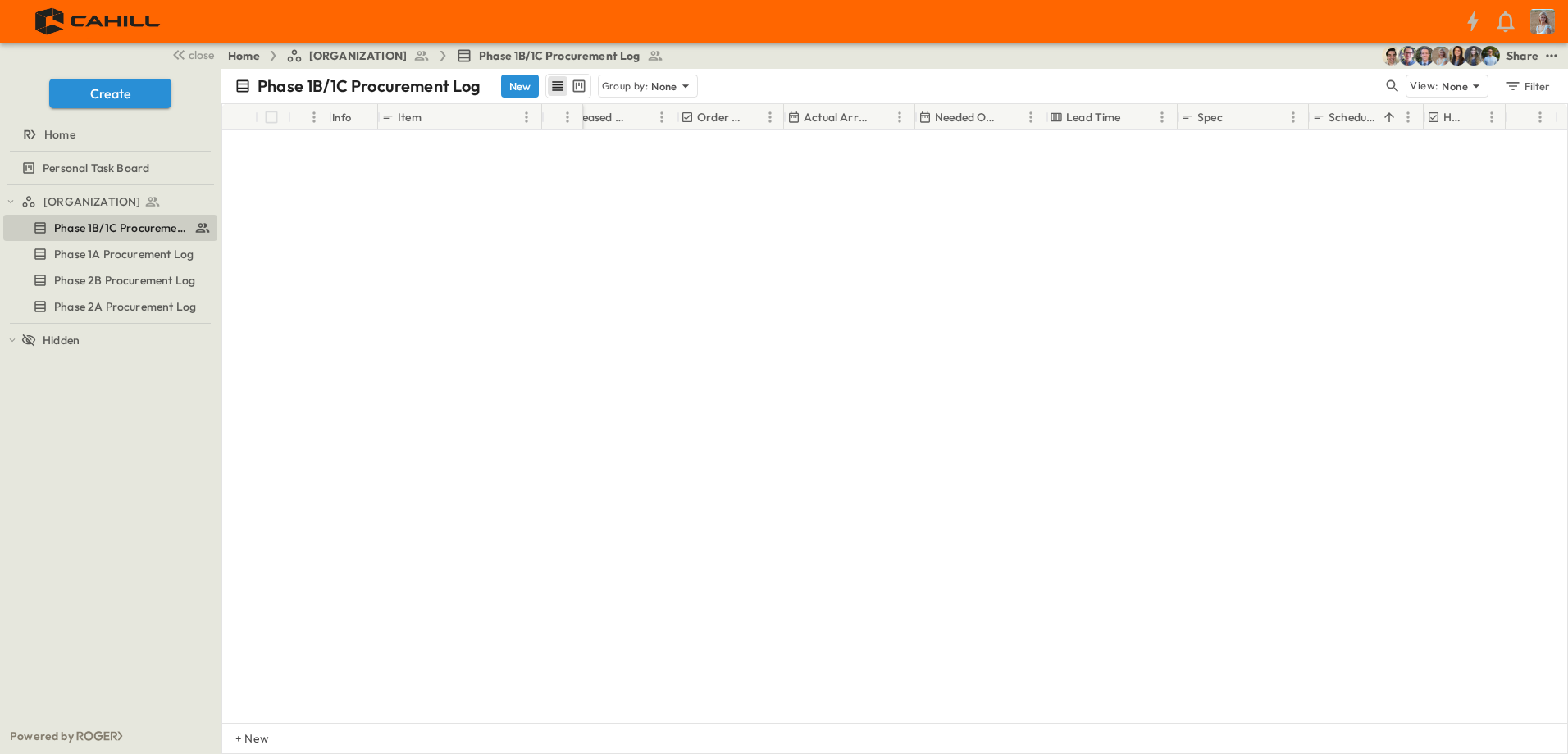scroll, scrollTop: 1342, scrollLeft: 841, axis: both 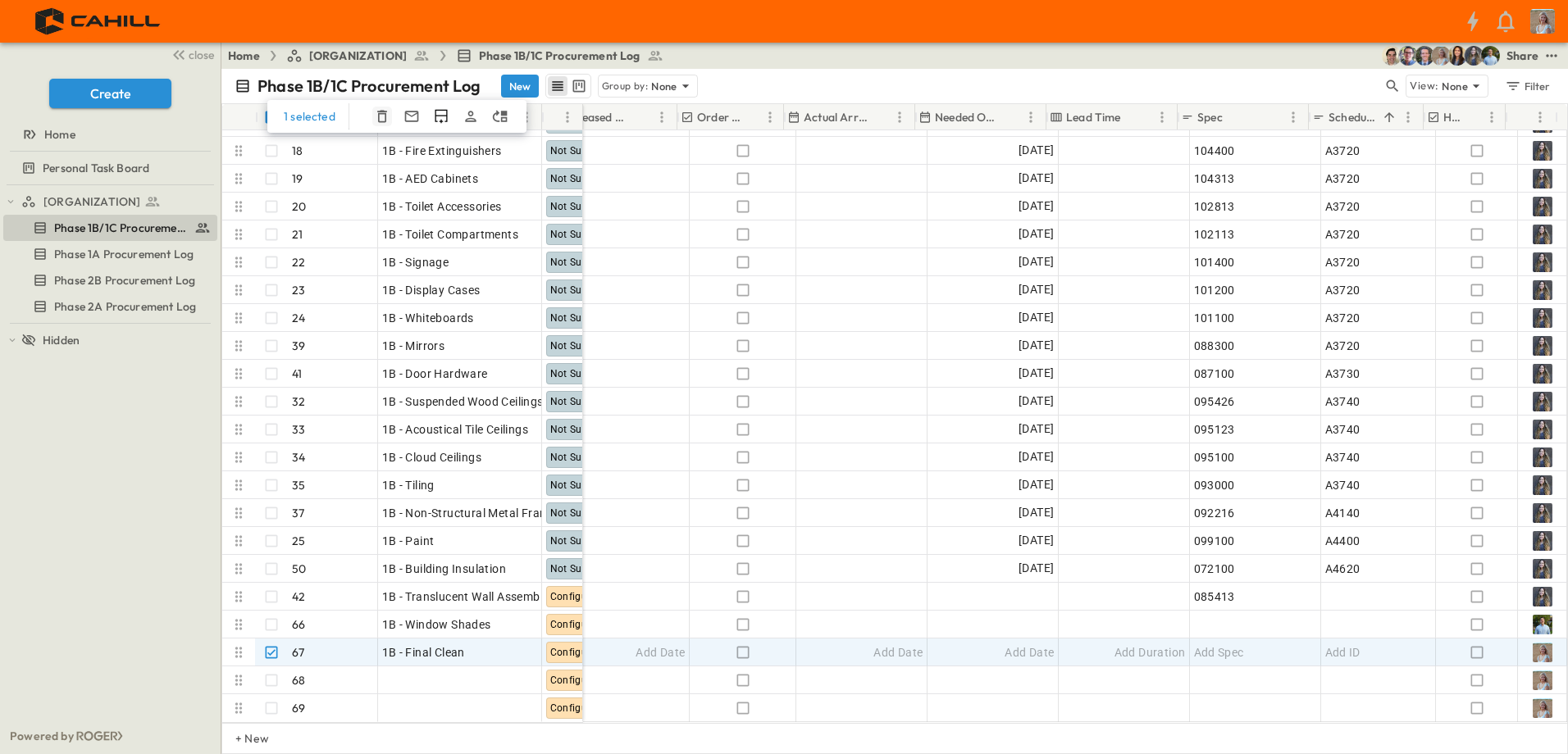 click 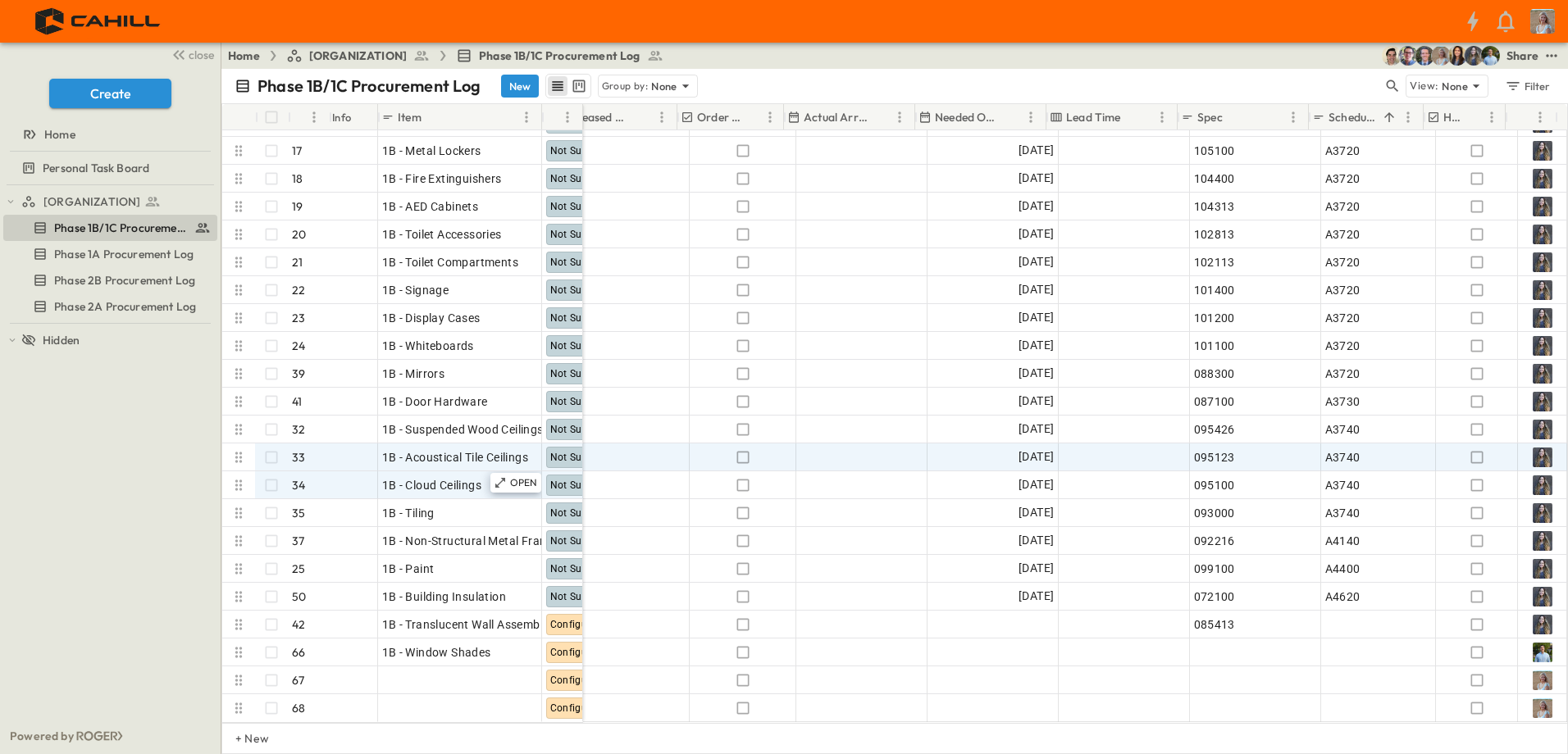 scroll, scrollTop: 1315, scrollLeft: 841, axis: both 